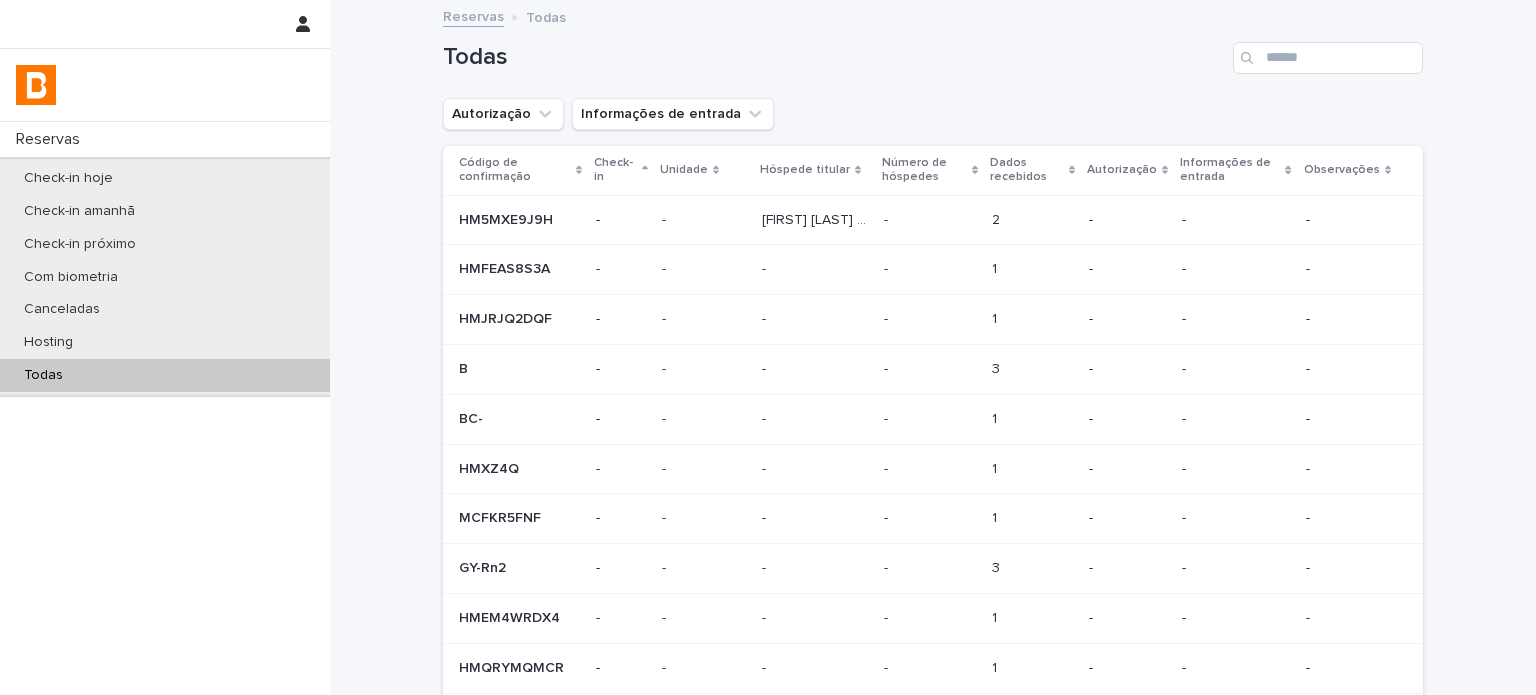 scroll, scrollTop: 0, scrollLeft: 0, axis: both 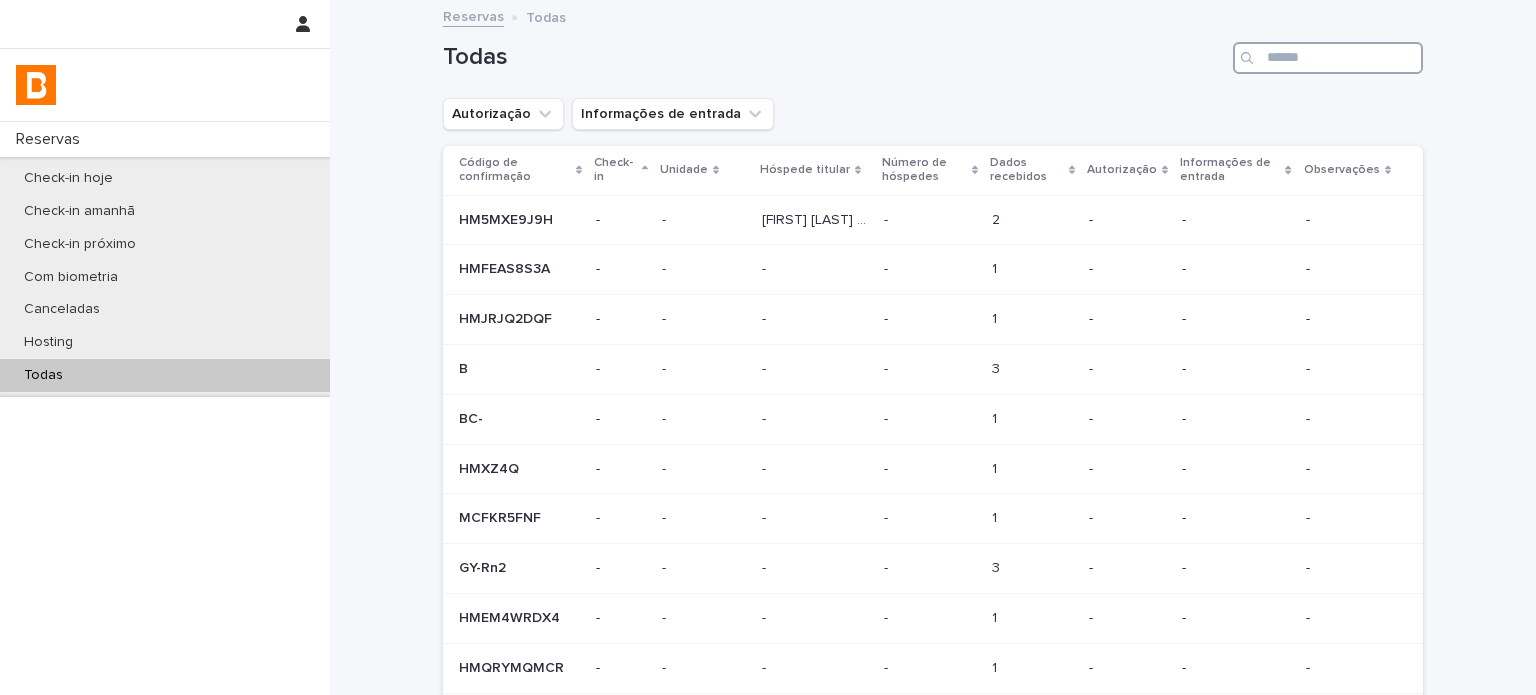 click at bounding box center [1328, 58] 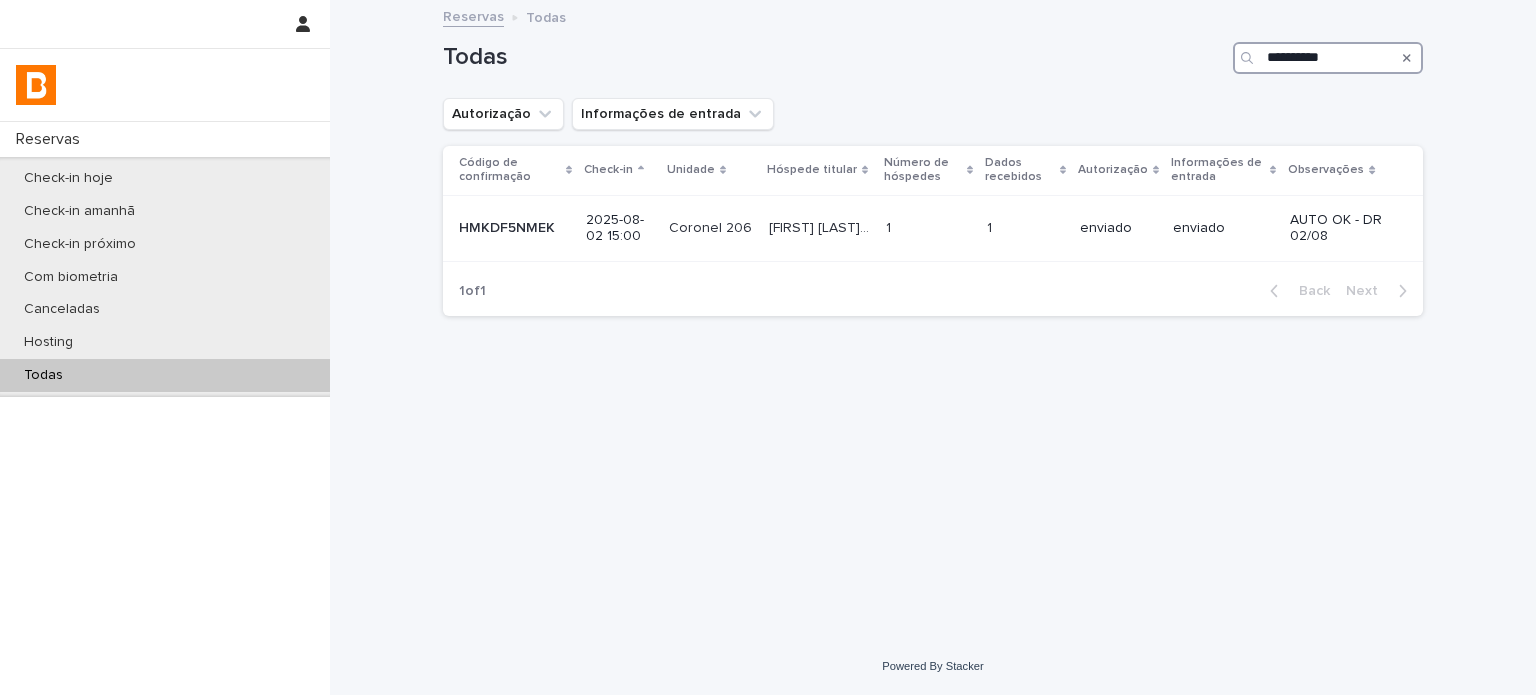 type on "**********" 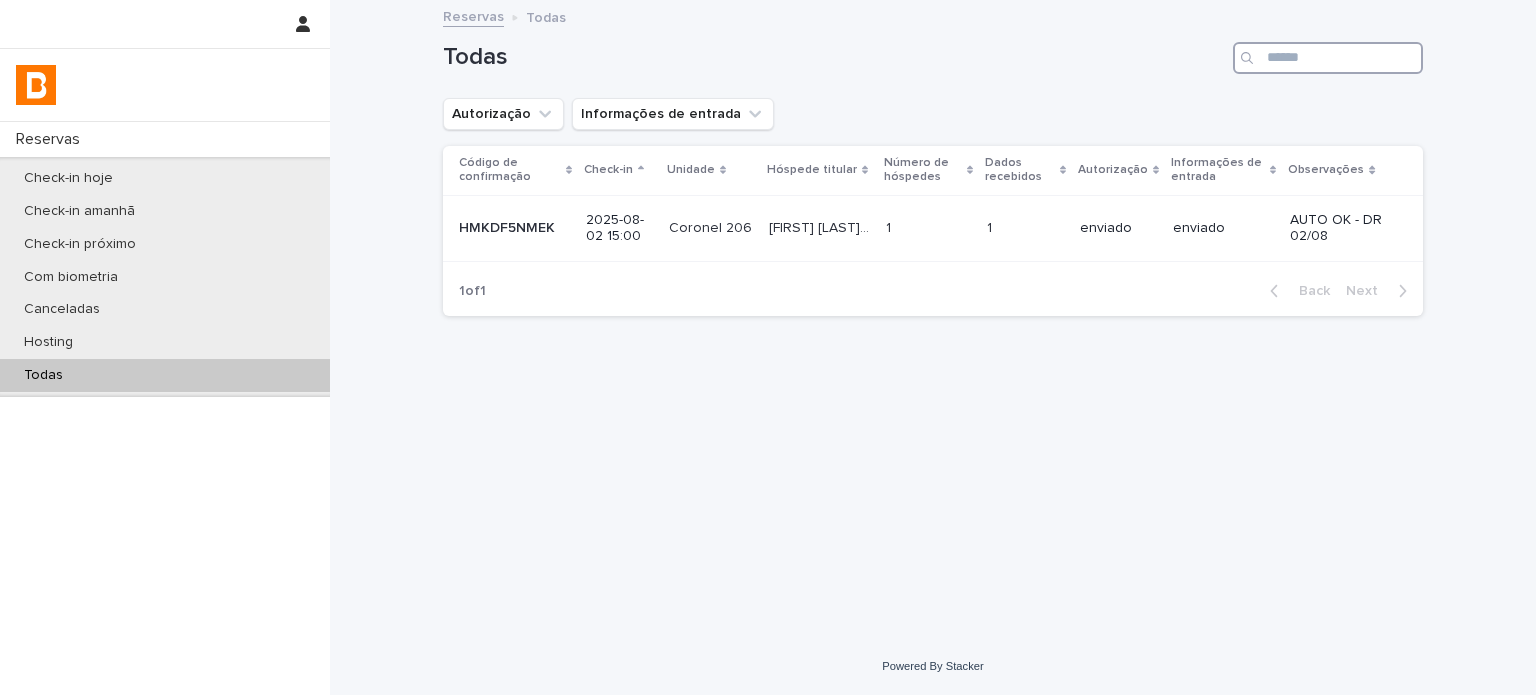 paste on "**********" 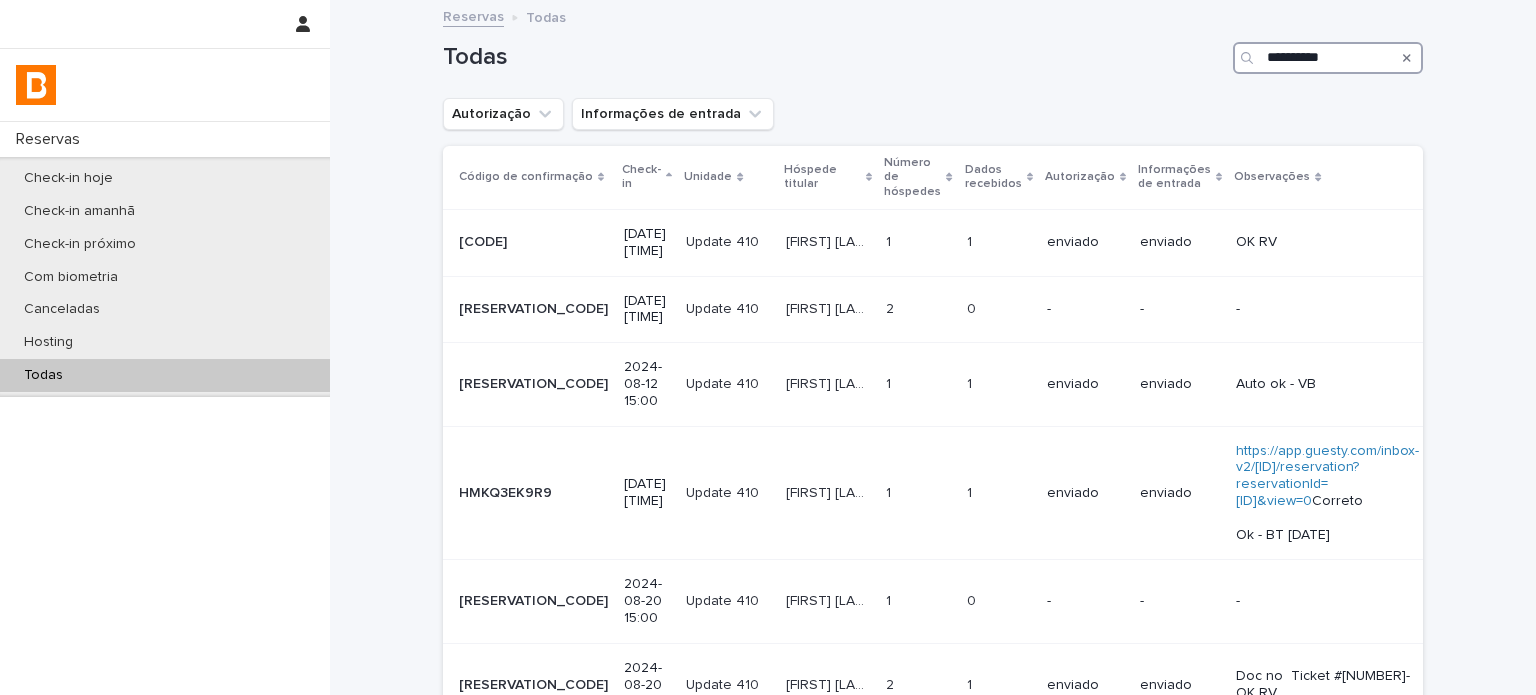 drag, startPoint x: 1337, startPoint y: 67, endPoint x: 1106, endPoint y: 74, distance: 231.10603 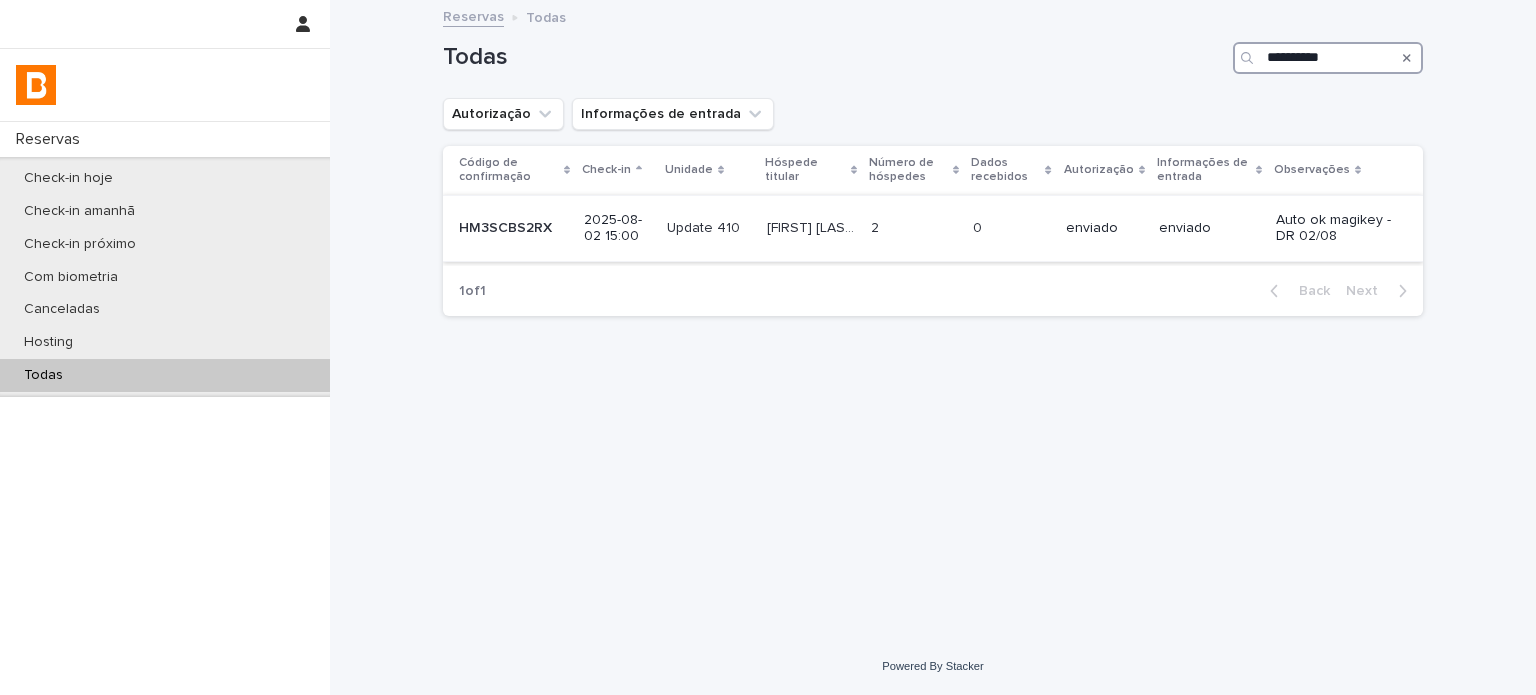 type on "**********" 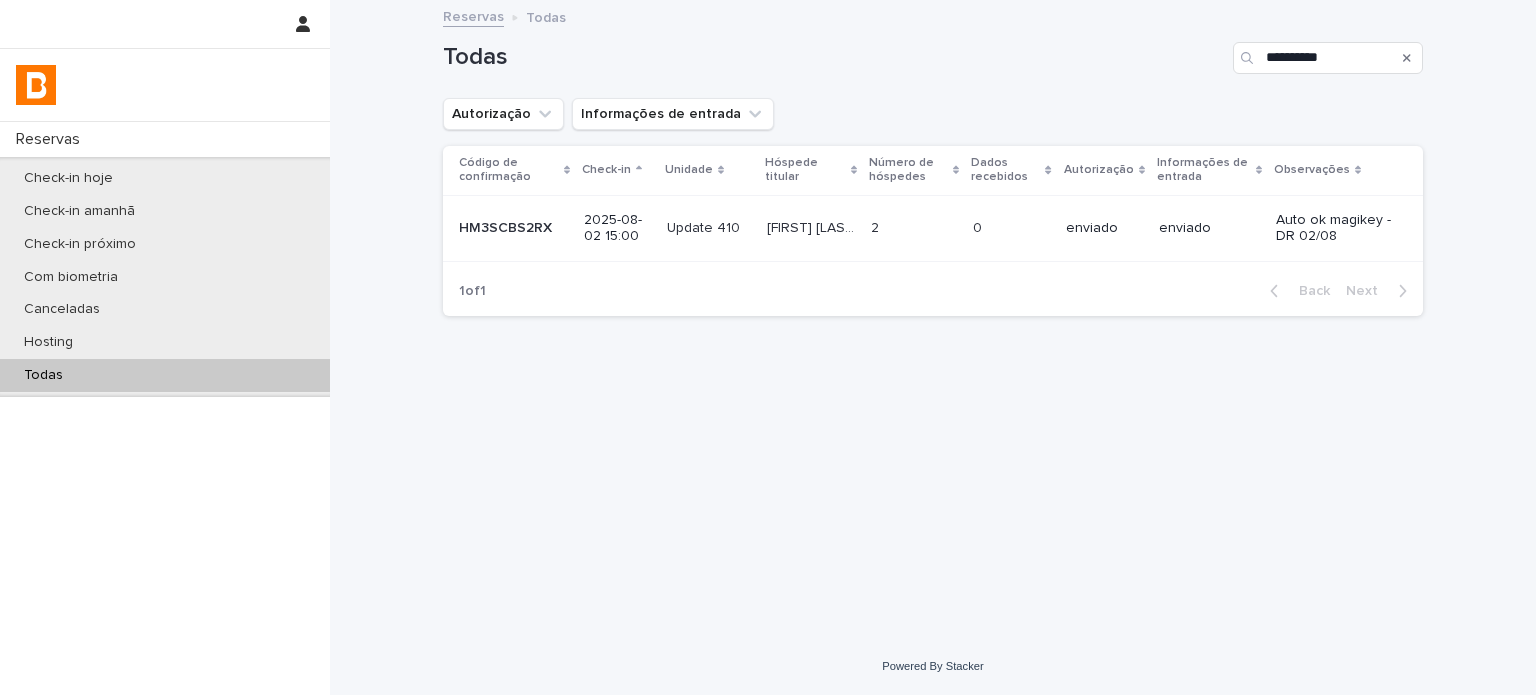 click on "0 0" at bounding box center (1011, 228) 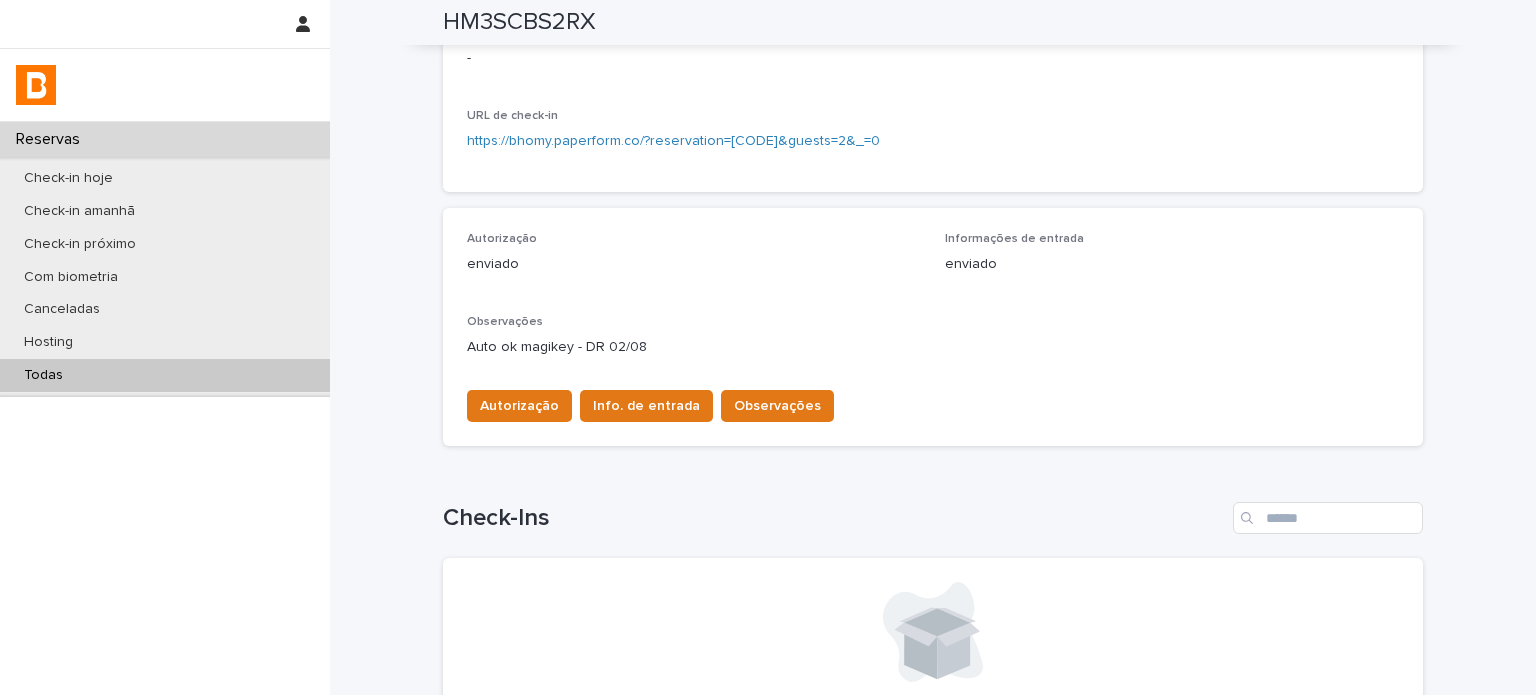 scroll, scrollTop: 392, scrollLeft: 0, axis: vertical 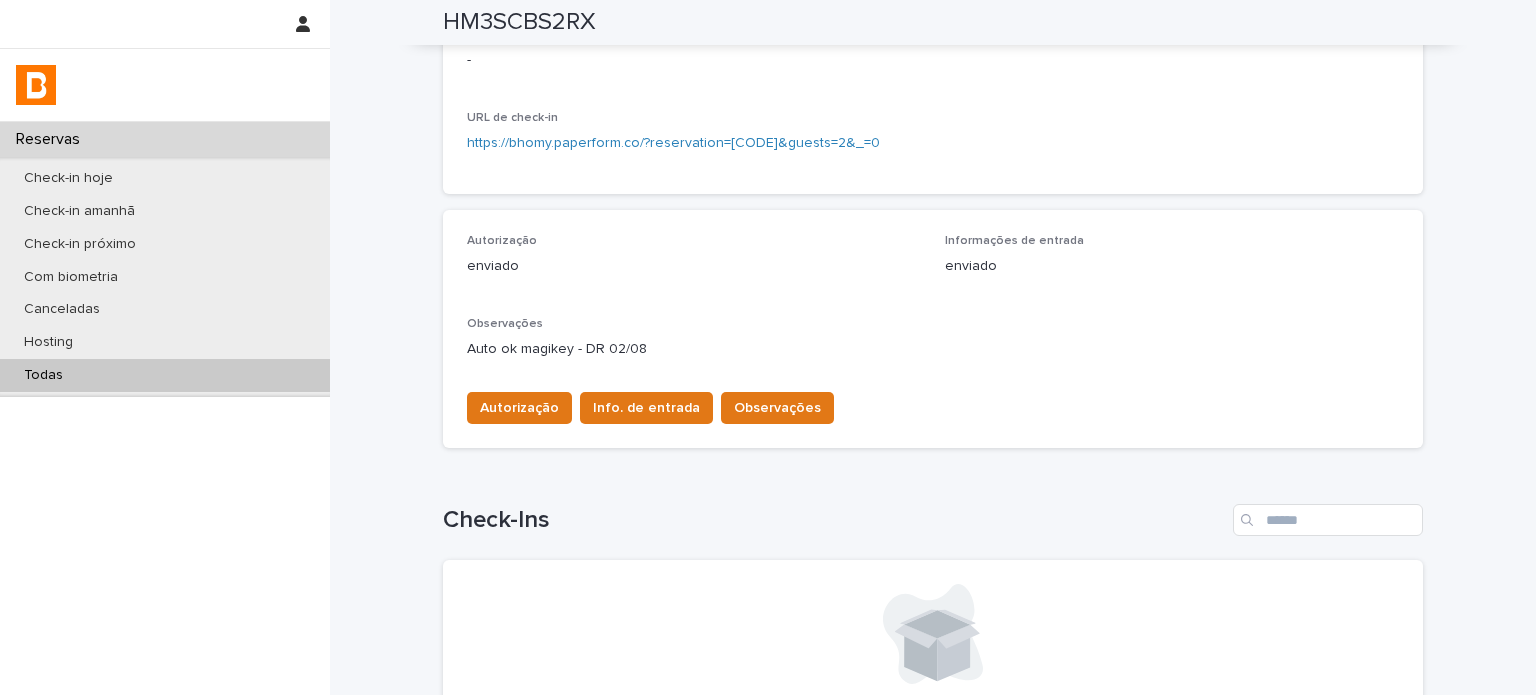 click on "Todas" at bounding box center (165, 375) 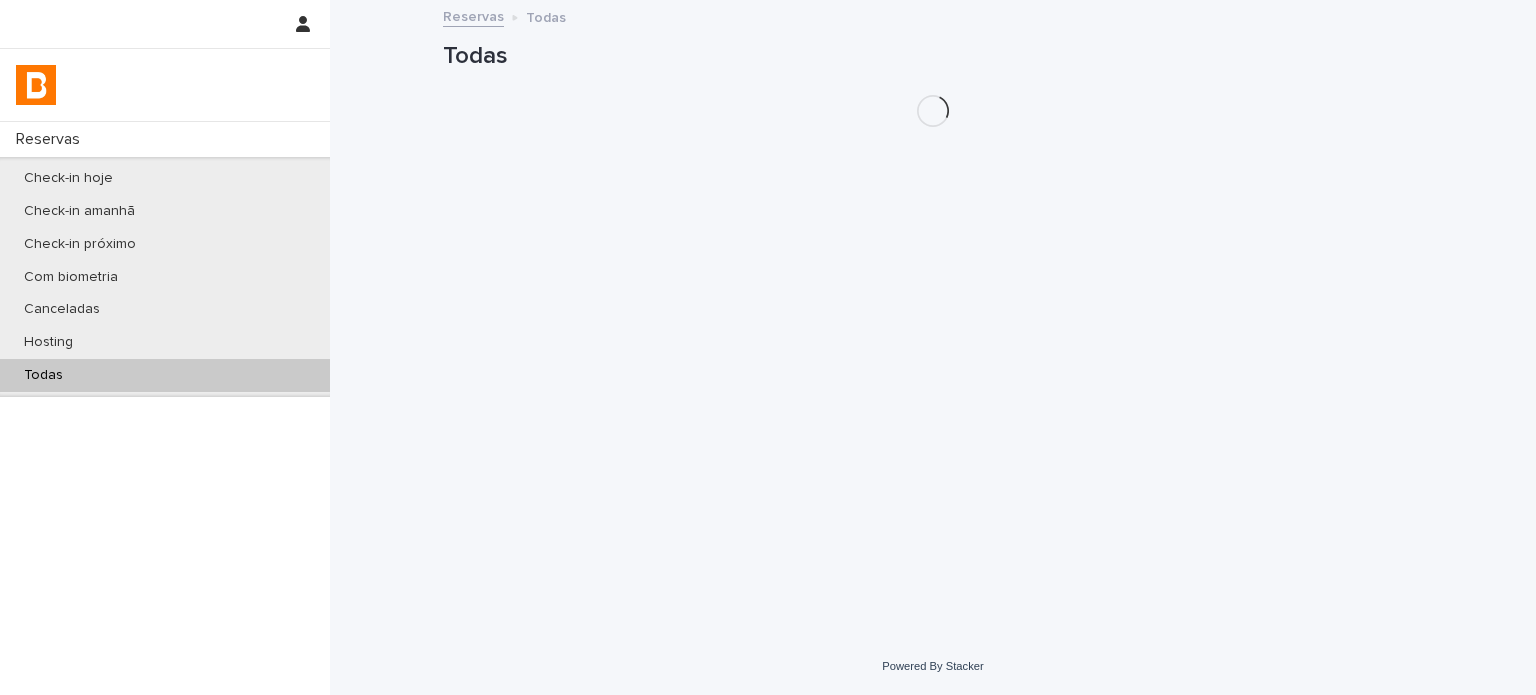 scroll, scrollTop: 0, scrollLeft: 0, axis: both 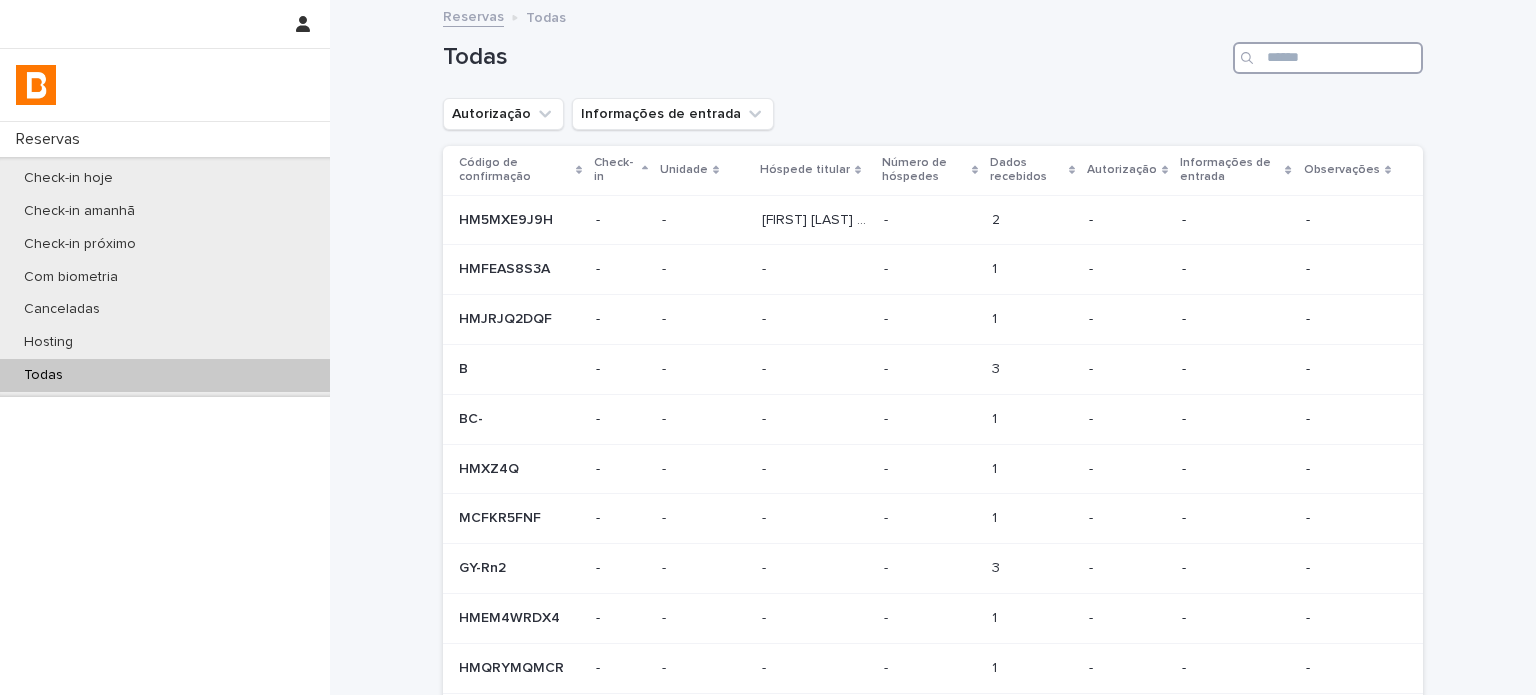click at bounding box center (1328, 58) 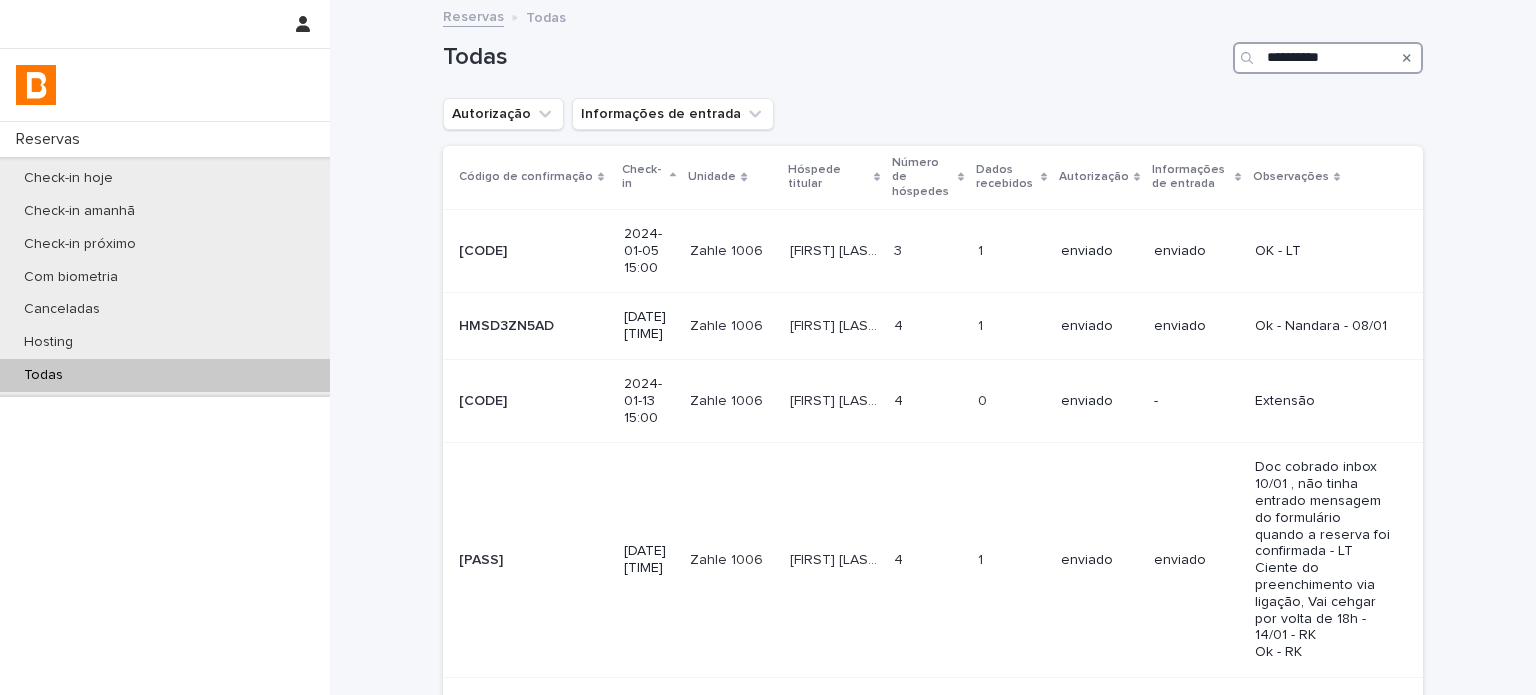 drag, startPoint x: 1328, startPoint y: 53, endPoint x: 1157, endPoint y: 39, distance: 171.57214 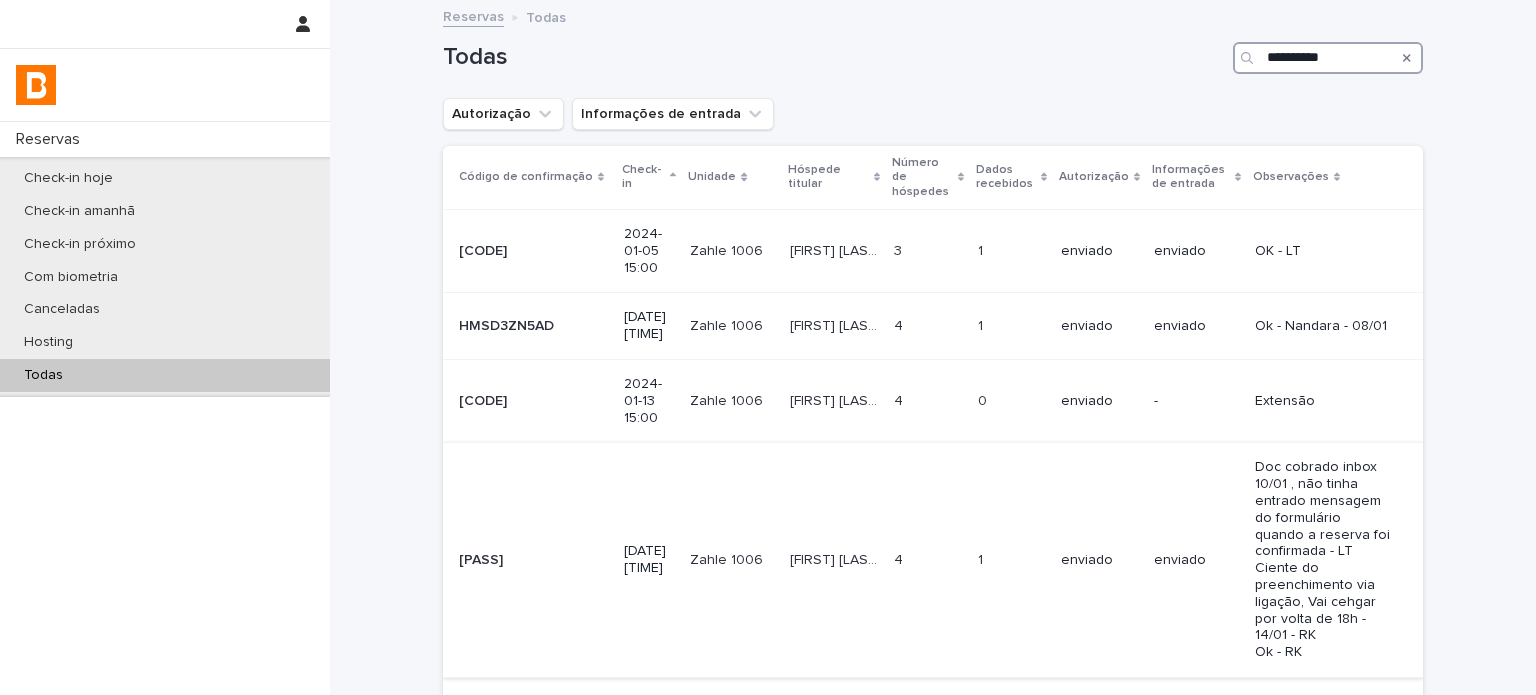 paste on "**" 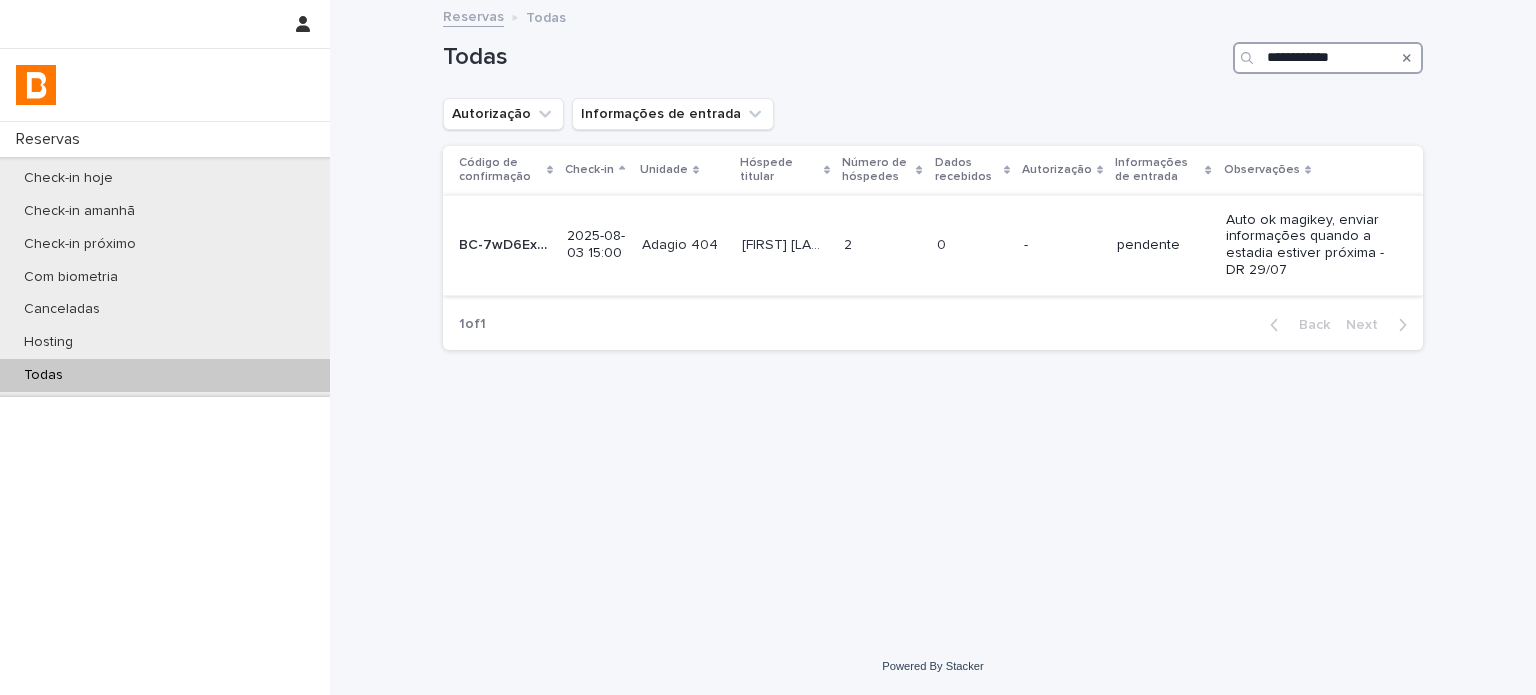 type on "**********" 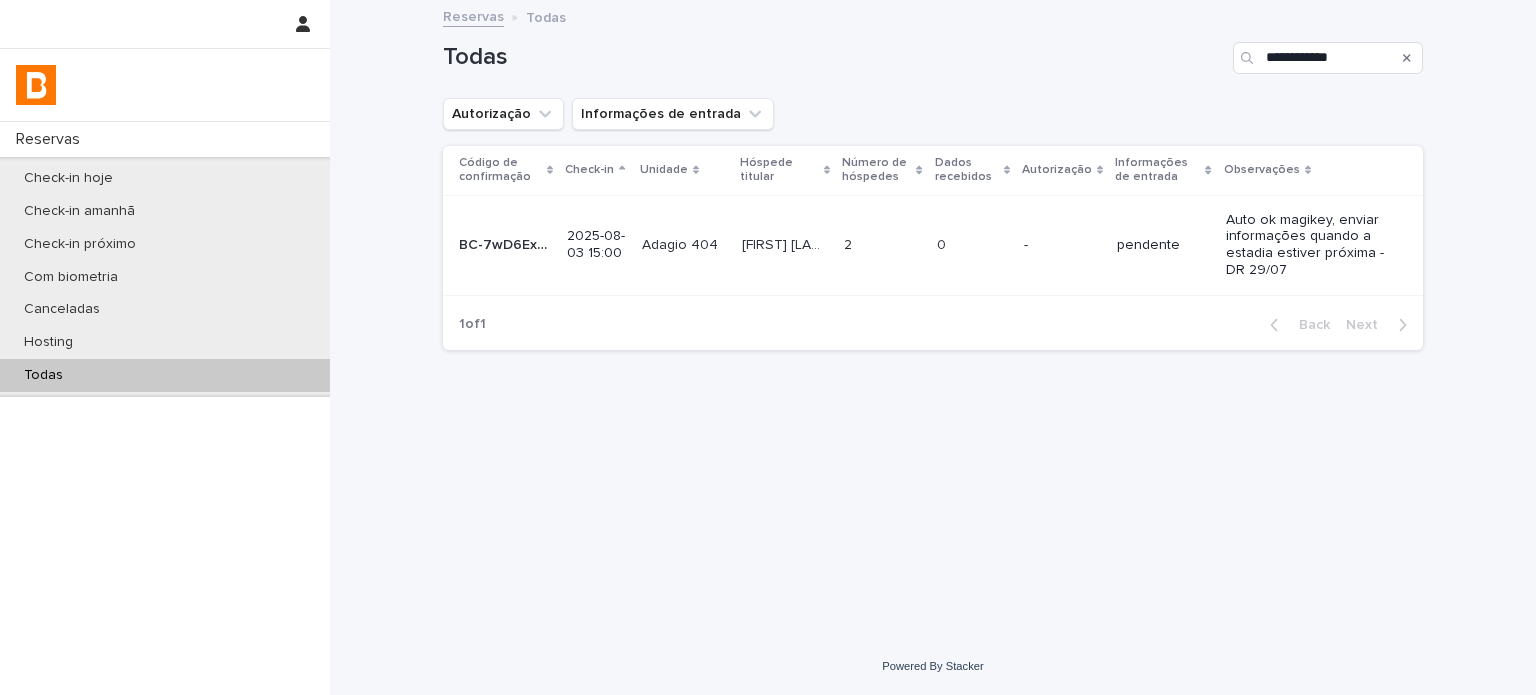 click on "-" at bounding box center (1062, 245) 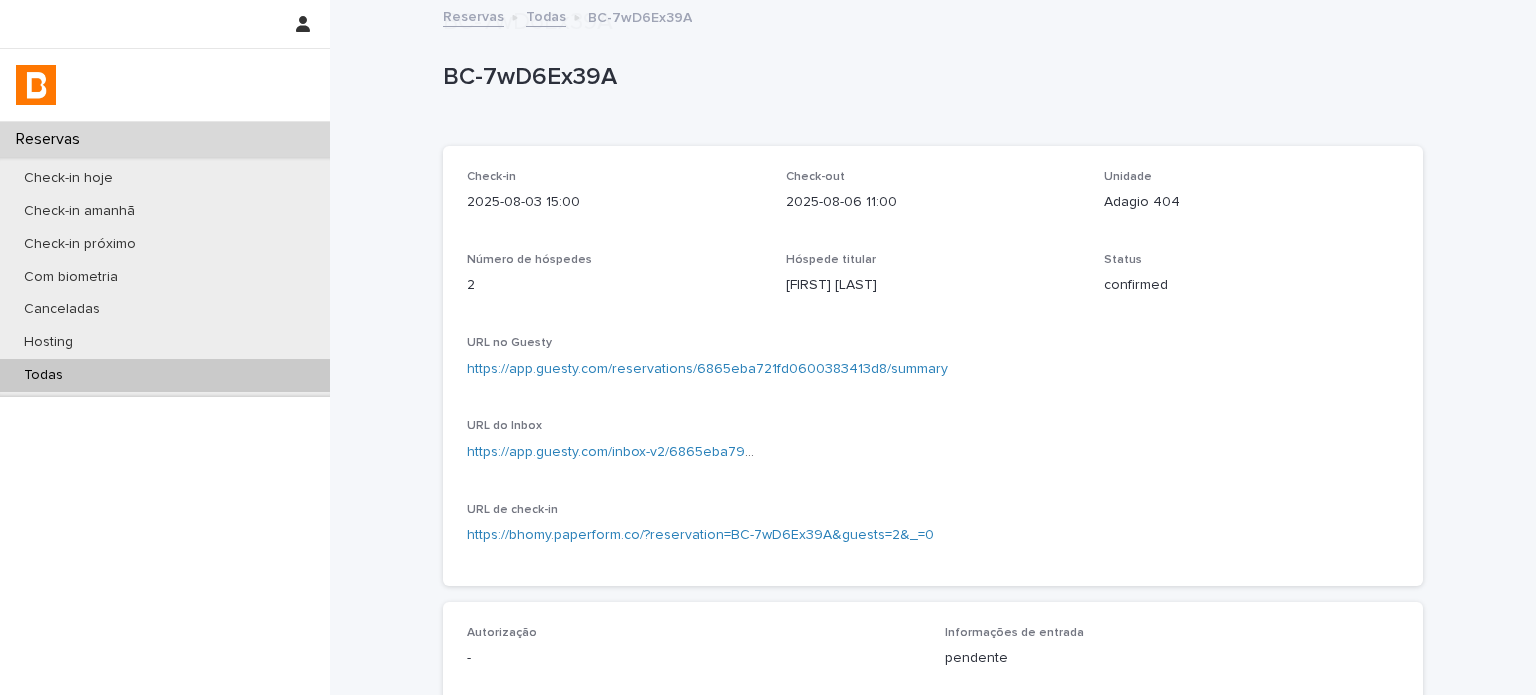 scroll, scrollTop: 433, scrollLeft: 0, axis: vertical 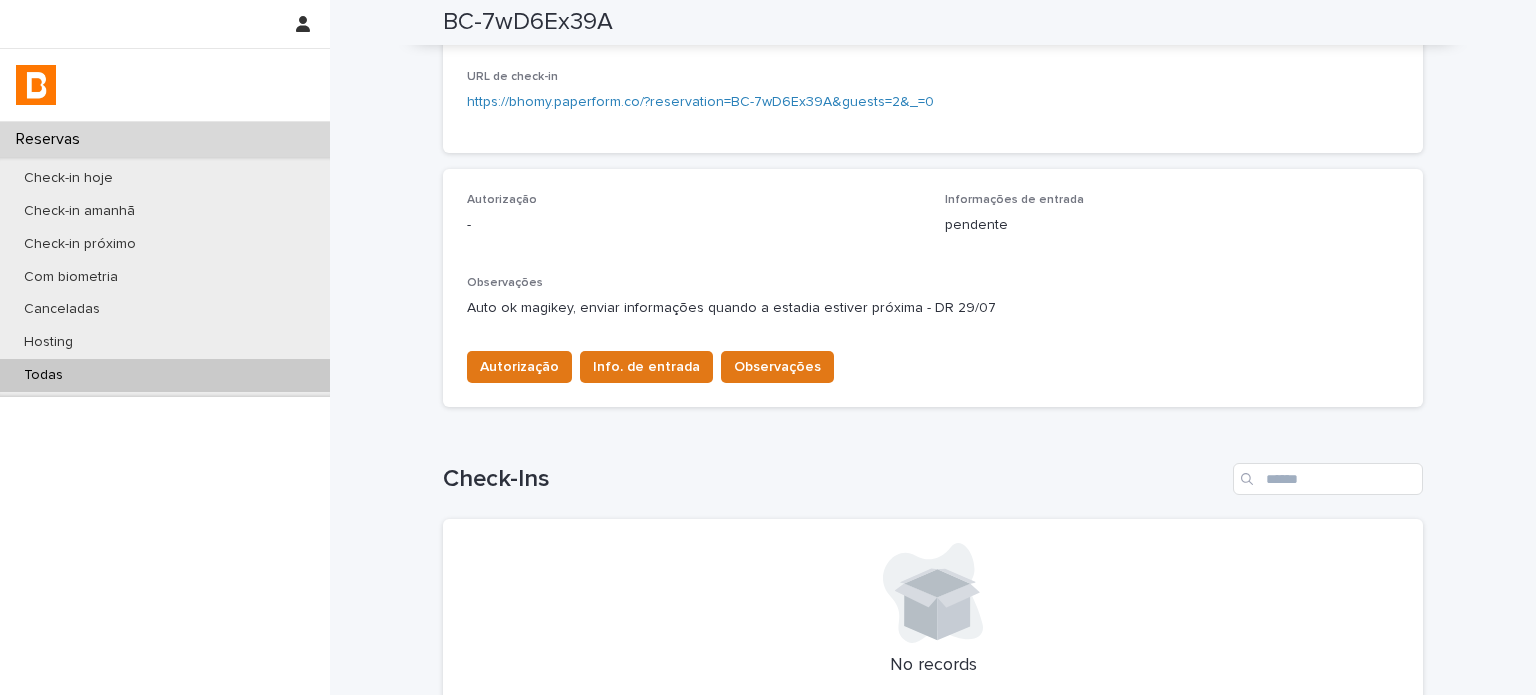 click on "Todas" at bounding box center [165, 375] 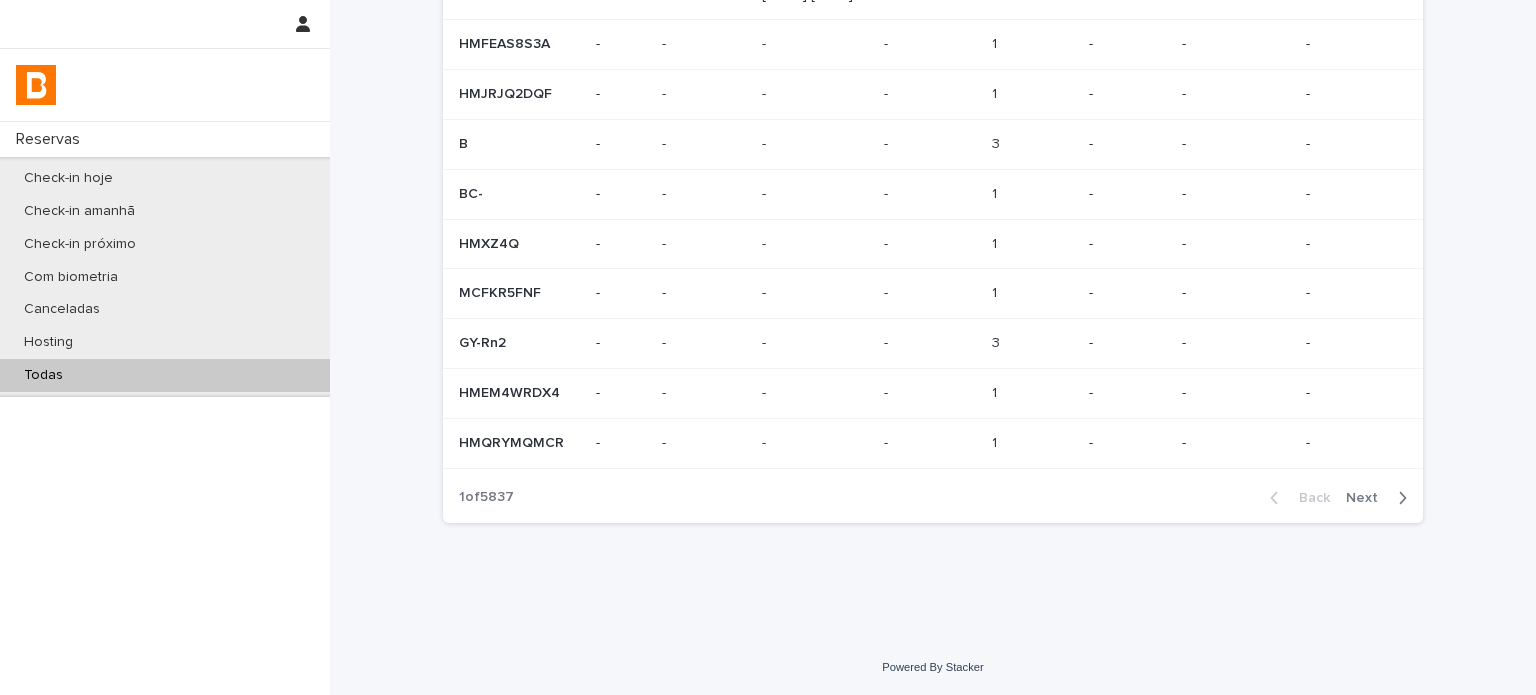scroll, scrollTop: 0, scrollLeft: 0, axis: both 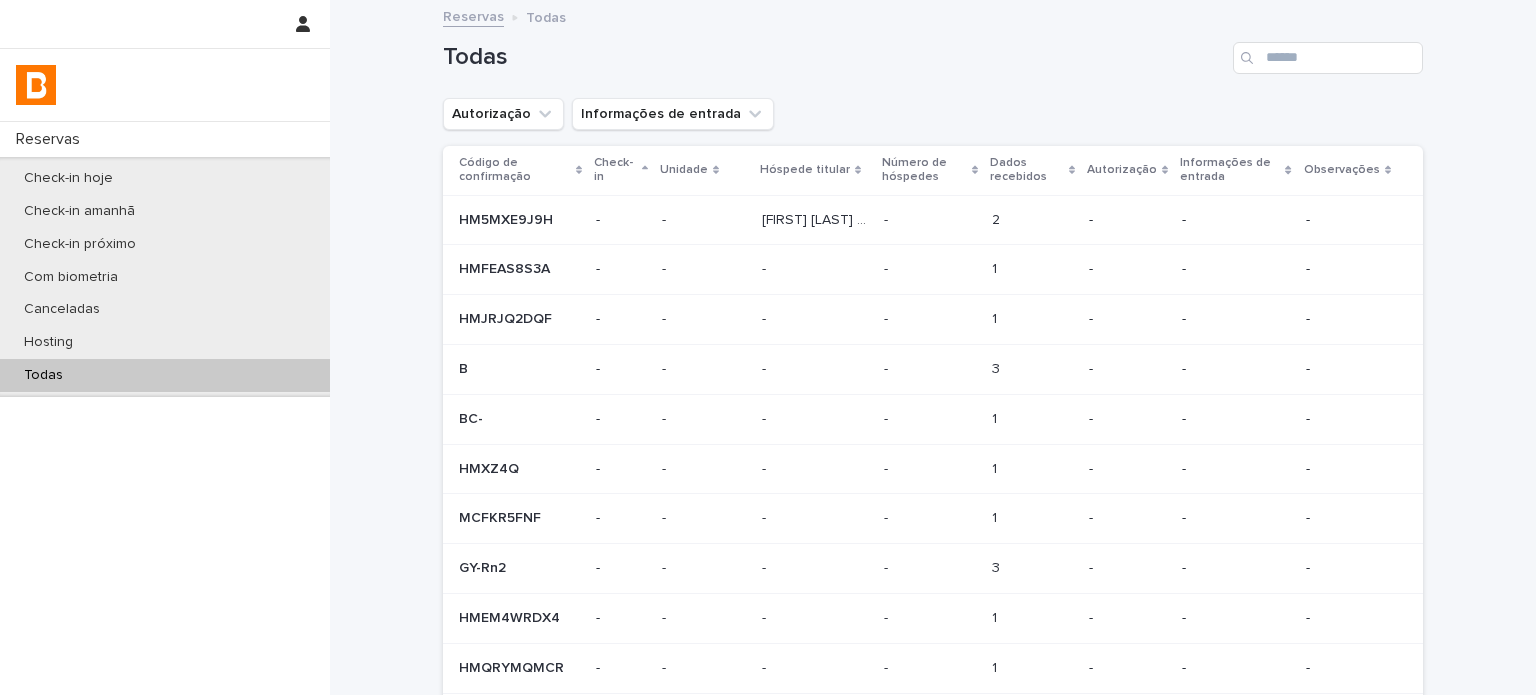 click on "Todas" at bounding box center (933, 50) 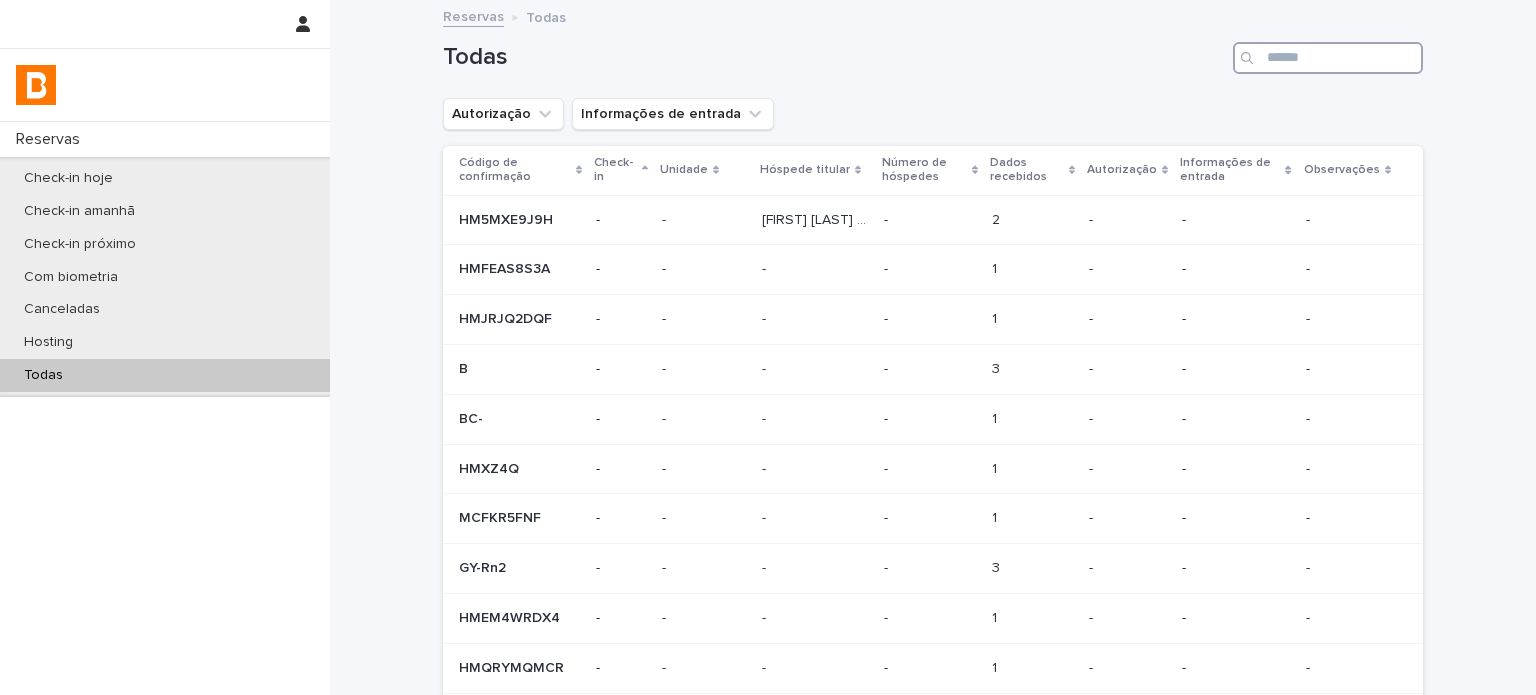 click at bounding box center (1328, 58) 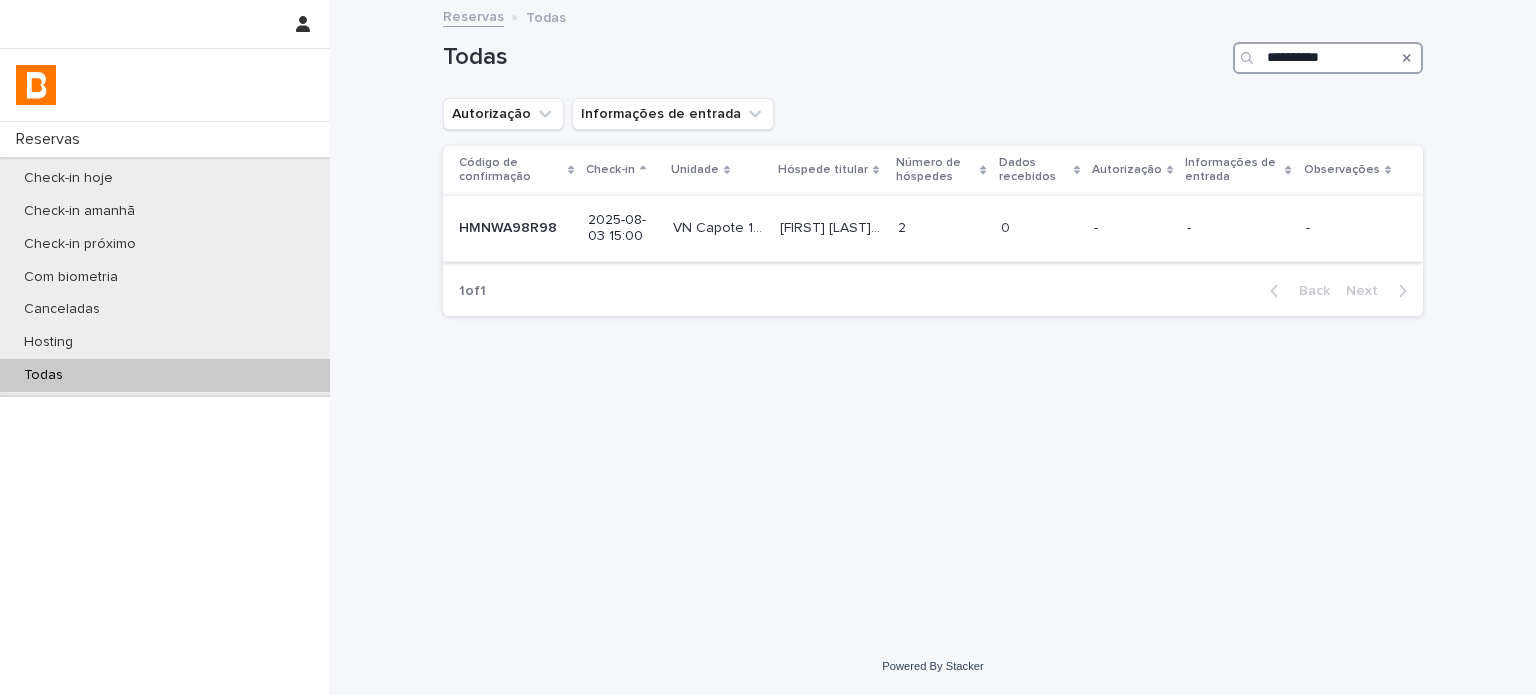 type on "**********" 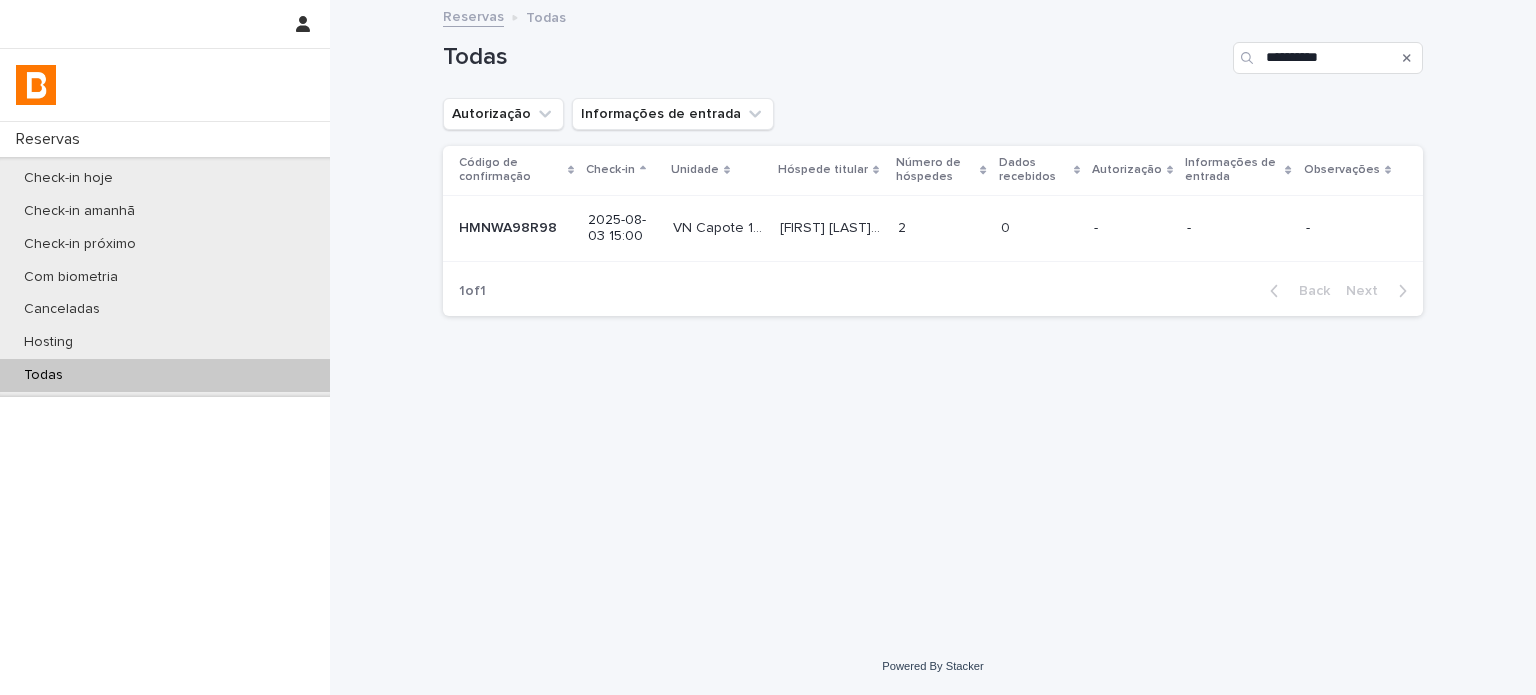 click at bounding box center [941, 228] 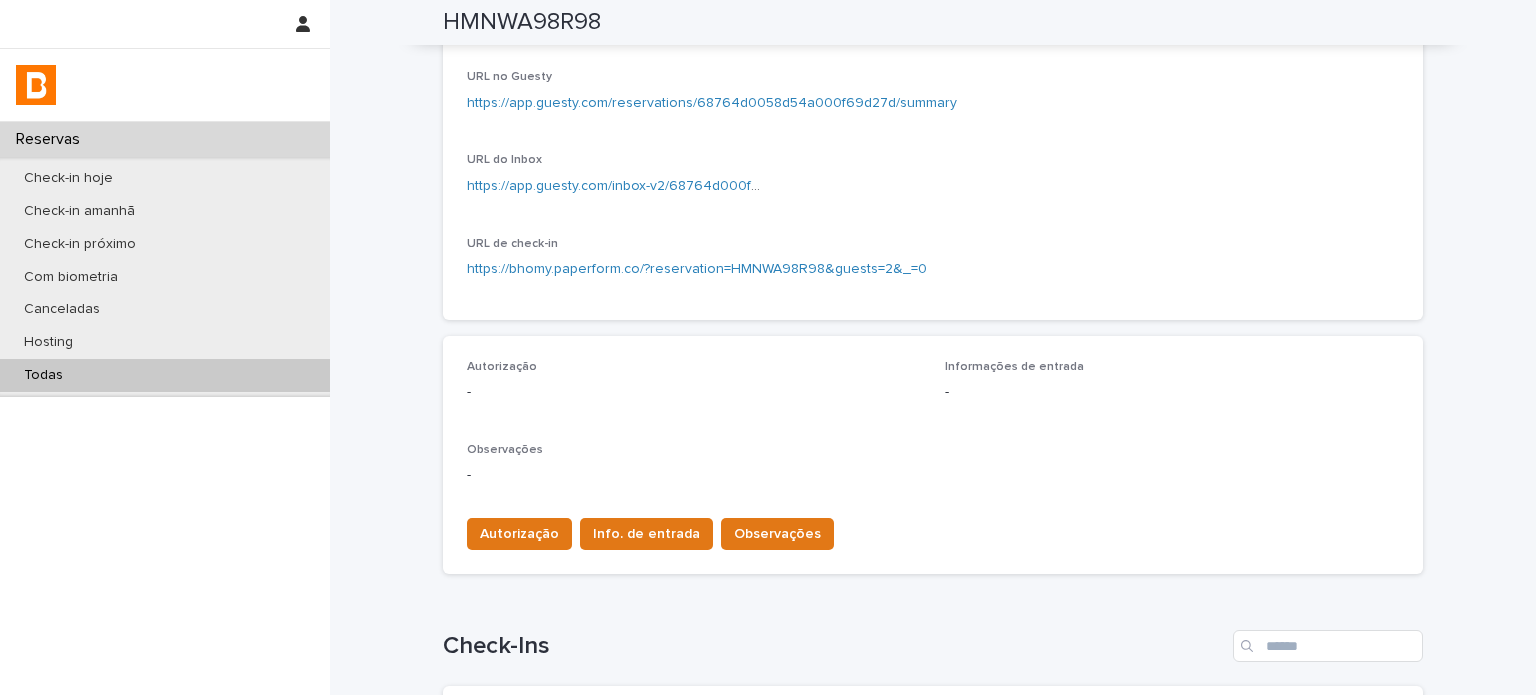 scroll, scrollTop: 366, scrollLeft: 0, axis: vertical 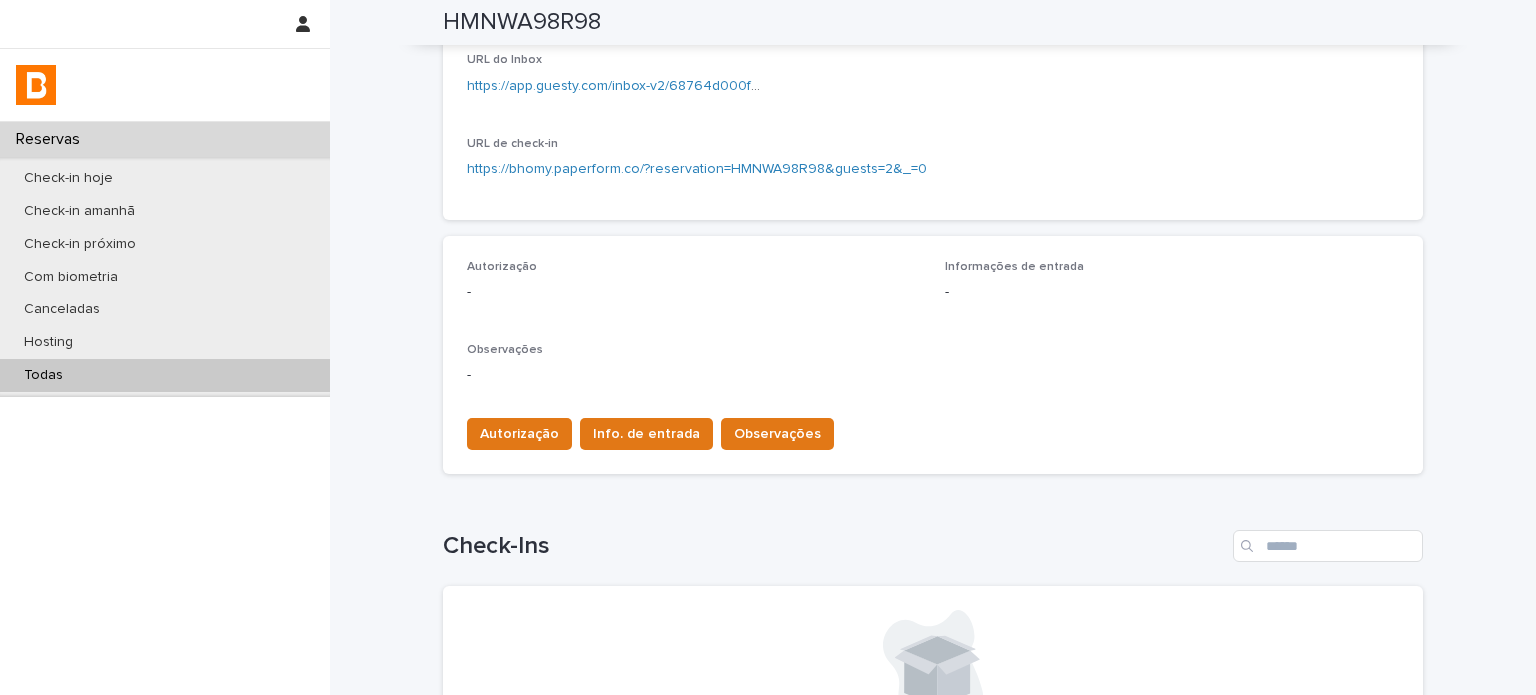click on "Loading... Saving… Check-Ins No records" at bounding box center (933, 661) 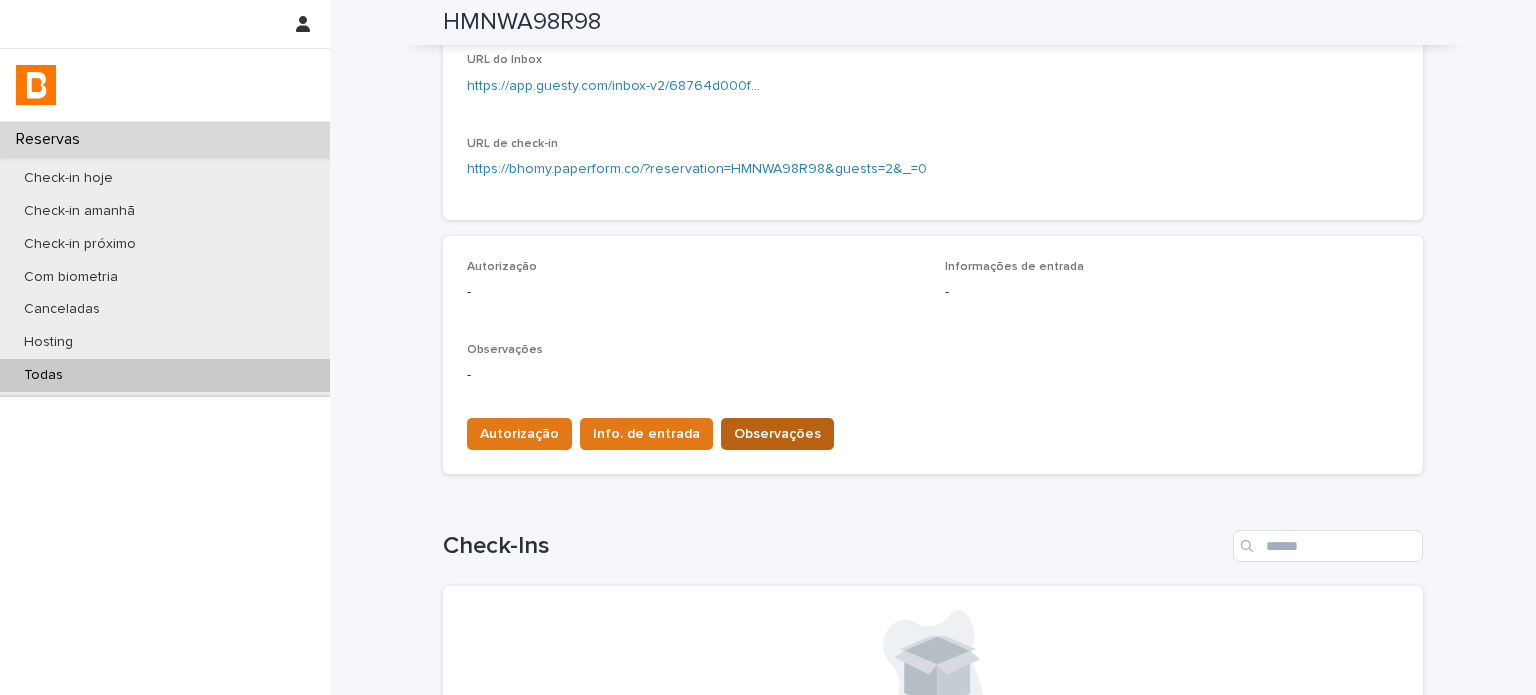 click on "Observações" at bounding box center (777, 434) 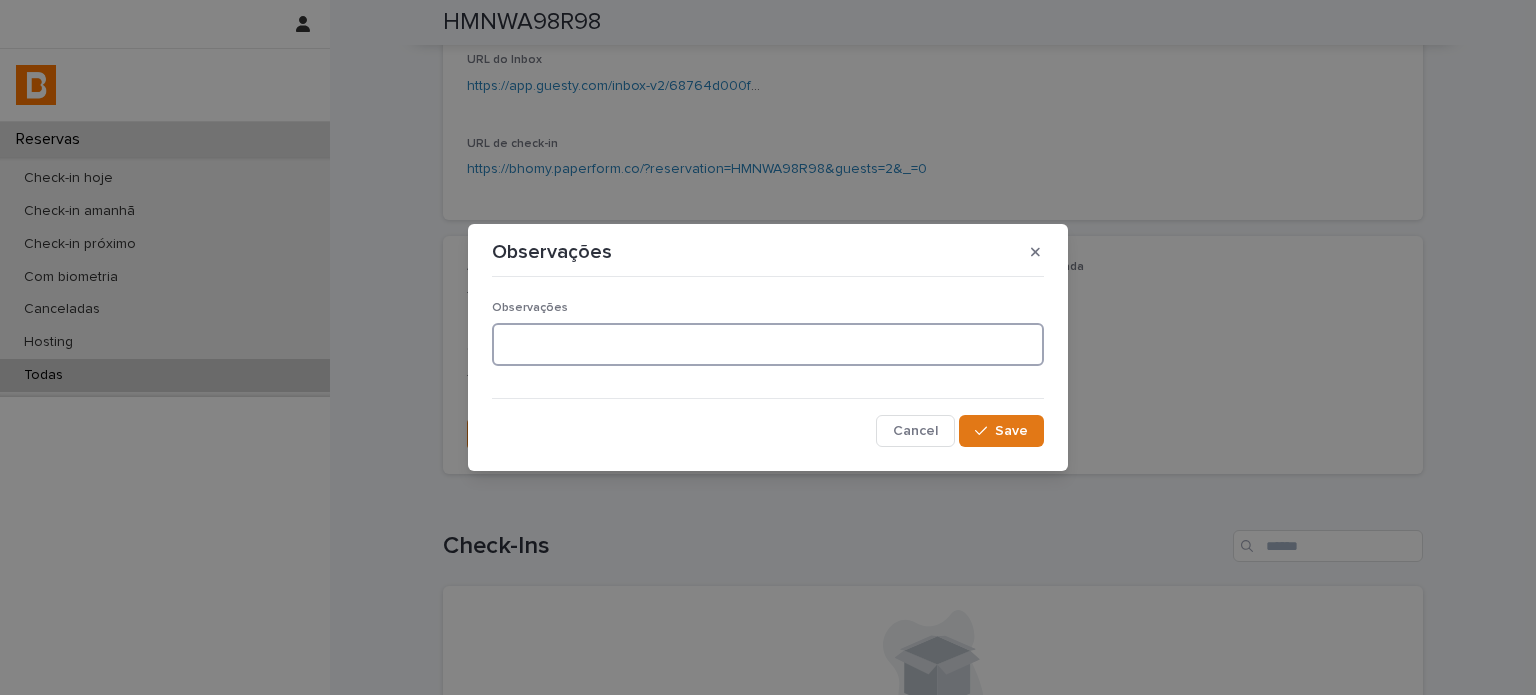 click at bounding box center [768, 344] 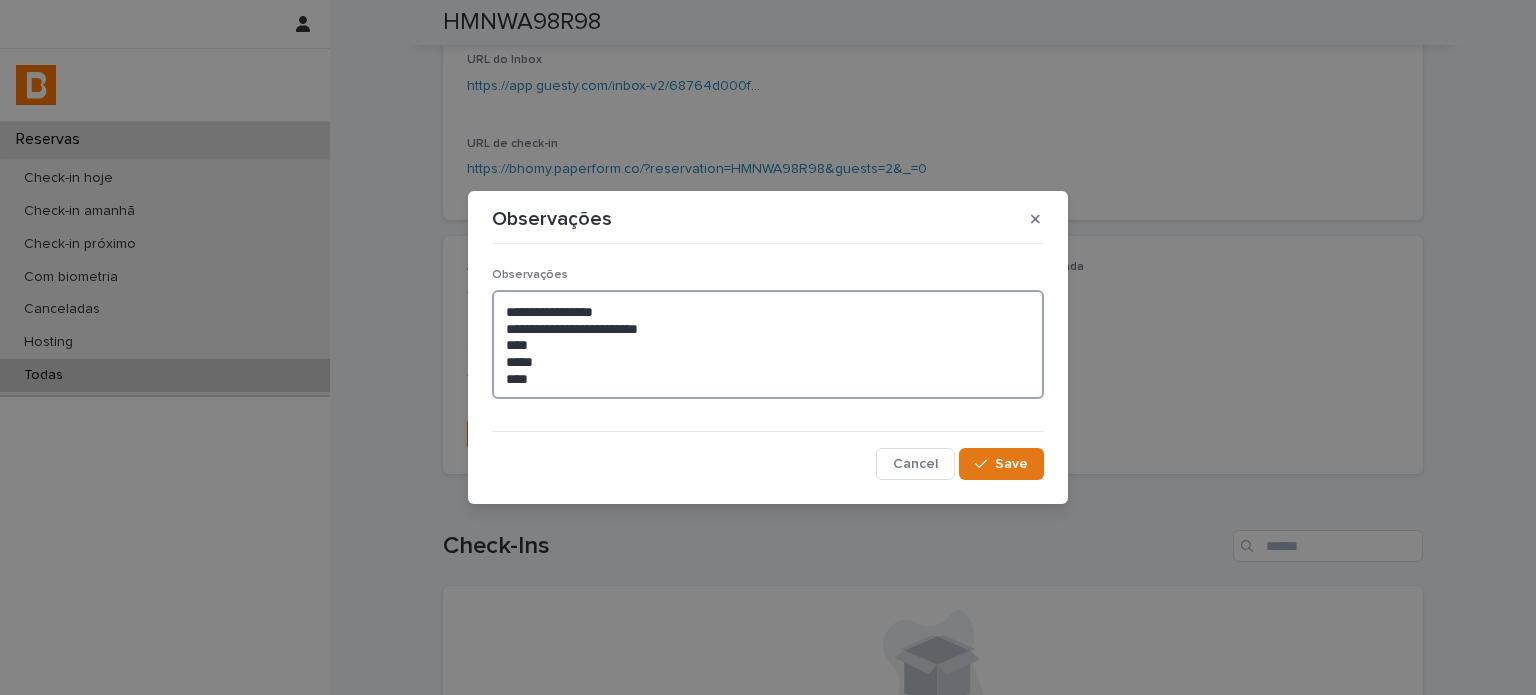click on "**********" at bounding box center [768, 345] 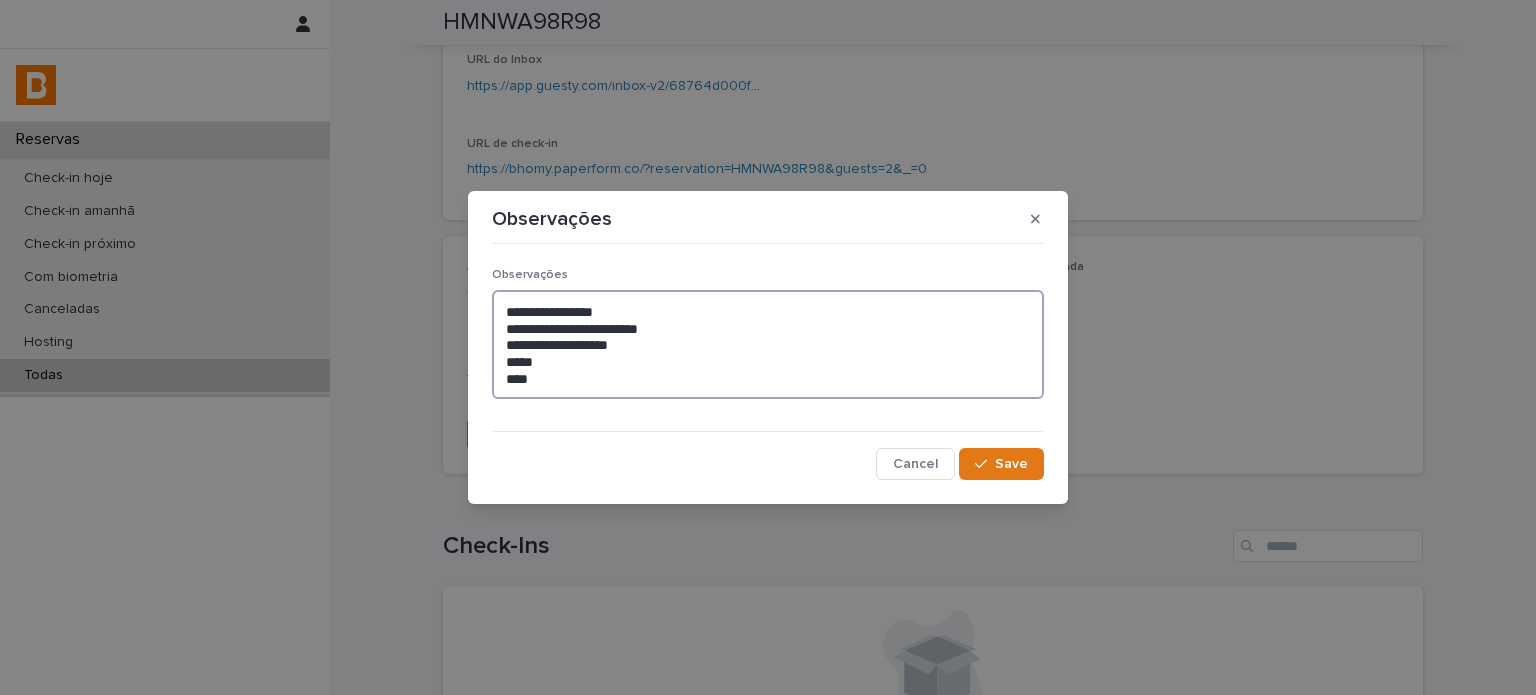 click on "**********" at bounding box center (768, 345) 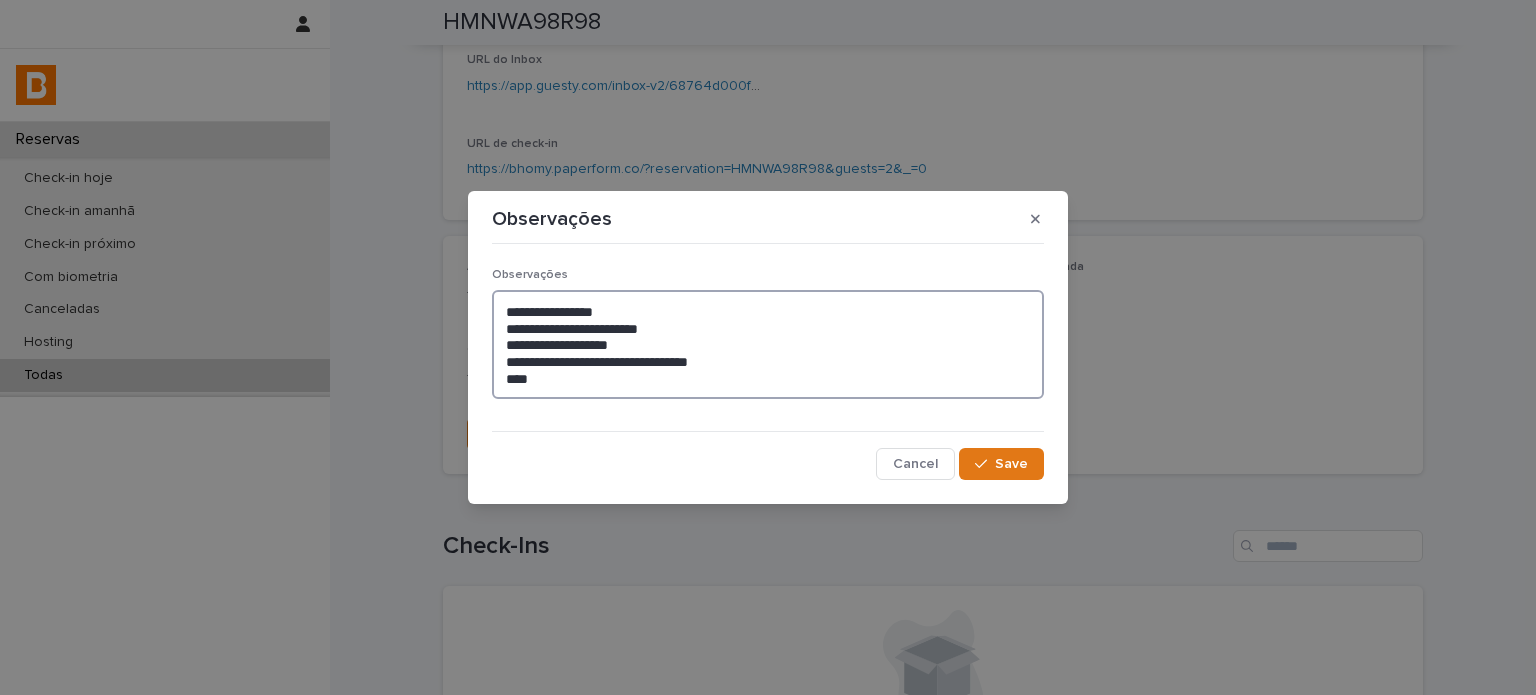 click on "**********" at bounding box center [768, 345] 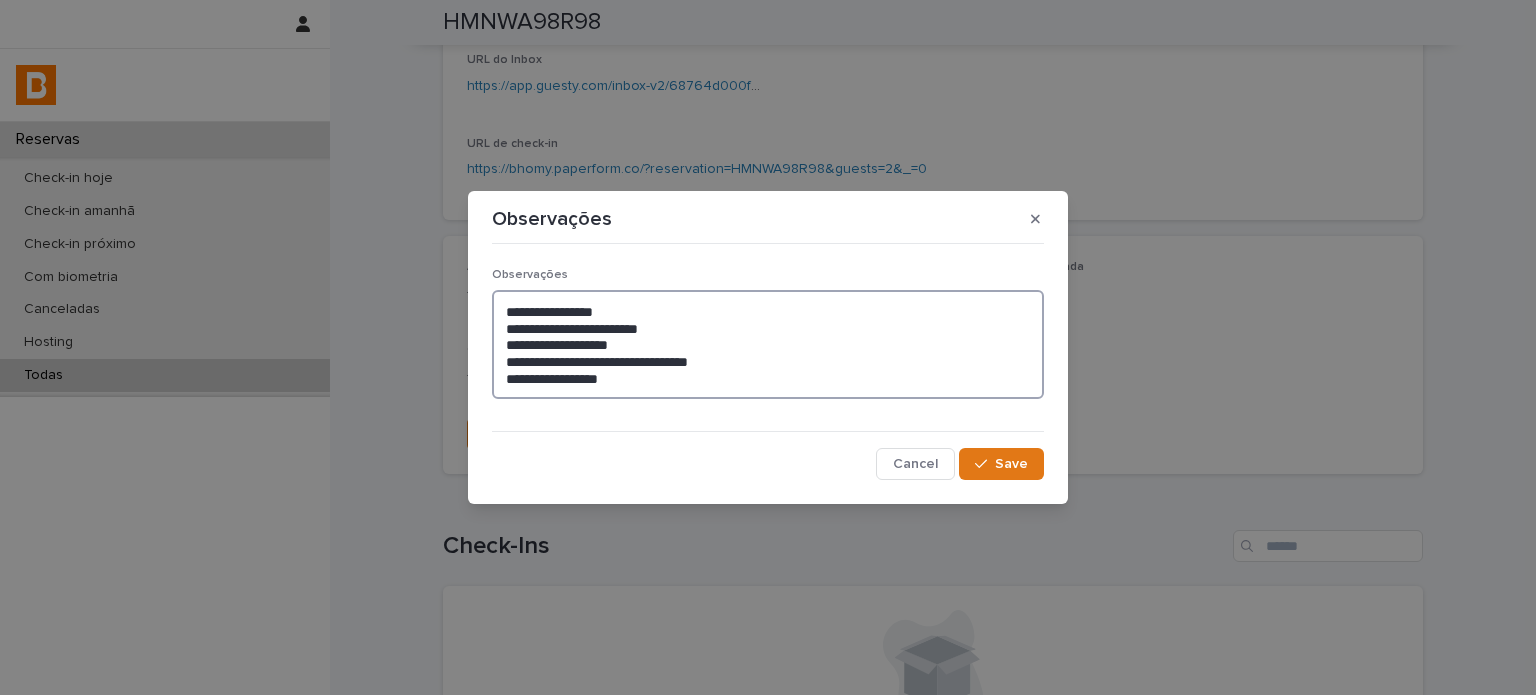 type on "**********" 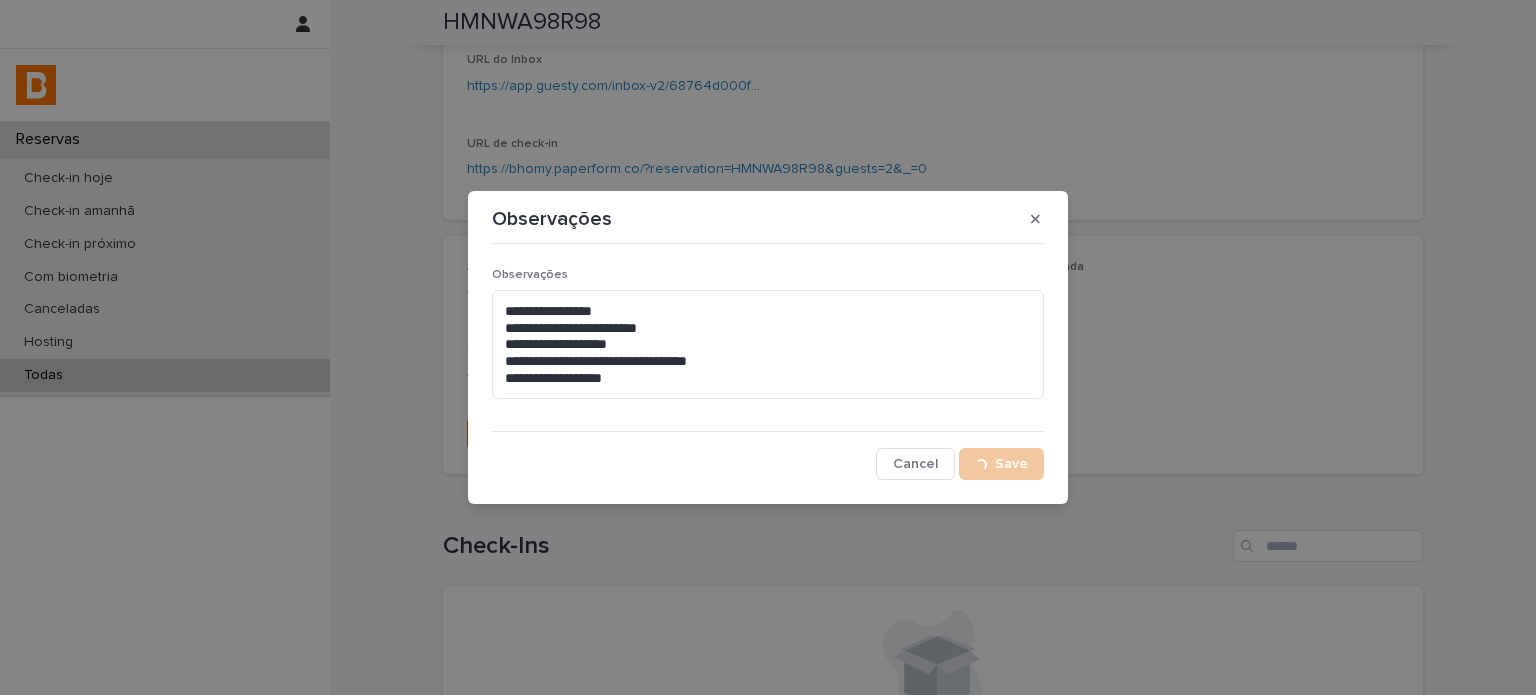 scroll, scrollTop: 408, scrollLeft: 0, axis: vertical 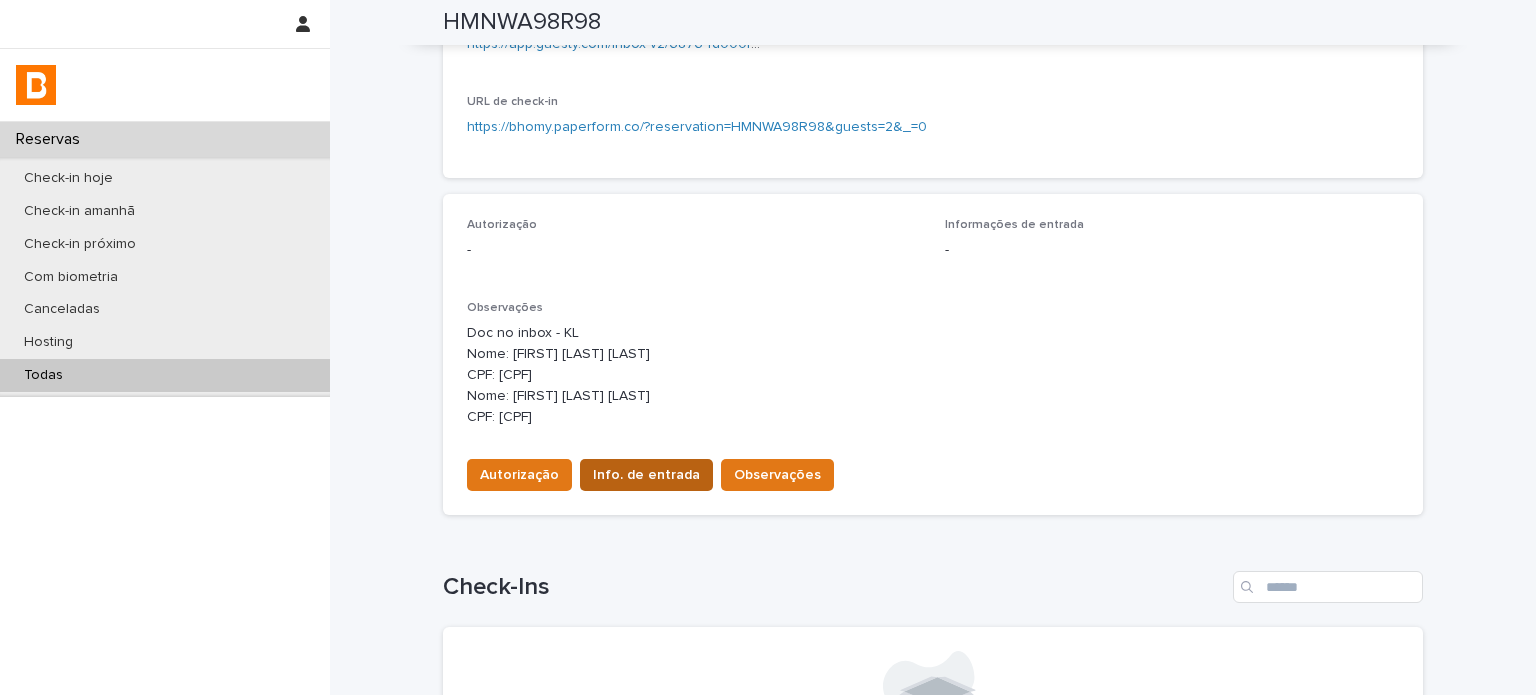 click on "Info. de entrada" at bounding box center [646, 475] 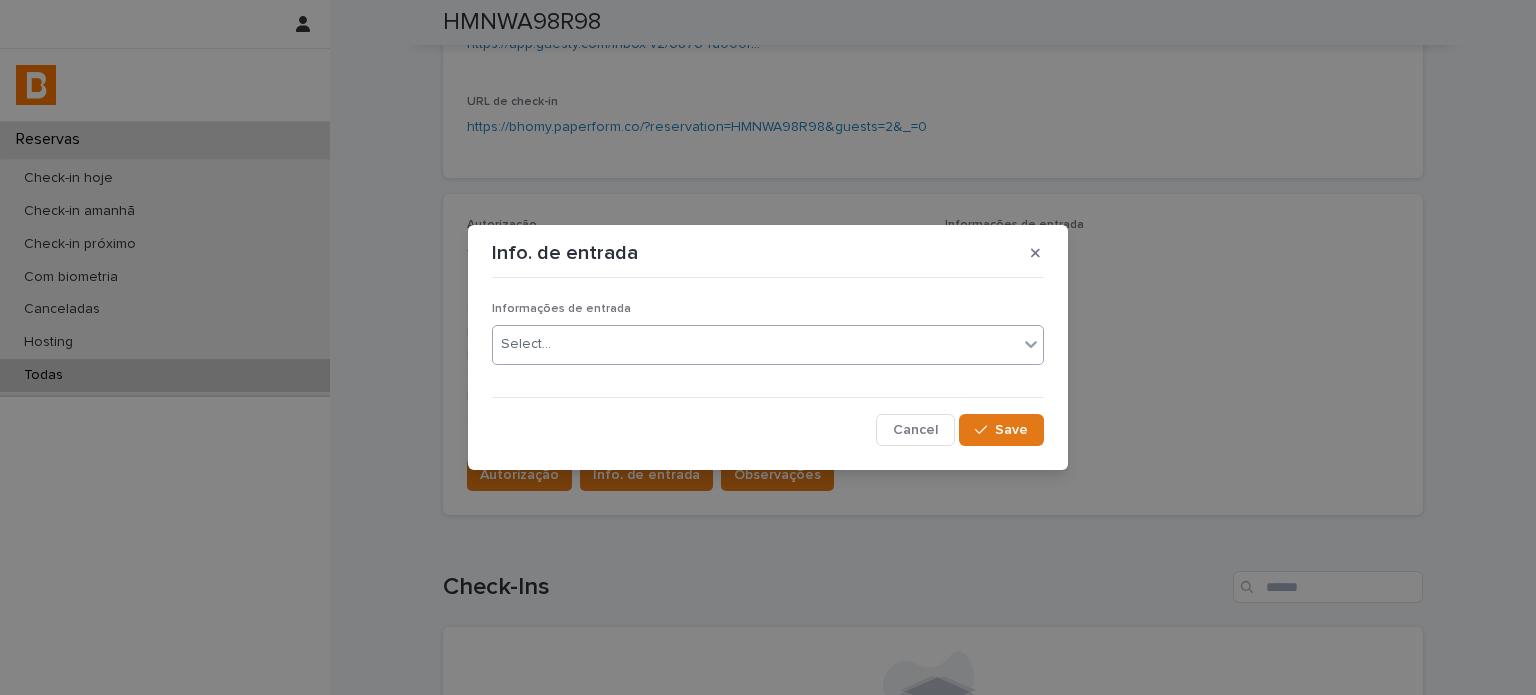 click on "Select..." at bounding box center [755, 344] 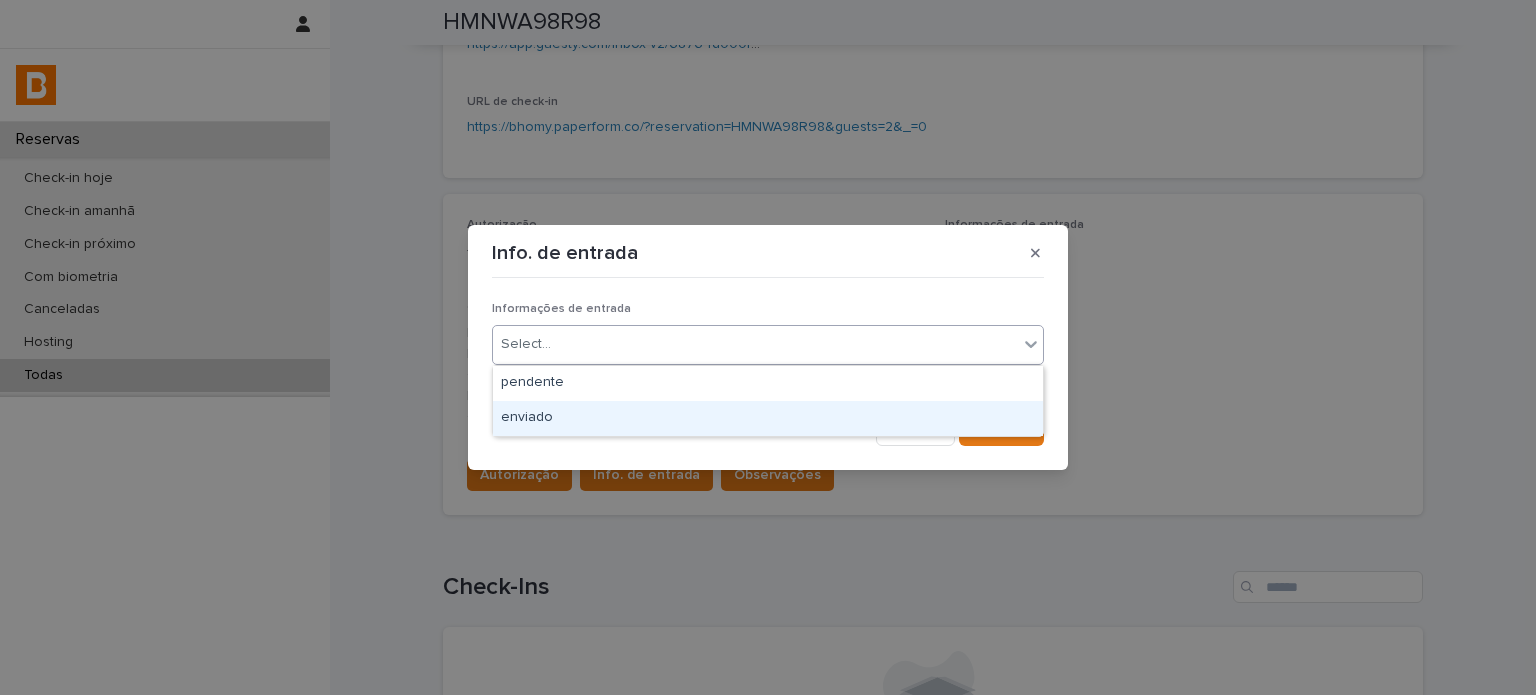 click on "enviado" at bounding box center [768, 418] 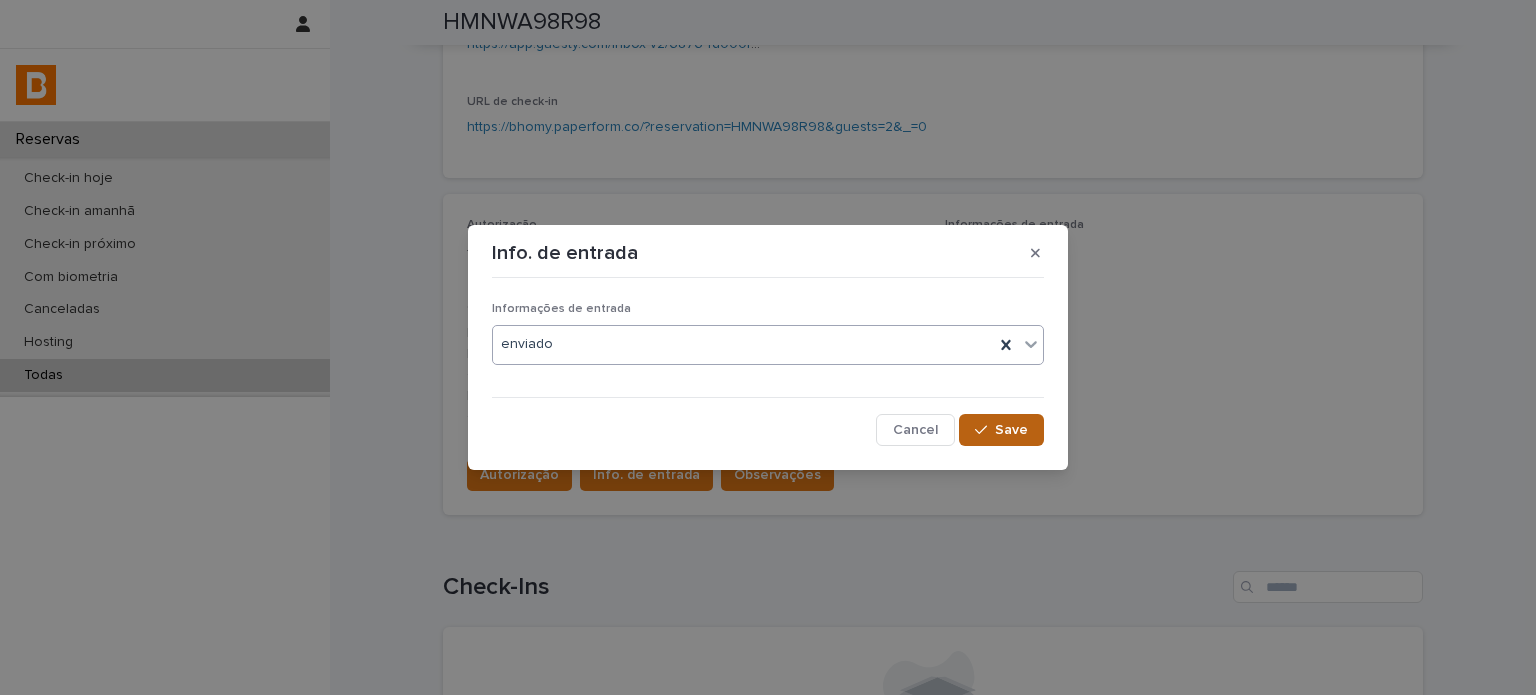 click 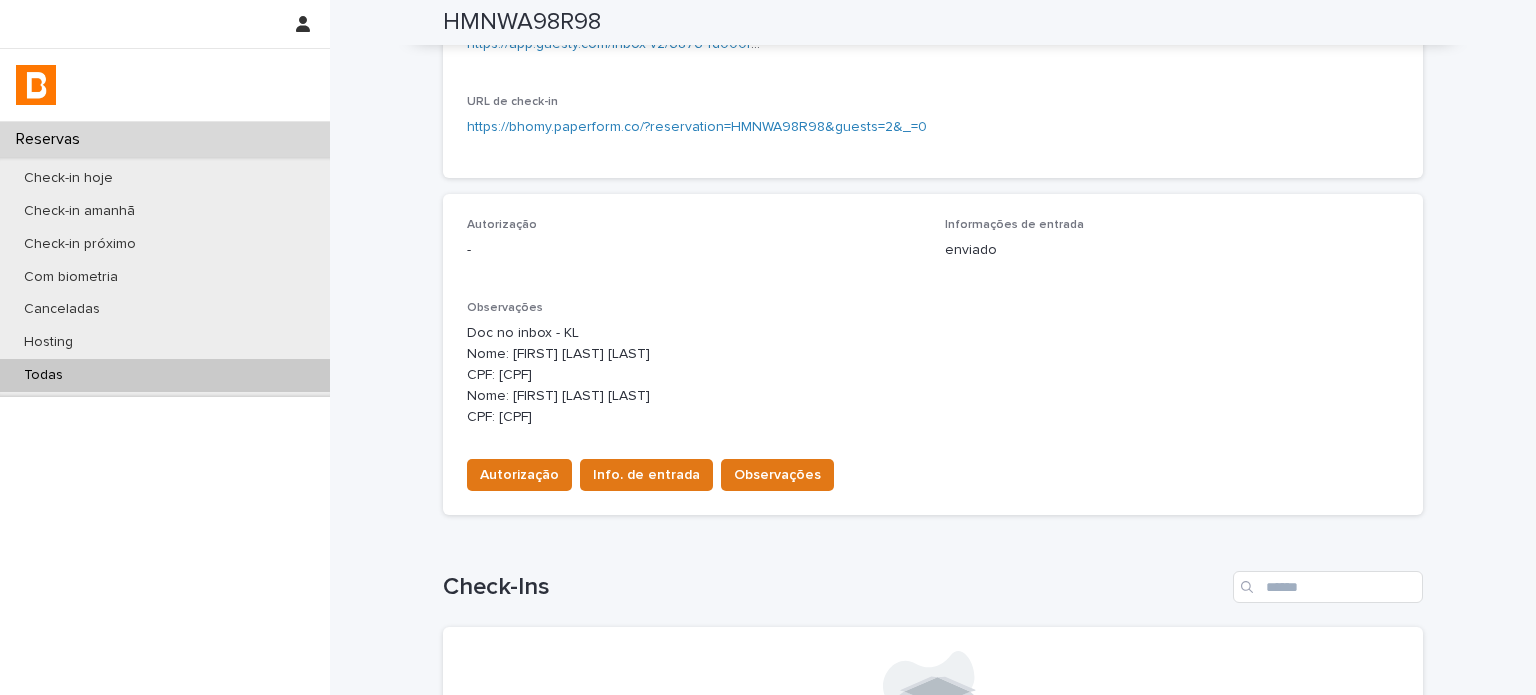 type 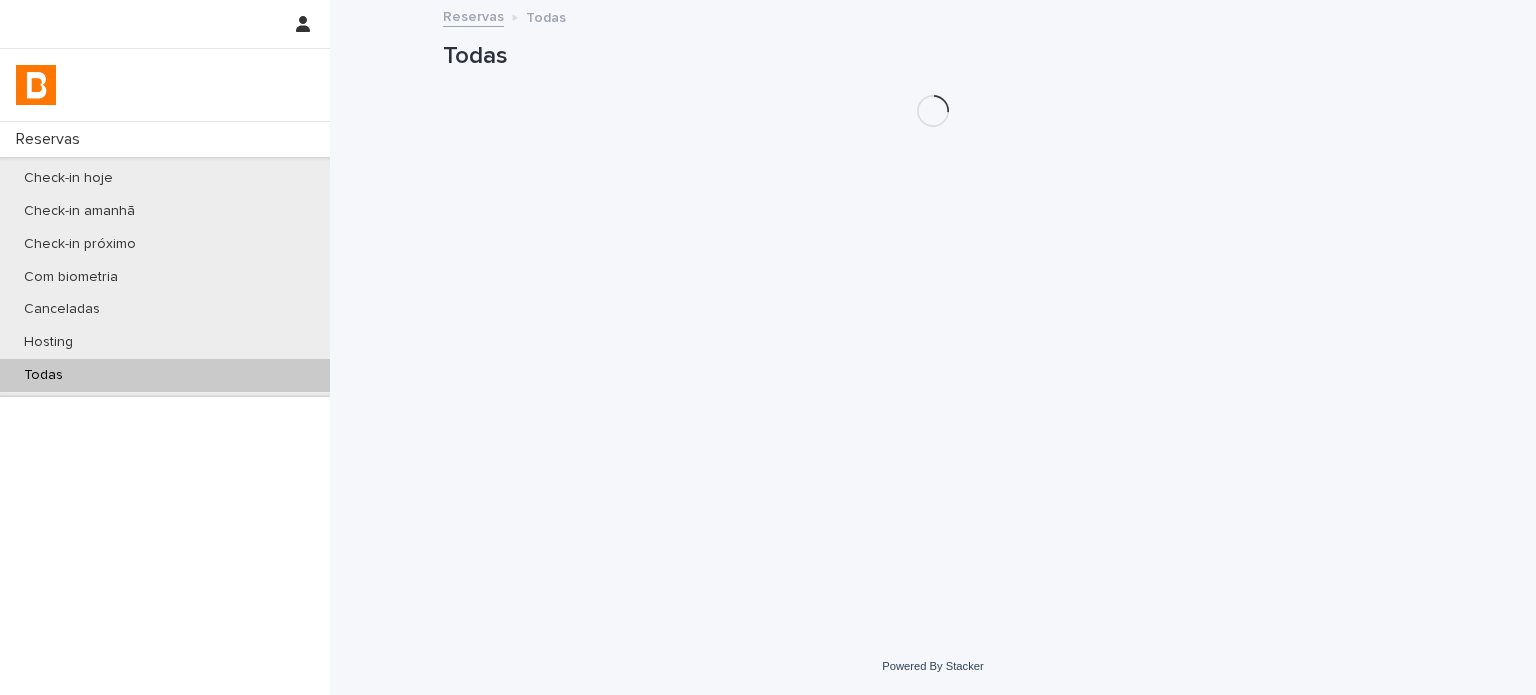 scroll, scrollTop: 0, scrollLeft: 0, axis: both 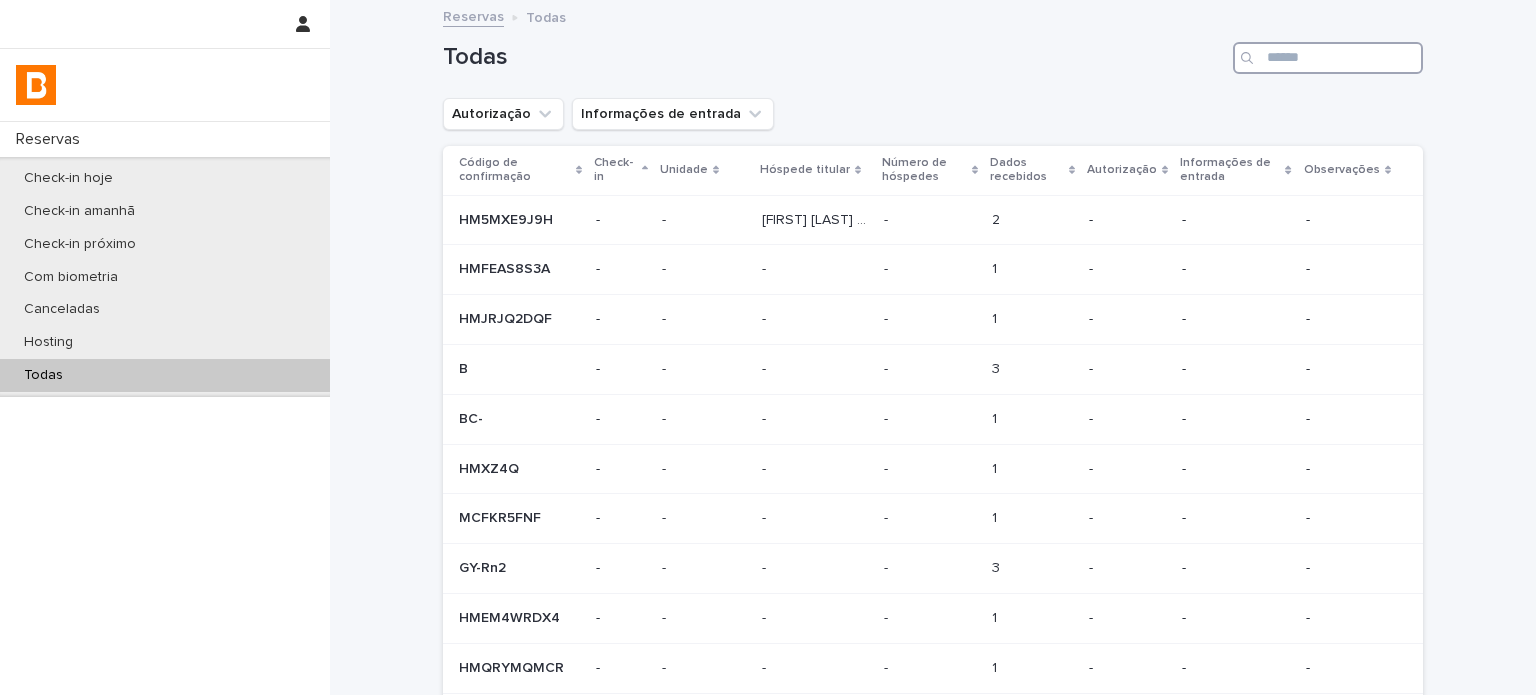 click at bounding box center [1328, 58] 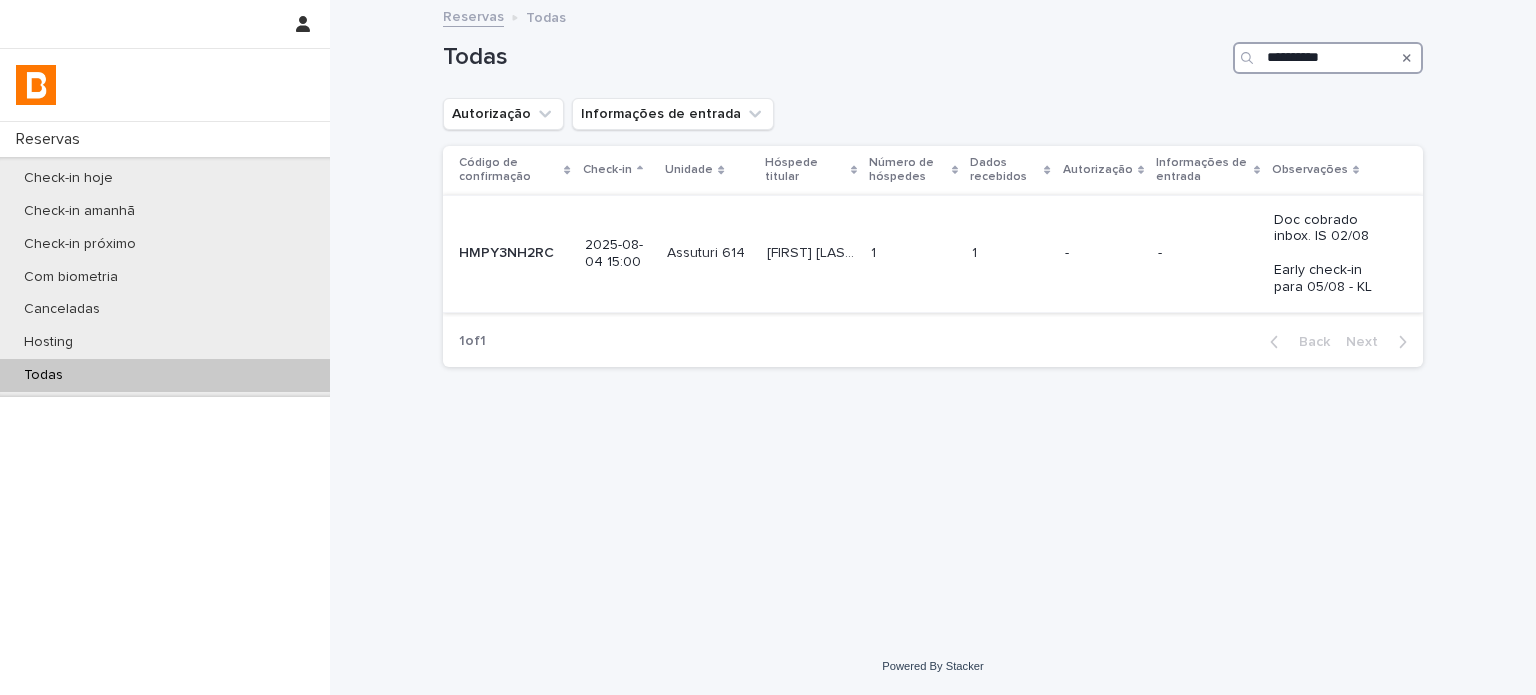 type on "**********" 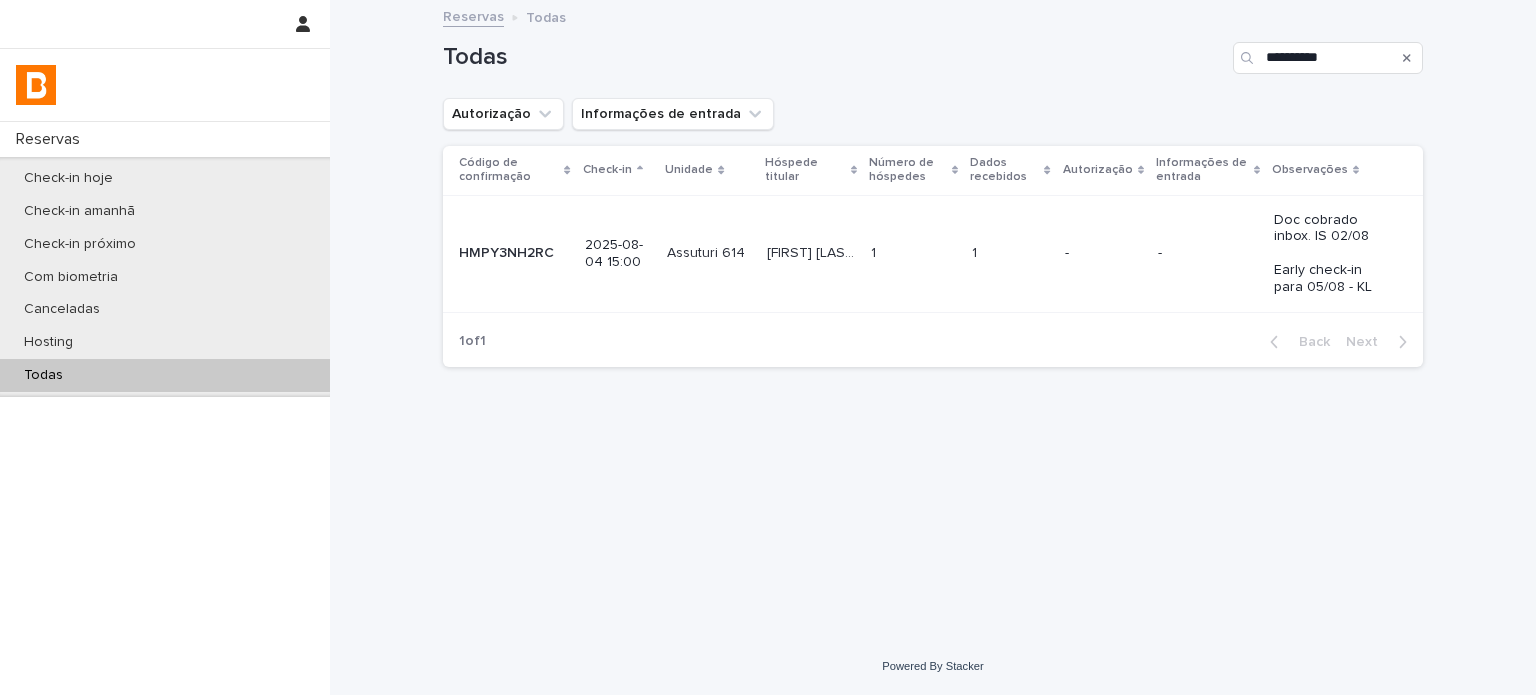click on "1 1" at bounding box center [913, 253] 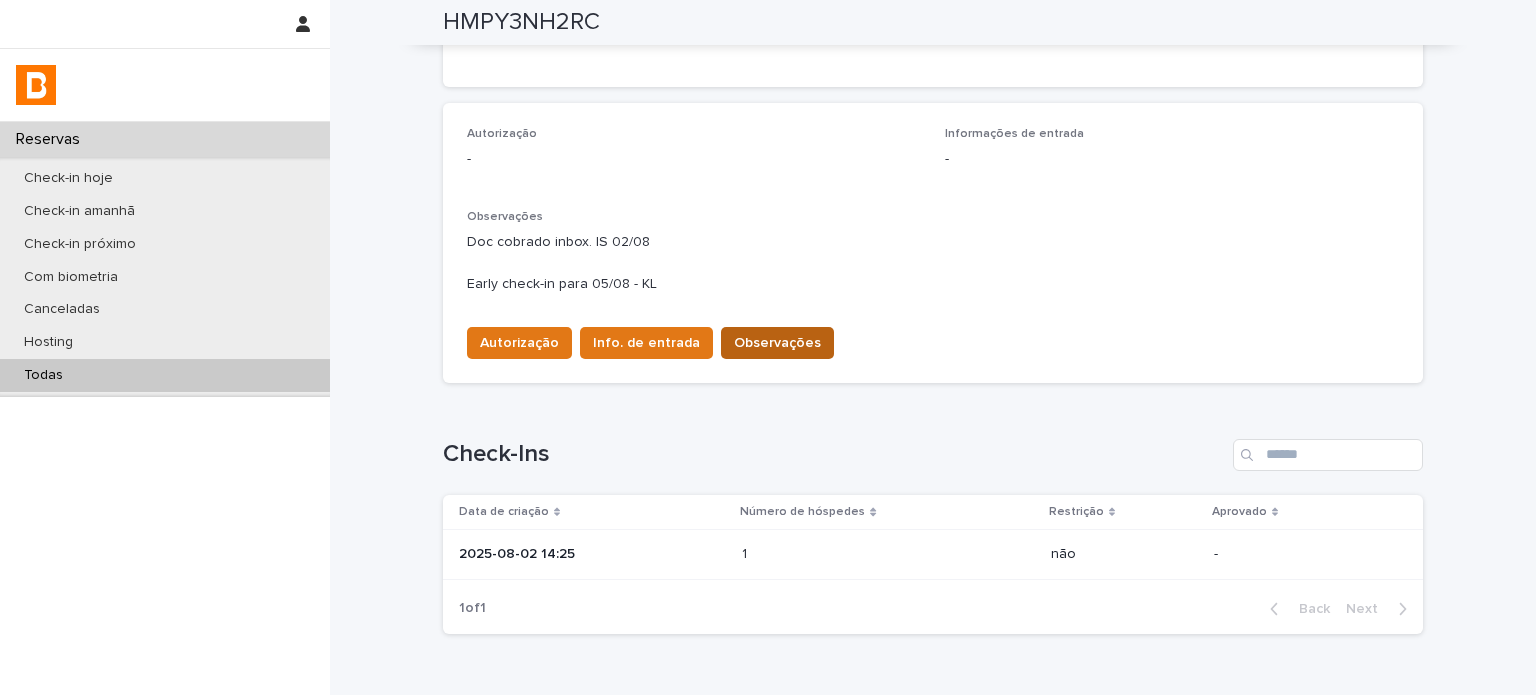 scroll, scrollTop: 500, scrollLeft: 0, axis: vertical 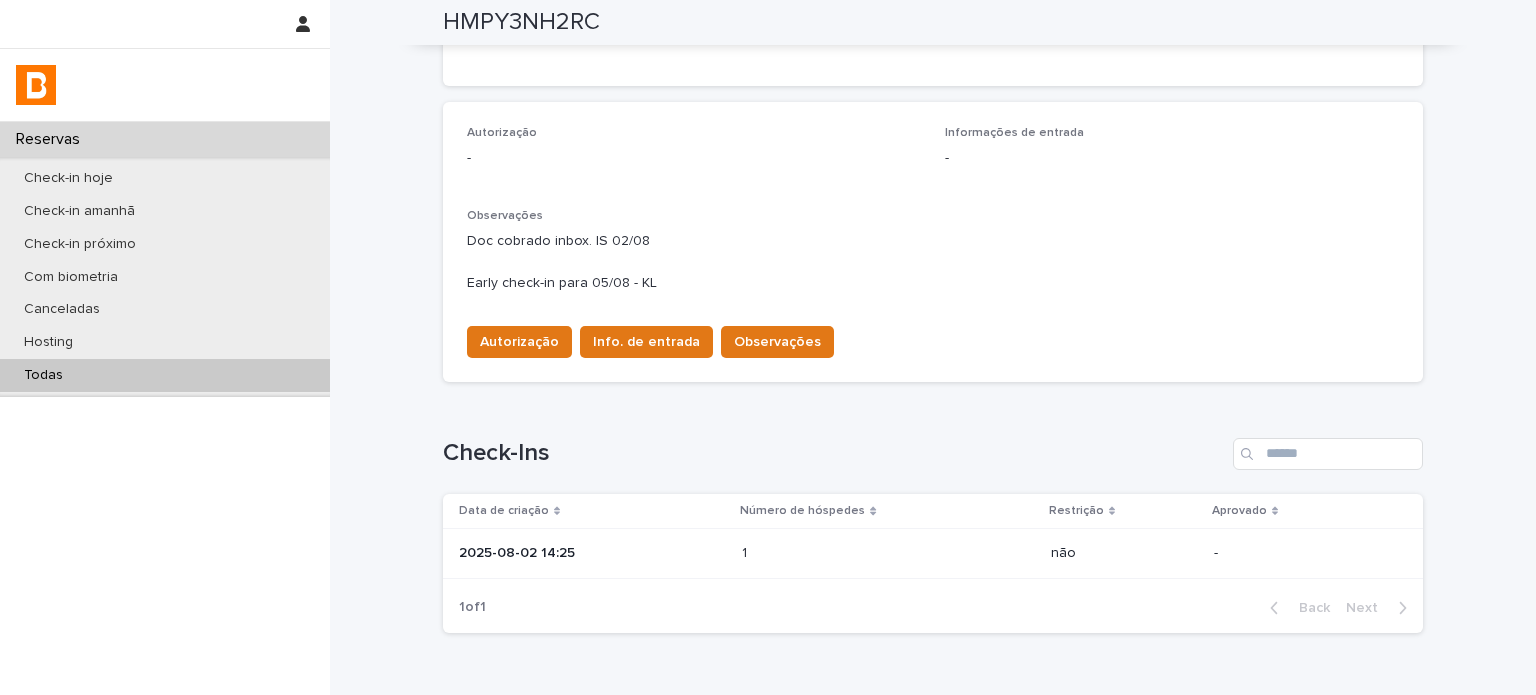 click on "1 1" at bounding box center [888, 554] 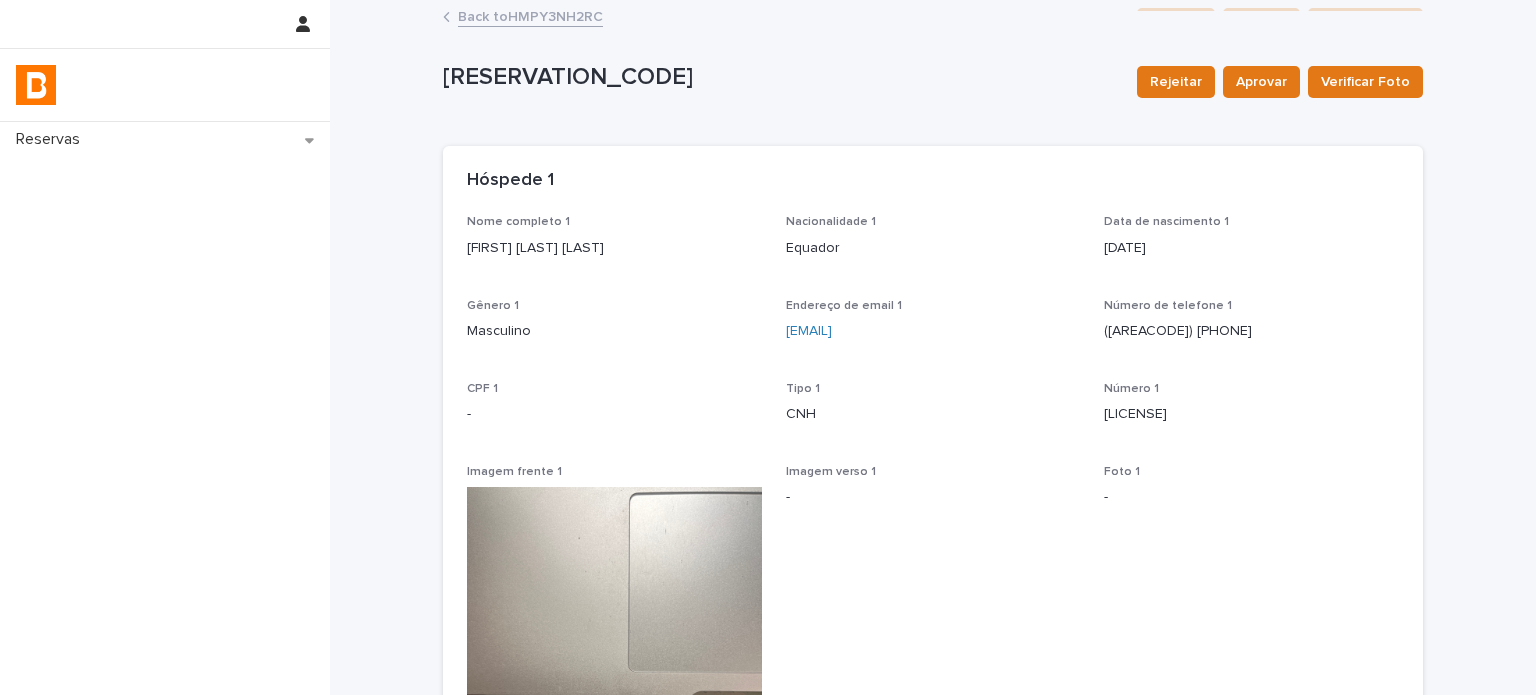 scroll, scrollTop: 0, scrollLeft: 0, axis: both 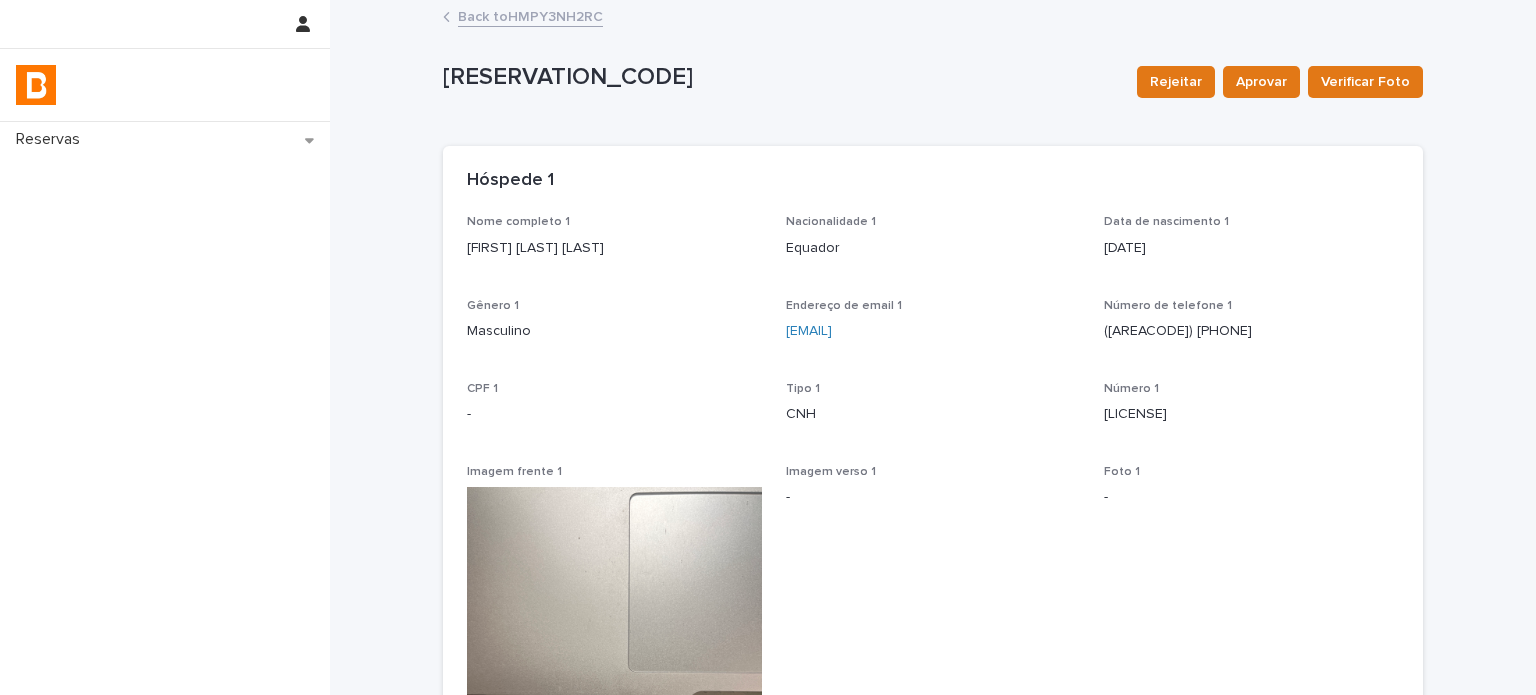 click on "Back to  [PASS]" at bounding box center [530, 15] 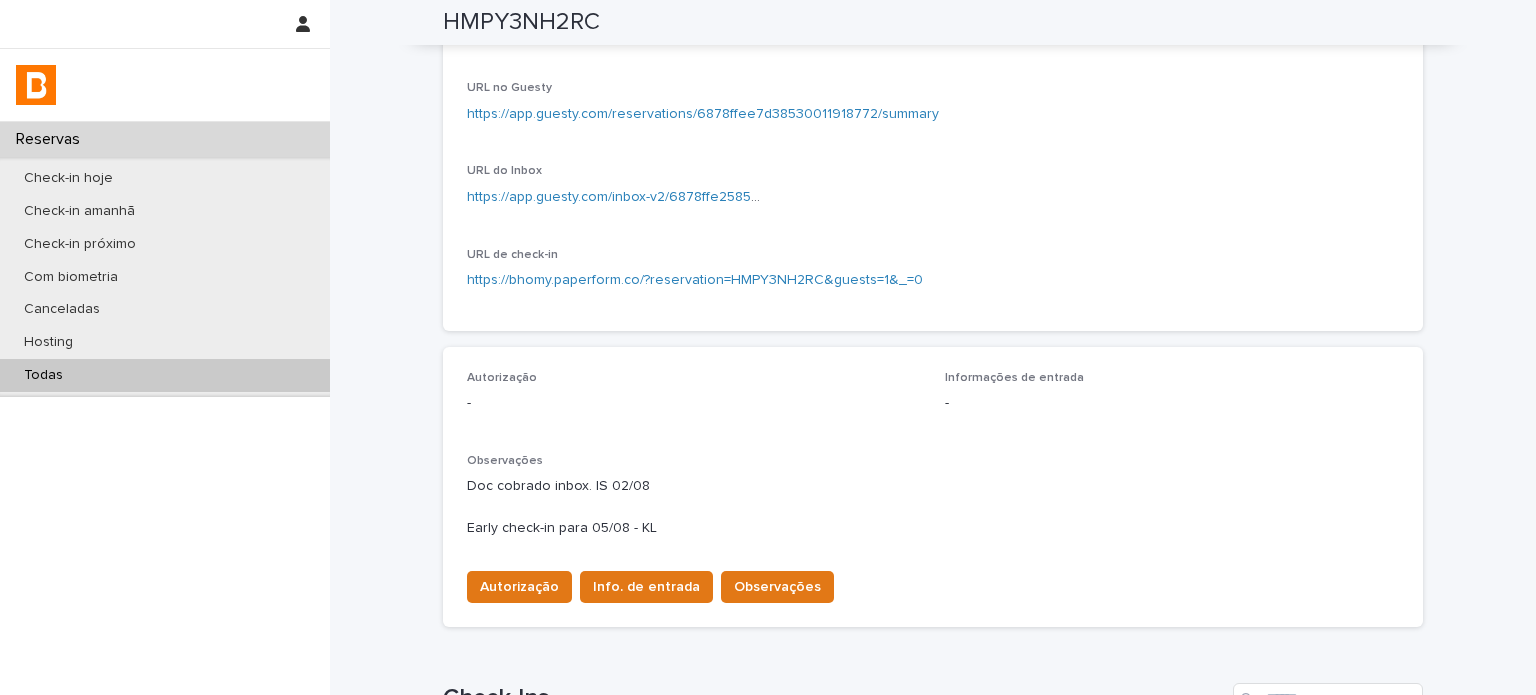scroll, scrollTop: 300, scrollLeft: 0, axis: vertical 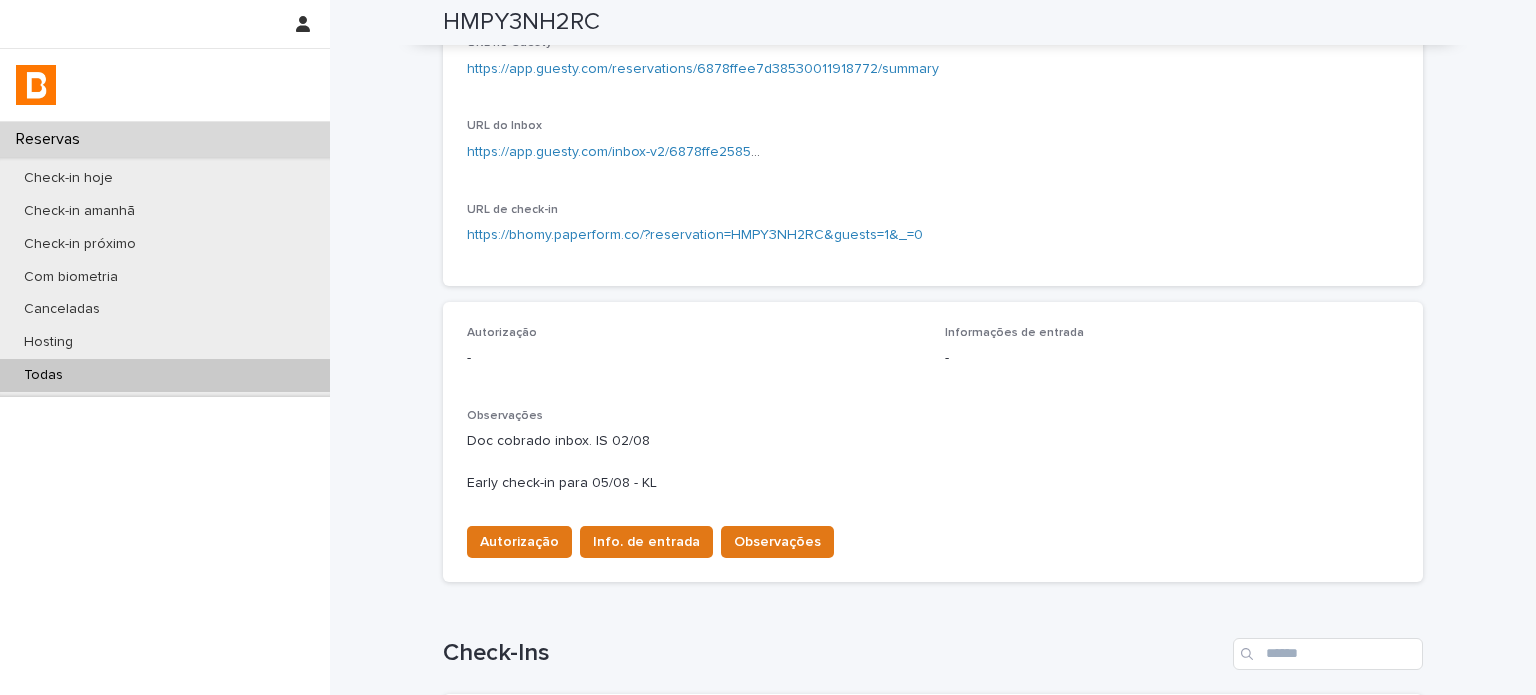 click on "Todas" at bounding box center (165, 375) 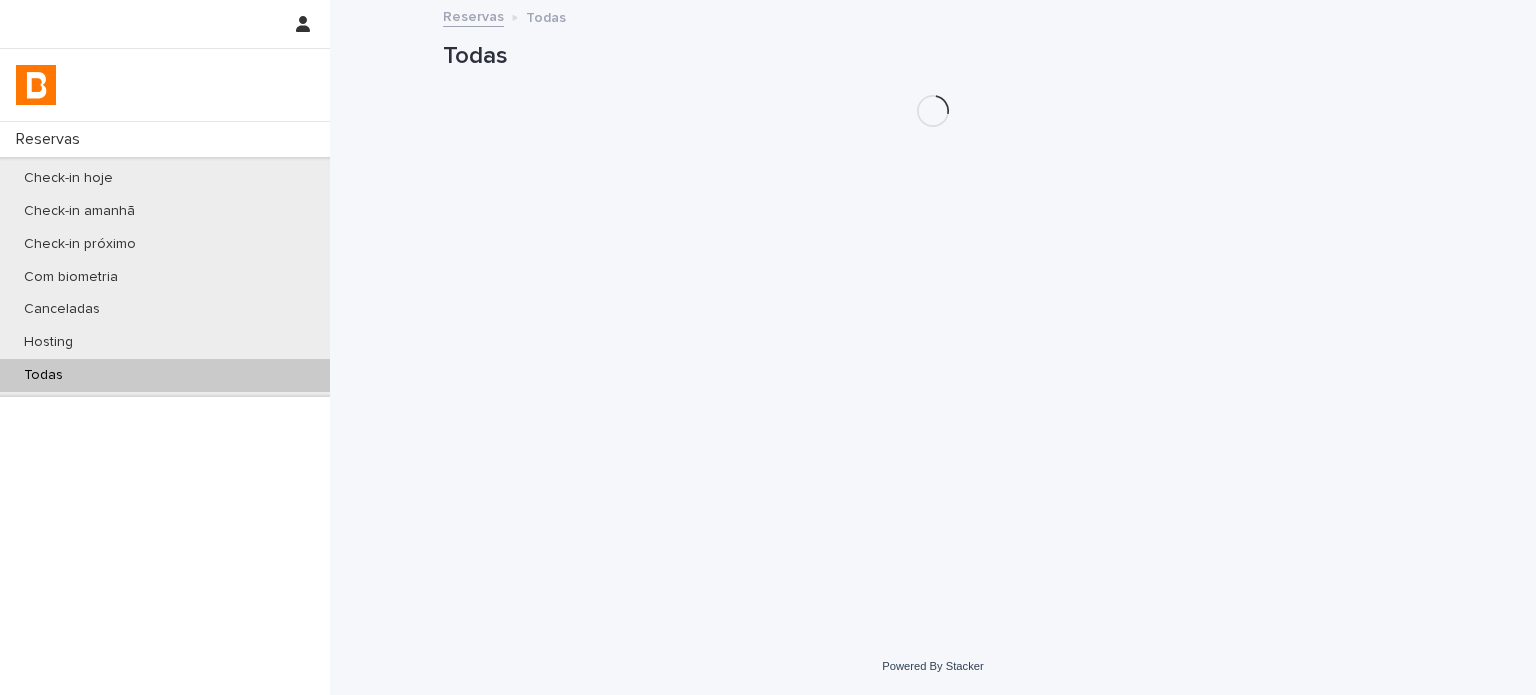 scroll, scrollTop: 0, scrollLeft: 0, axis: both 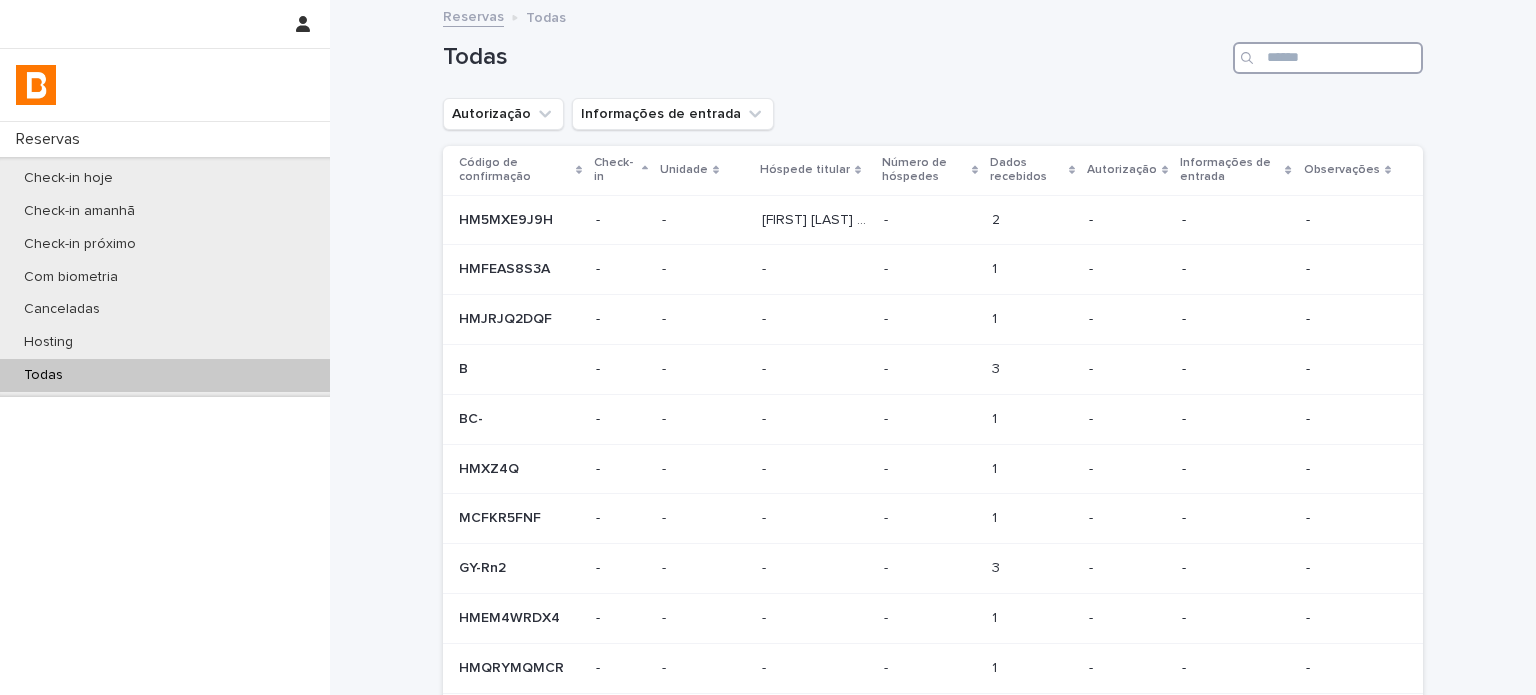 click at bounding box center [1328, 58] 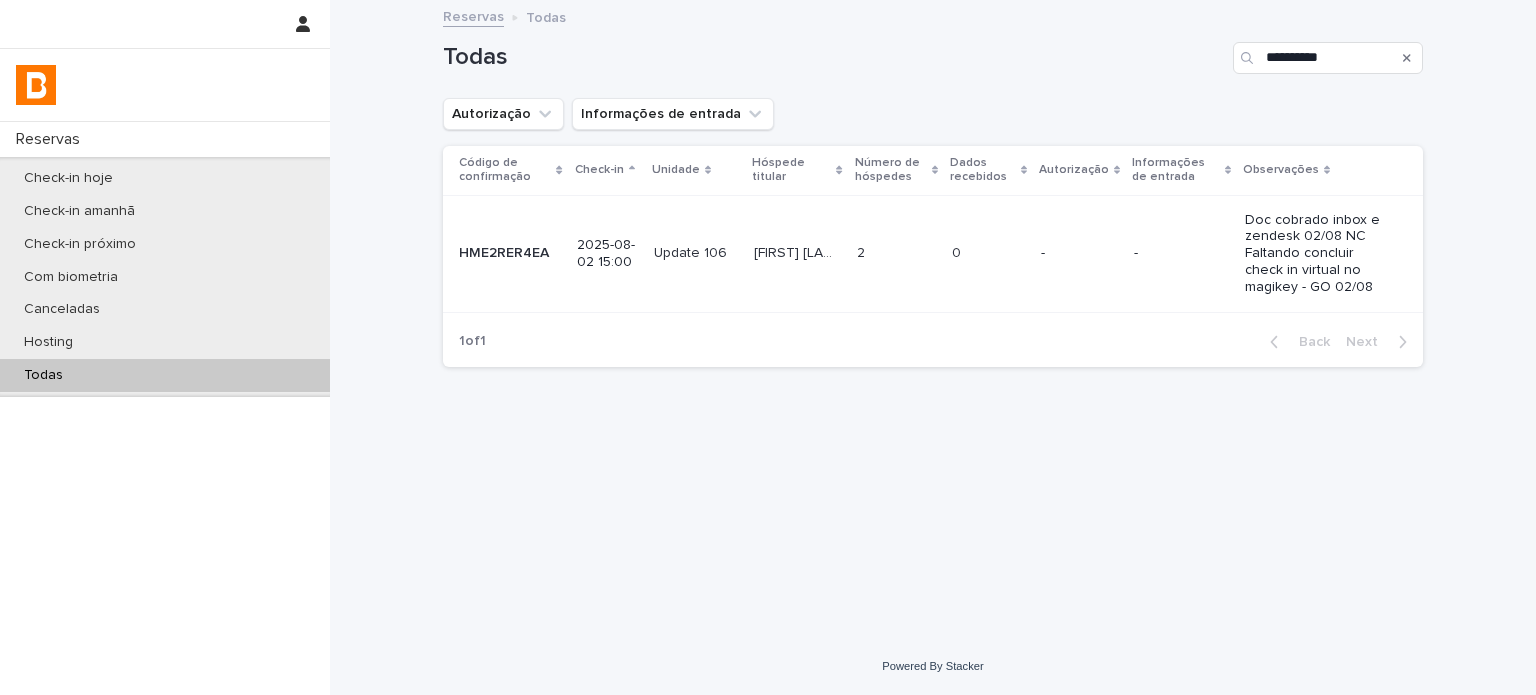 click on "2 2" at bounding box center (896, 253) 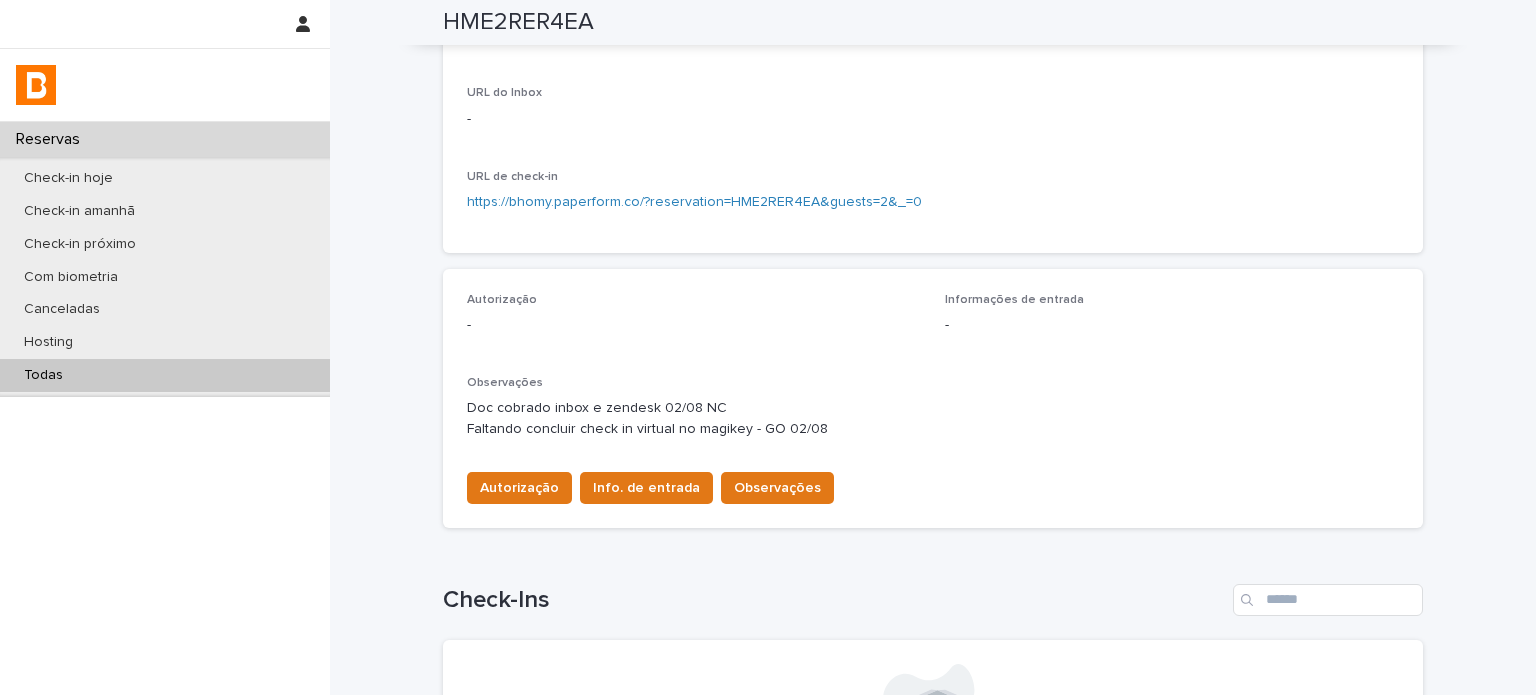 scroll, scrollTop: 433, scrollLeft: 0, axis: vertical 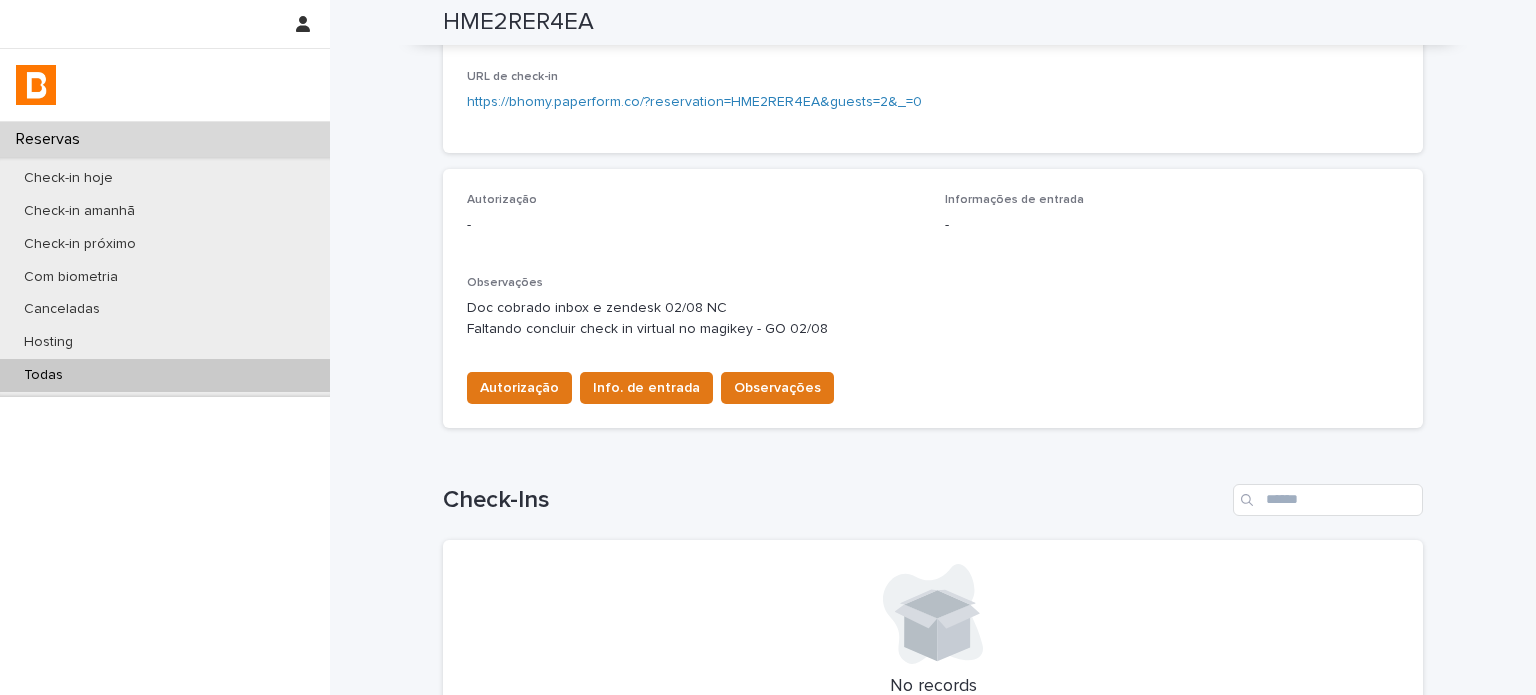 click on "Autorização - Informações de entrada - Observações Doc cobrado inbox e zendesk 02/08 NC
Faltando concluir check in virtual no magikey - GO 02/08 Autorização Info. de entrada Observações" at bounding box center (933, 298) 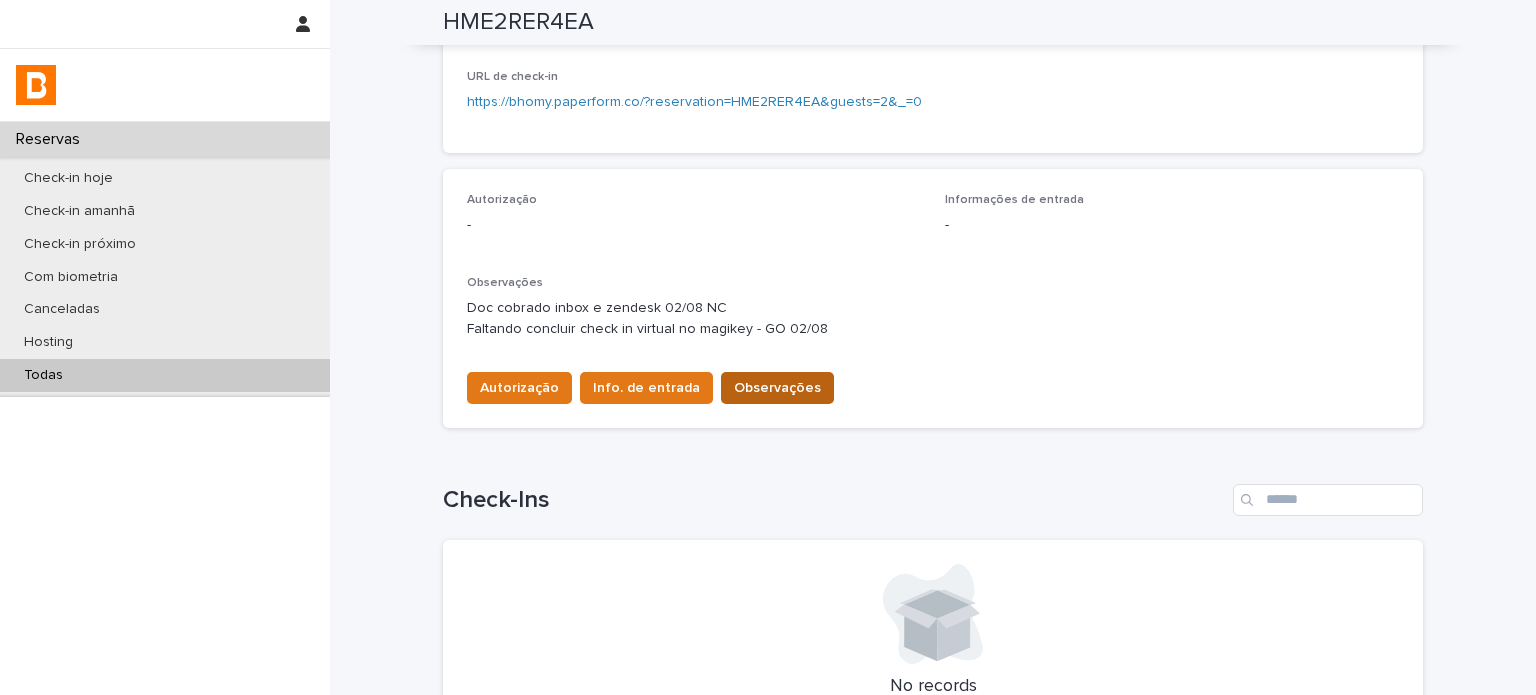 click on "Observações" at bounding box center (777, 388) 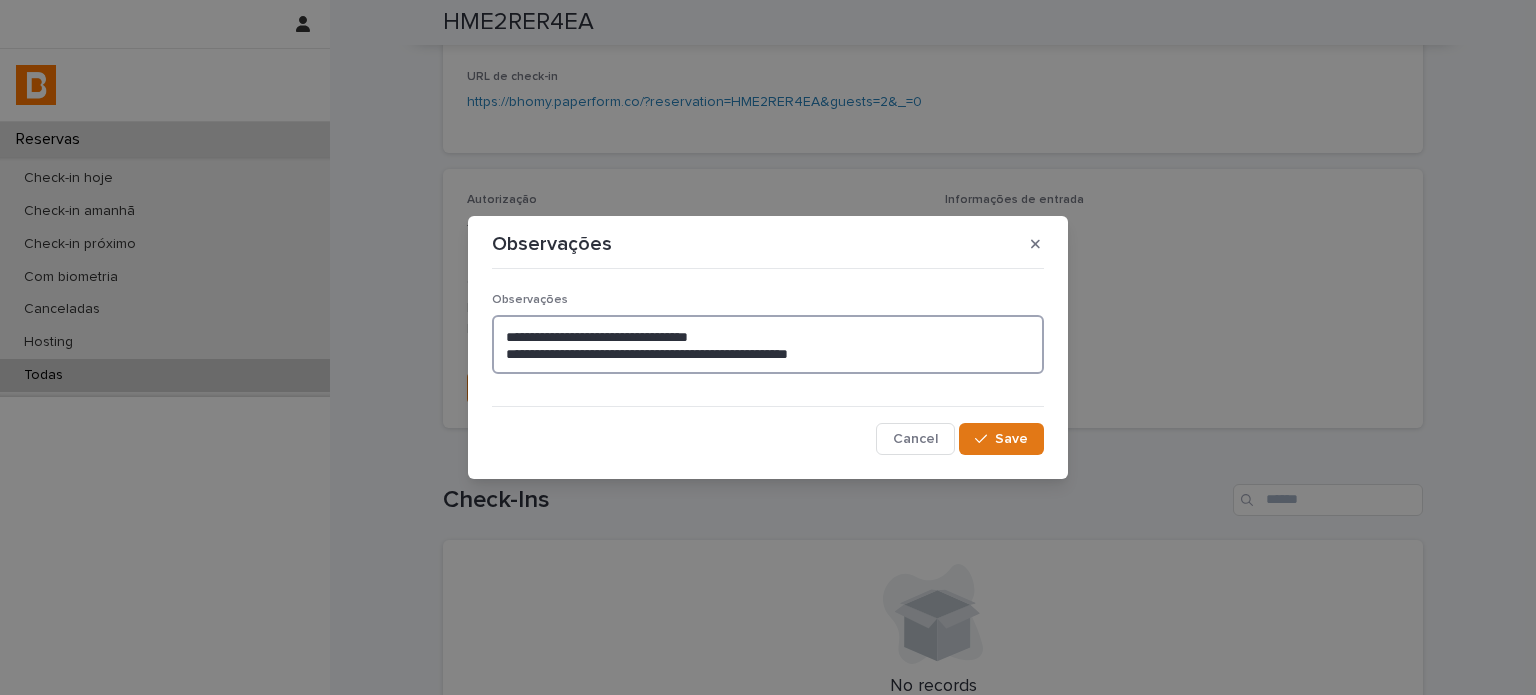 click on "**********" at bounding box center (768, 345) 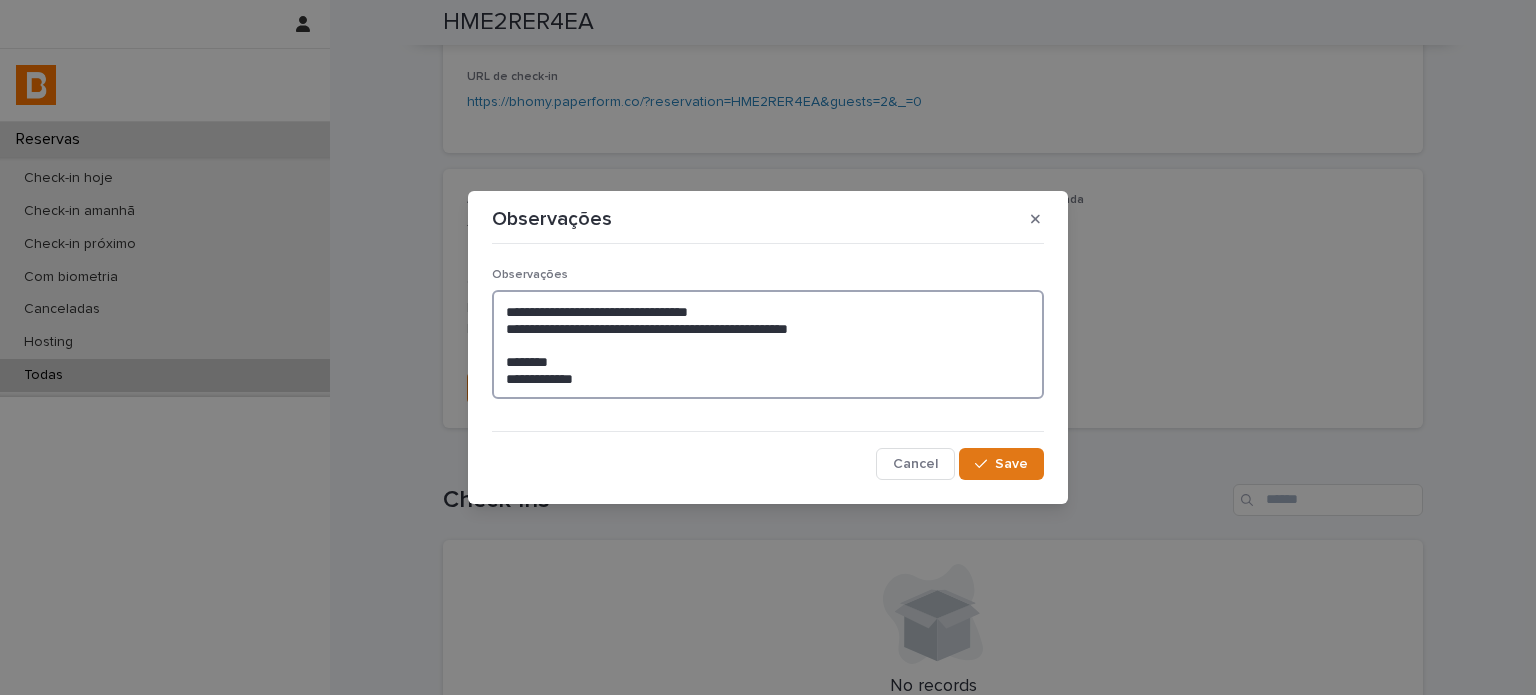 type on "**********" 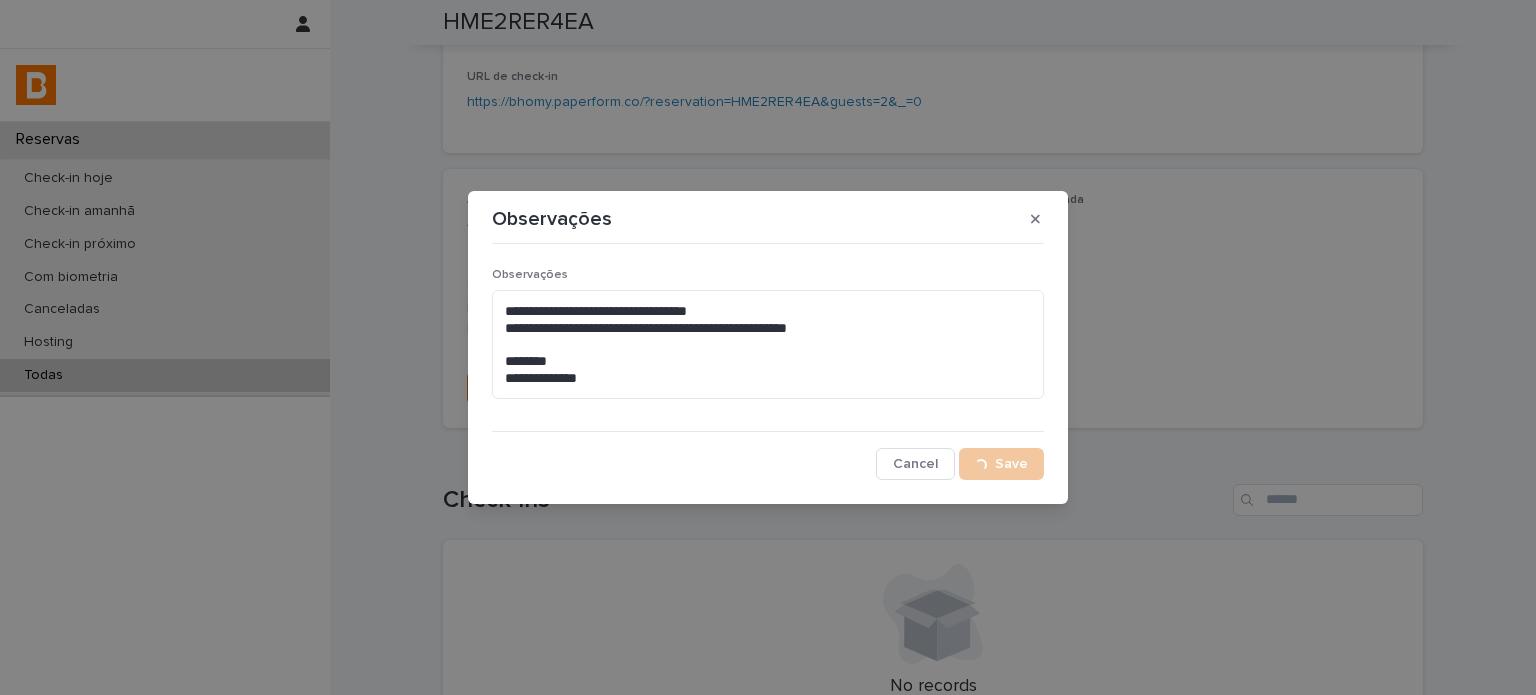 scroll, scrollTop: 464, scrollLeft: 0, axis: vertical 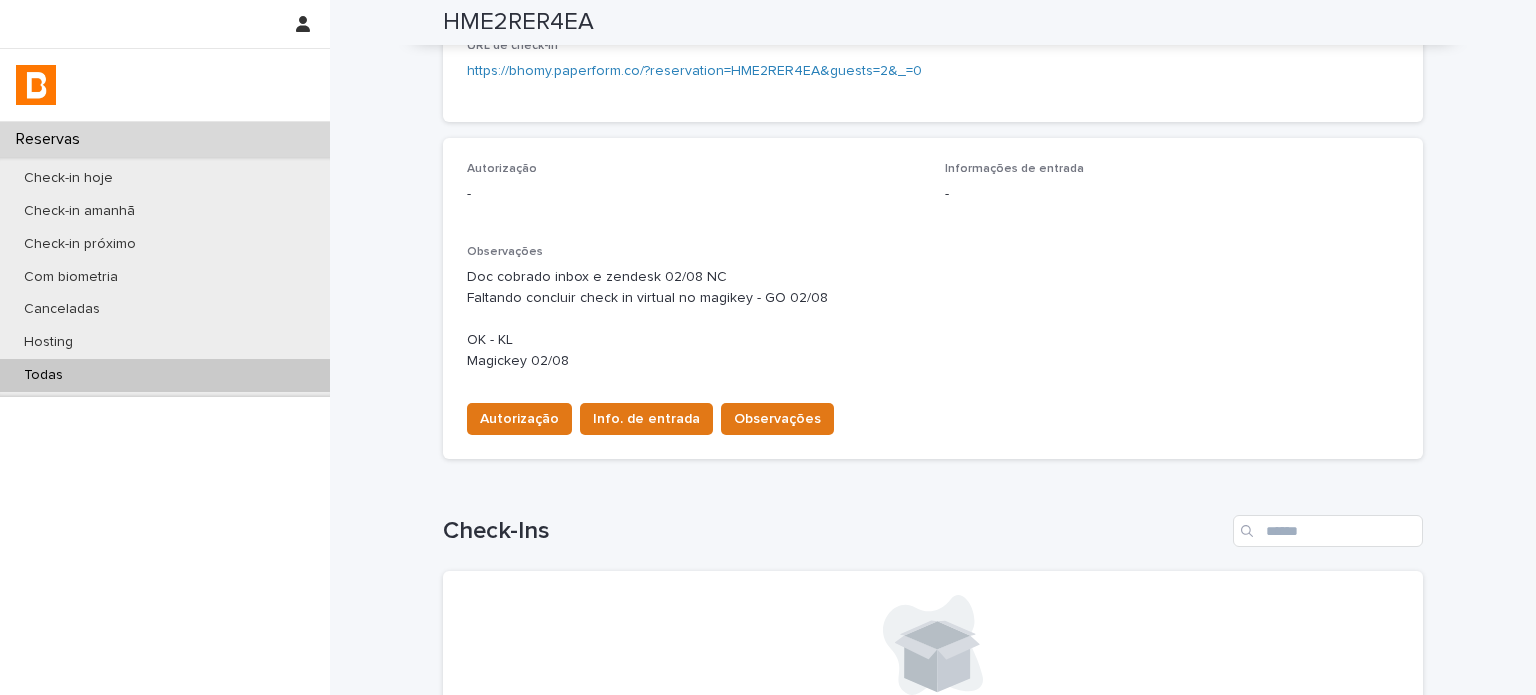 click on "Autorização Info. de entrada Observações" at bounding box center (933, 415) 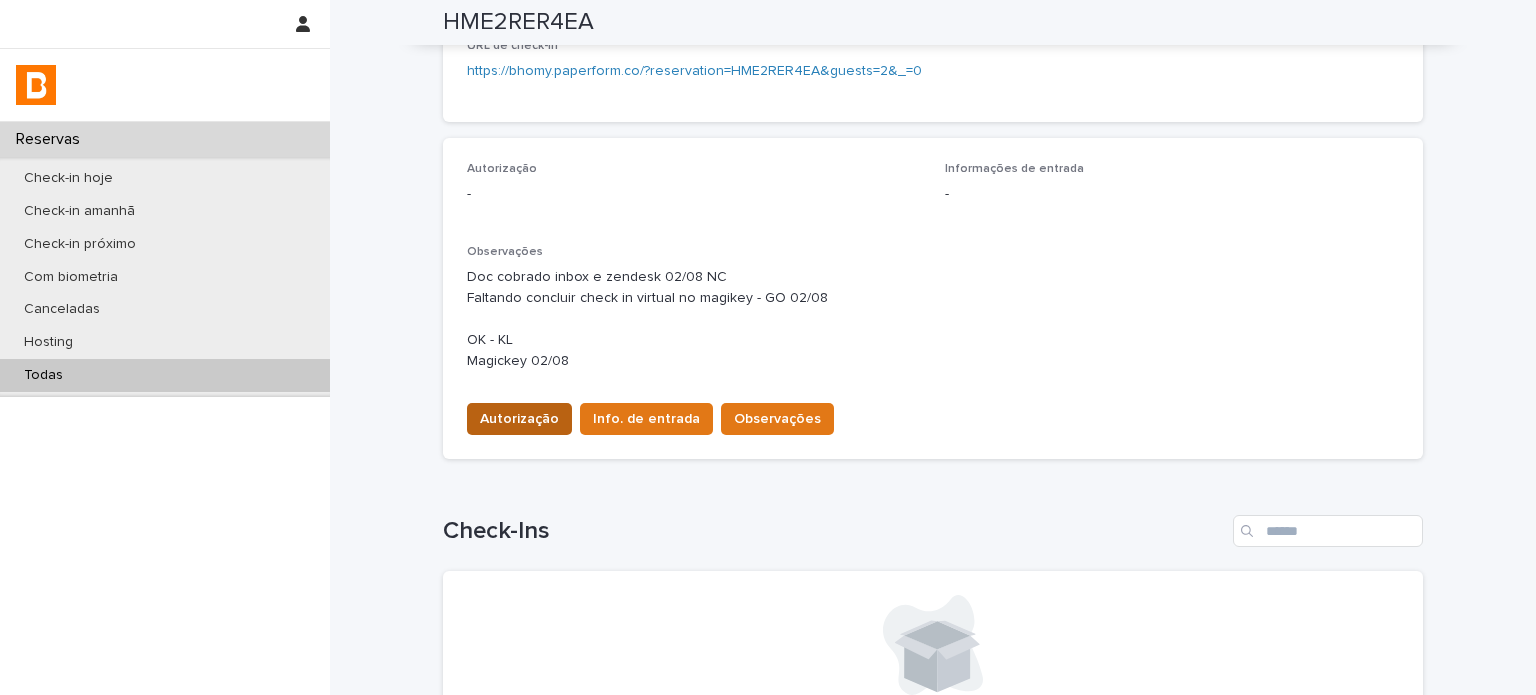 click on "Autorização" at bounding box center (519, 419) 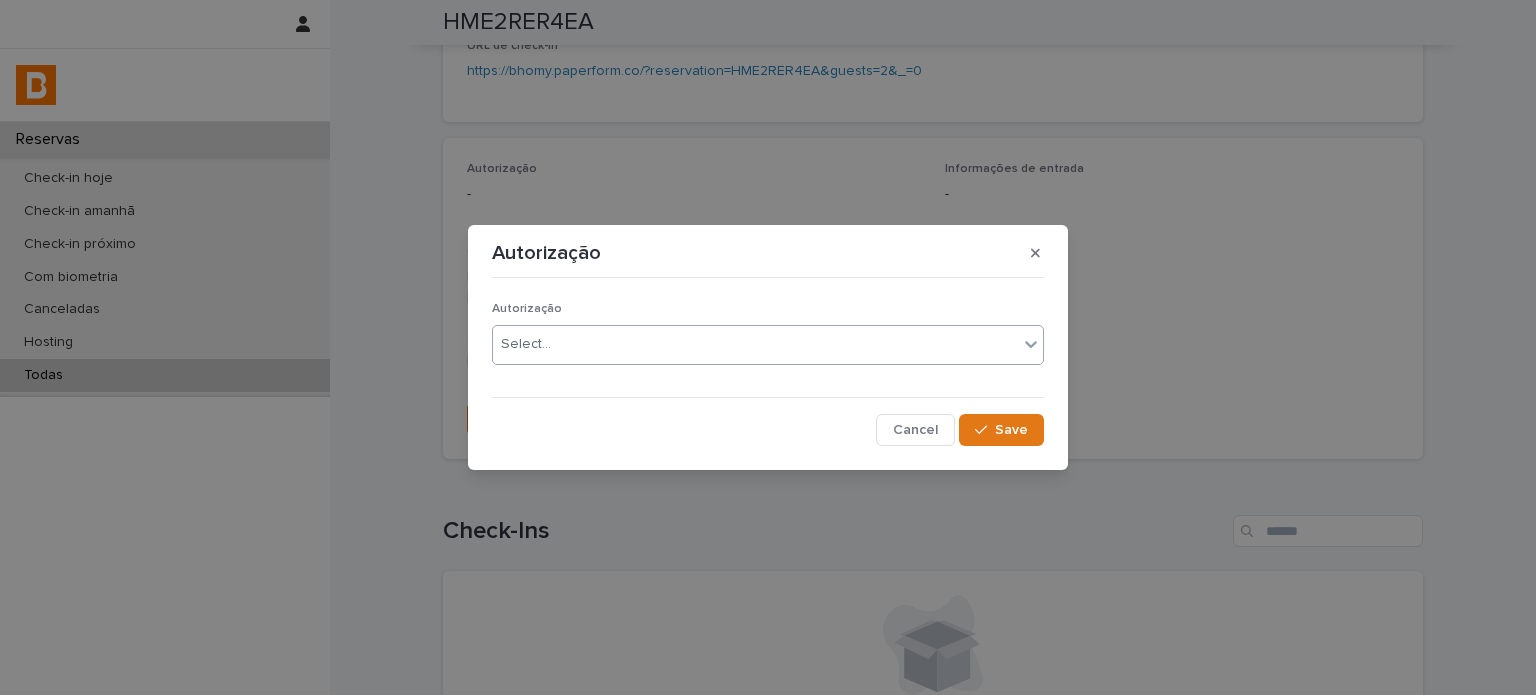 click on "Select..." at bounding box center (755, 344) 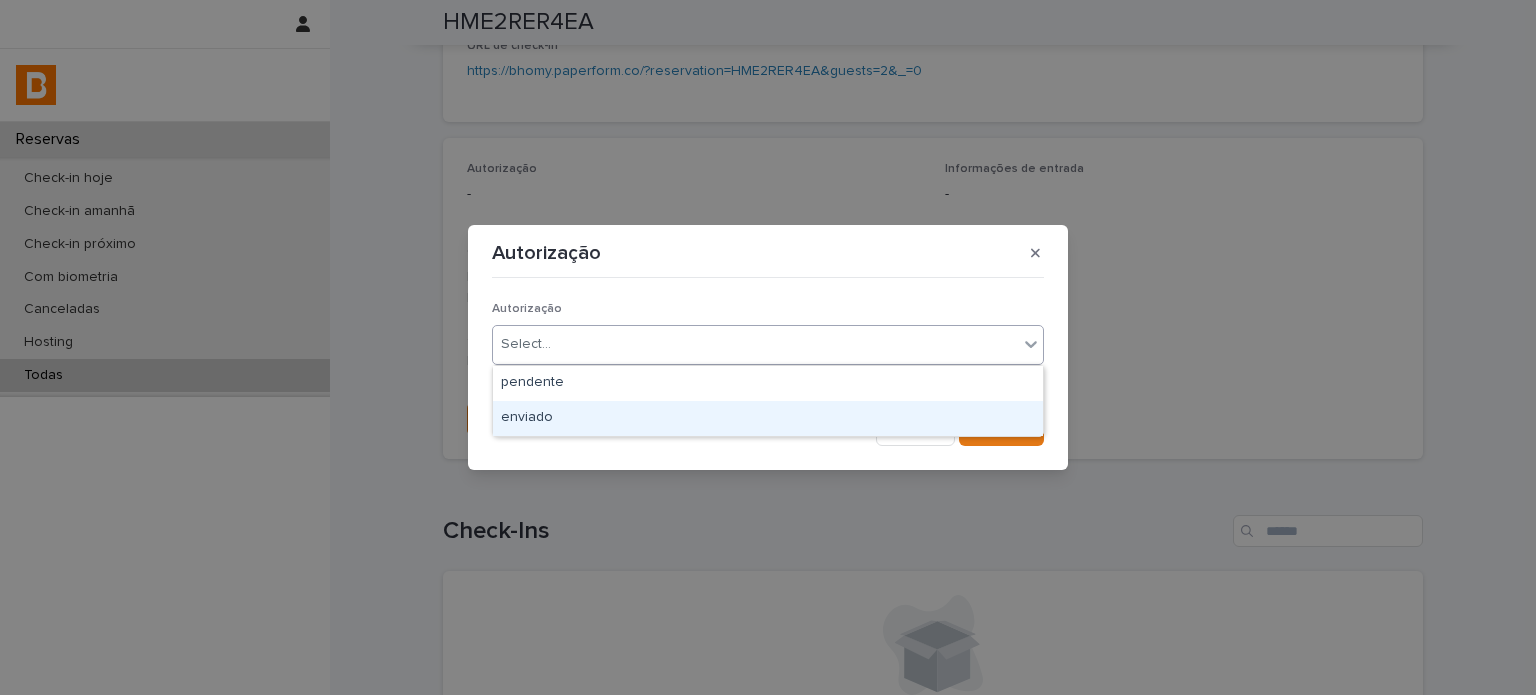 click on "enviado" at bounding box center [768, 418] 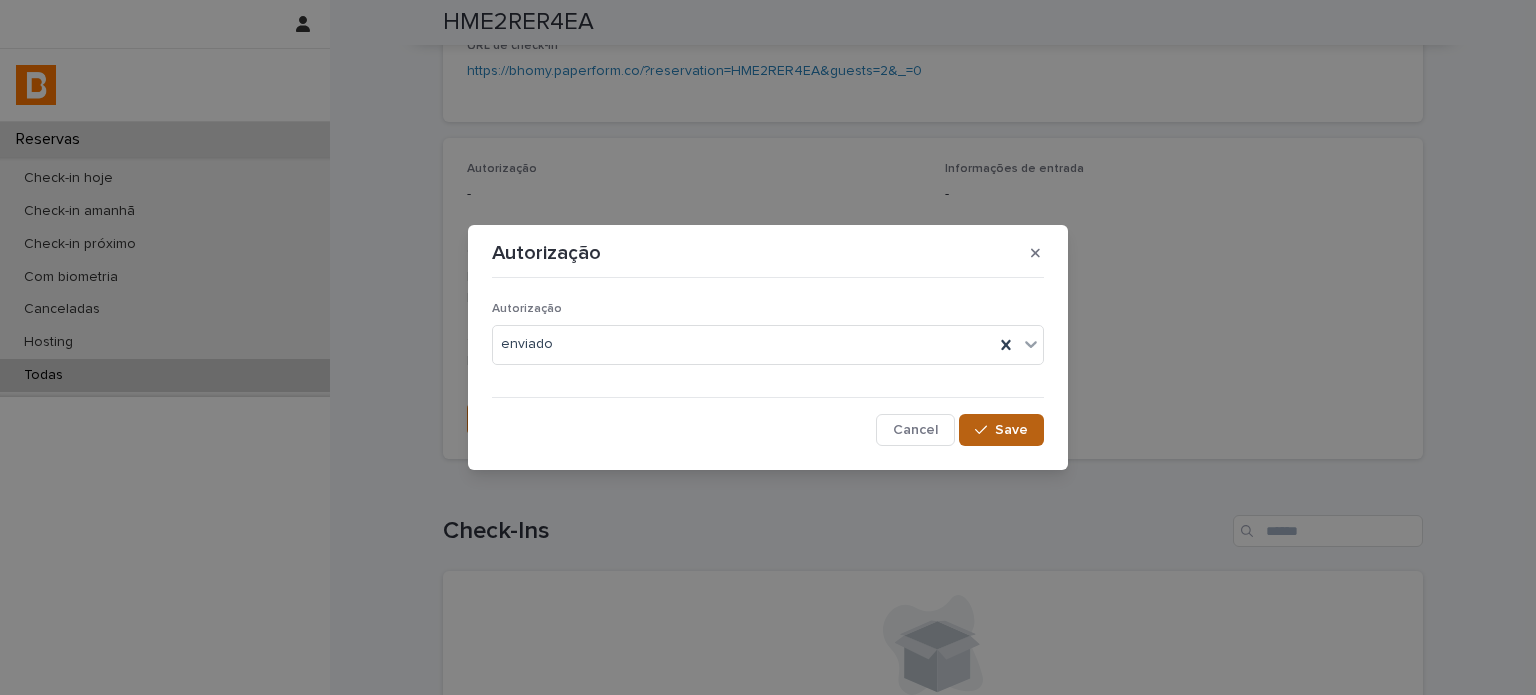 click on "Save" at bounding box center [1001, 430] 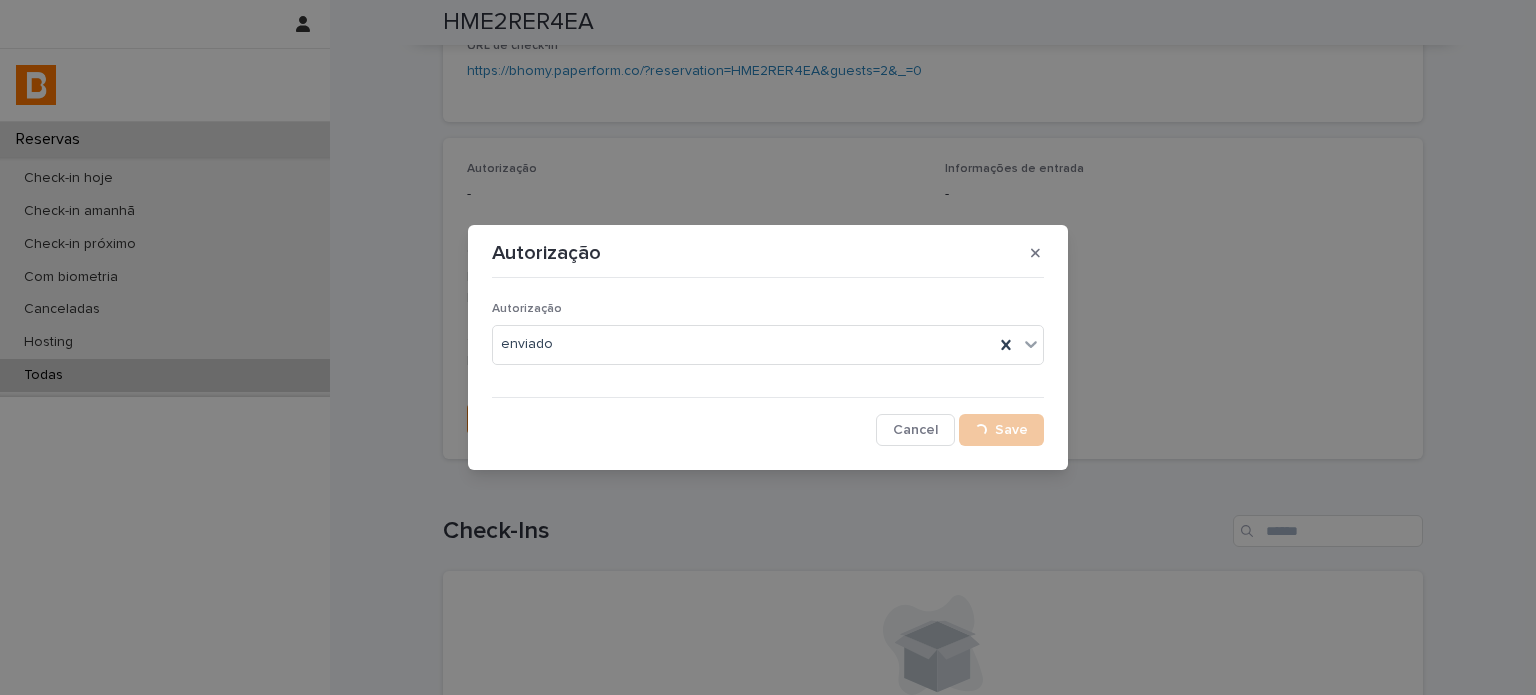 click on "Observações Doc cobrado inbox e zendesk 02/08 NC
Faltando concluir check in virtual no magikey - GO 02/08
OK - KL
Magickey 02/08" at bounding box center (933, 316) 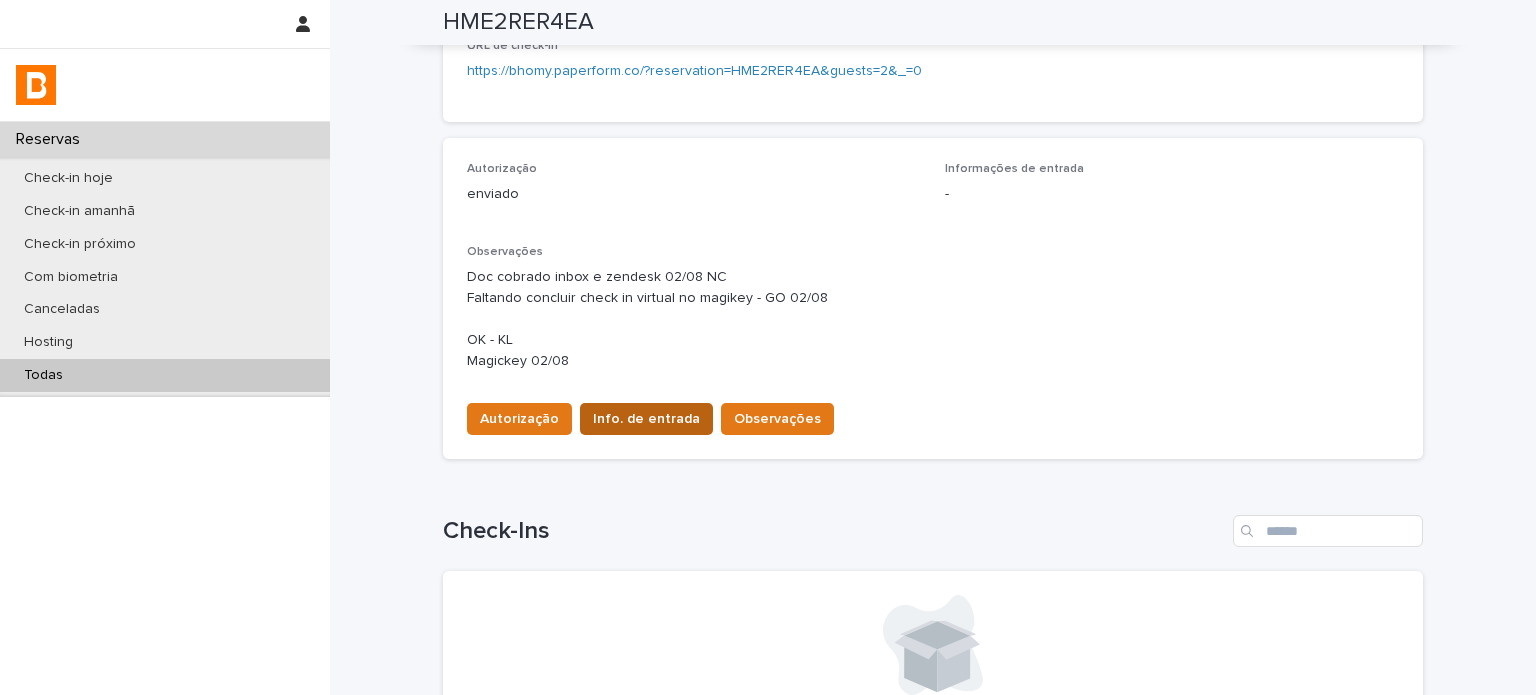 click on "Info. de entrada" at bounding box center (646, 419) 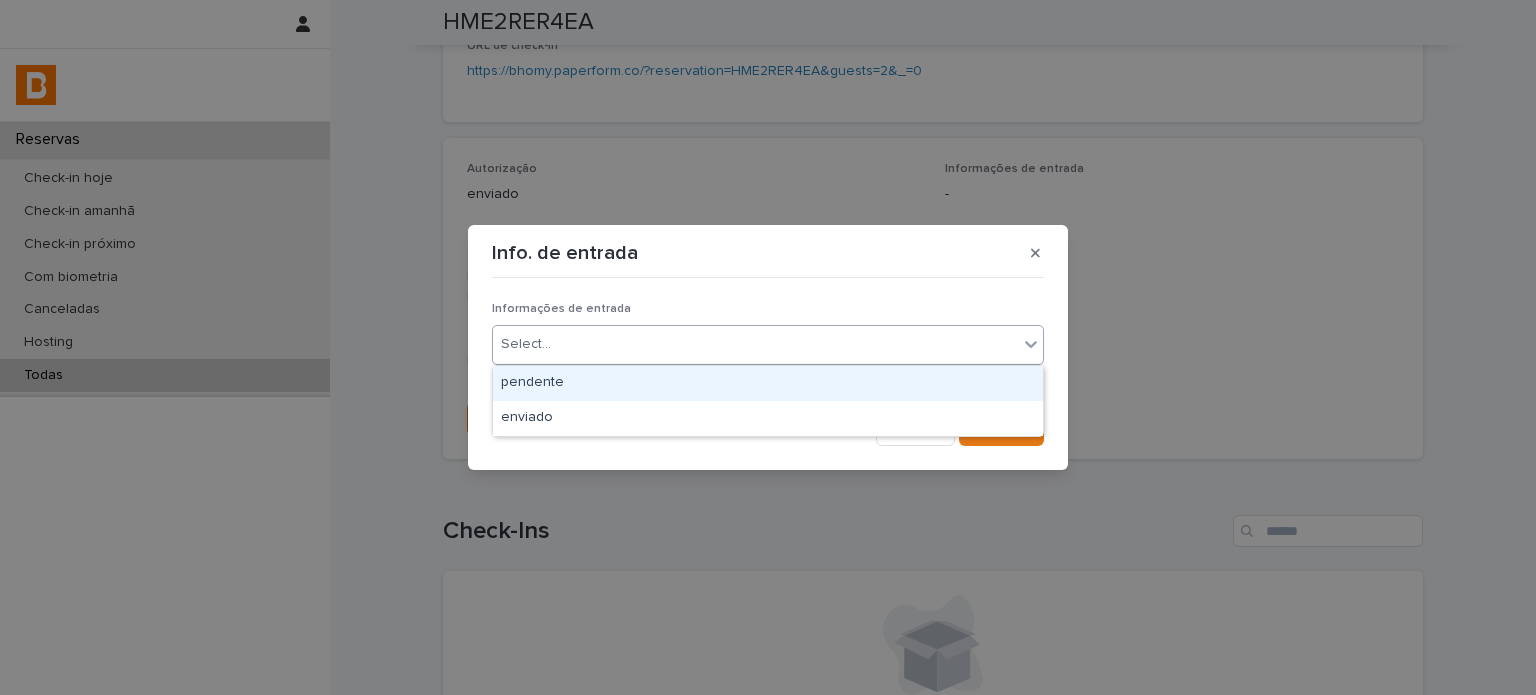 click on "Select..." at bounding box center (755, 344) 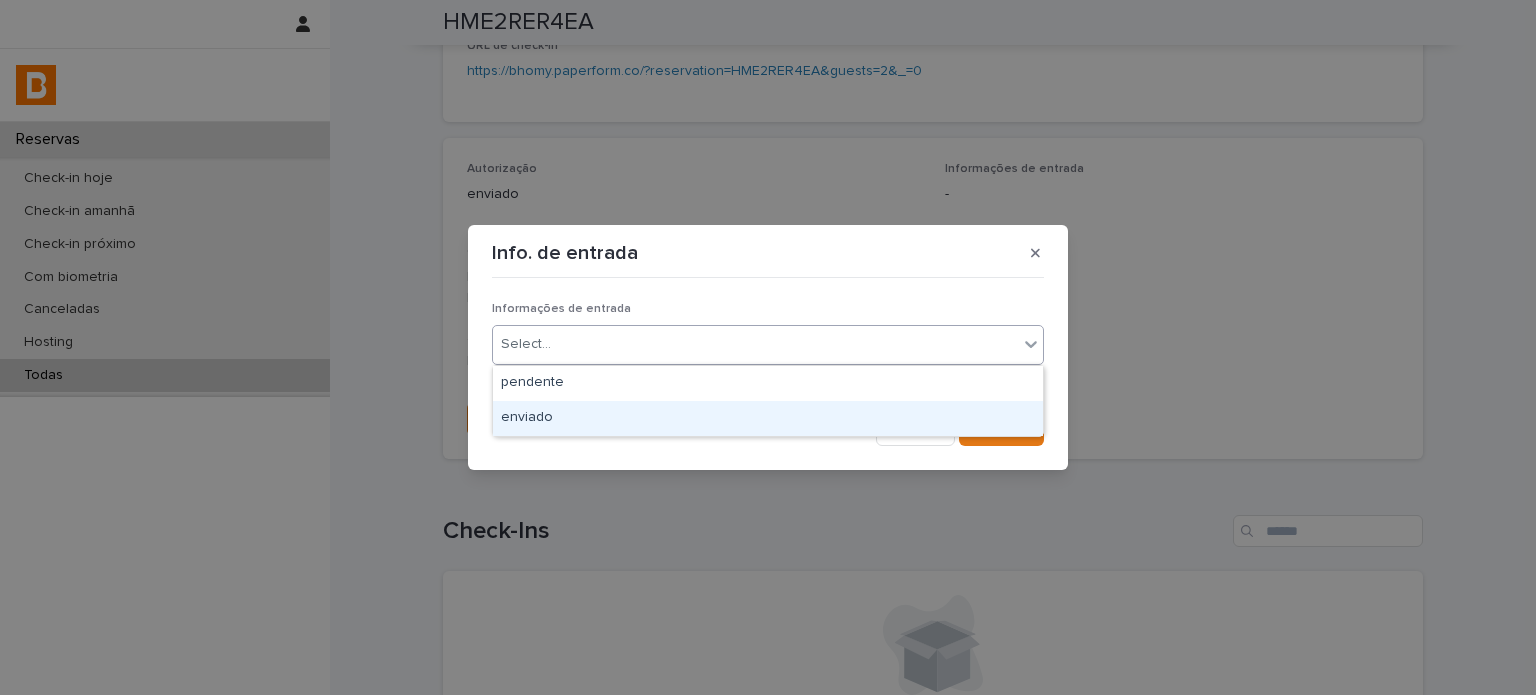 click on "enviado" at bounding box center [768, 418] 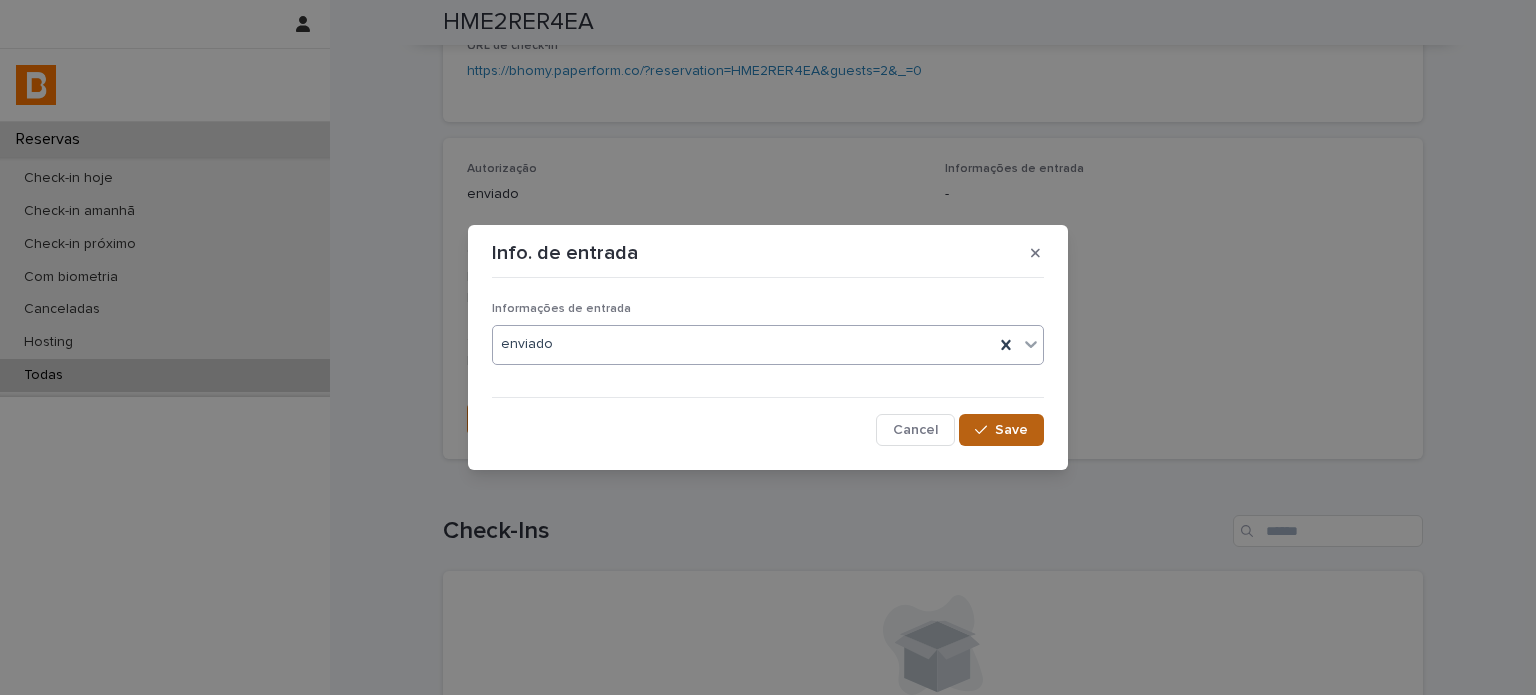 click on "Save" at bounding box center (1001, 430) 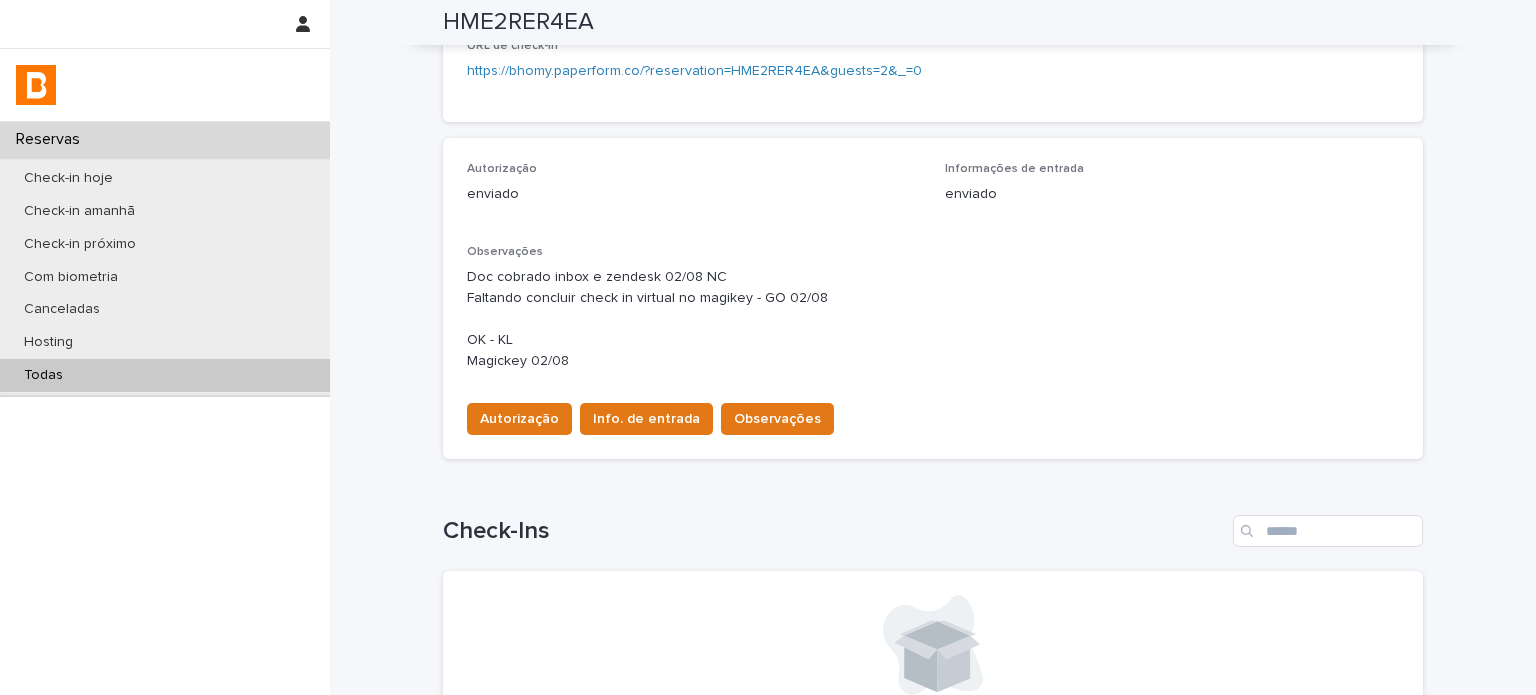 click on "Todas" at bounding box center [165, 375] 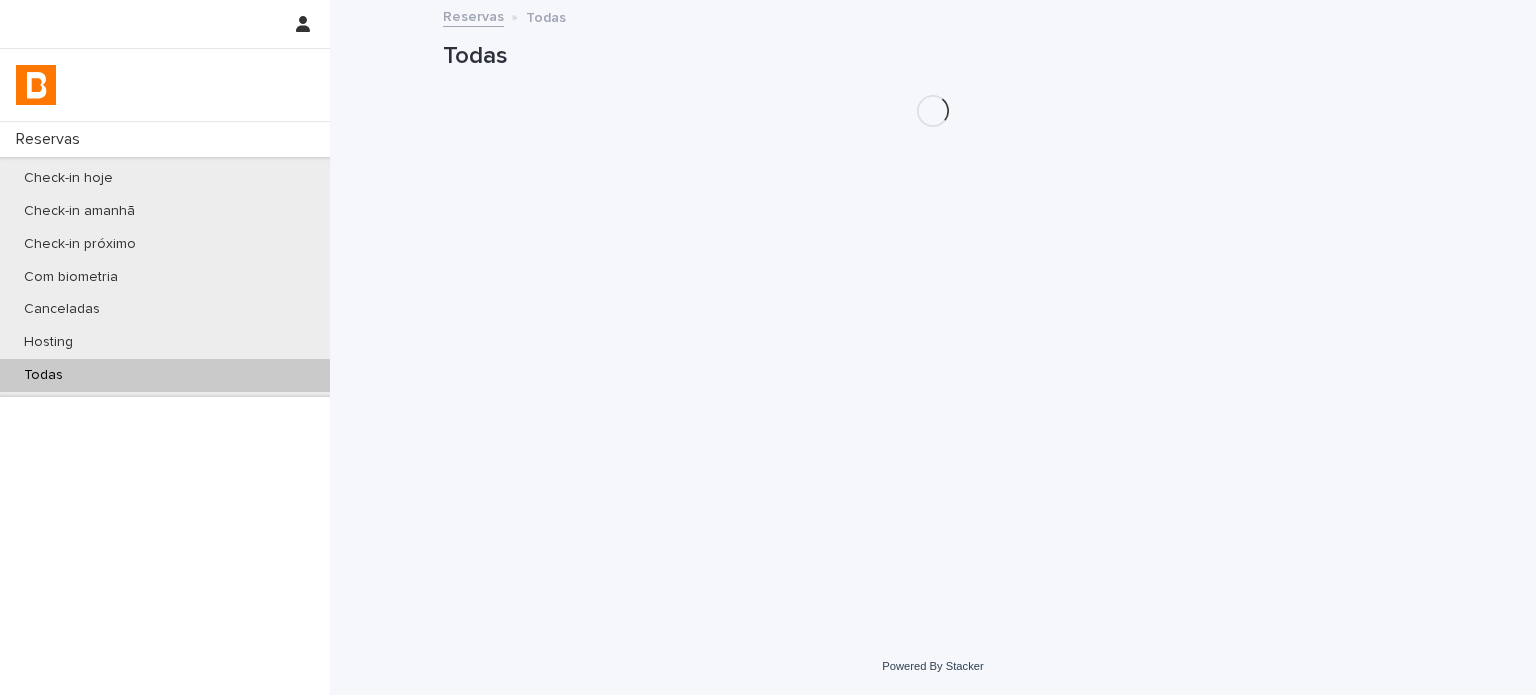 scroll, scrollTop: 0, scrollLeft: 0, axis: both 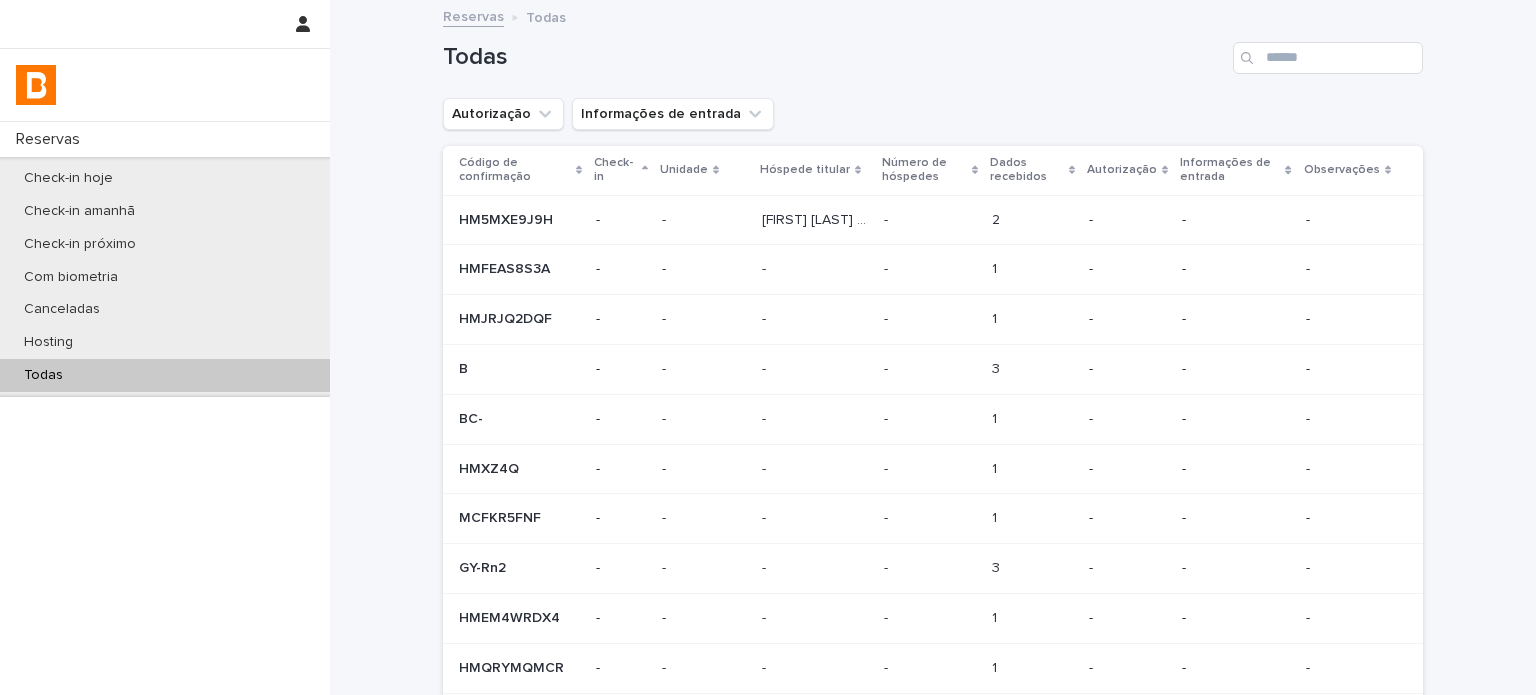 click at bounding box center (1249, 58) 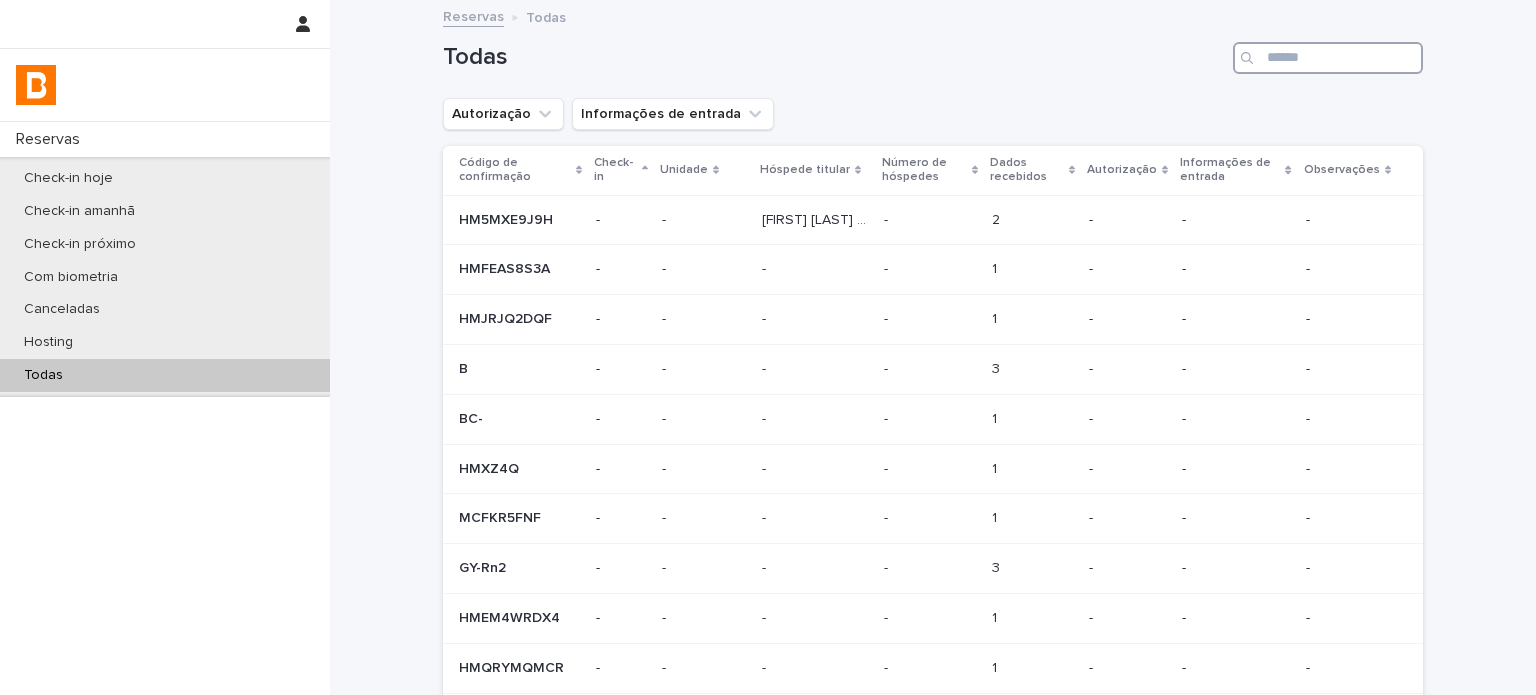 click at bounding box center (1328, 58) 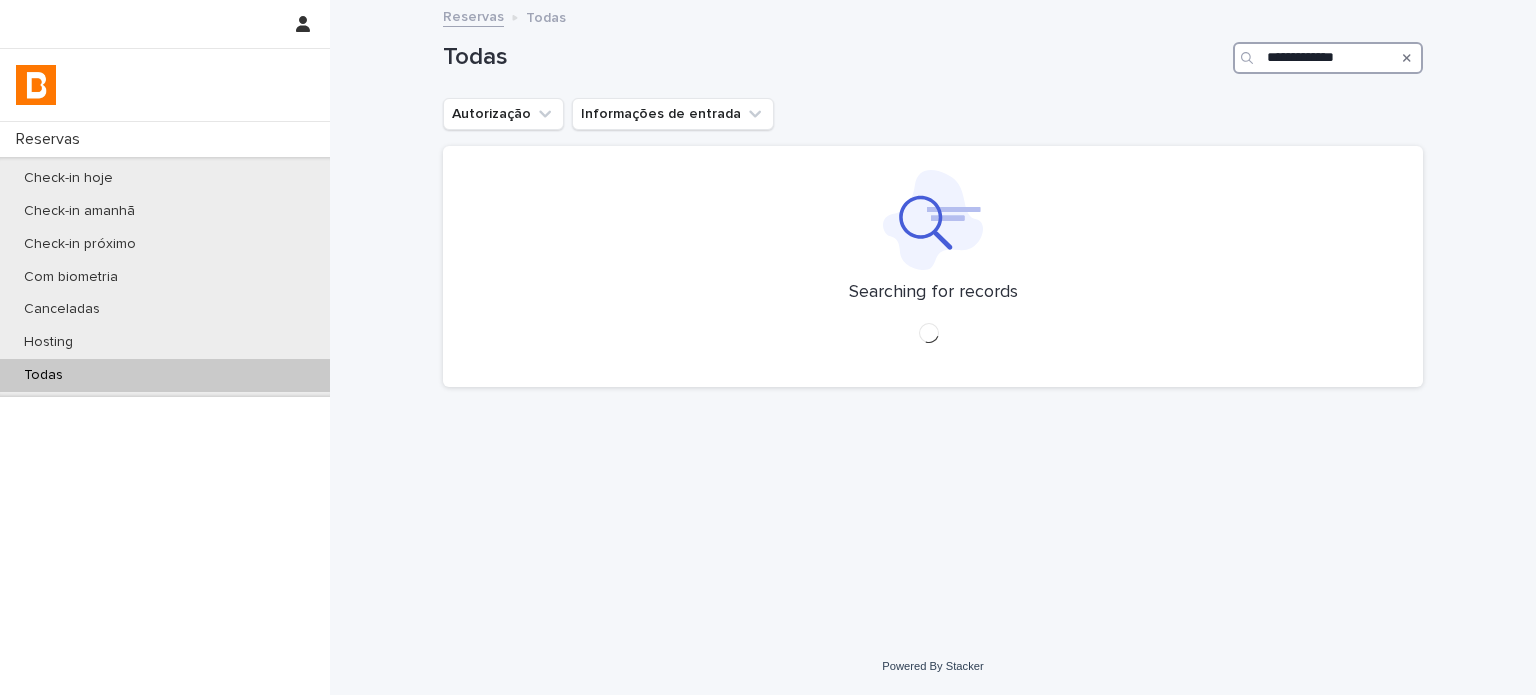 type on "**********" 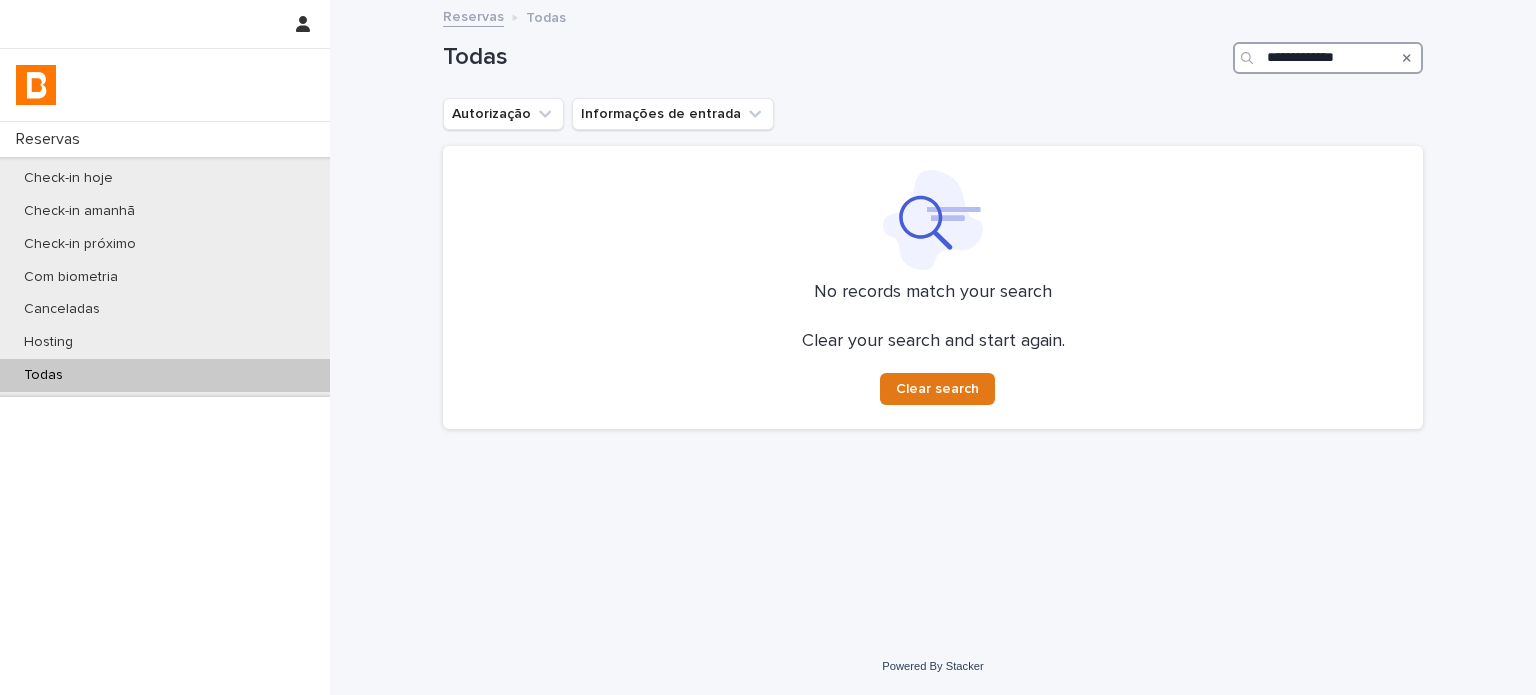 drag, startPoint x: 1323, startPoint y: 59, endPoint x: 1285, endPoint y: 76, distance: 41.62932 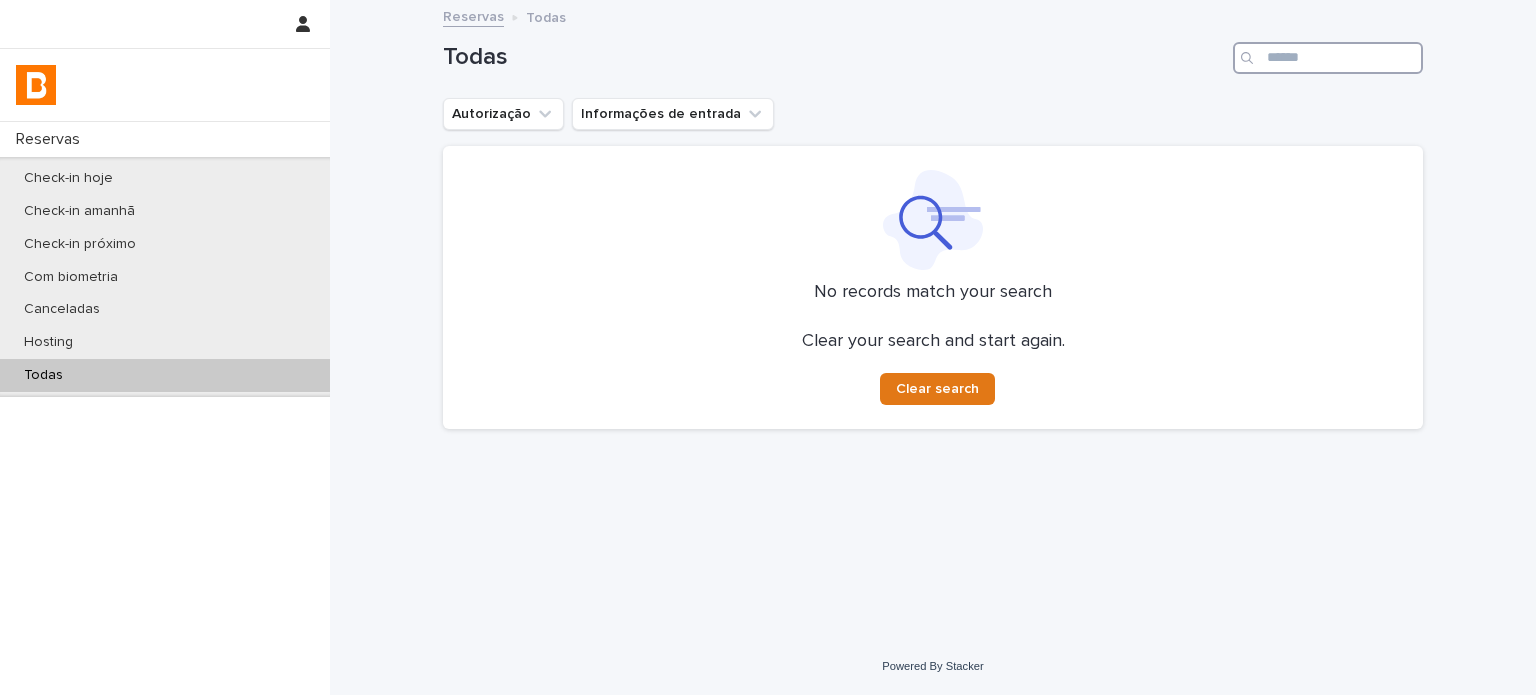 paste on "**********" 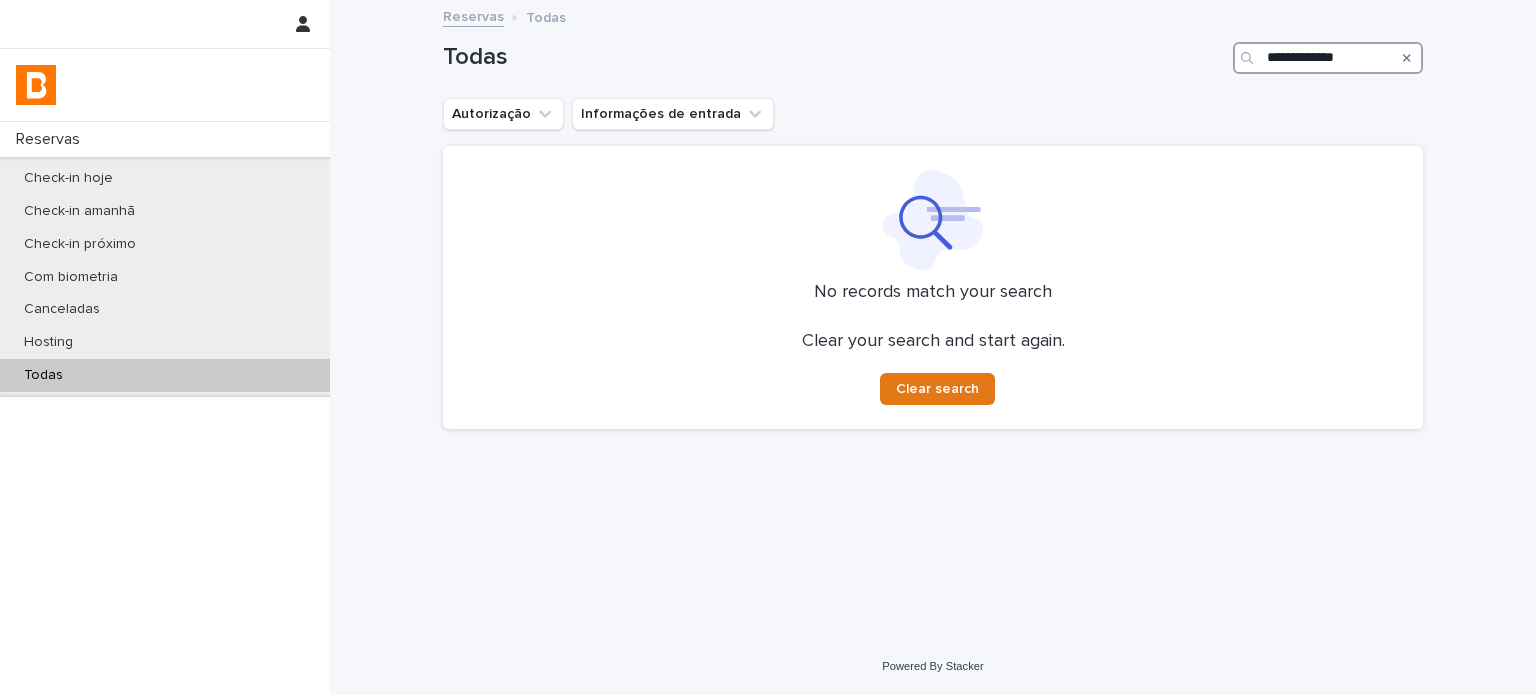 click on "**********" at bounding box center (1328, 58) 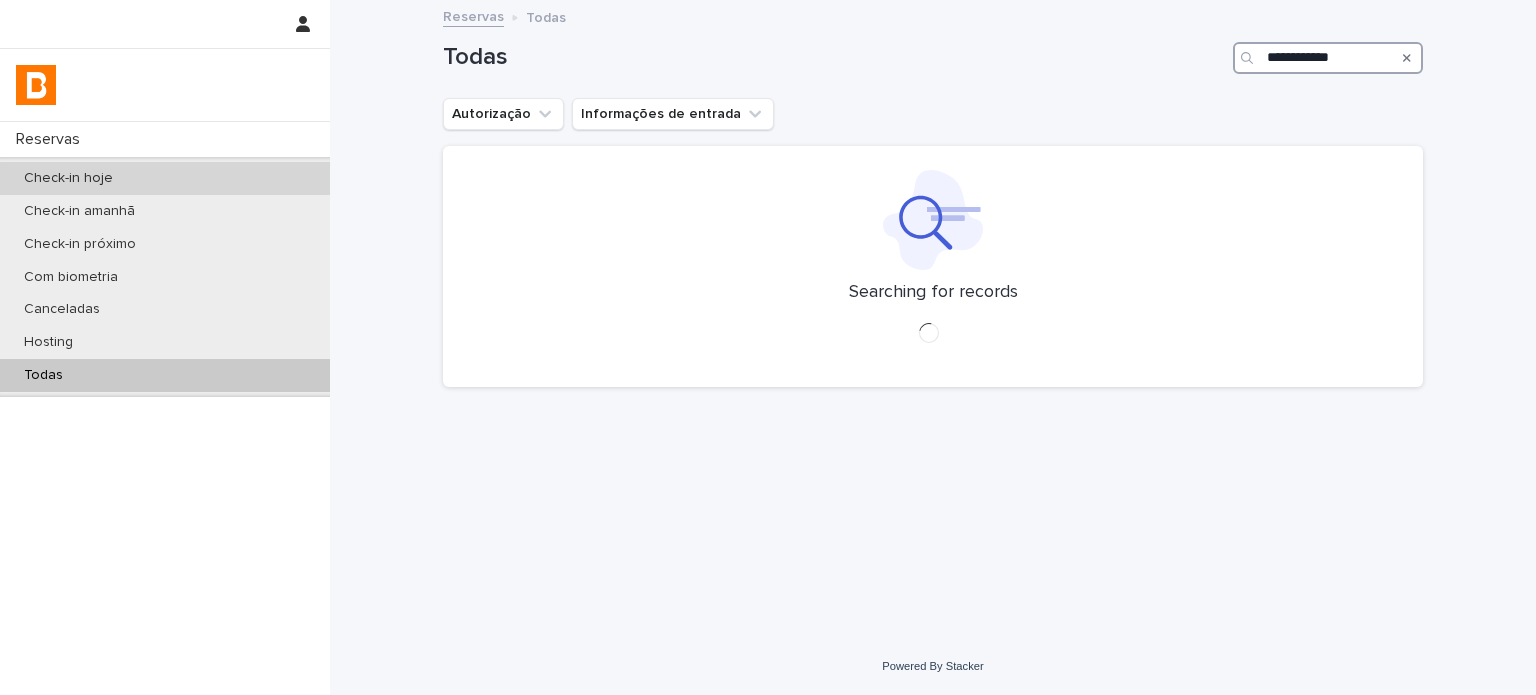 type on "**********" 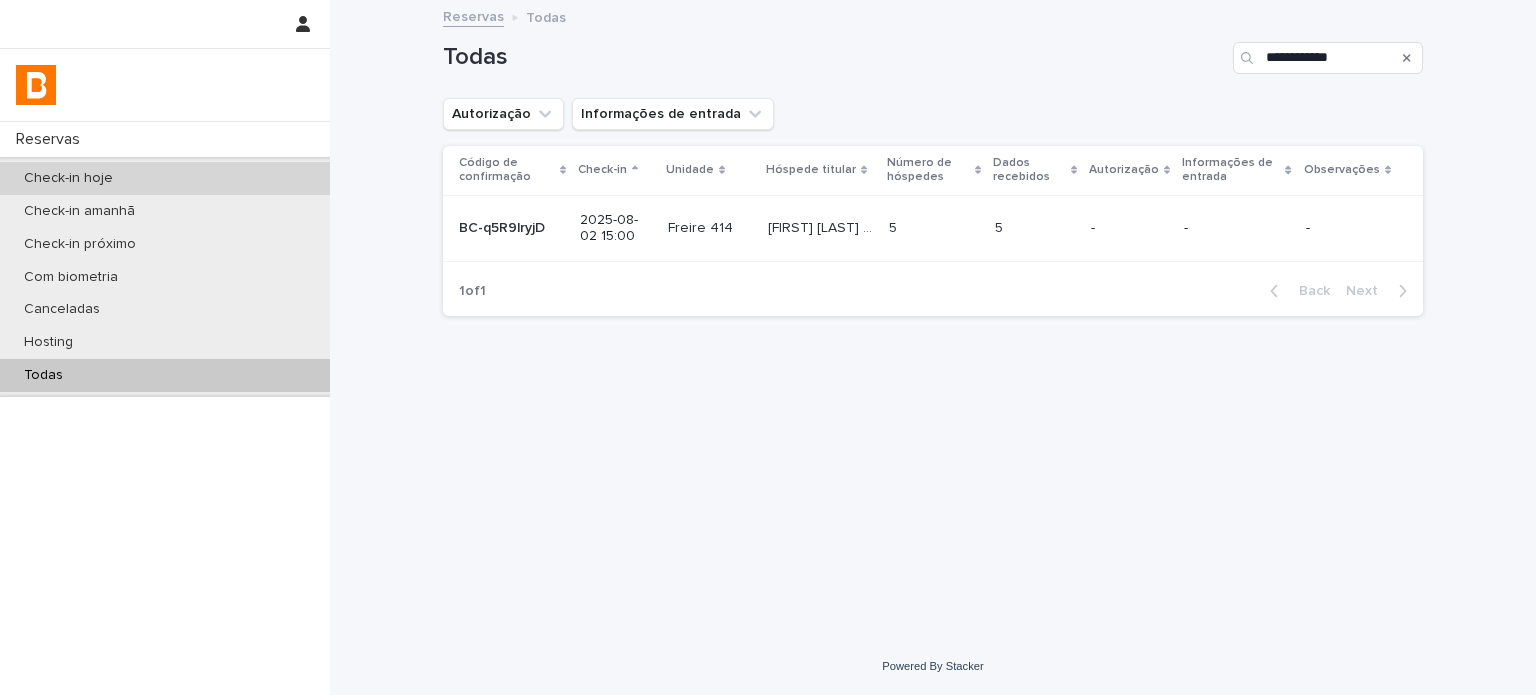 click on "Check-in hoje" at bounding box center [68, 178] 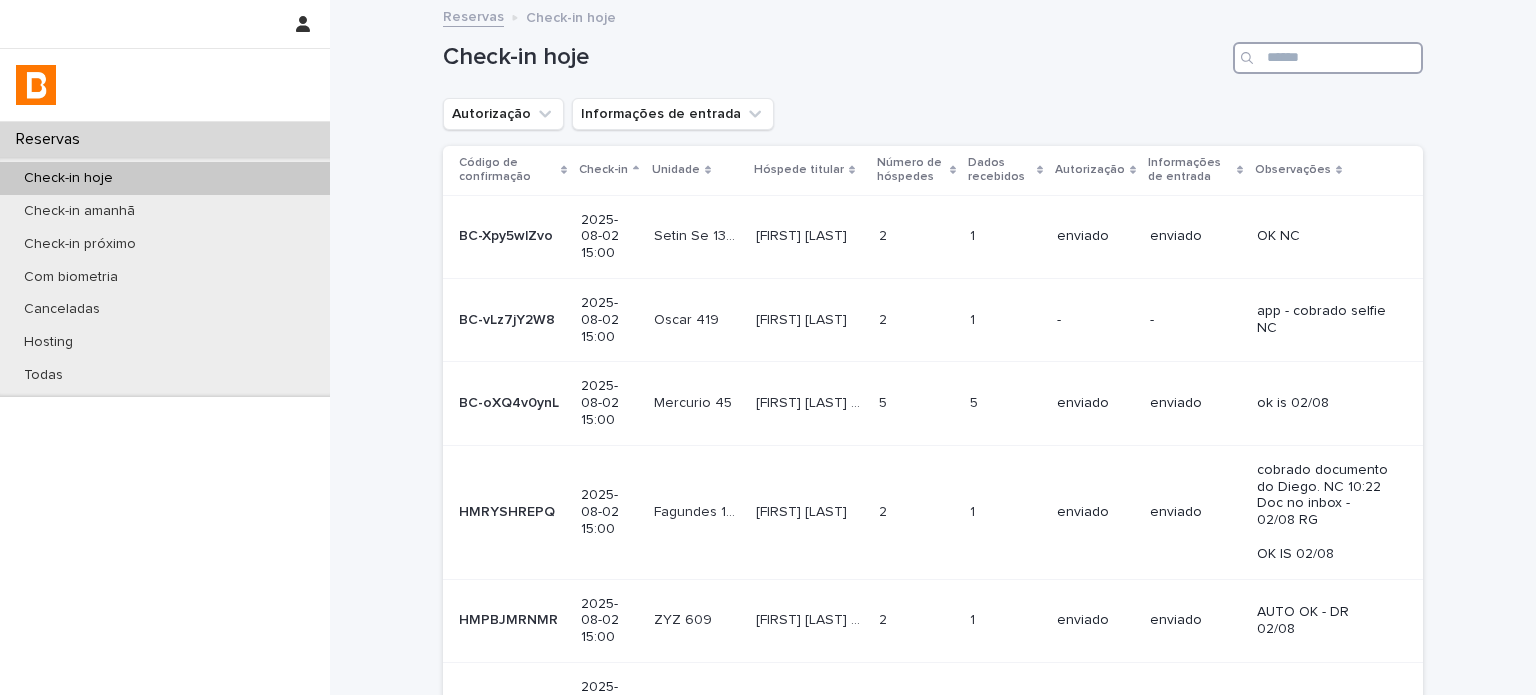 click at bounding box center [1328, 58] 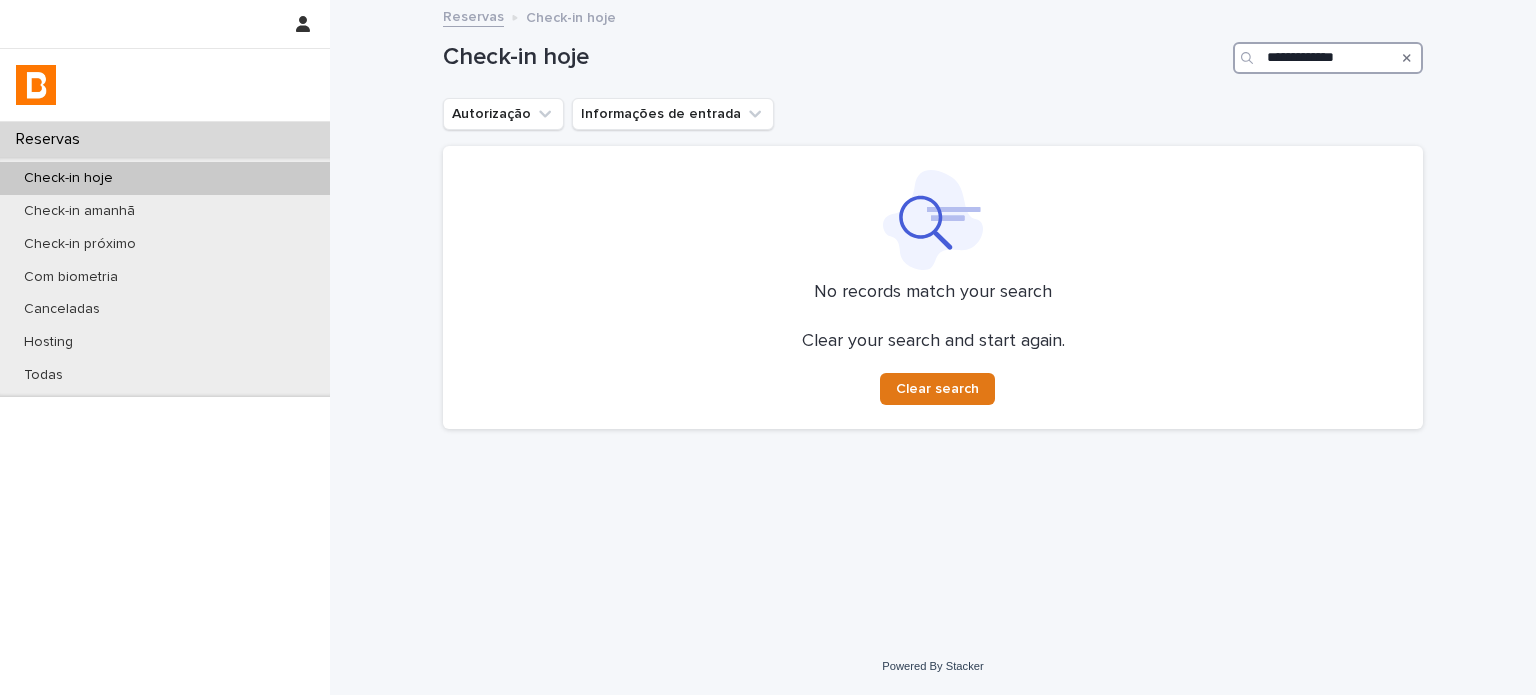 click on "**********" at bounding box center (1328, 58) 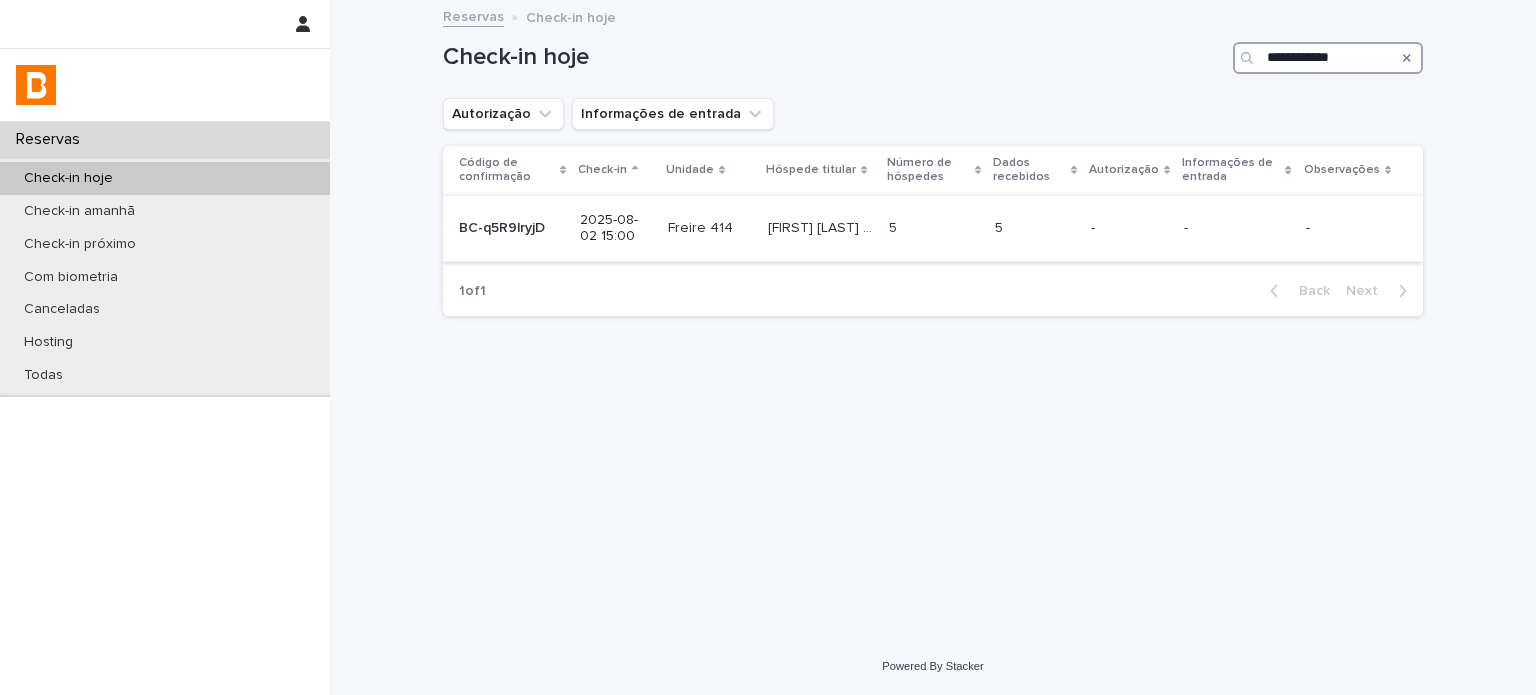 type on "**********" 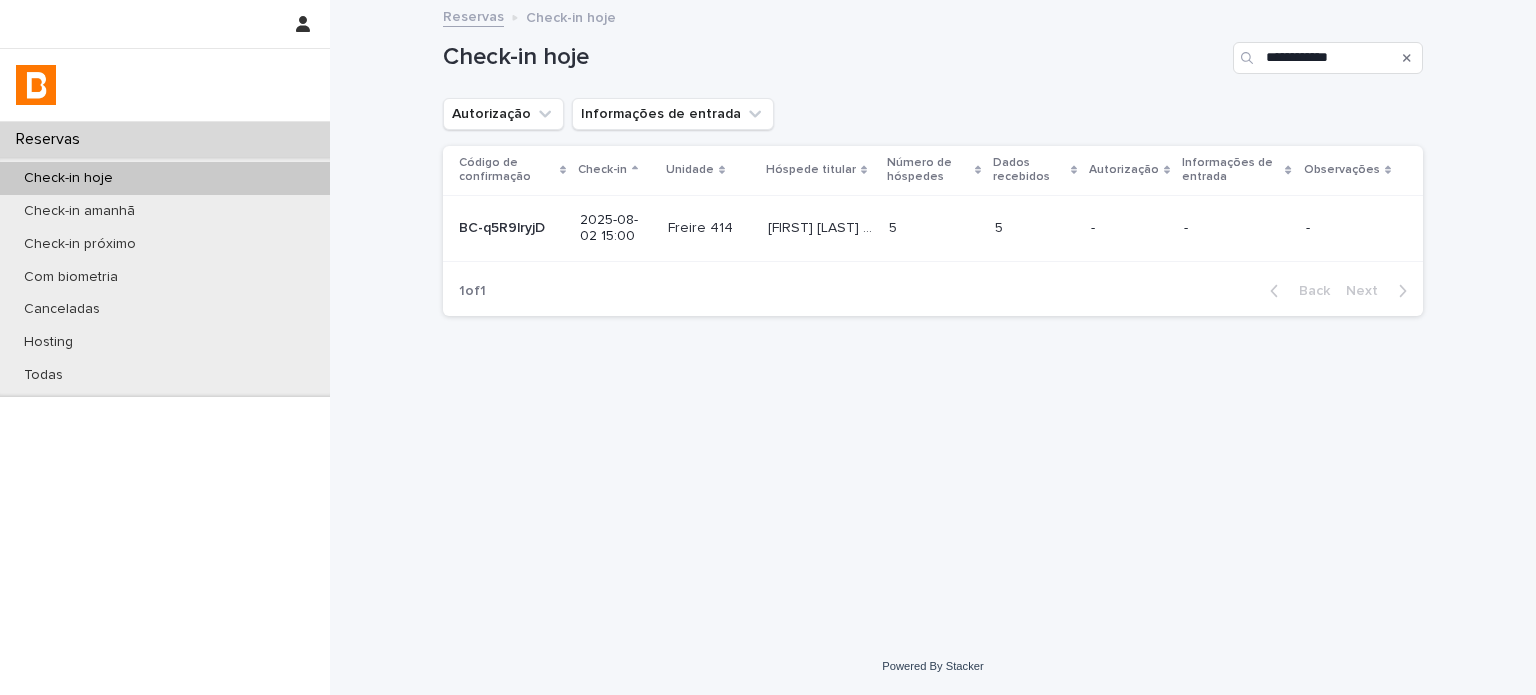 click on "5 5" at bounding box center [1035, 228] 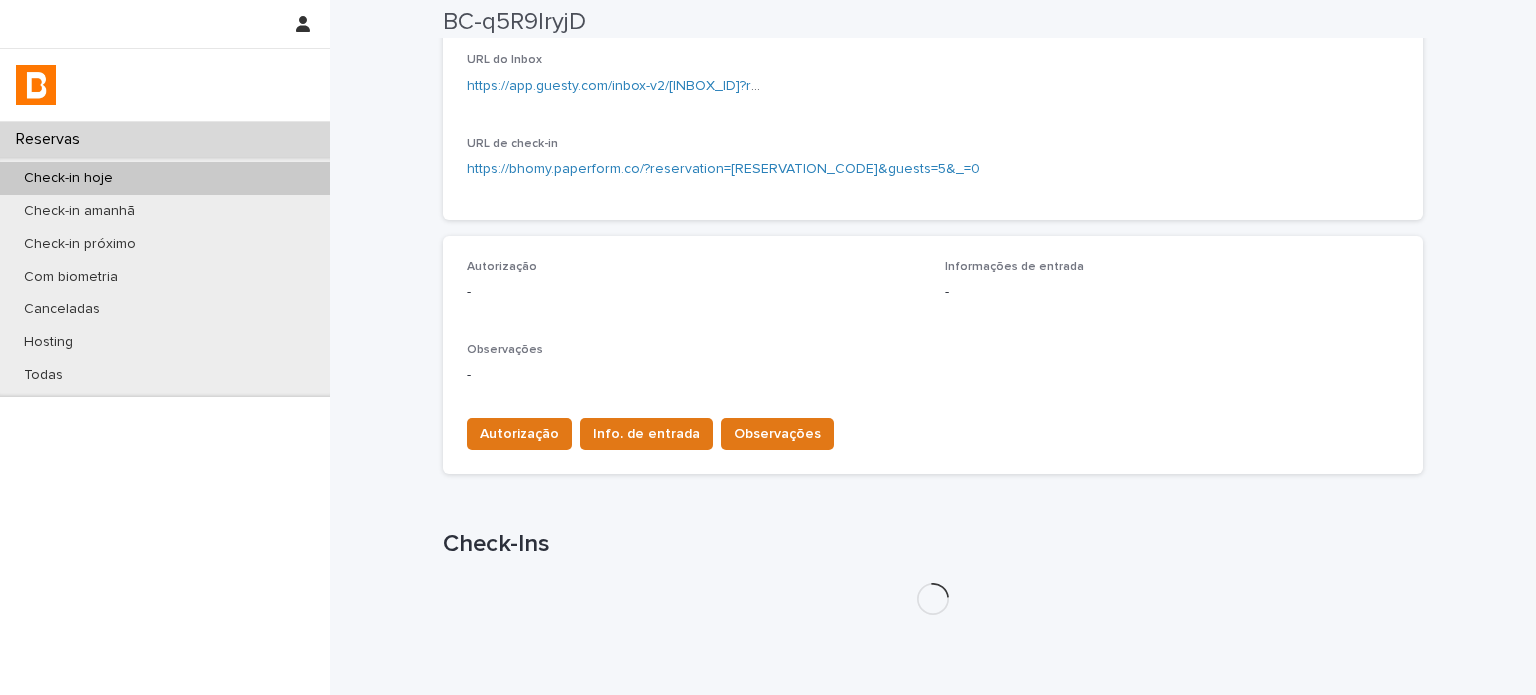 scroll, scrollTop: 520, scrollLeft: 0, axis: vertical 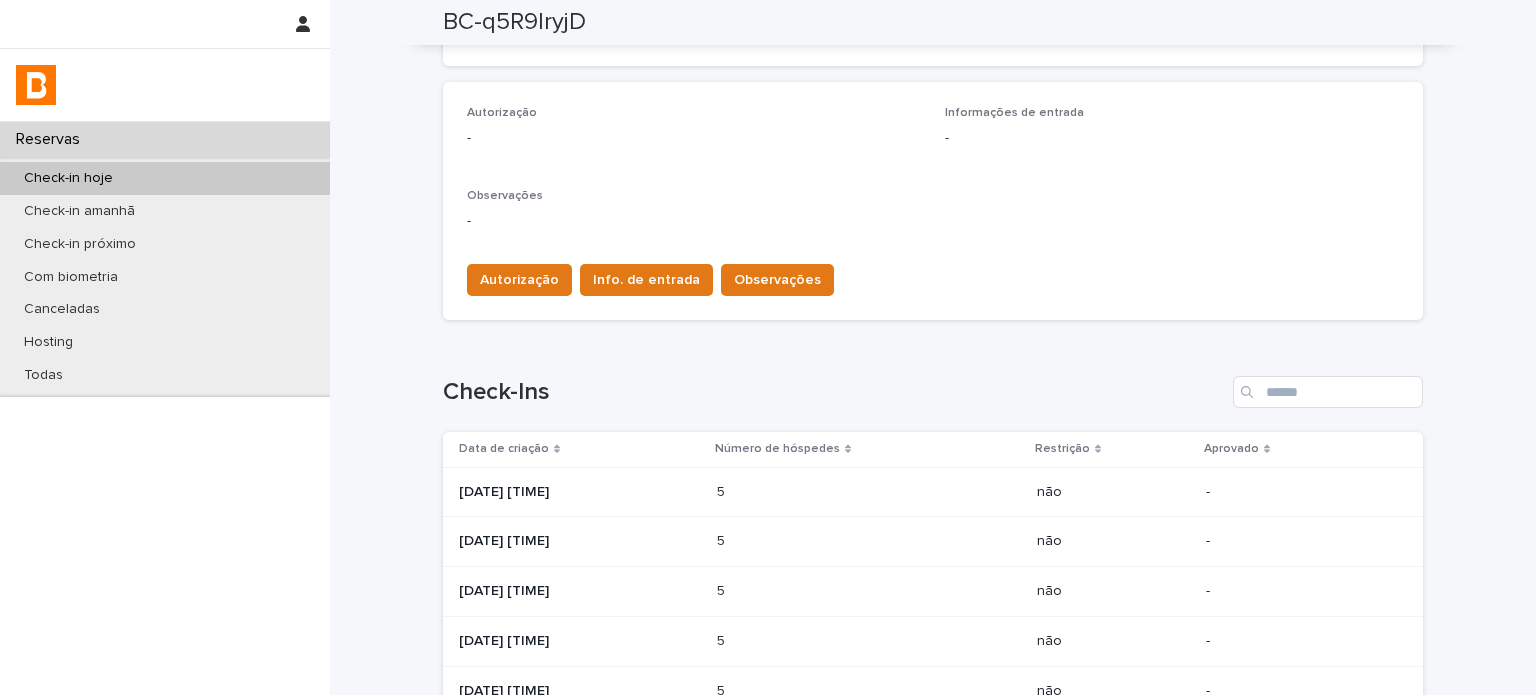 click on "Autorização Info. de entrada Observações" at bounding box center (933, 276) 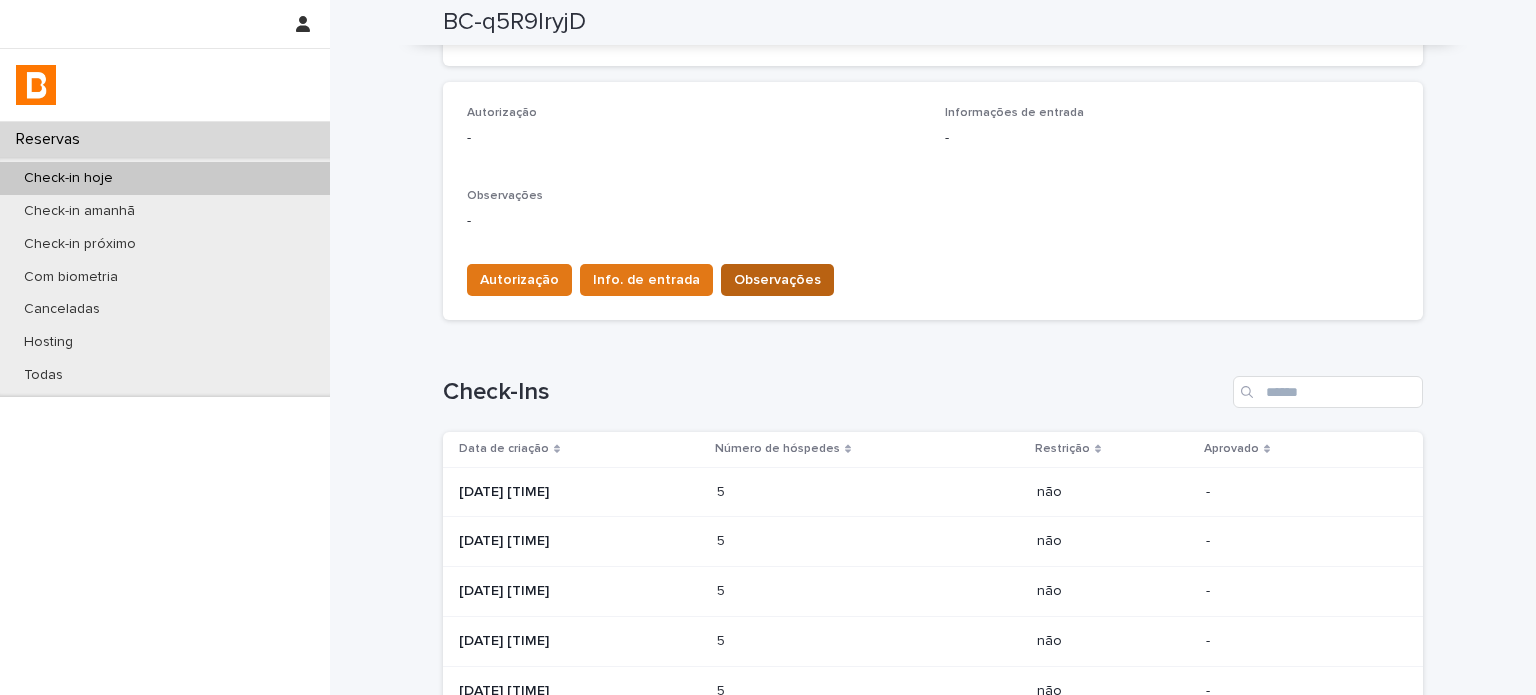 click on "Observações" at bounding box center (777, 280) 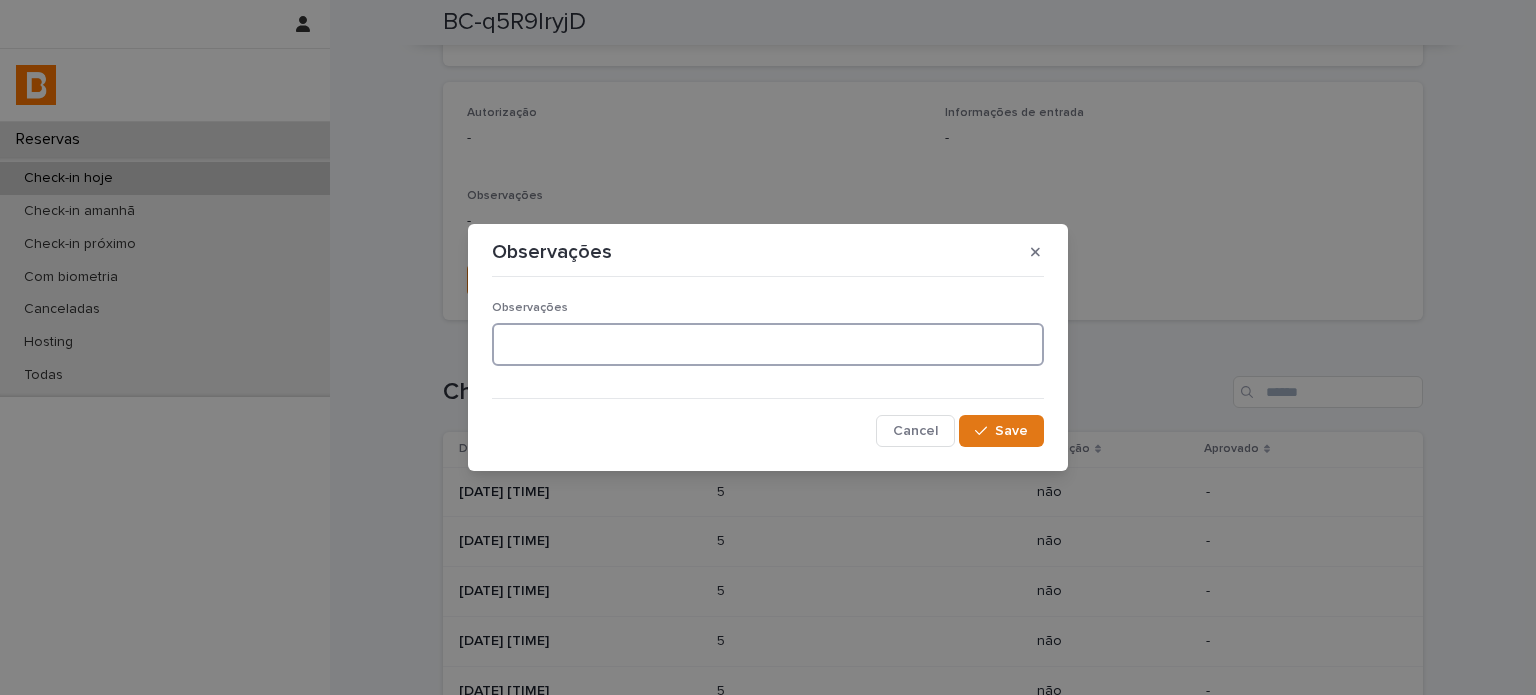 click at bounding box center (768, 344) 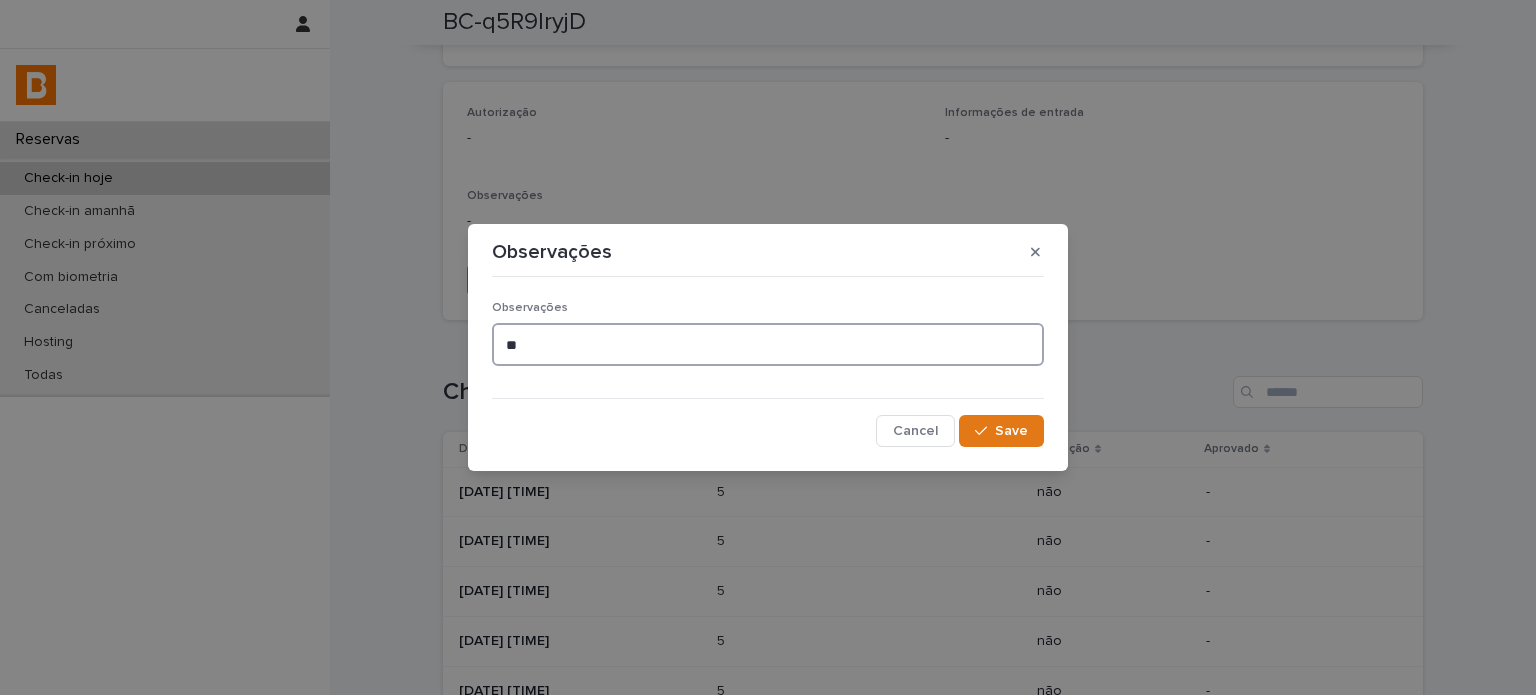 type on "*" 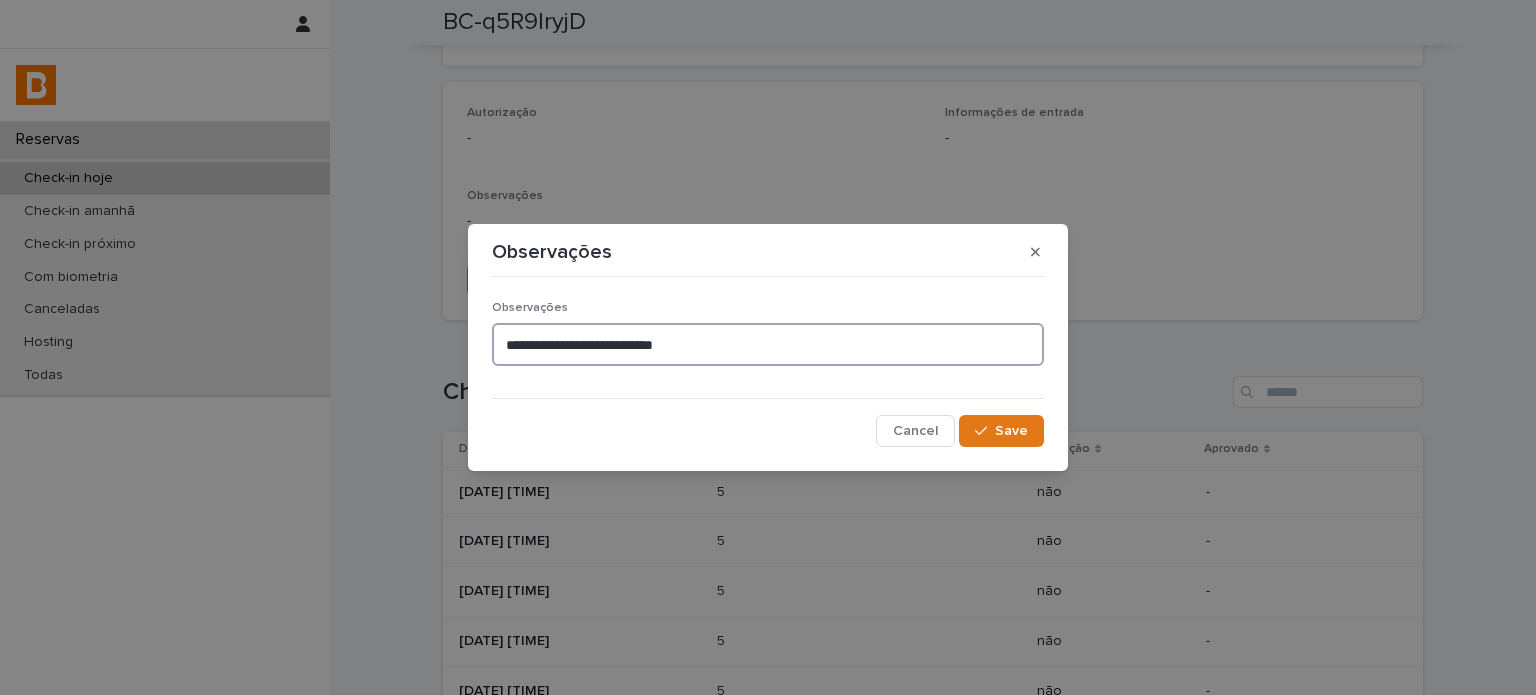 type on "**********" 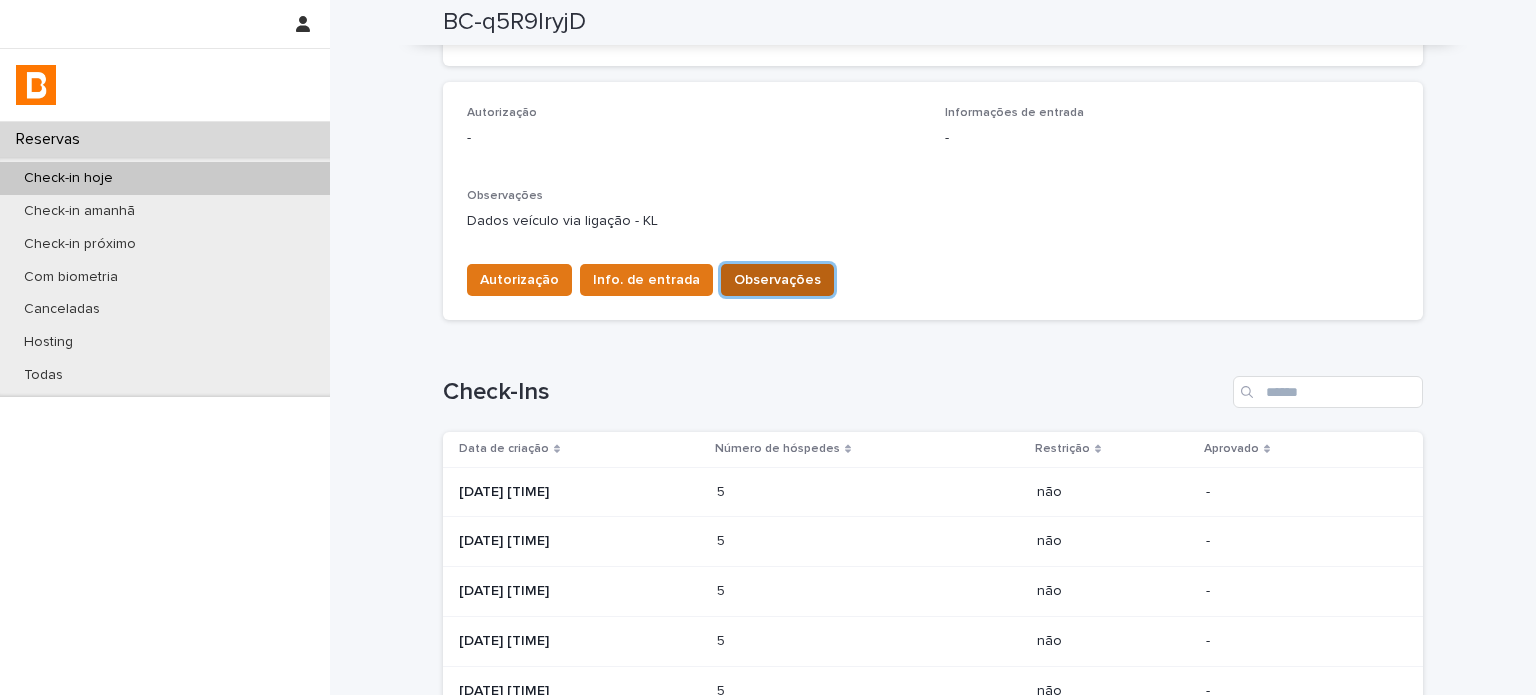 click on "Observações" at bounding box center (777, 280) 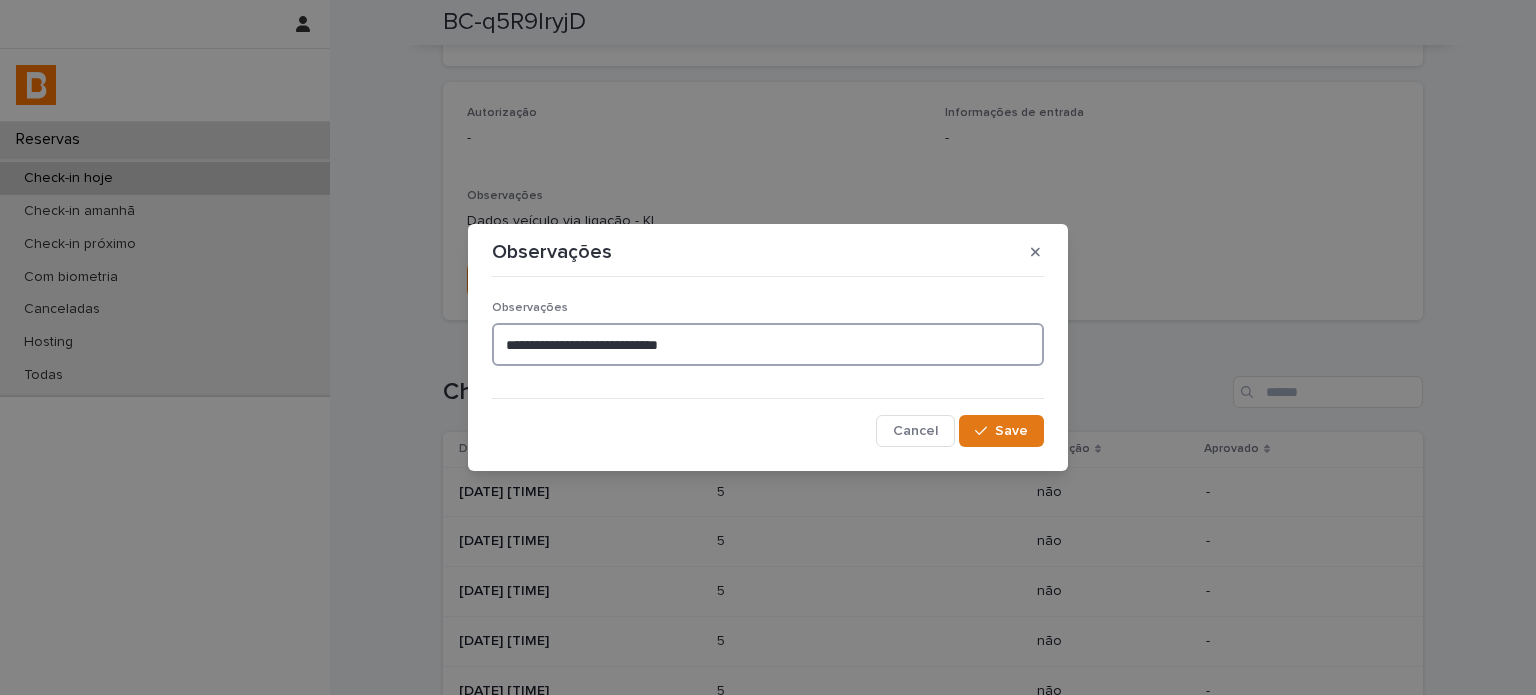 click on "**********" at bounding box center (768, 344) 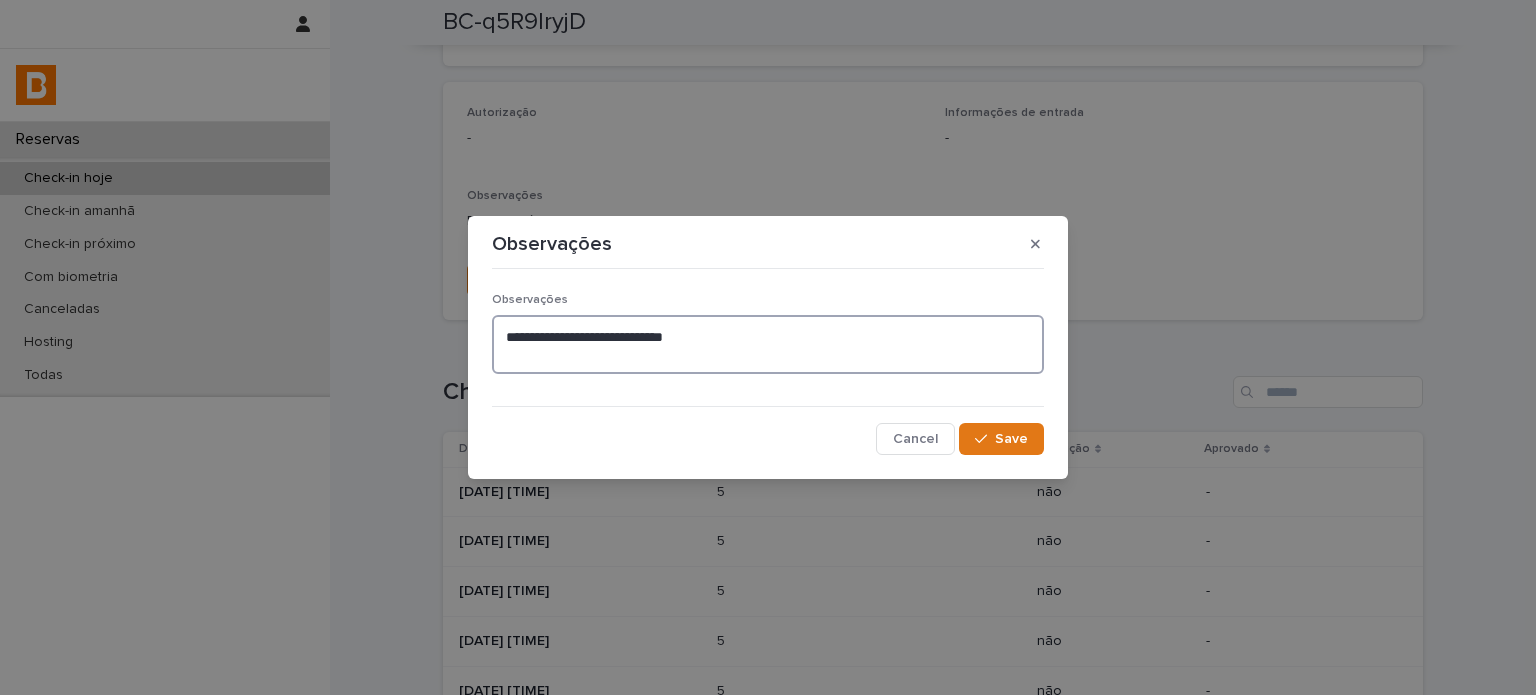 paste on "**********" 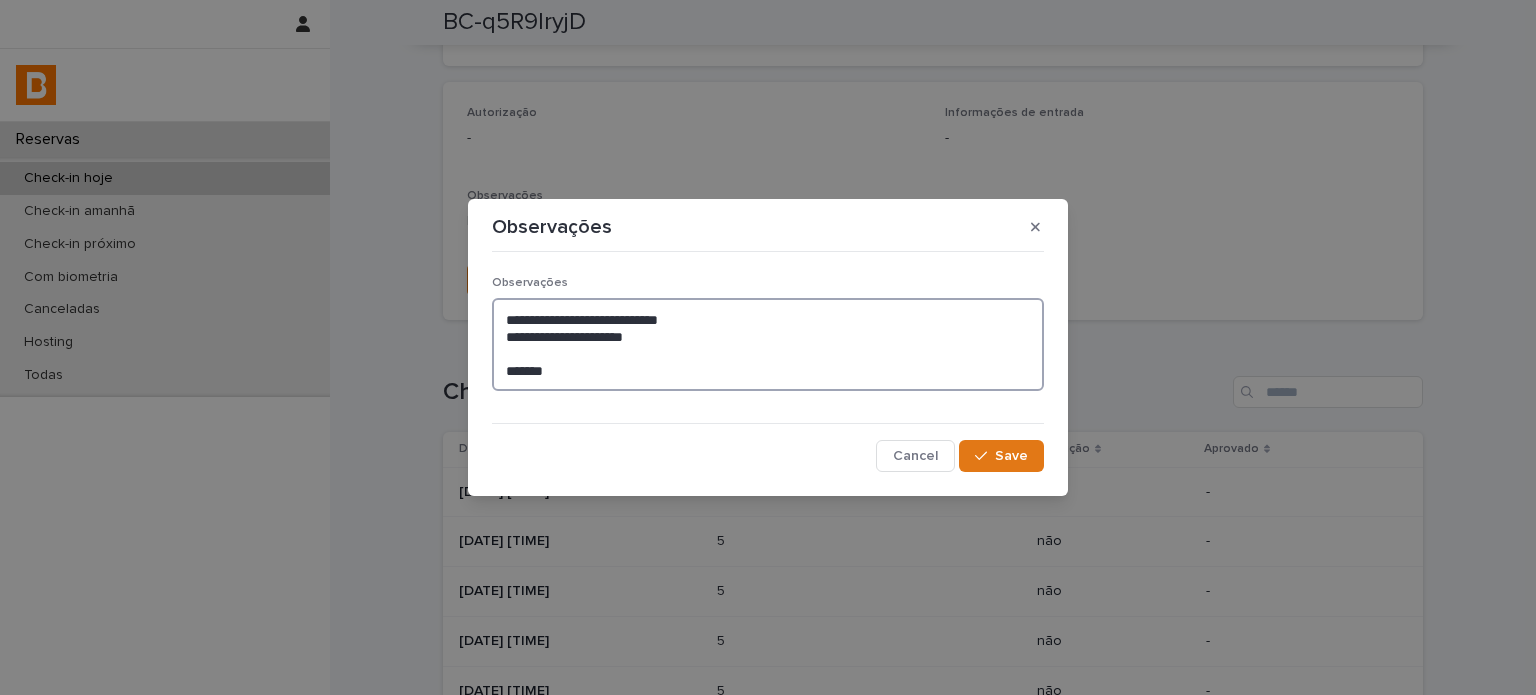 drag, startPoint x: 567, startPoint y: 340, endPoint x: 543, endPoint y: 340, distance: 24 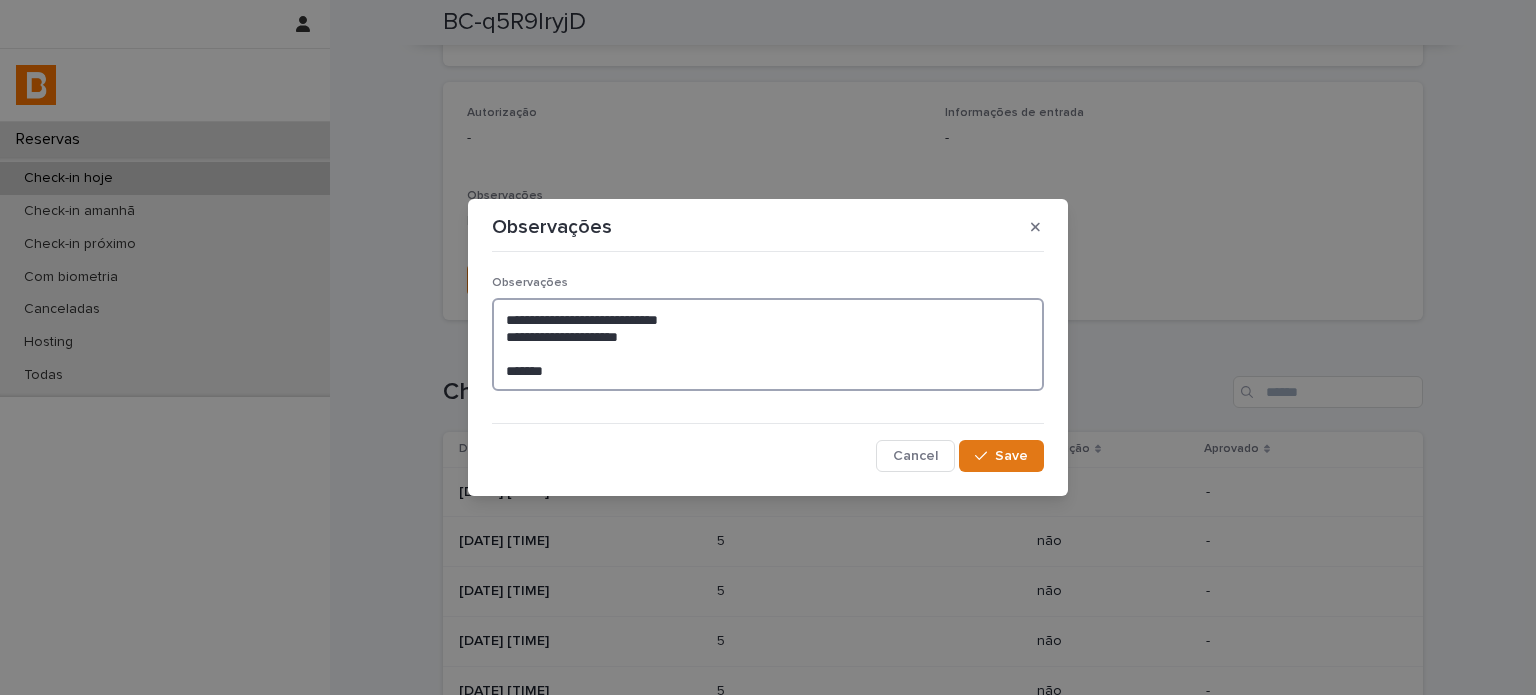 drag, startPoint x: 588, startPoint y: 339, endPoint x: 510, endPoint y: 336, distance: 78.05767 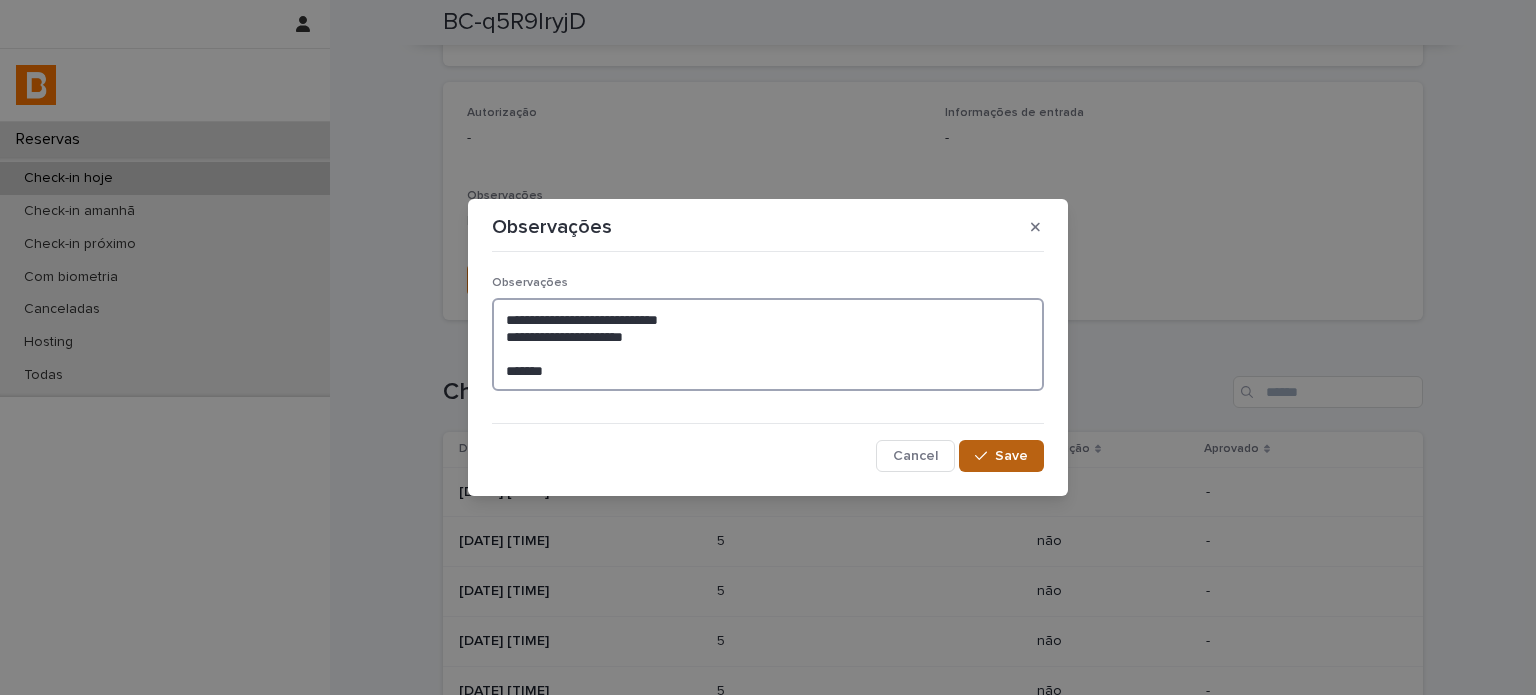 type on "**********" 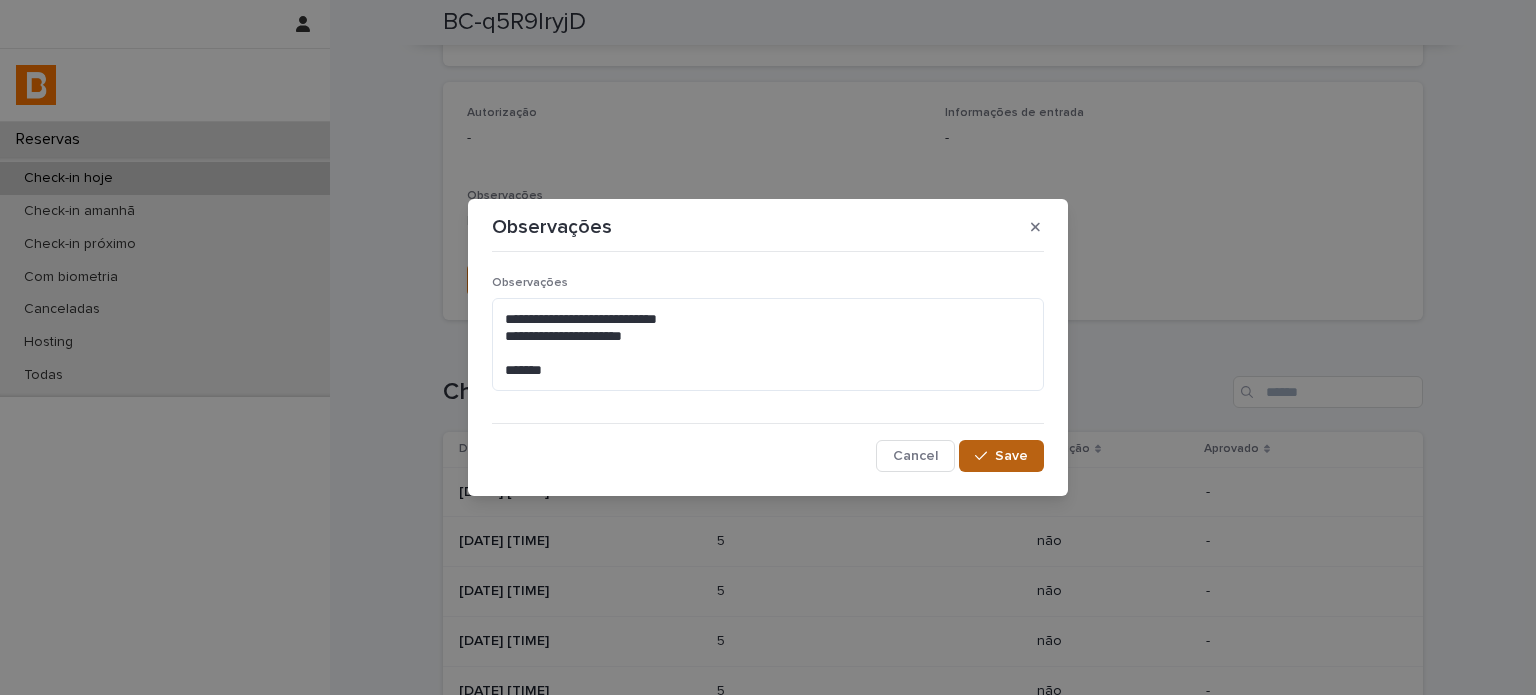 click on "Save" at bounding box center (1001, 456) 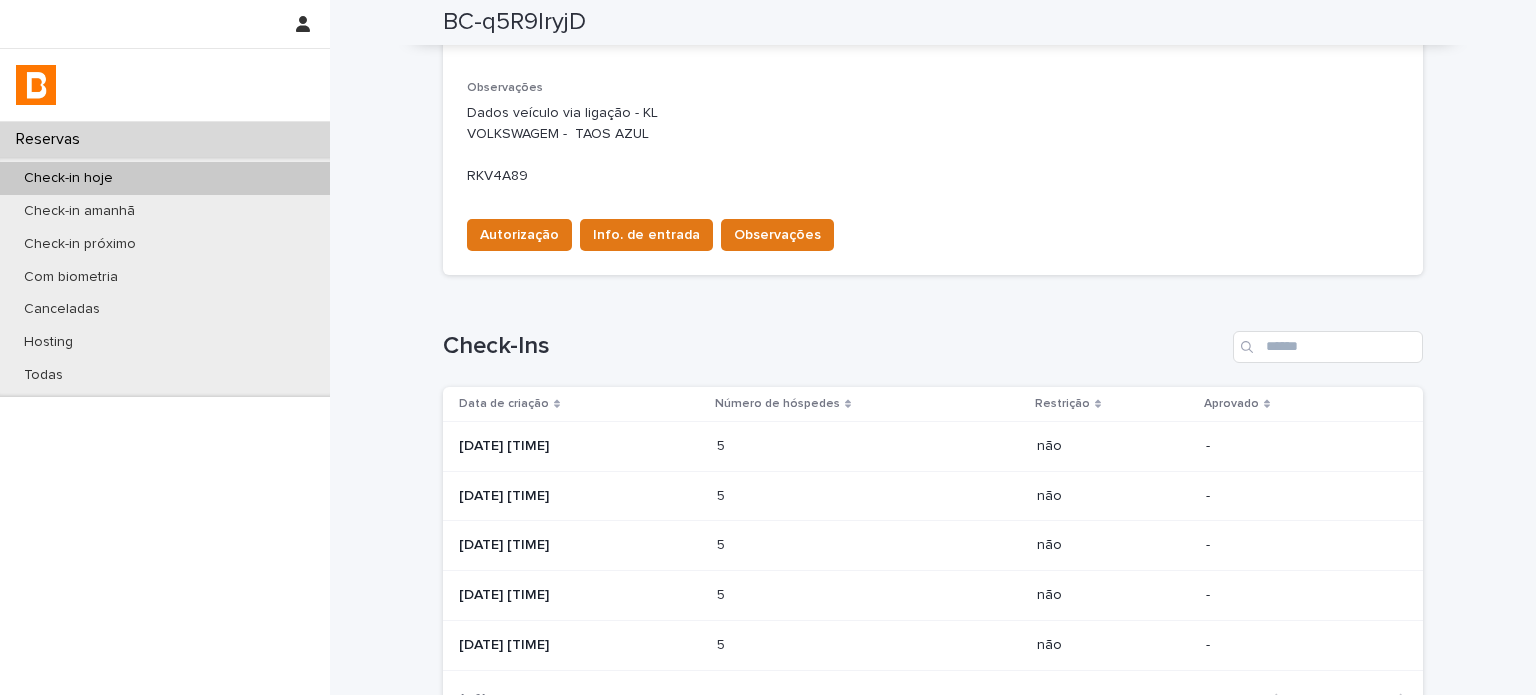 scroll, scrollTop: 618, scrollLeft: 0, axis: vertical 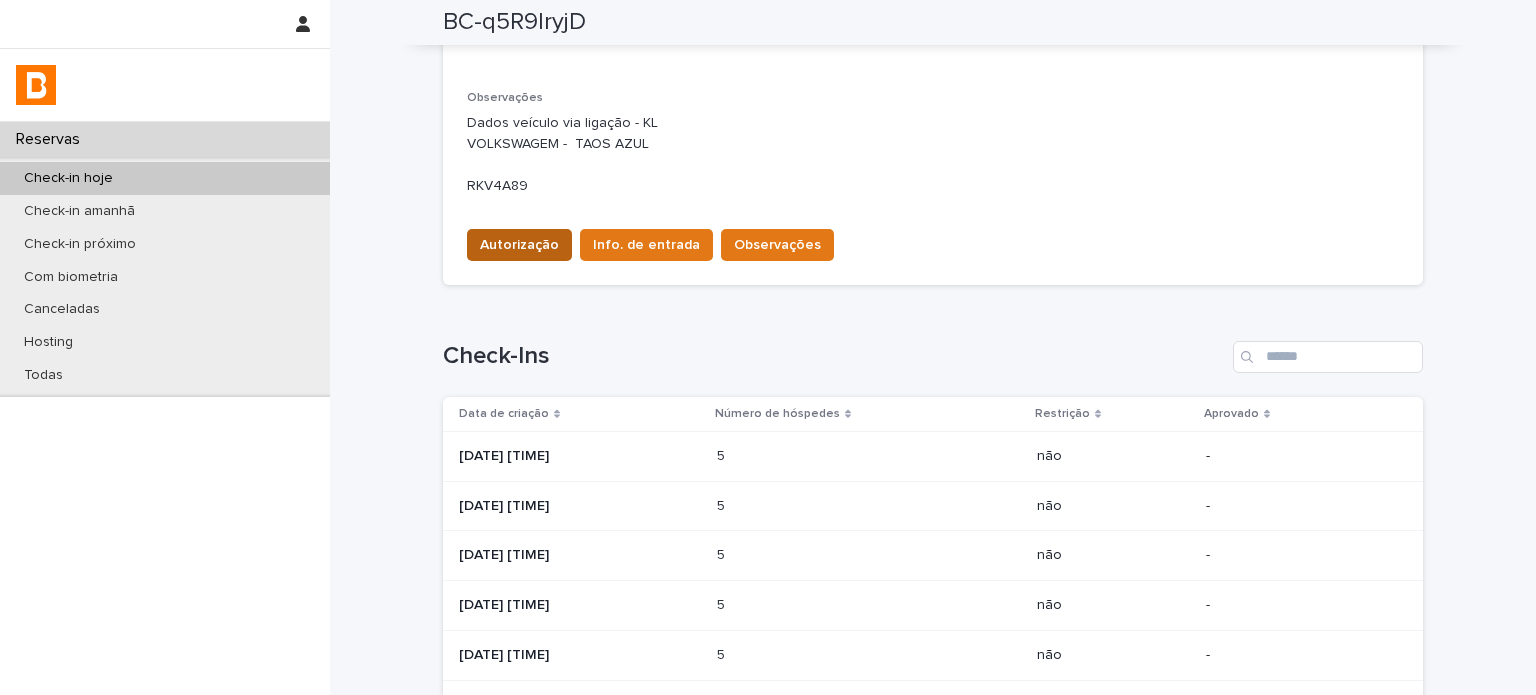 click on "Autorização" at bounding box center [519, 245] 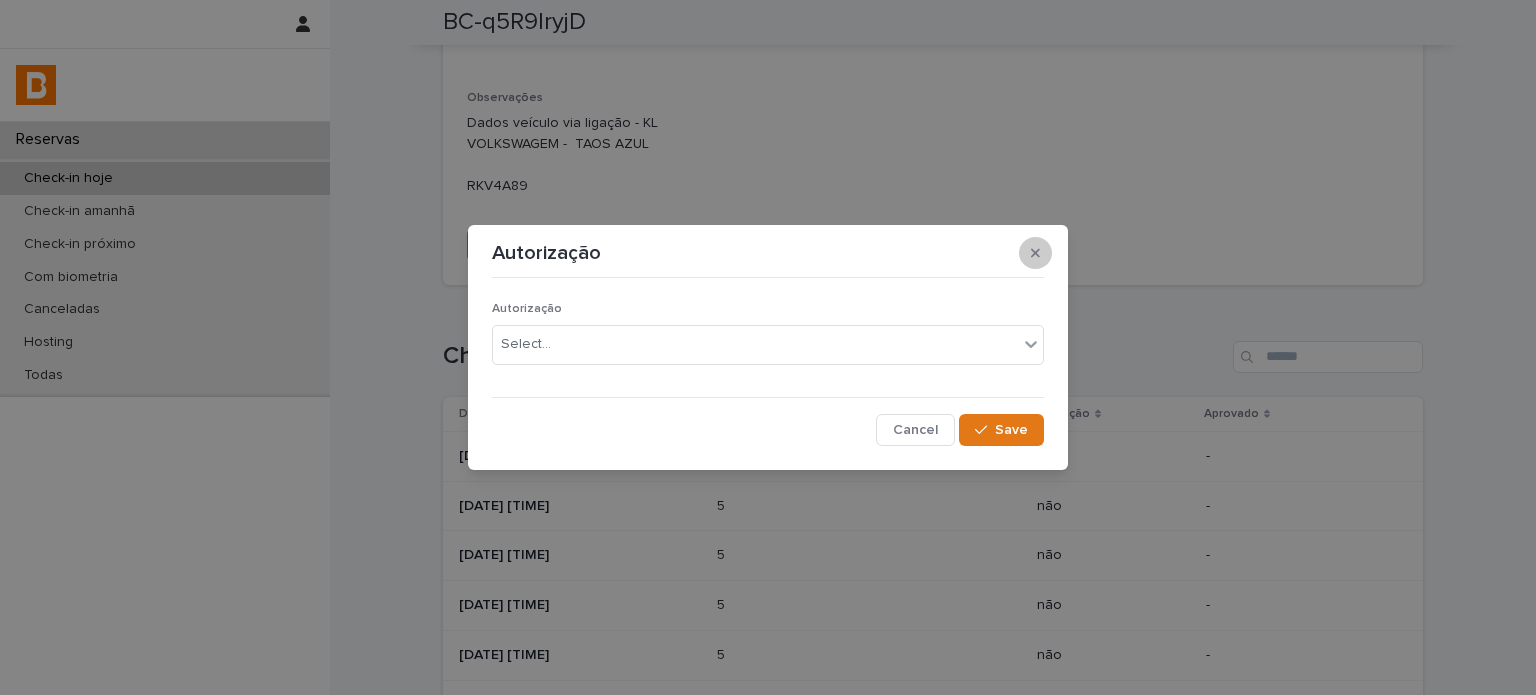 click 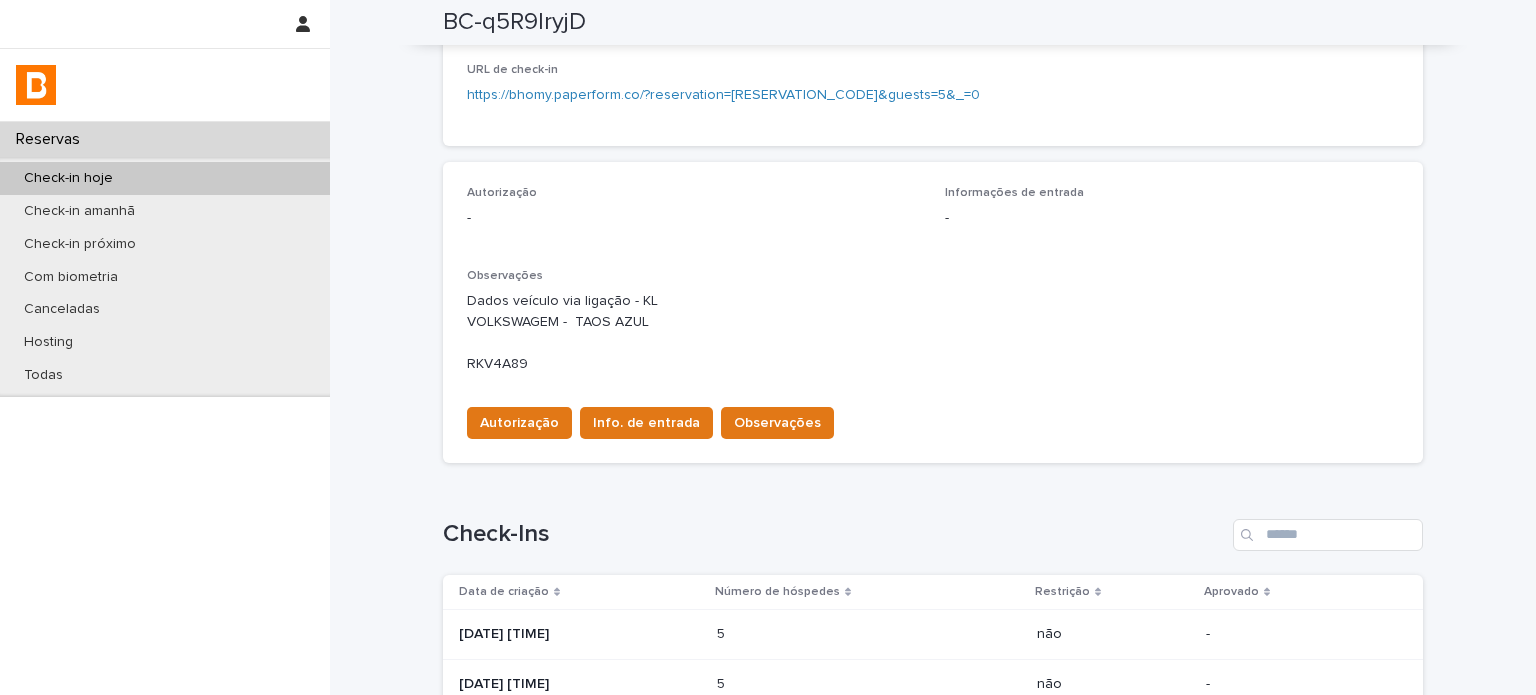 scroll, scrollTop: 518, scrollLeft: 0, axis: vertical 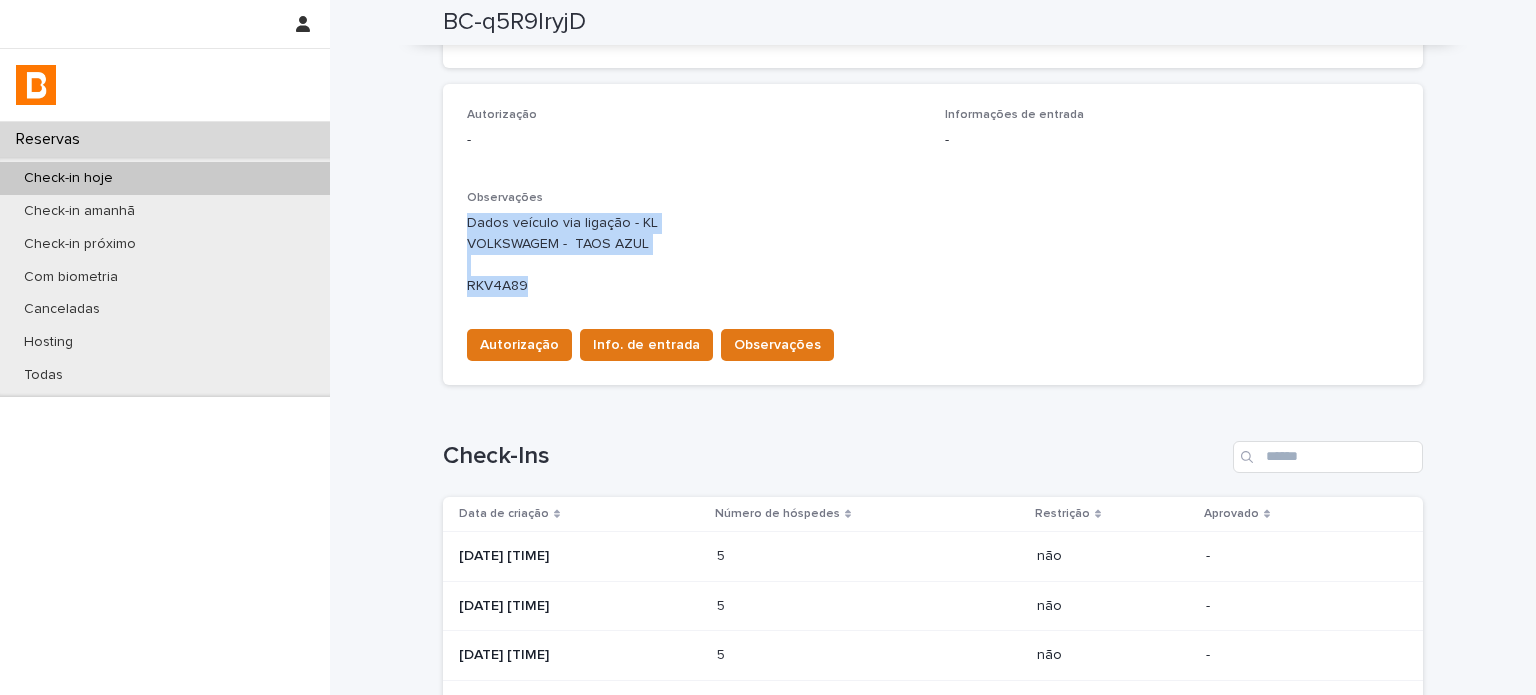 drag, startPoint x: 554, startPoint y: 292, endPoint x: 426, endPoint y: 232, distance: 141.36478 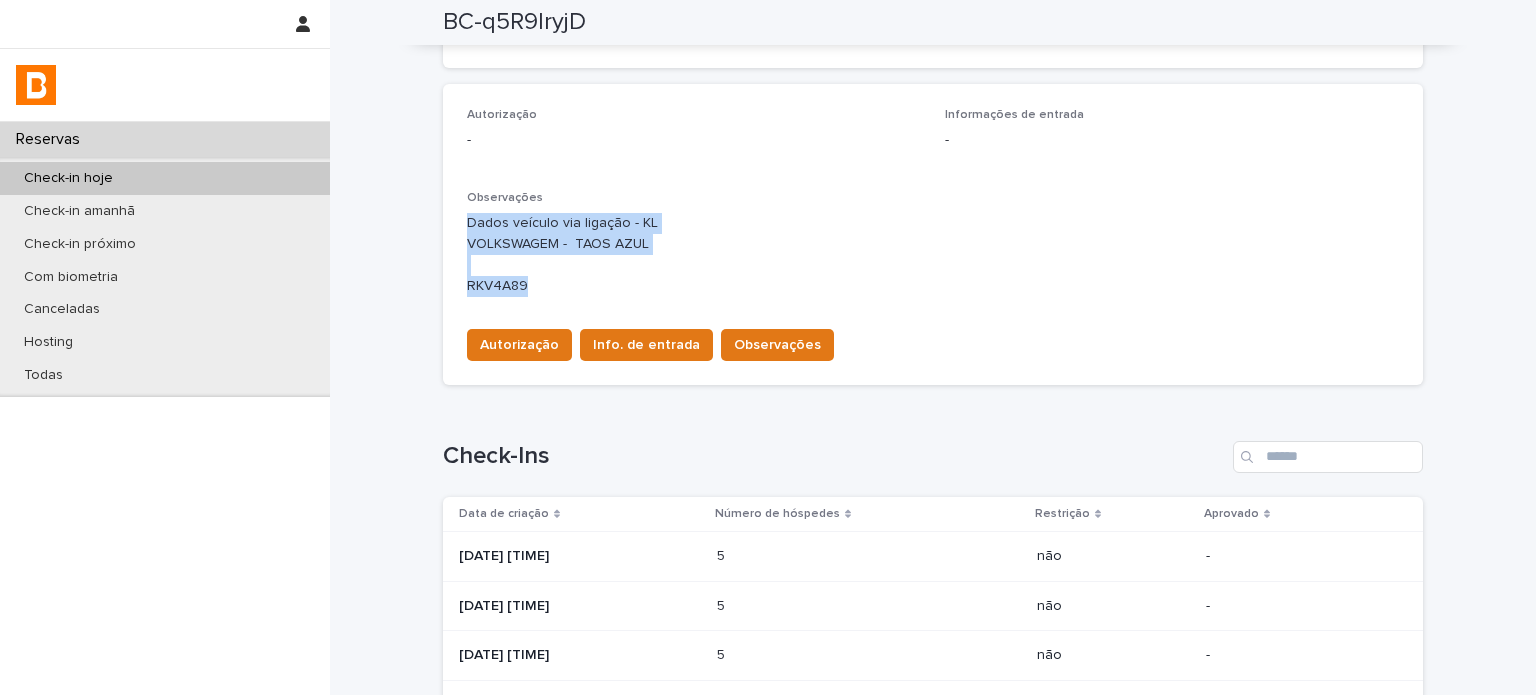 click on "Dados veículo via ligação - KL
VOLKSWAGEM -  TAOS AZUL
RKV4A89" at bounding box center (933, 254) 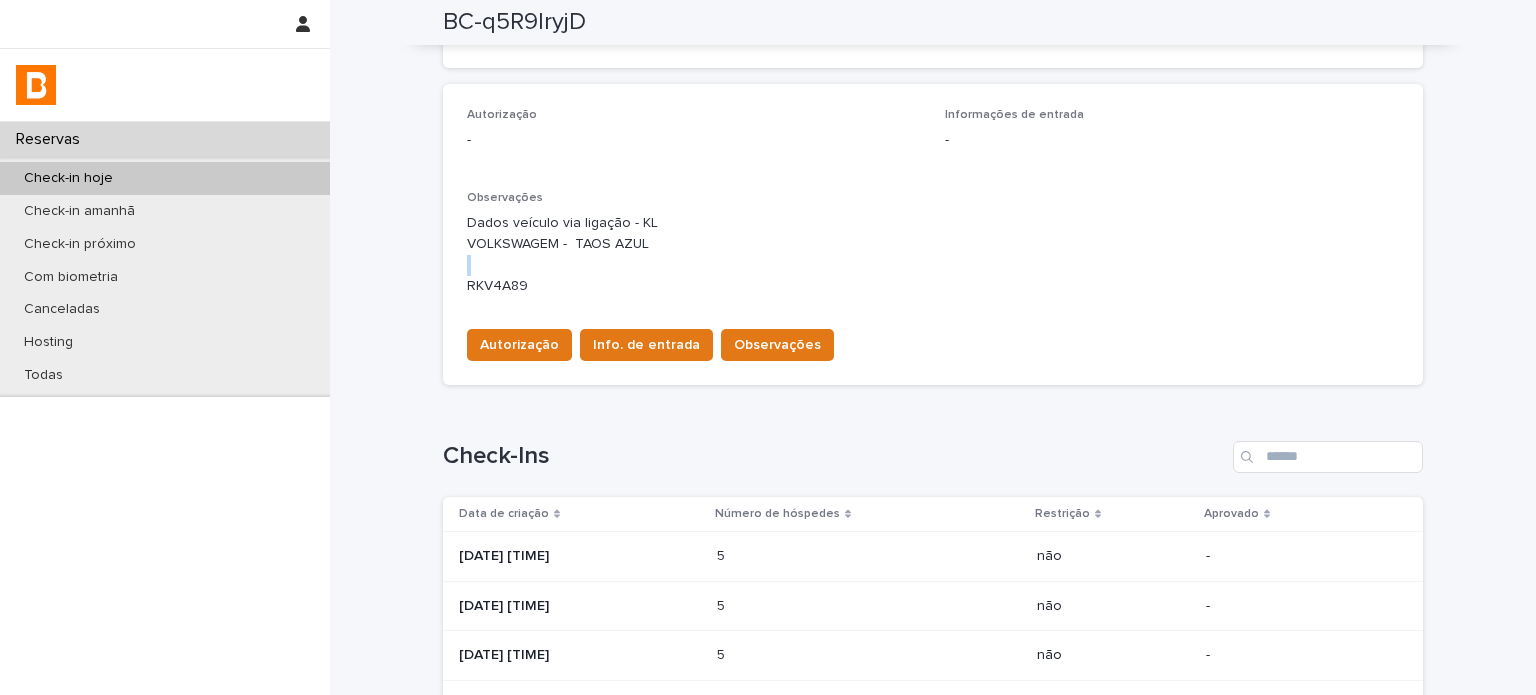 click on "Dados veículo via ligação - KL
VOLKSWAGEM -  TAOS AZUL
RKV4A89" at bounding box center [933, 254] 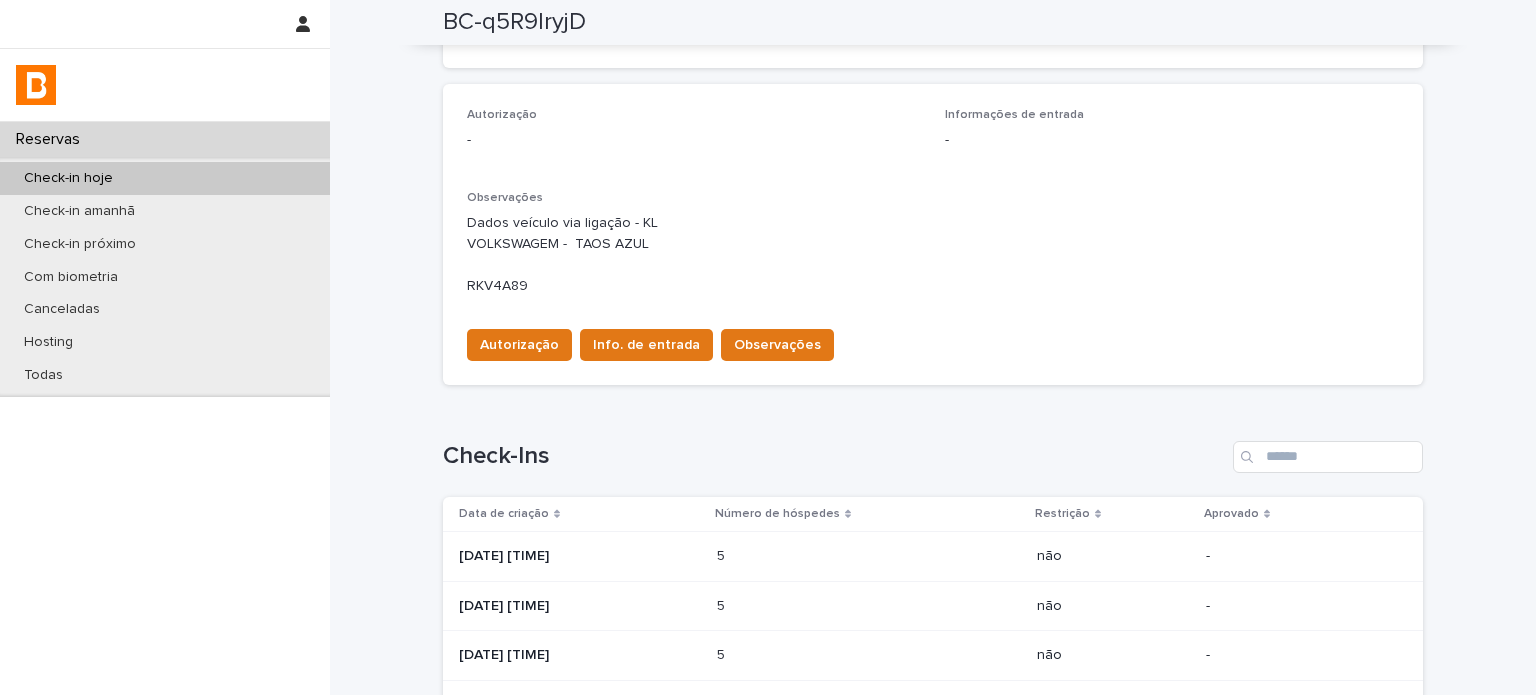 click on "Dados veículo via ligação - KL
VOLKSWAGEM -  TAOS AZUL
RKV4A89" at bounding box center [933, 254] 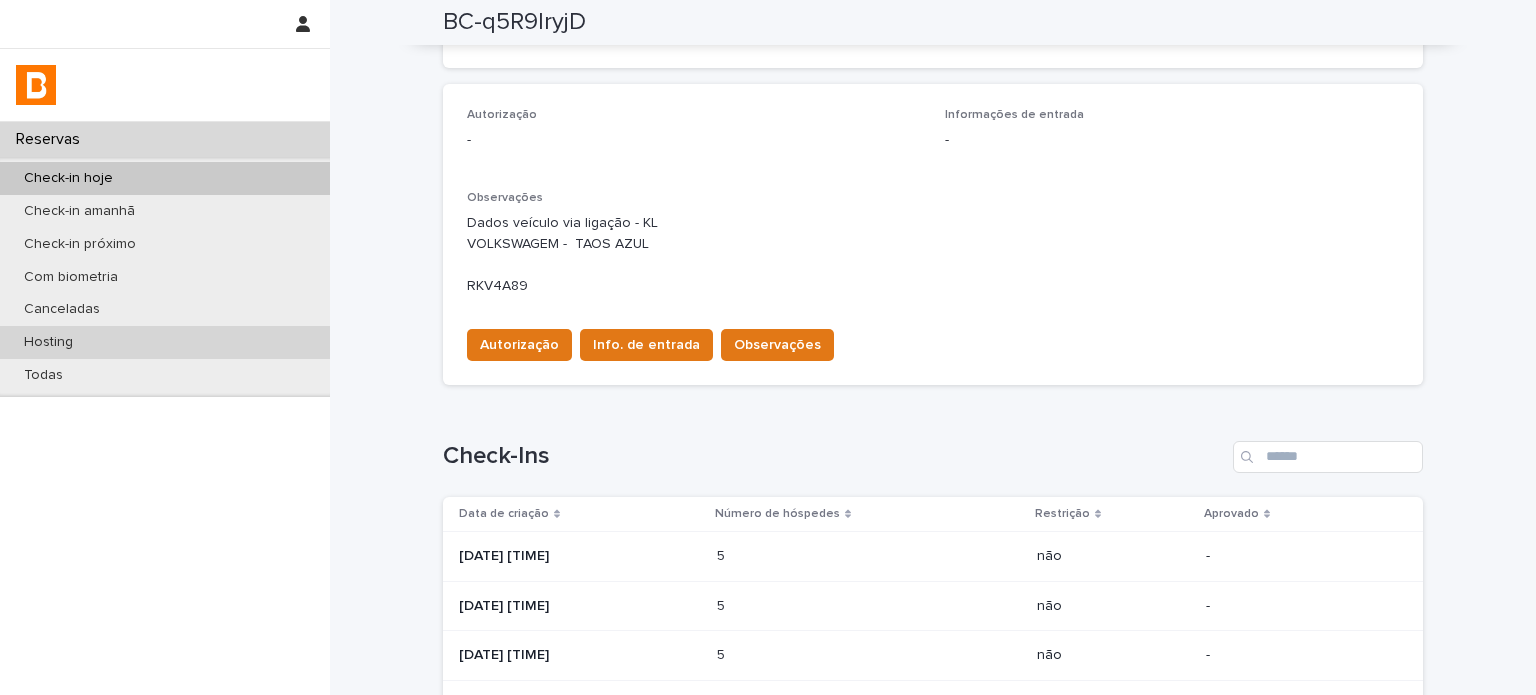 click on "Hosting" at bounding box center (165, 342) 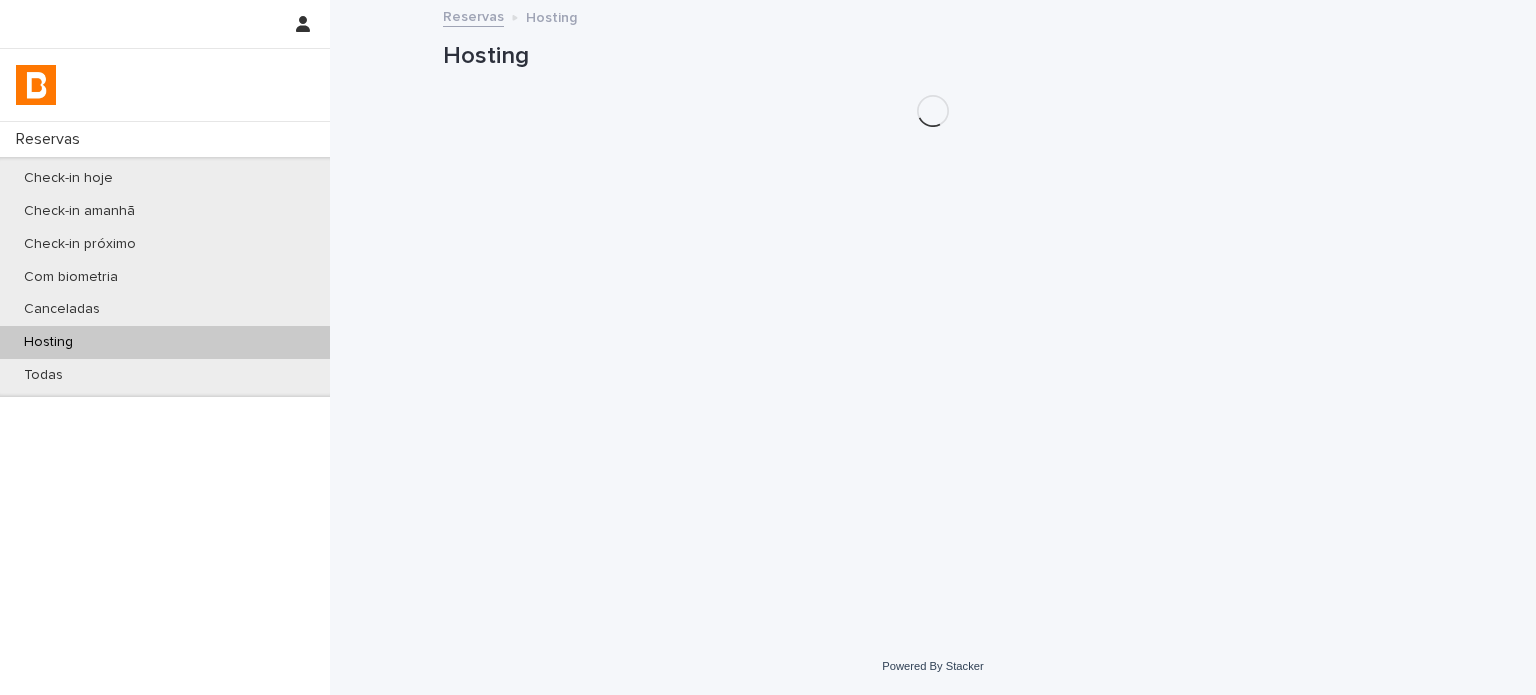 click on "Hosting" at bounding box center [165, 342] 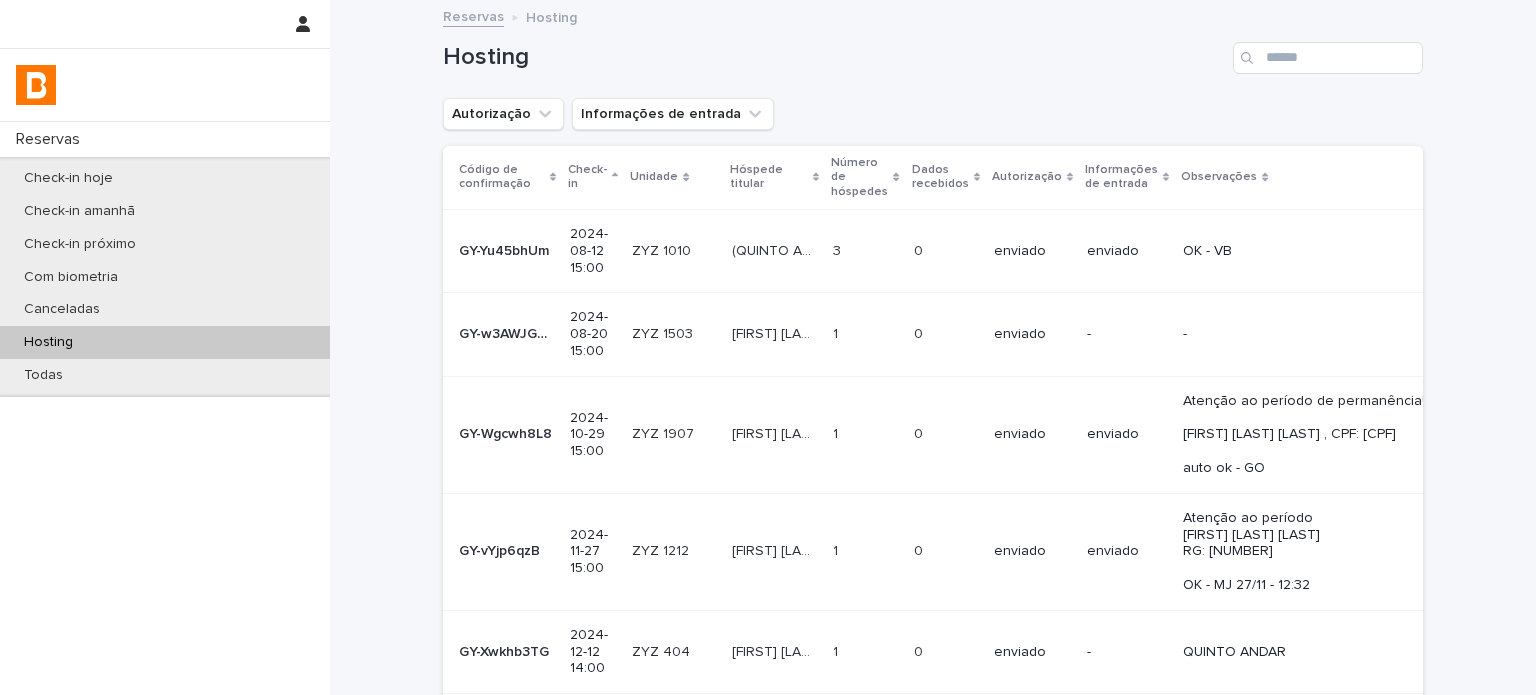 click on "Reservas Check-in hoje Check-in amanhã Check-in próximo Com biometria Canceladas Hosting Todas" at bounding box center [165, 408] 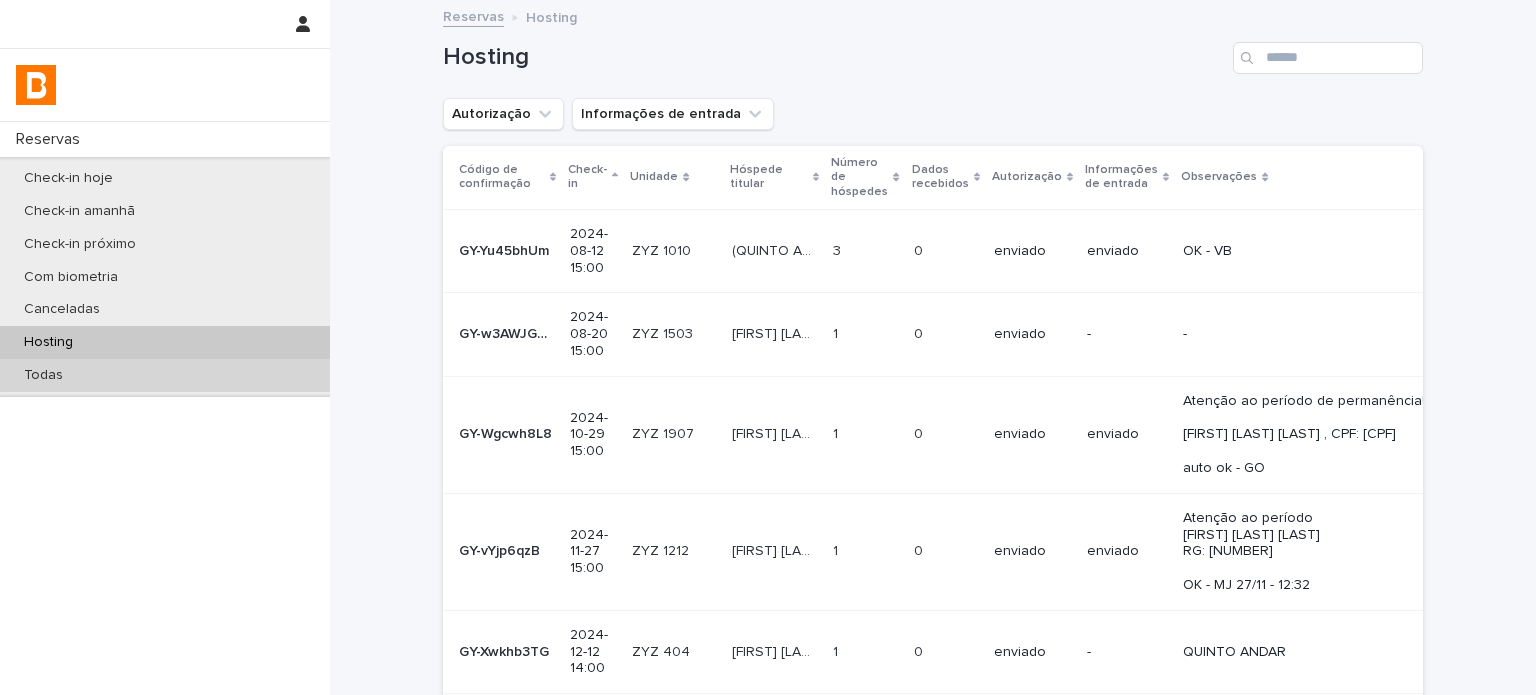 click on "Todas" at bounding box center [165, 375] 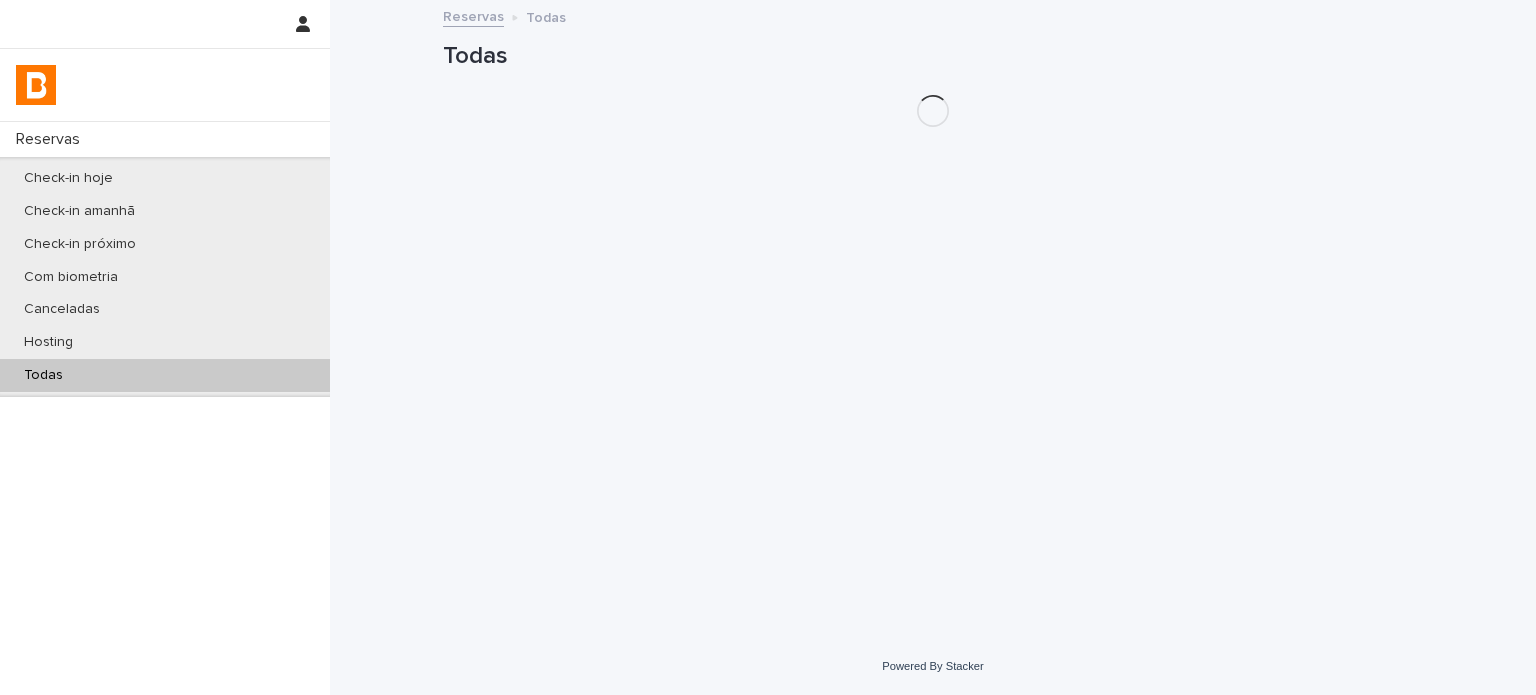 click on "Todas" at bounding box center [165, 375] 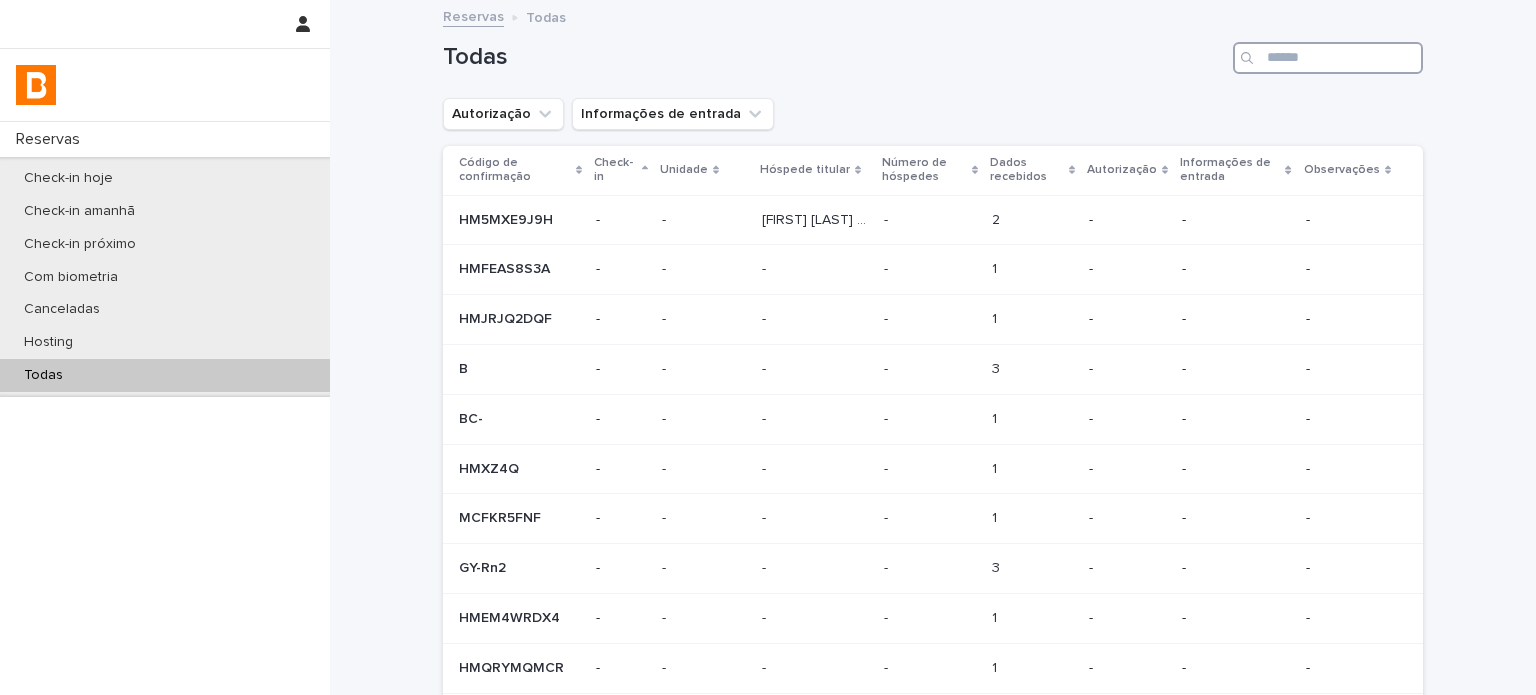 click at bounding box center [1328, 58] 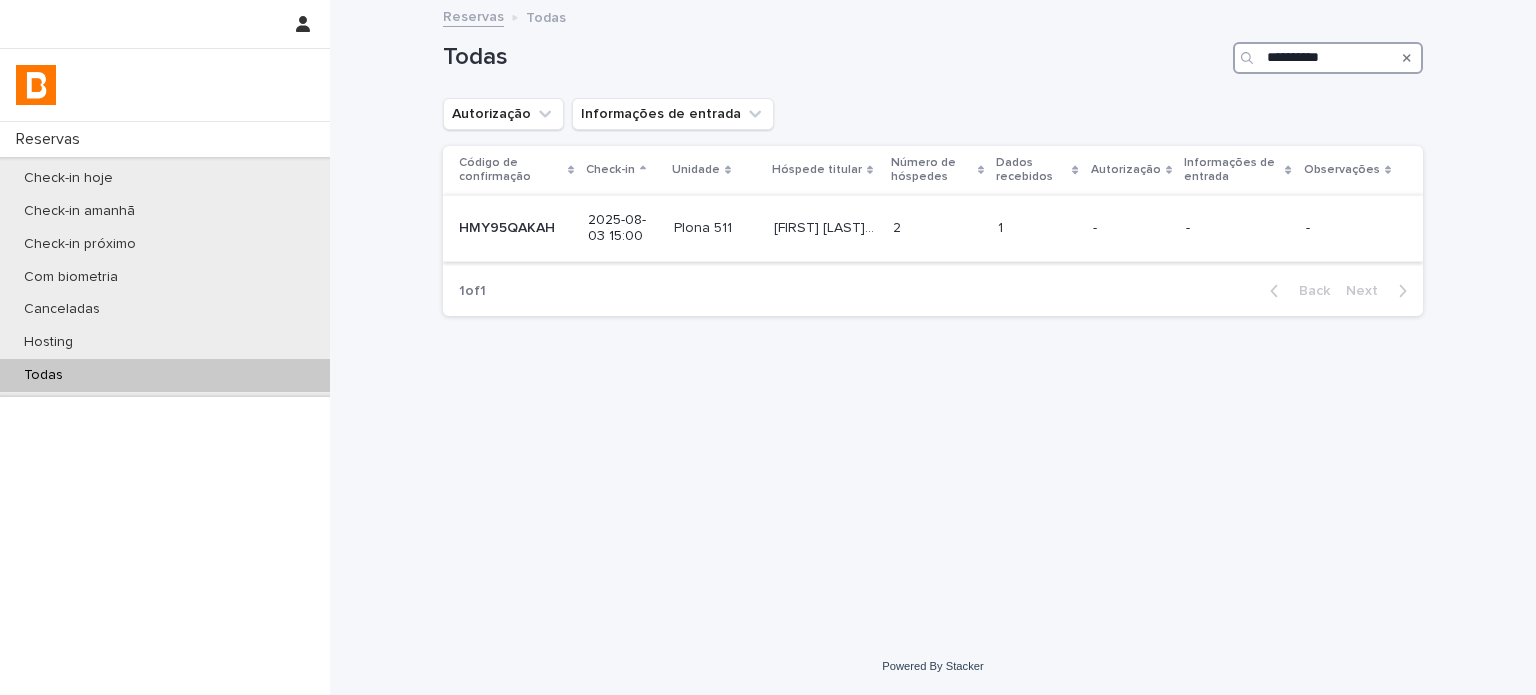 type on "**********" 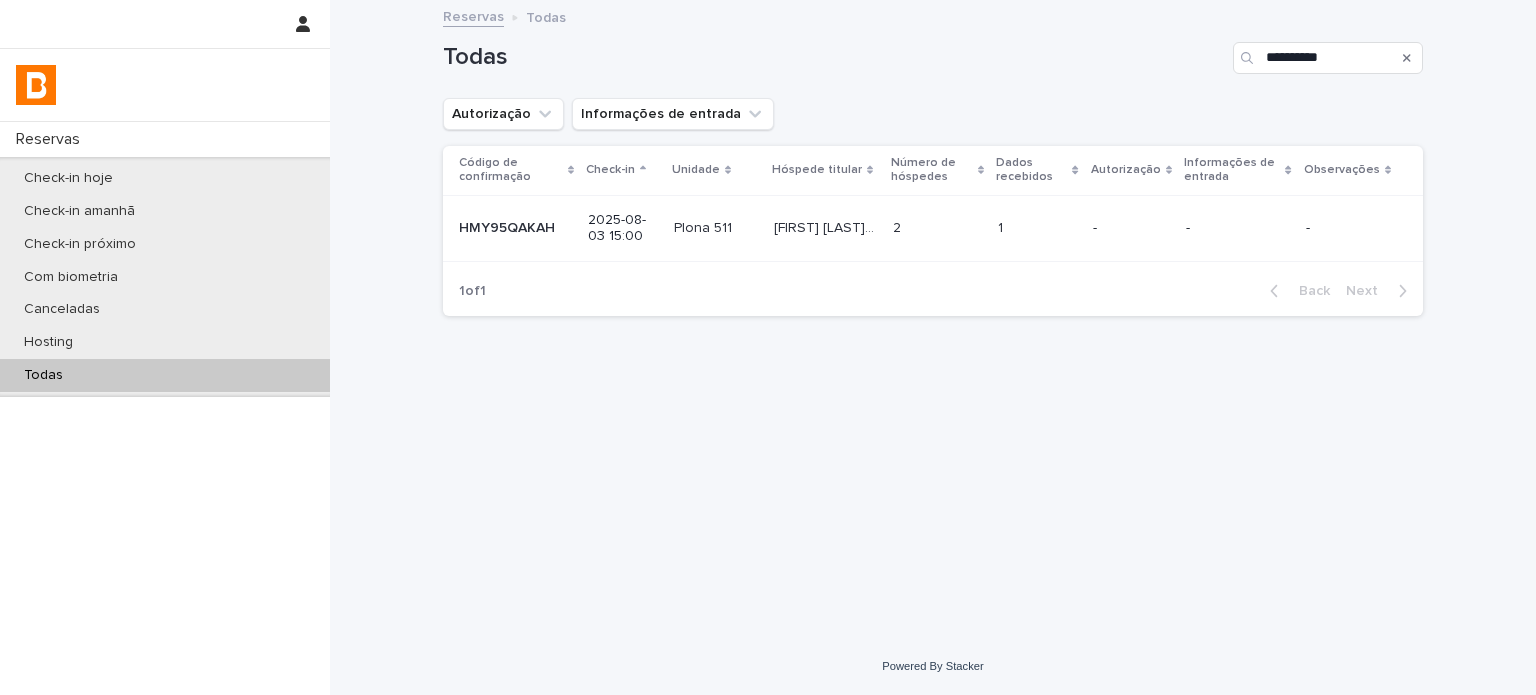 click on "[FIRST] [LAST] [FIRST] [LAST]" at bounding box center (825, 228) 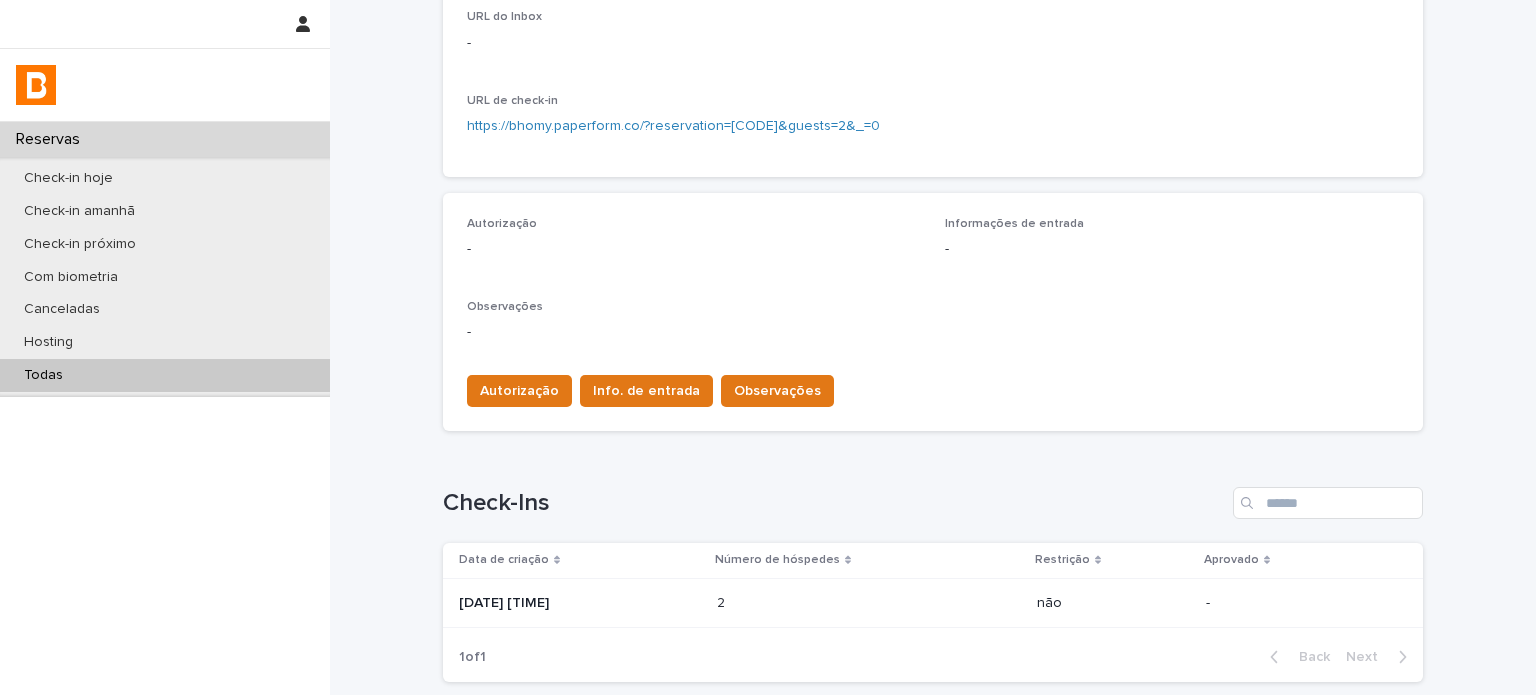 scroll, scrollTop: 500, scrollLeft: 0, axis: vertical 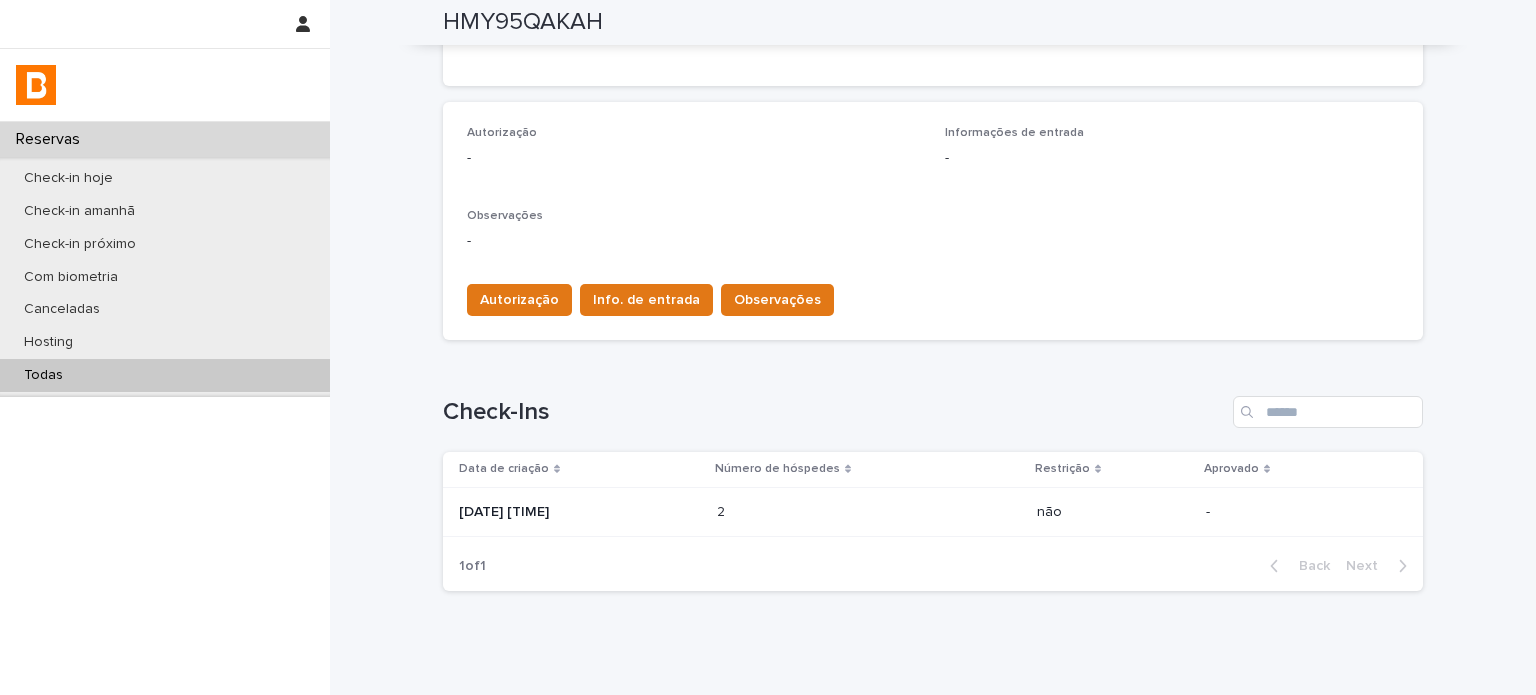 click on "2 2" at bounding box center (869, 512) 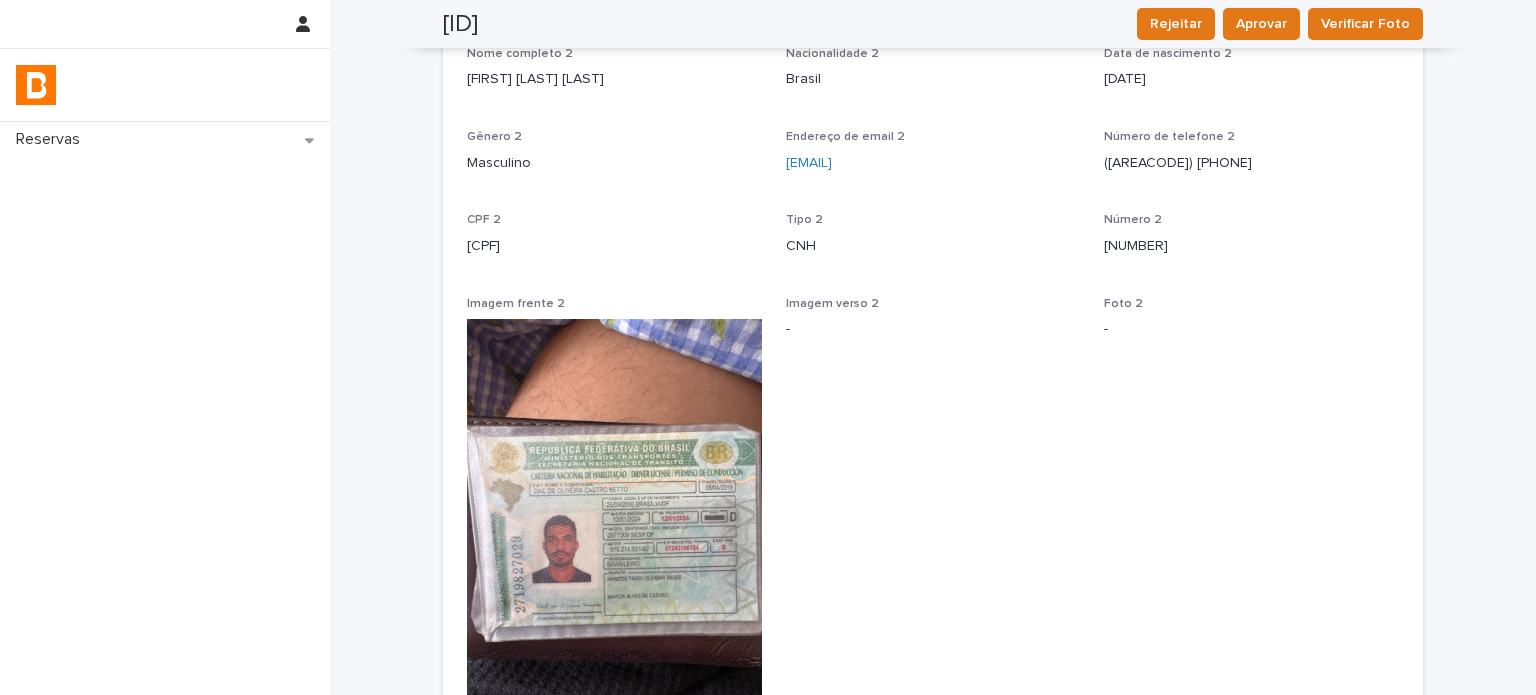 scroll, scrollTop: 1200, scrollLeft: 0, axis: vertical 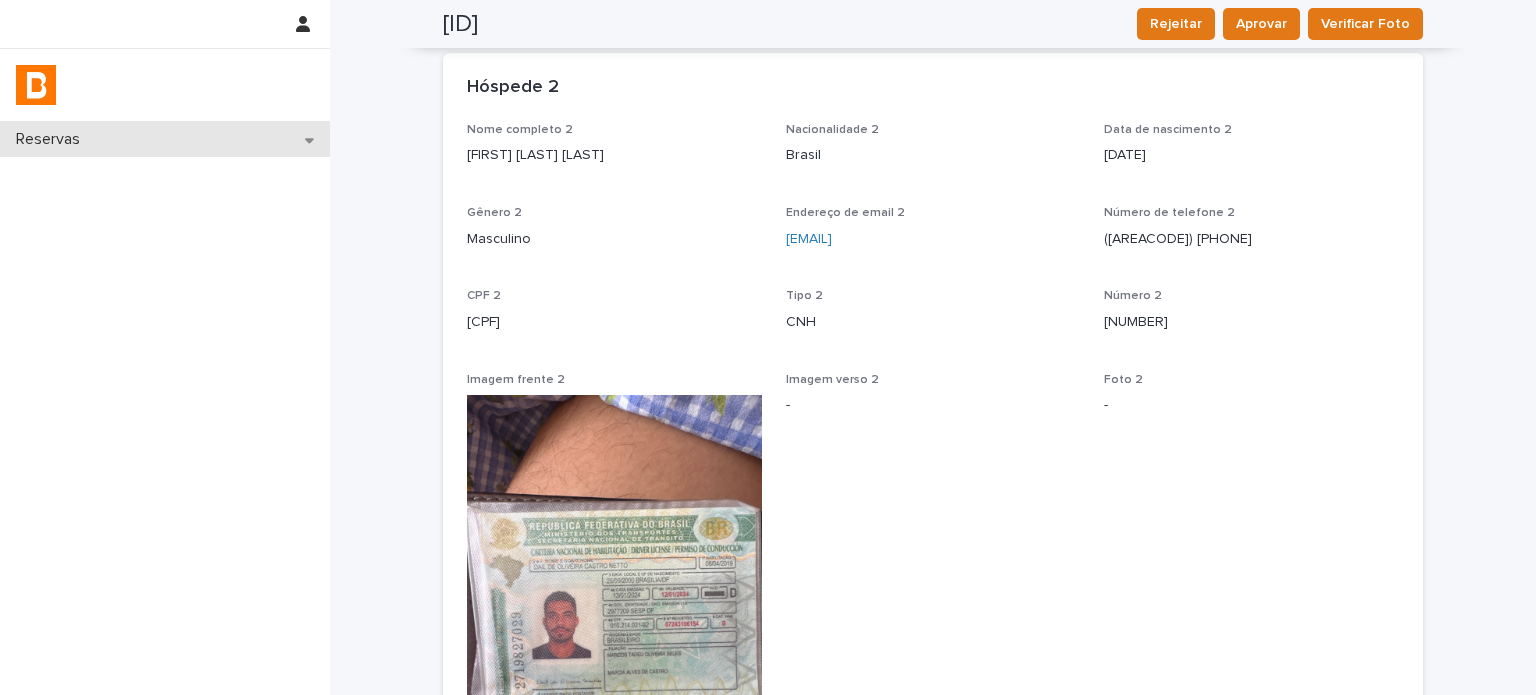 click on "Reservas" at bounding box center [165, 139] 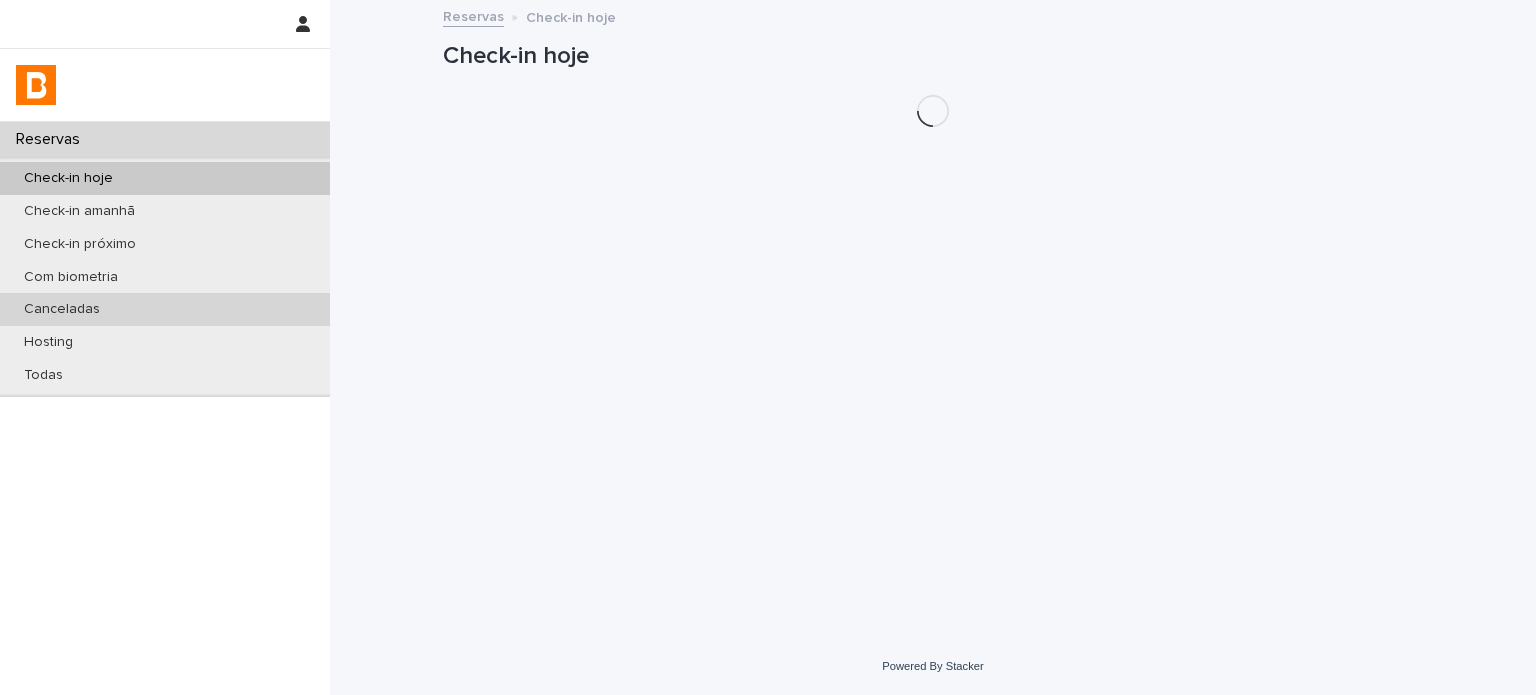 scroll, scrollTop: 0, scrollLeft: 0, axis: both 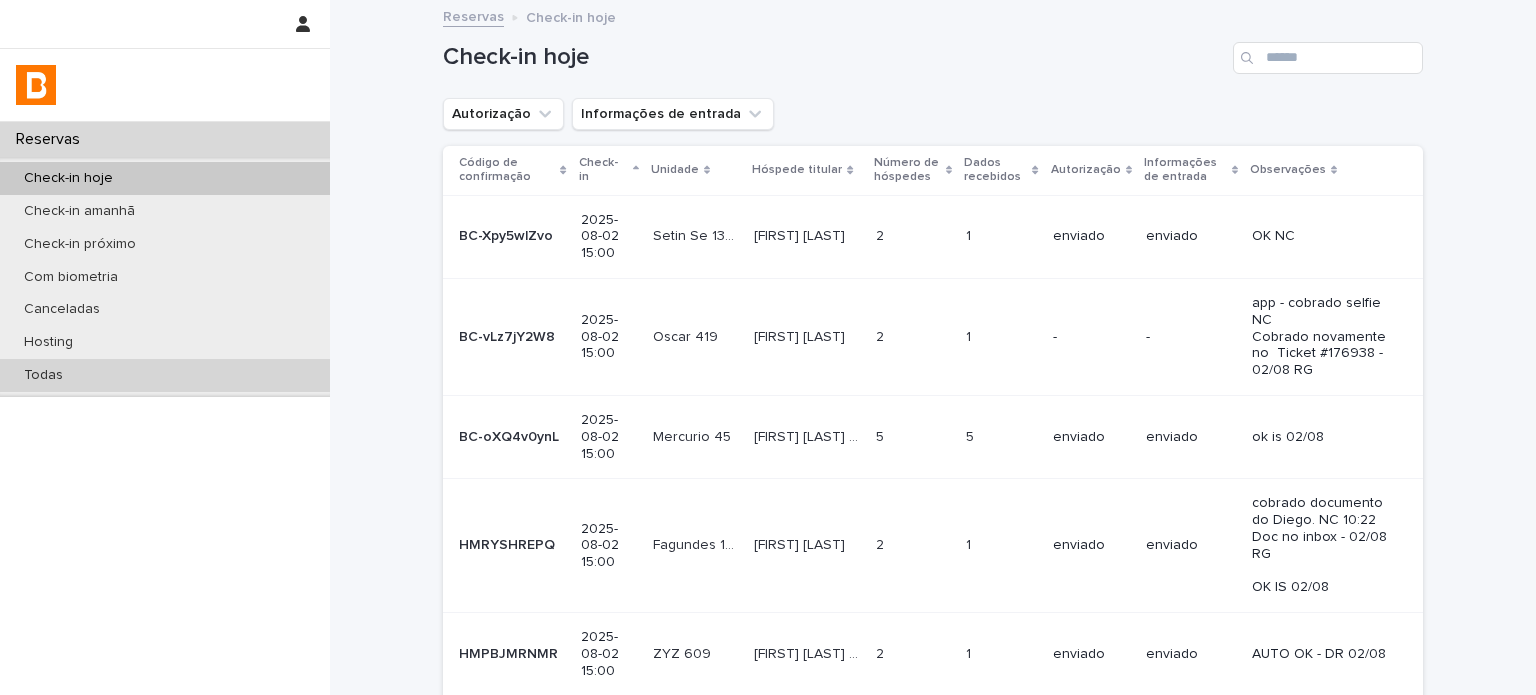 click on "Todas" at bounding box center (165, 375) 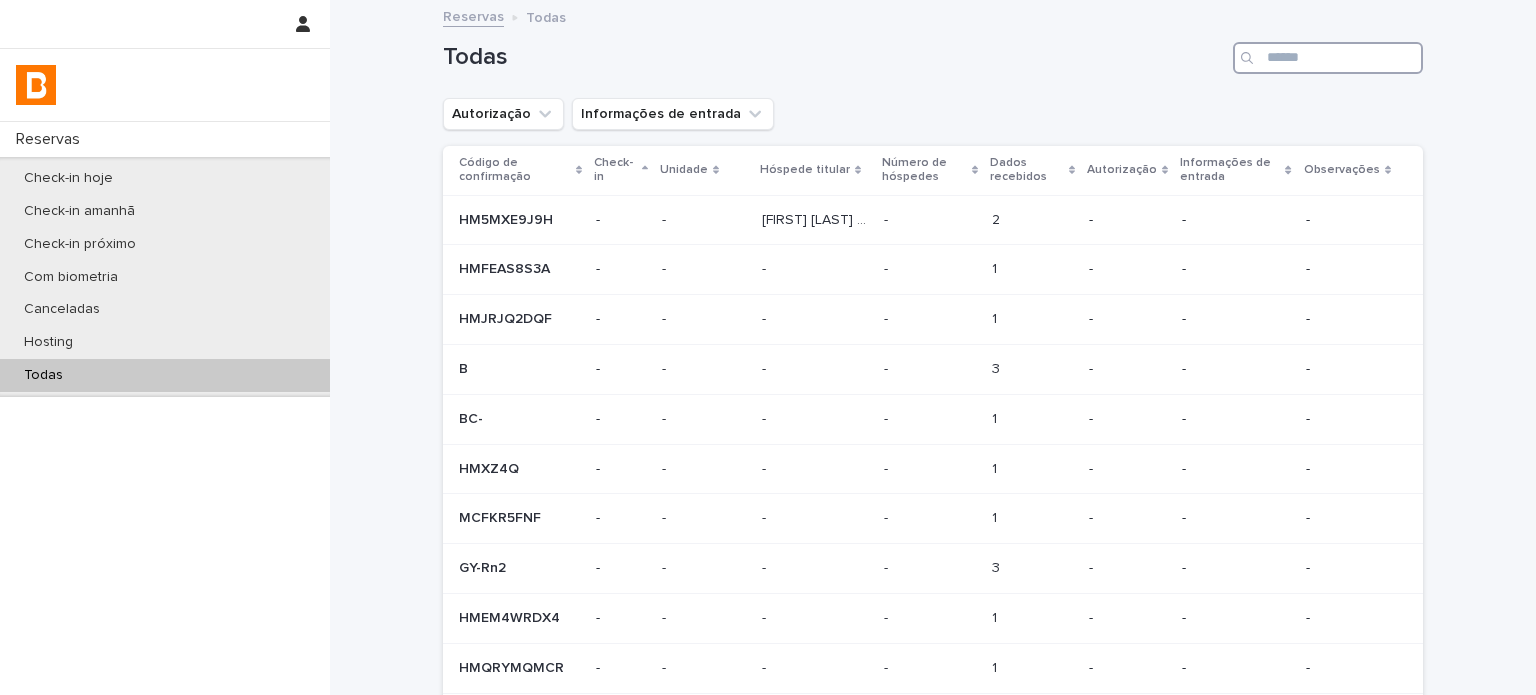 click at bounding box center (1328, 58) 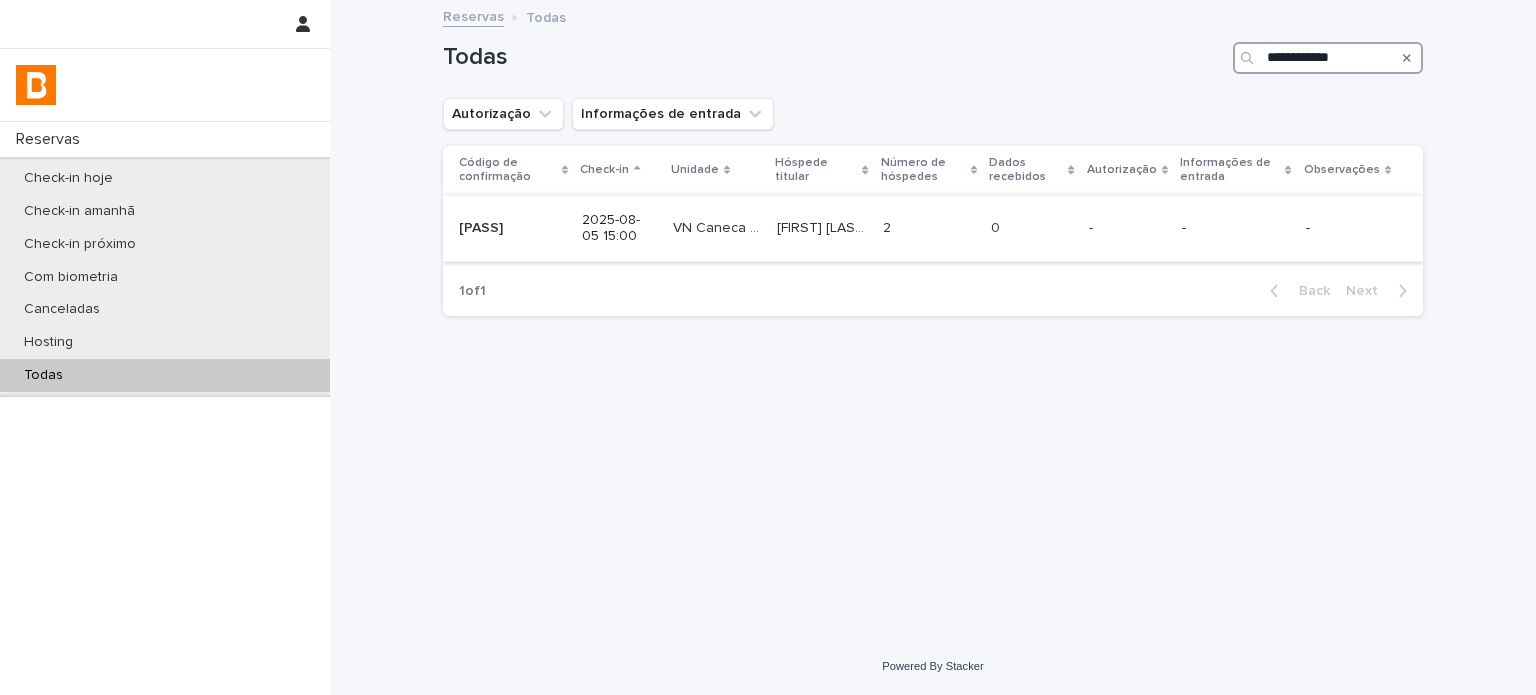 type on "**********" 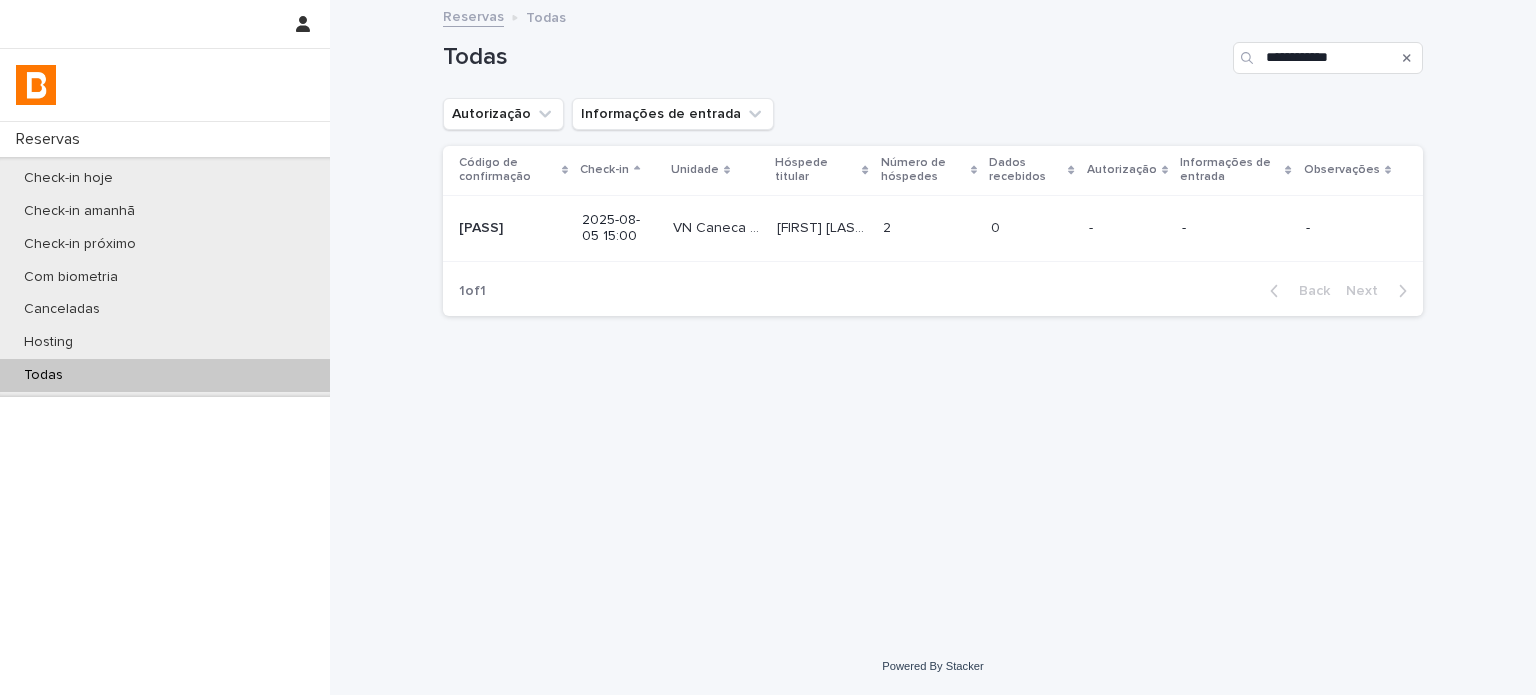 click on "2 2" at bounding box center (929, 228) 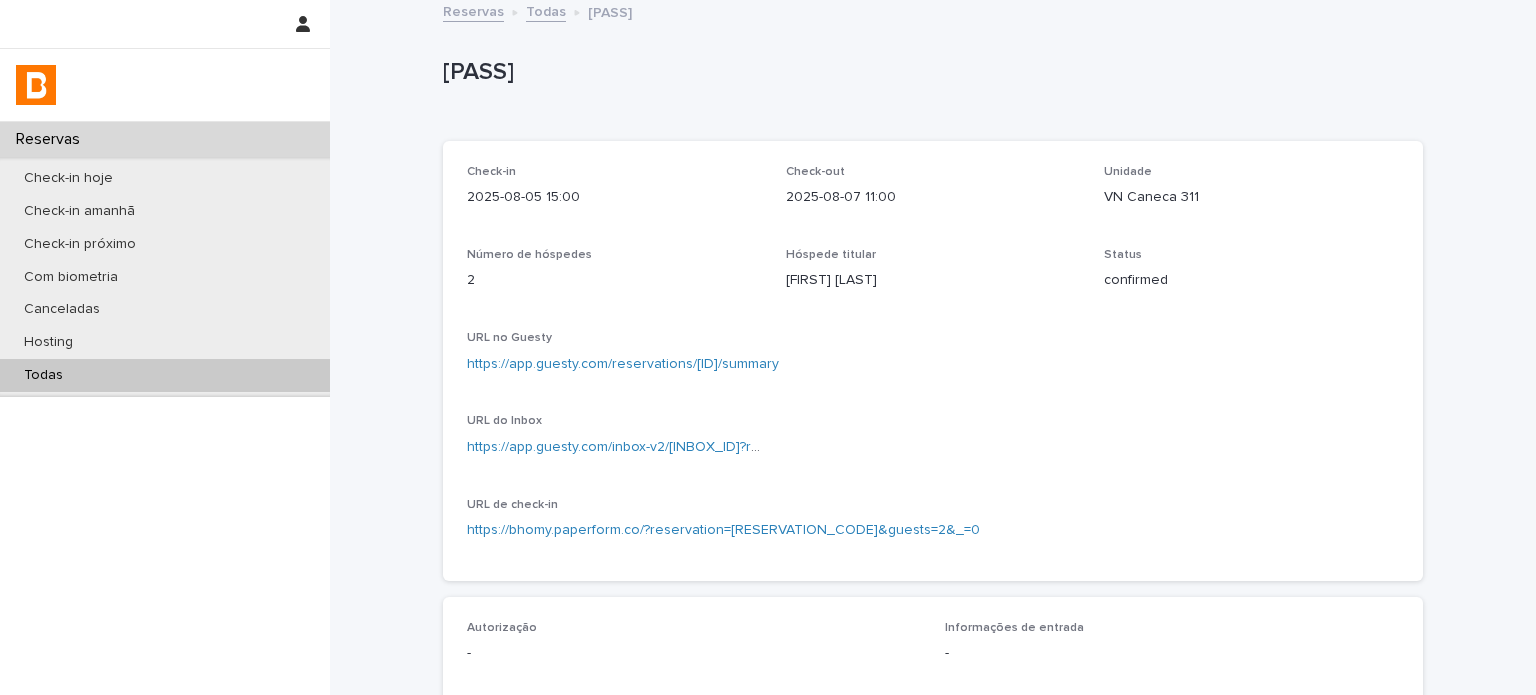 scroll, scrollTop: 0, scrollLeft: 0, axis: both 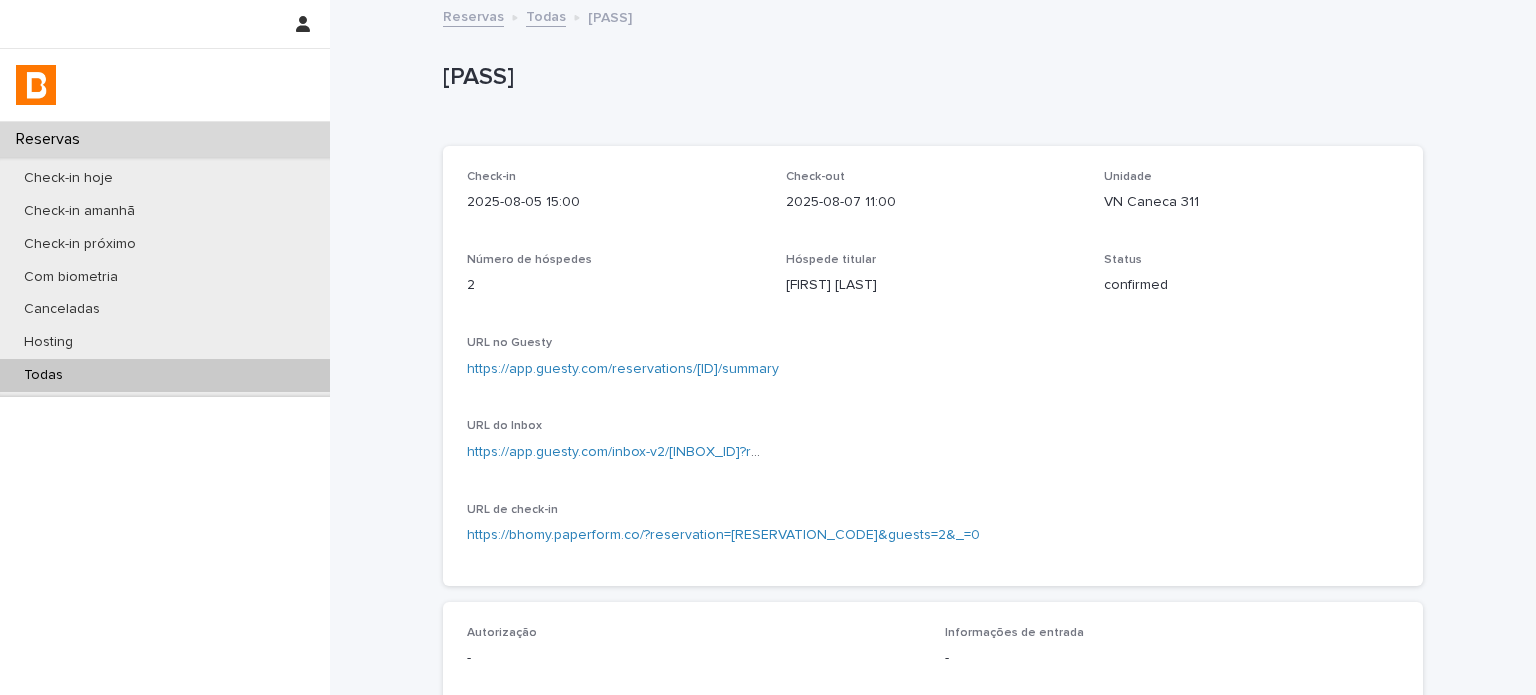 click on "VN Caneca 311" at bounding box center [1251, 202] 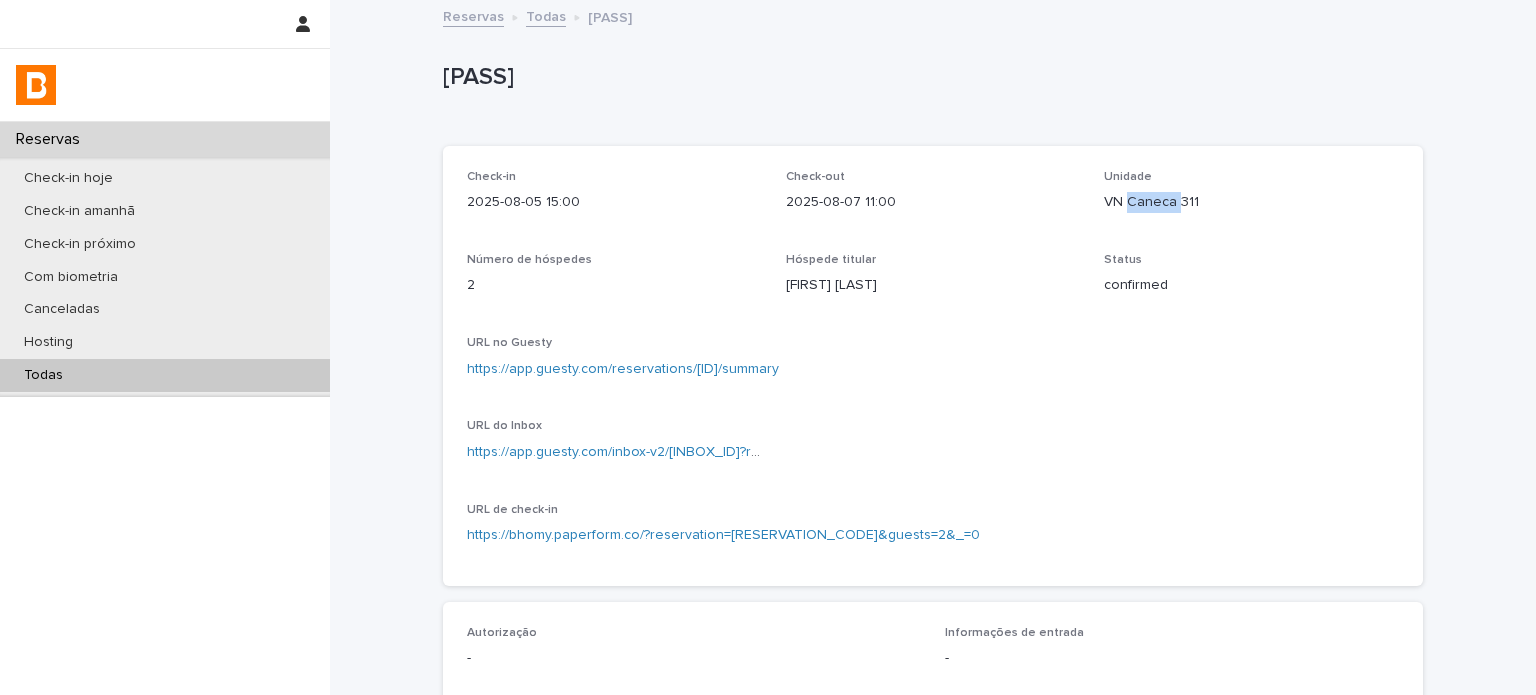 click on "VN Caneca 311" at bounding box center [1251, 202] 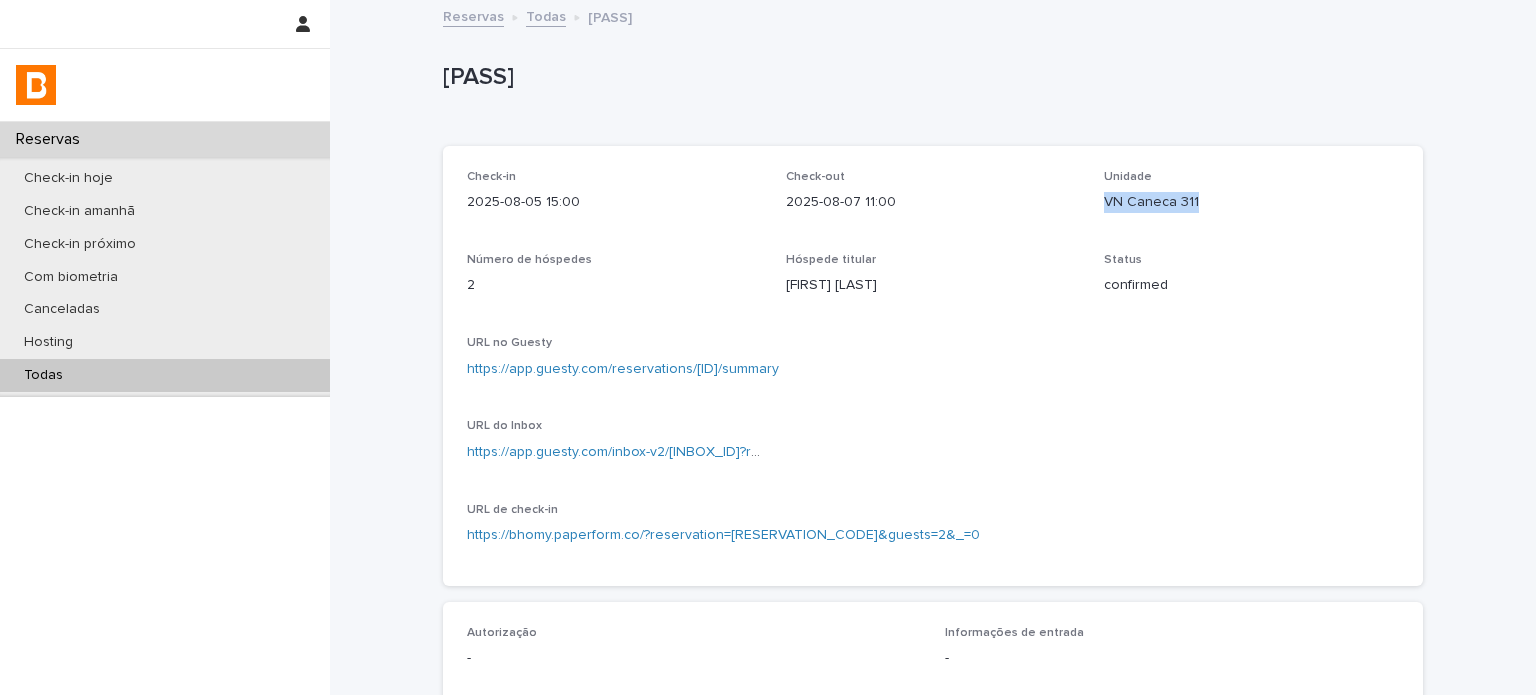 click on "VN Caneca 311" at bounding box center (1251, 202) 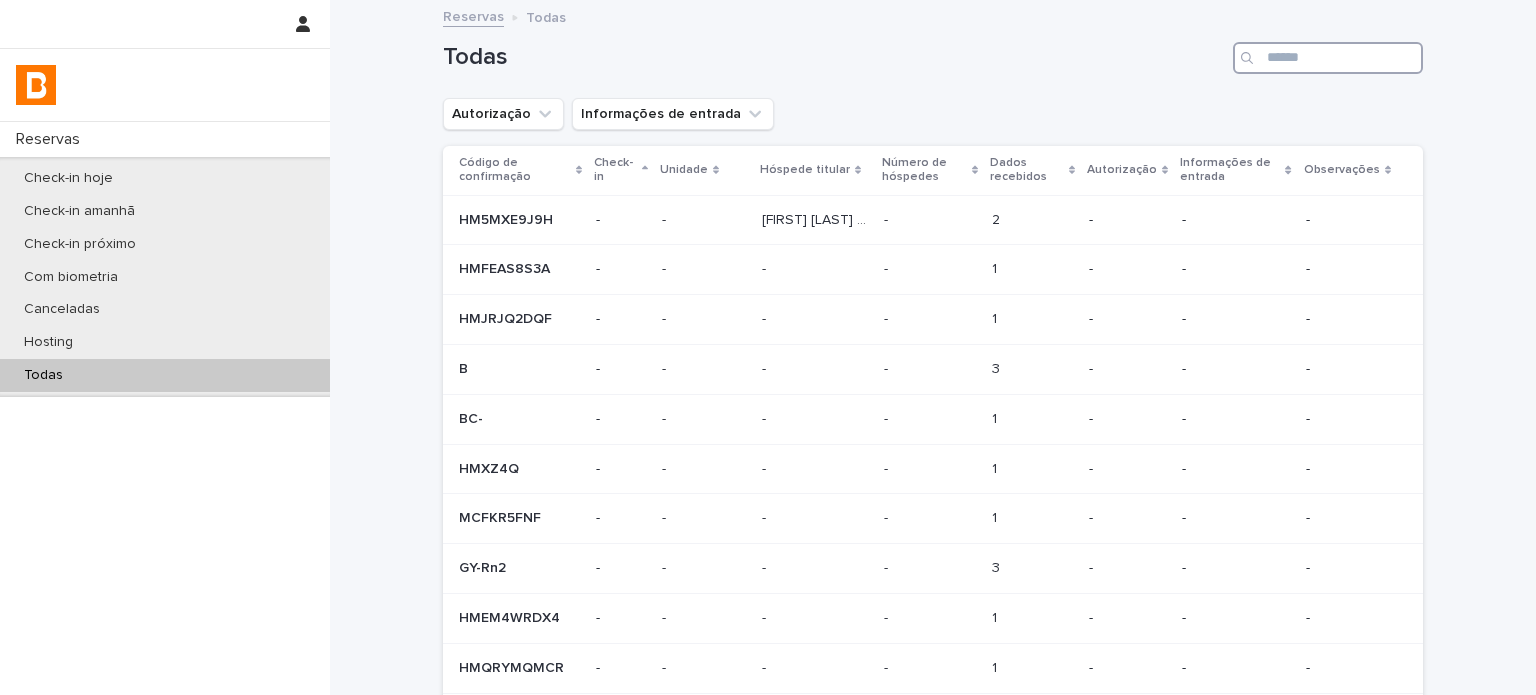 click at bounding box center [1328, 58] 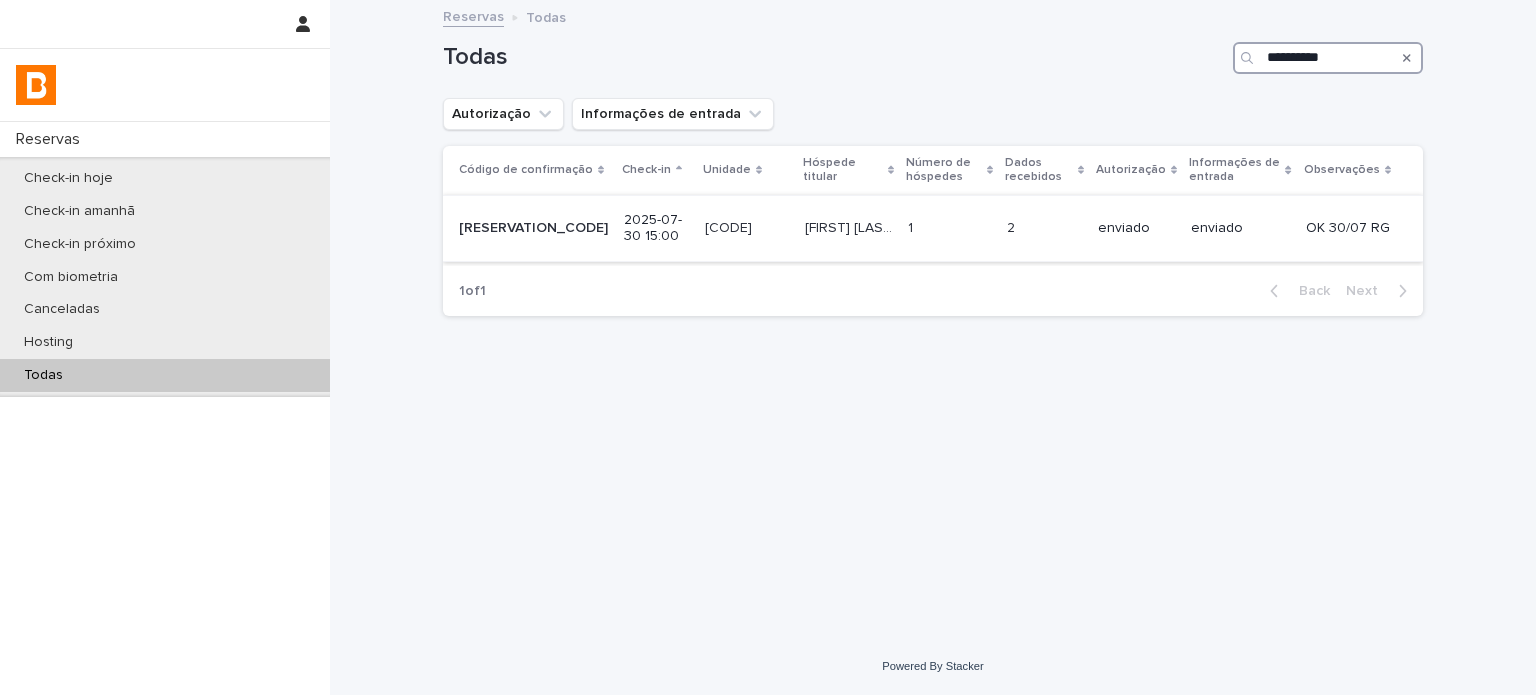 type on "**********" 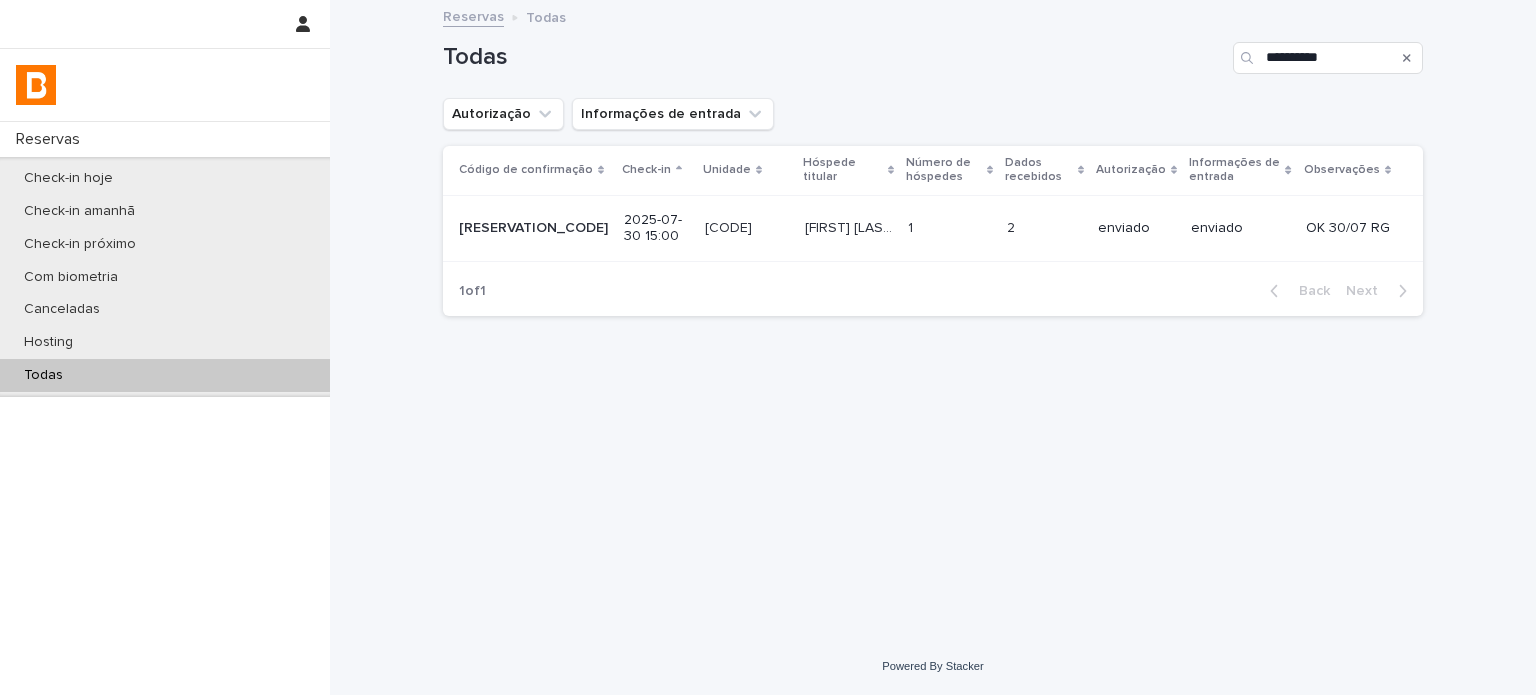 click on "2" at bounding box center (1013, 226) 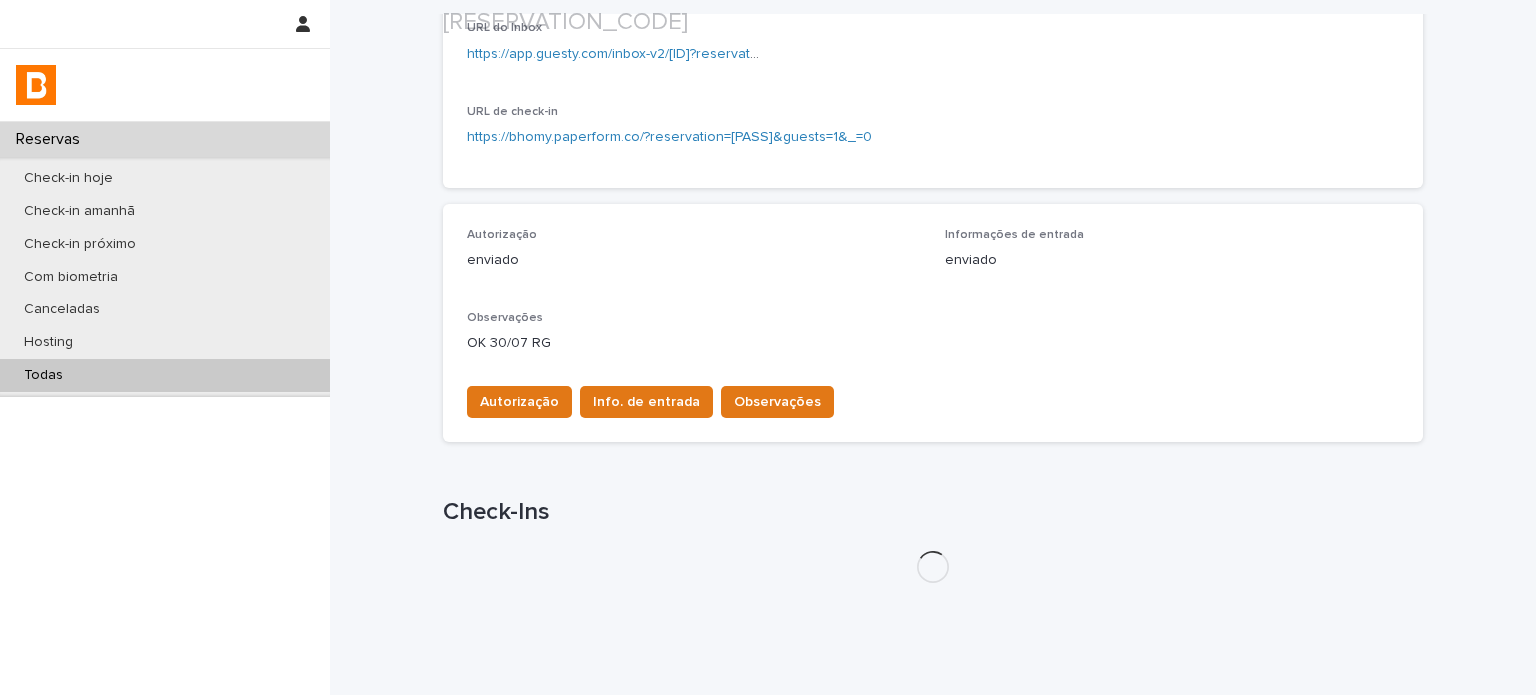 scroll, scrollTop: 537, scrollLeft: 0, axis: vertical 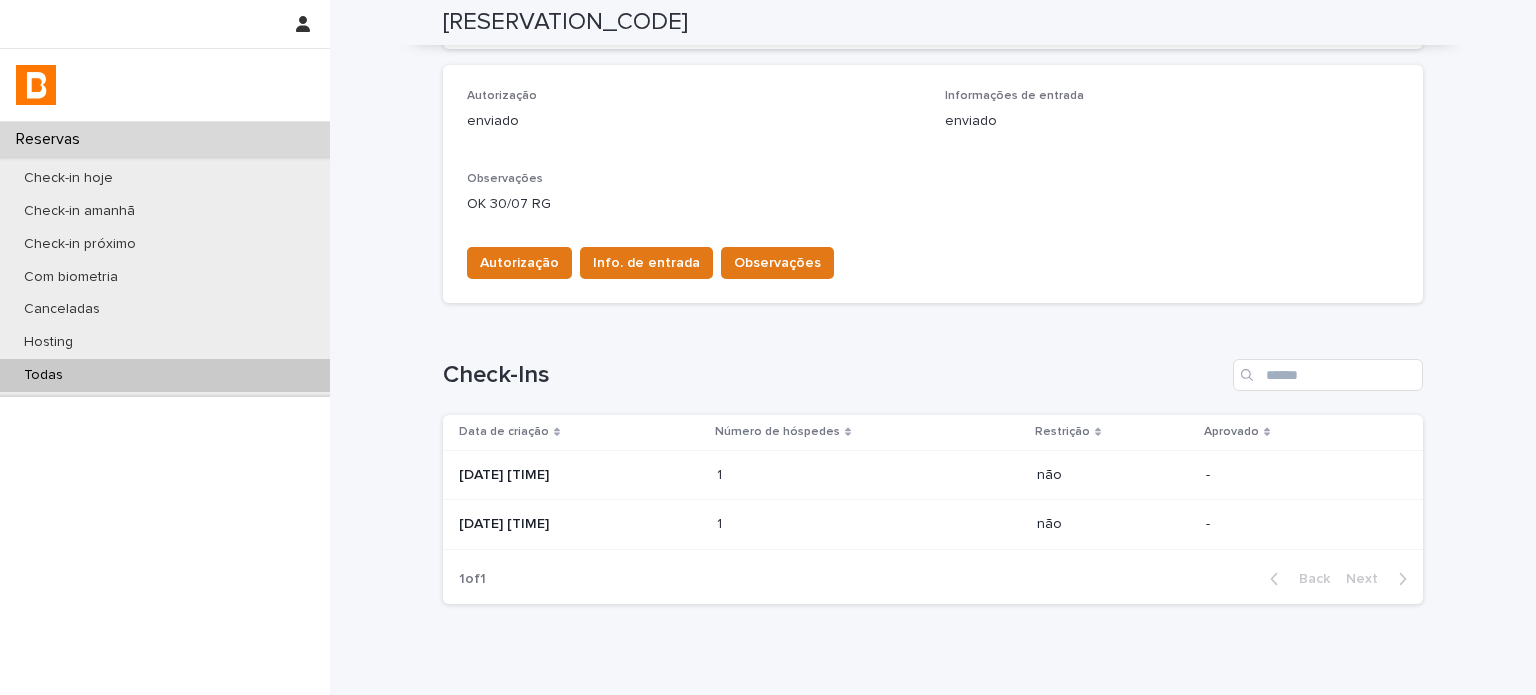 click on "[DATE] [TIME]" at bounding box center (580, 475) 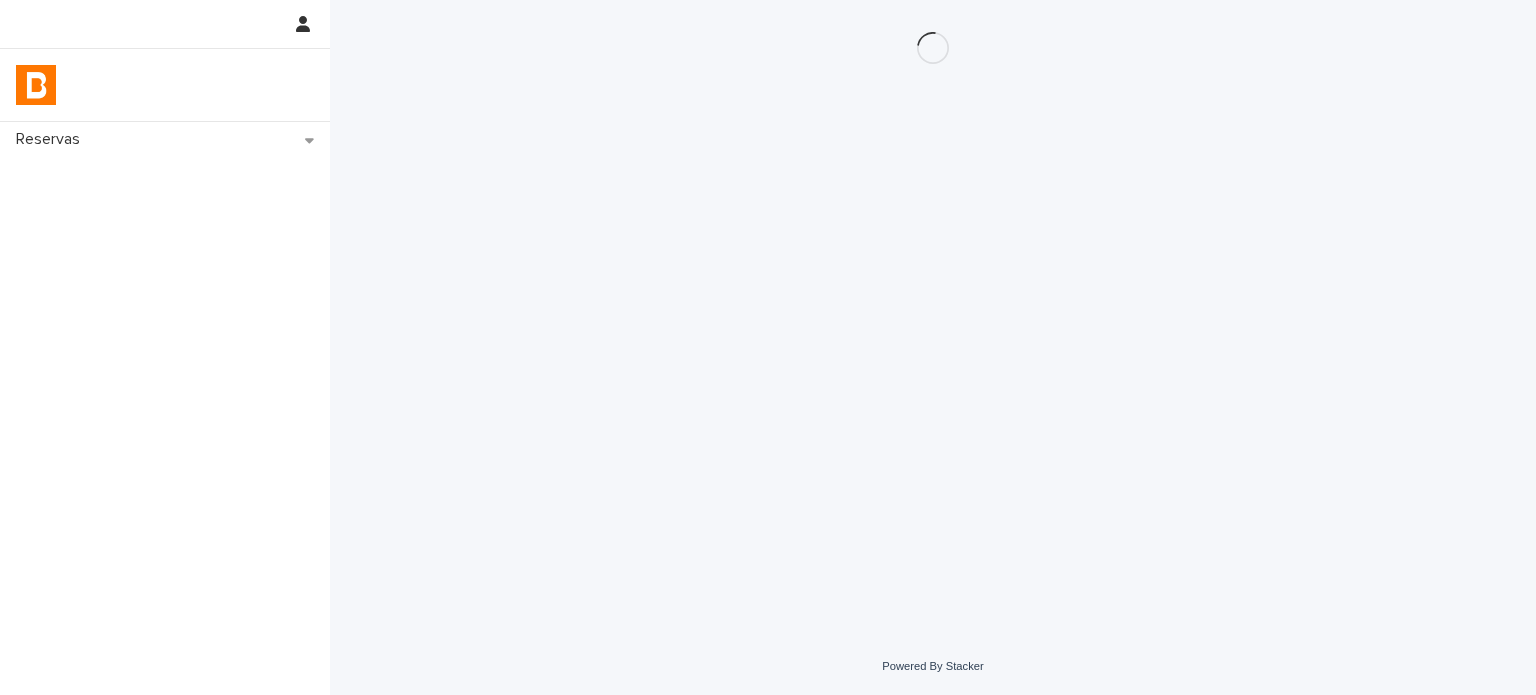 scroll, scrollTop: 0, scrollLeft: 0, axis: both 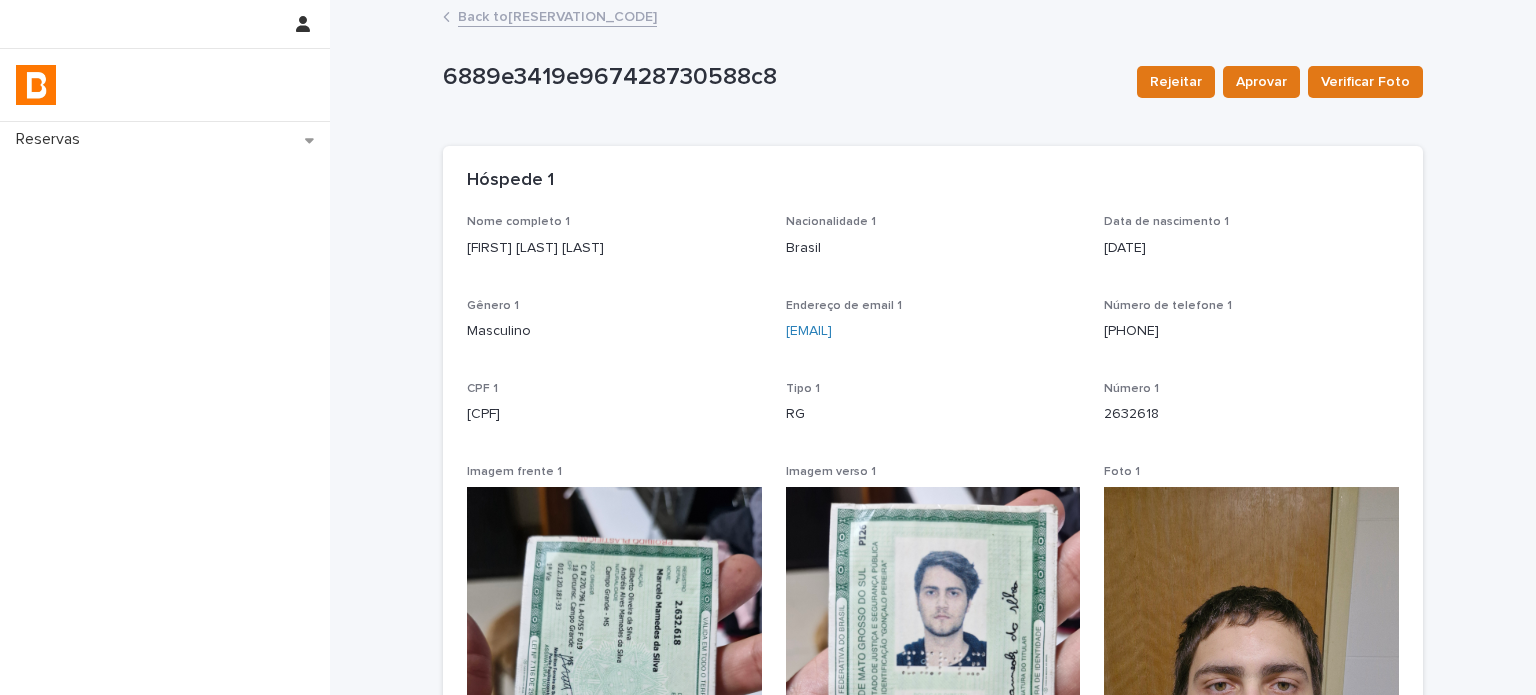 click on "[ID] Rejeitar Aprovar Verificar Foto [ID] Rejeitar Aprovar Verificar Foto Sorry, there was an error saving your record. Please try again. Please fill out the required fields below. Loading... Saving… Loading... Saving… Loading... Saving… Restrição não Loading... Saving… Hóspede 1 Nome completo 1 [FIRST] [LAST] [LAST] Nacionalidade 1 Brasil Data de nascimento 1 [DATE] Gênero 1 Masculino Endereço de email 1 [EMAIL] Número de telefone 1 ([AREACODE]) [PHONE] CPF 1 [CPF] Tipo 1 RG Número 1 [NUMBER] Imagem frente 1 Imagem verso 1 Foto 1 Status foto 1 - Loading... Saving… Hóspede 2 Loading... Saving… Hóspede 3 Loading... Saving… Hóspede 4 Loading... Saving… Veículo" at bounding box center (933, 511) 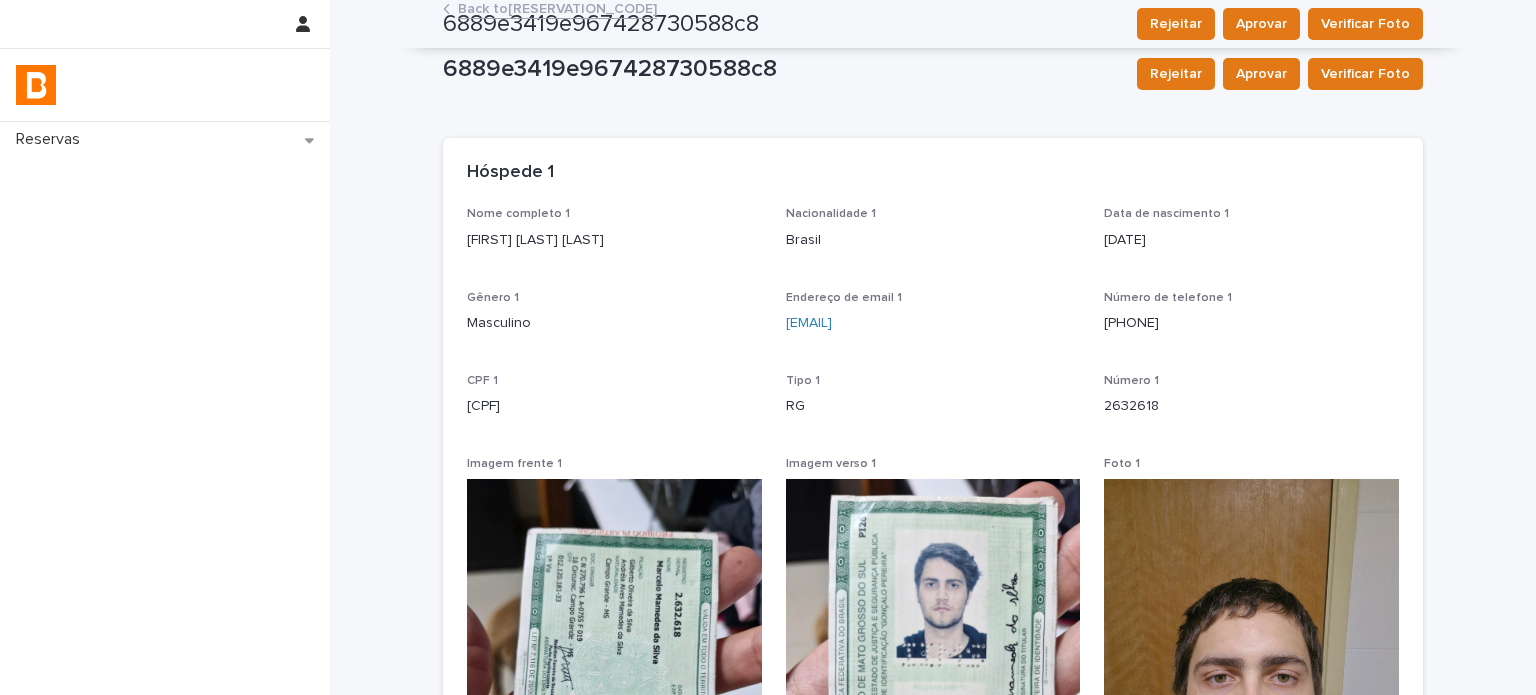 scroll, scrollTop: 0, scrollLeft: 0, axis: both 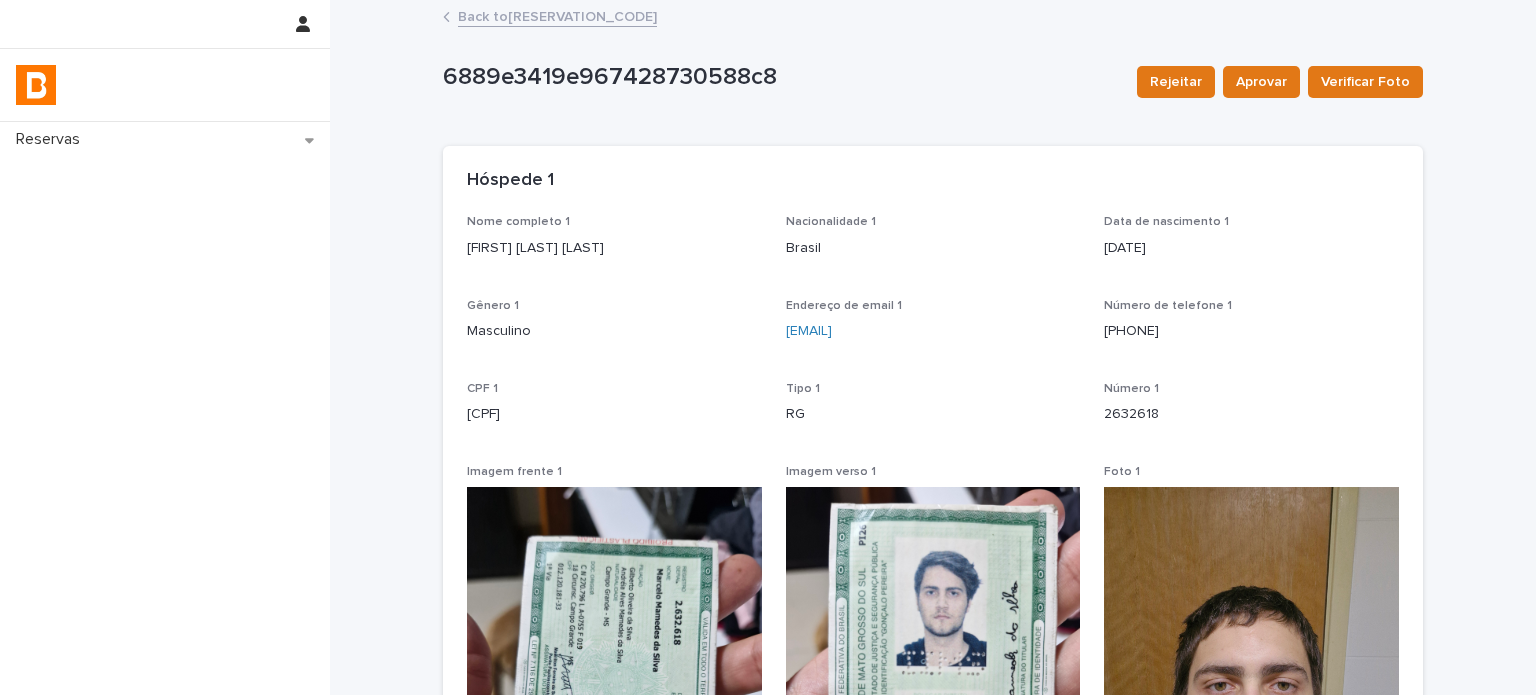 click on "Back to [CODE]" at bounding box center [557, 15] 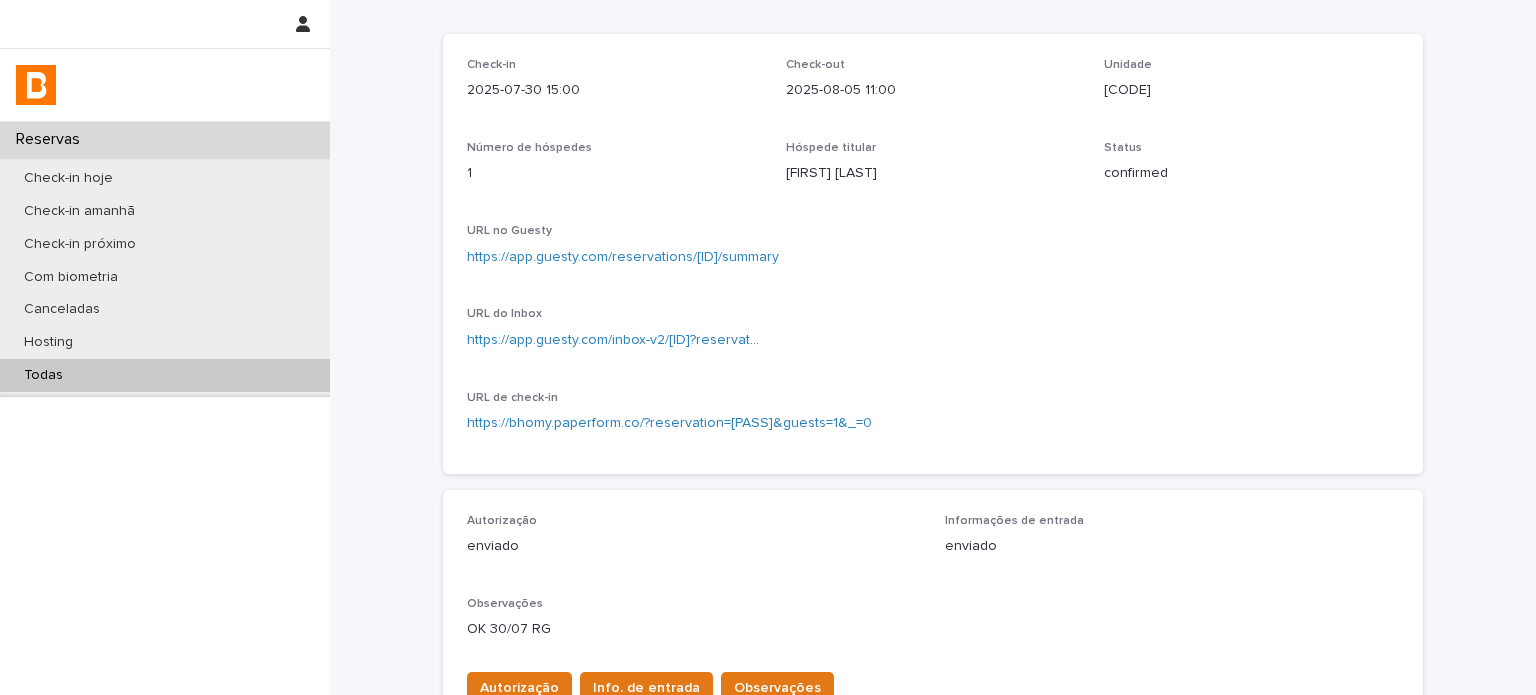 scroll, scrollTop: 300, scrollLeft: 0, axis: vertical 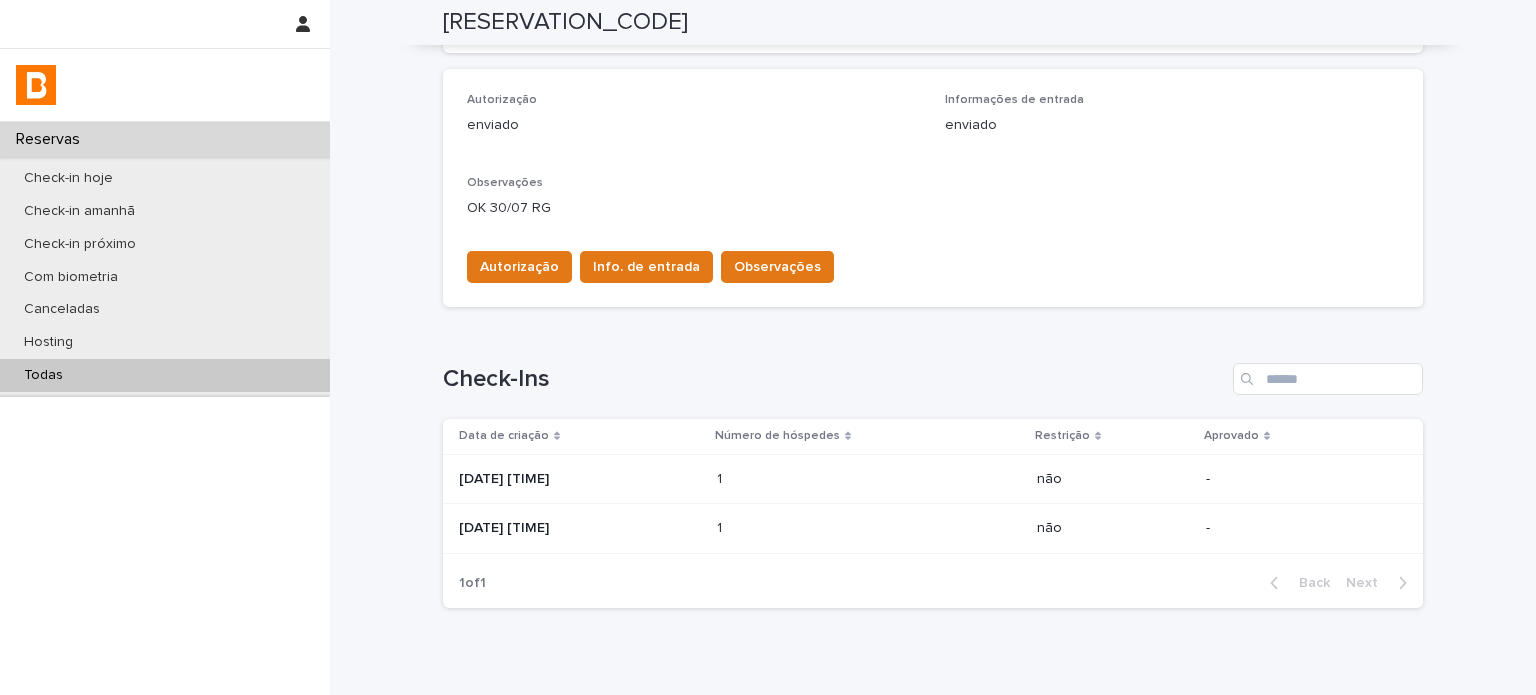 click on "[DATE] [TIME]" at bounding box center [580, 479] 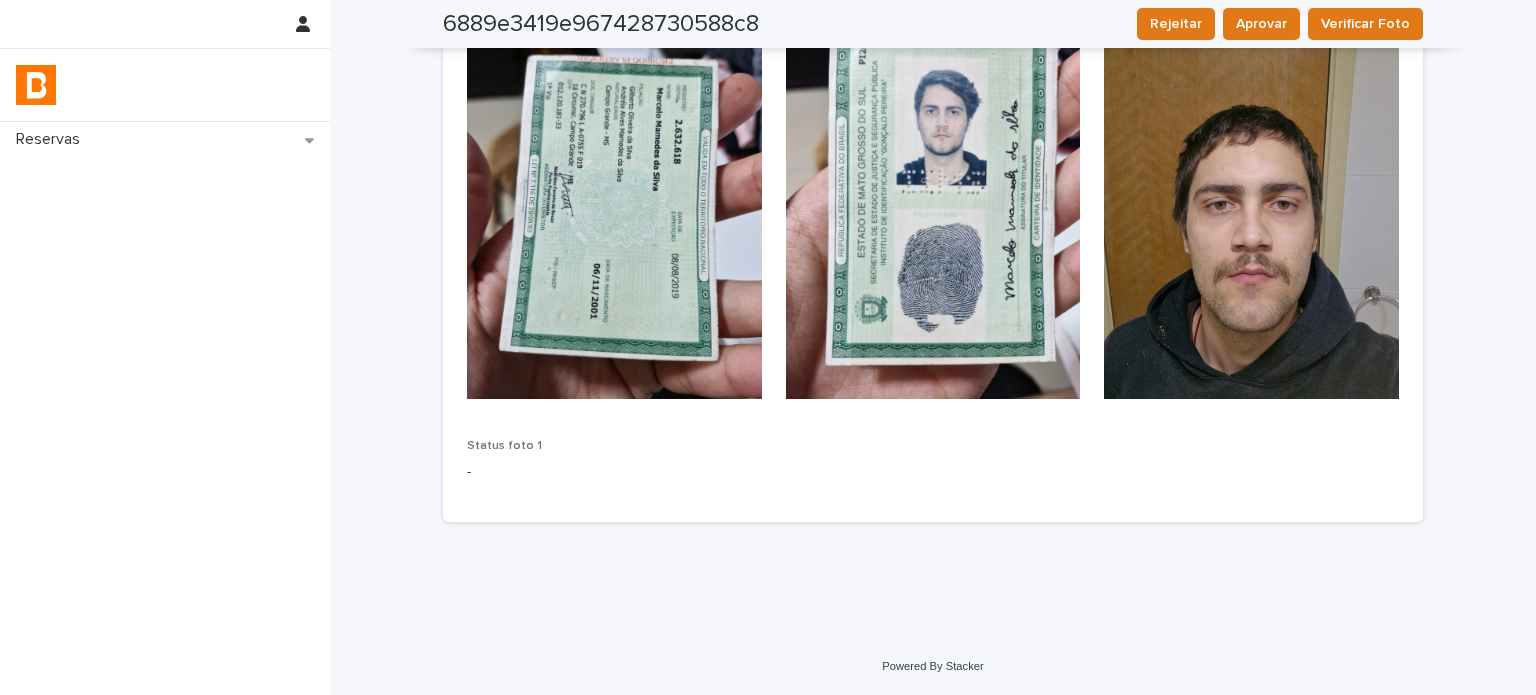 scroll, scrollTop: 480, scrollLeft: 0, axis: vertical 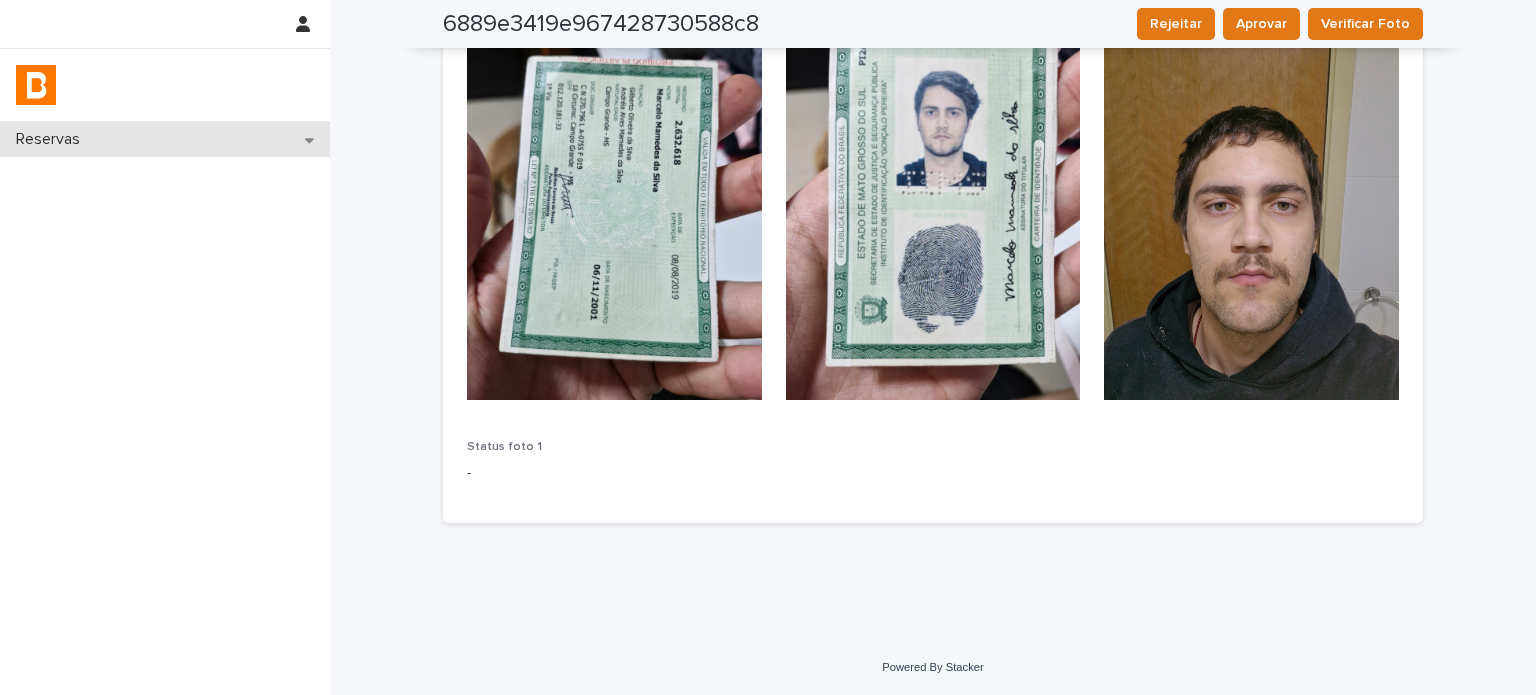 click on "Reservas" at bounding box center [165, 139] 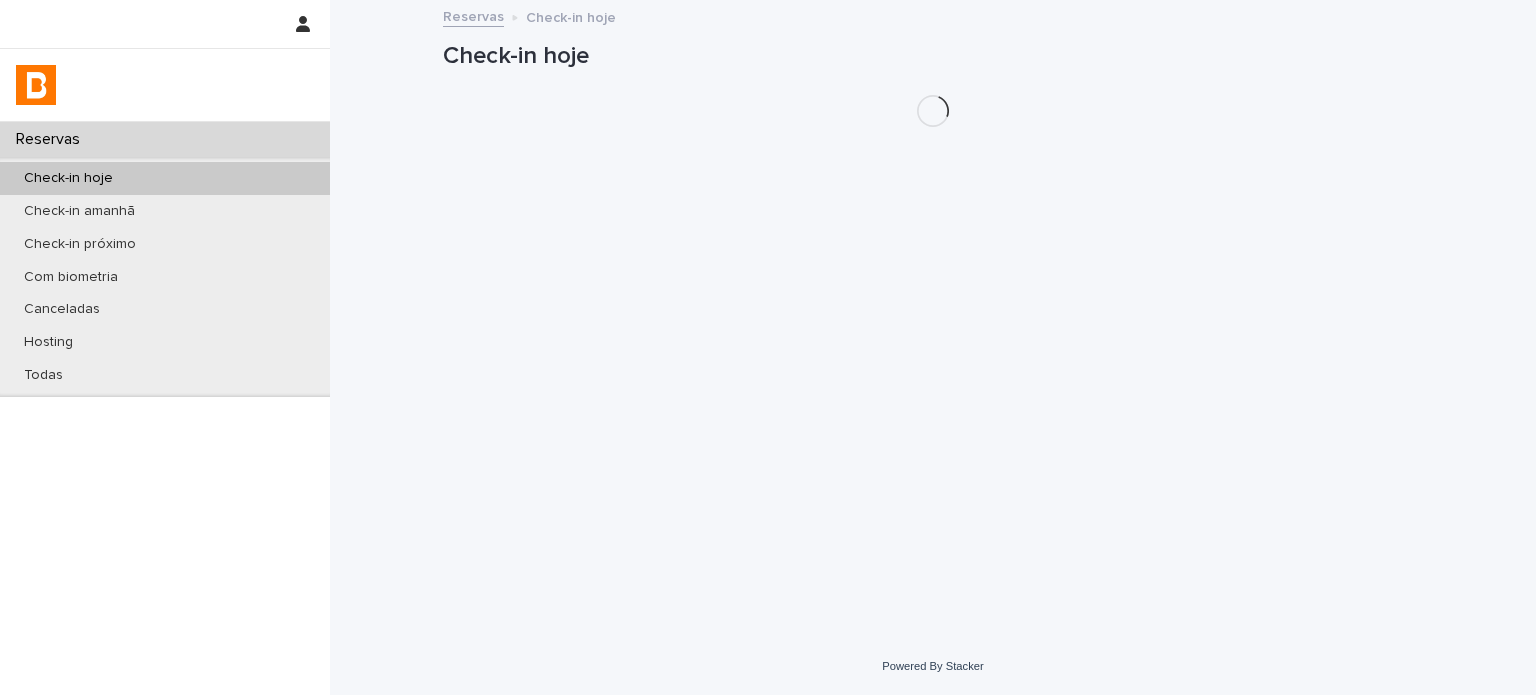 scroll, scrollTop: 0, scrollLeft: 0, axis: both 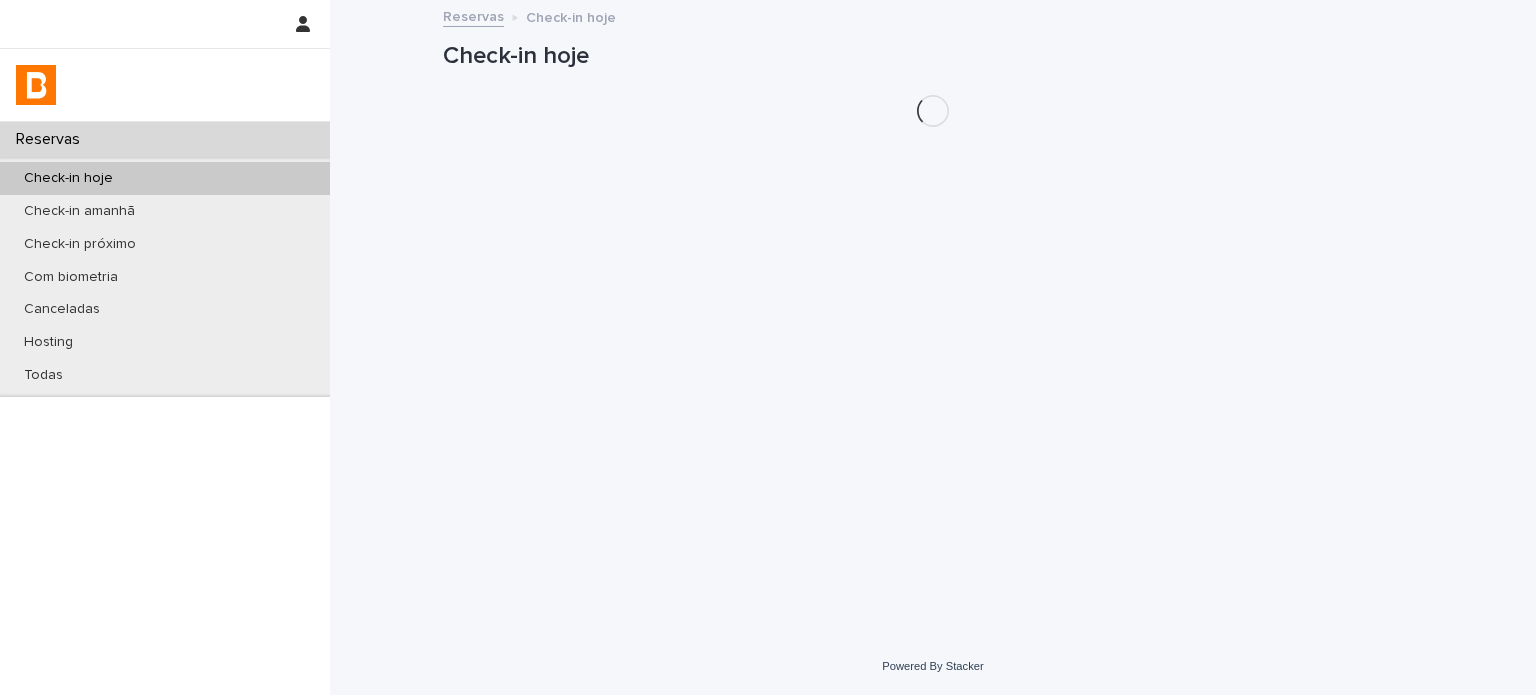 click on "Check-in hoje" at bounding box center (165, 178) 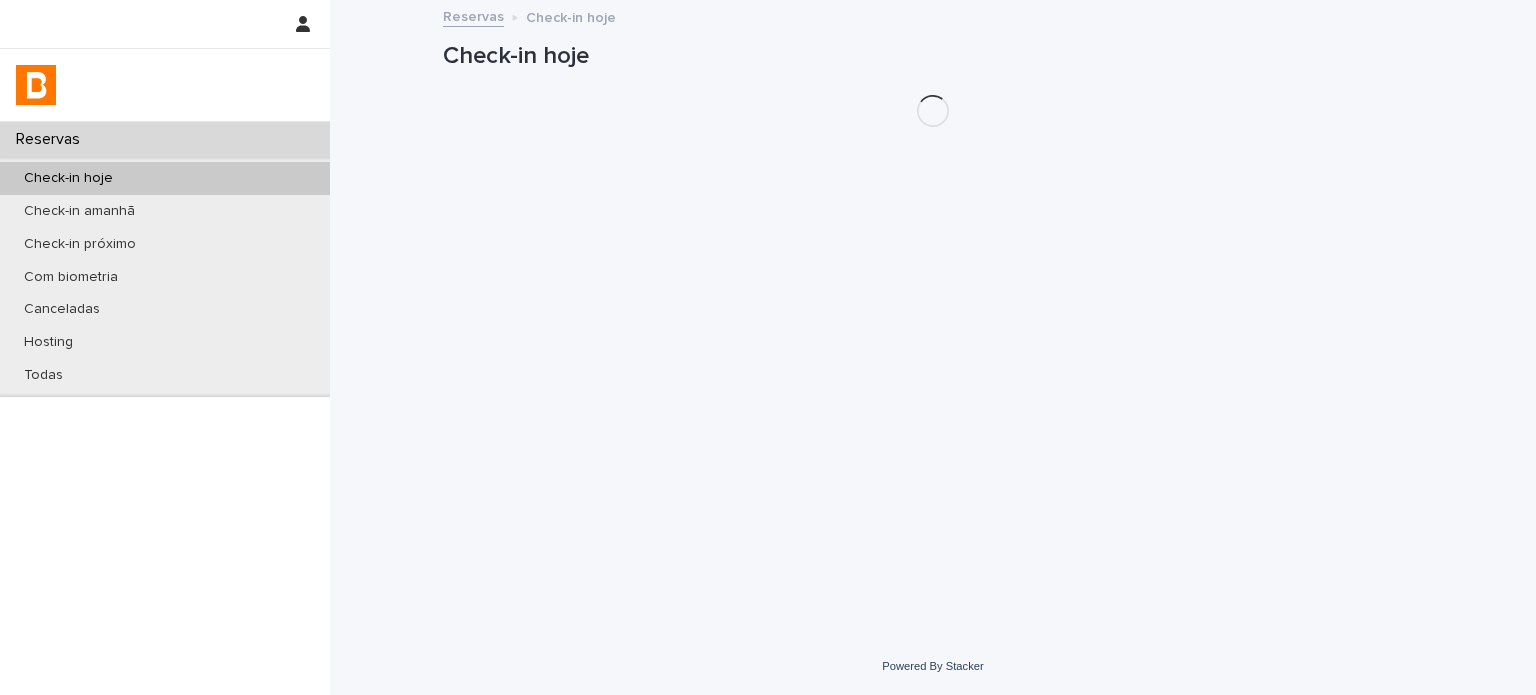 click on "Check-in hoje" at bounding box center [165, 178] 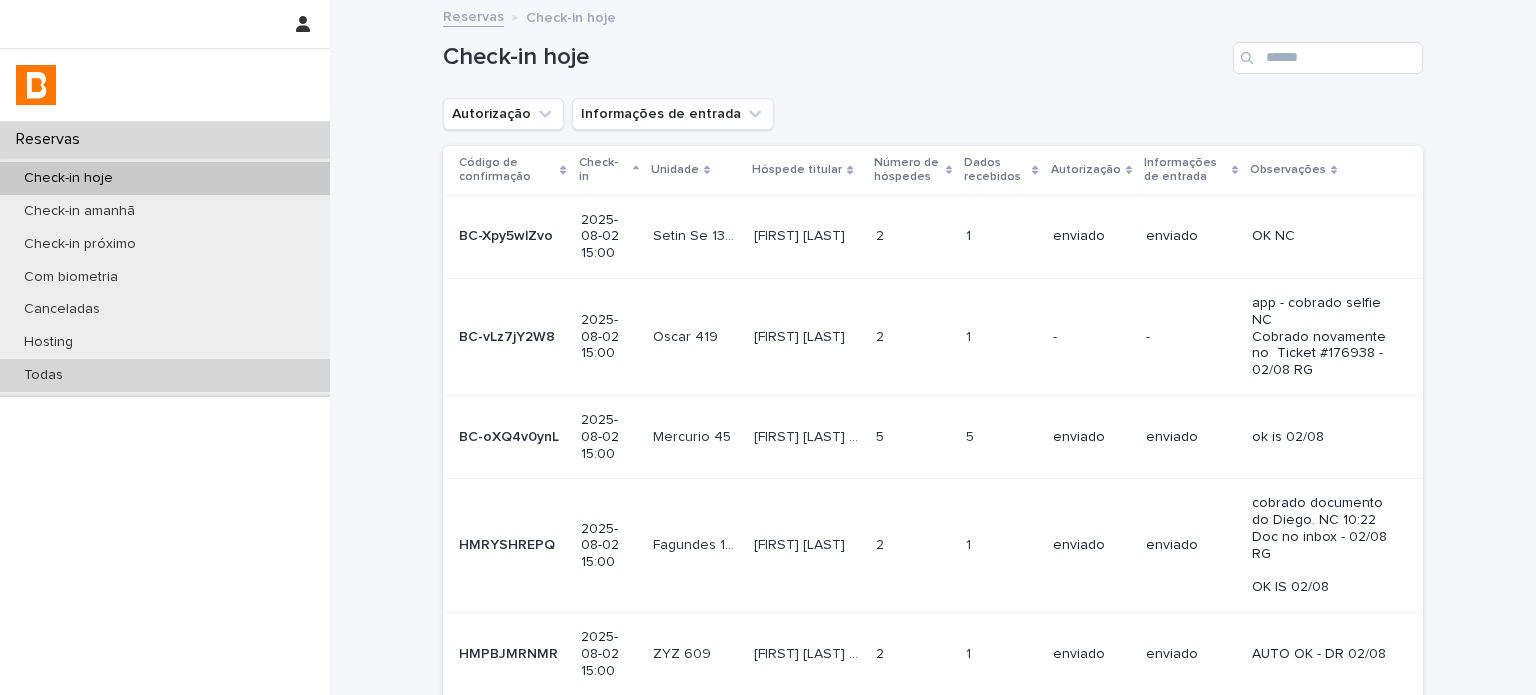 click on "Todas" at bounding box center [165, 375] 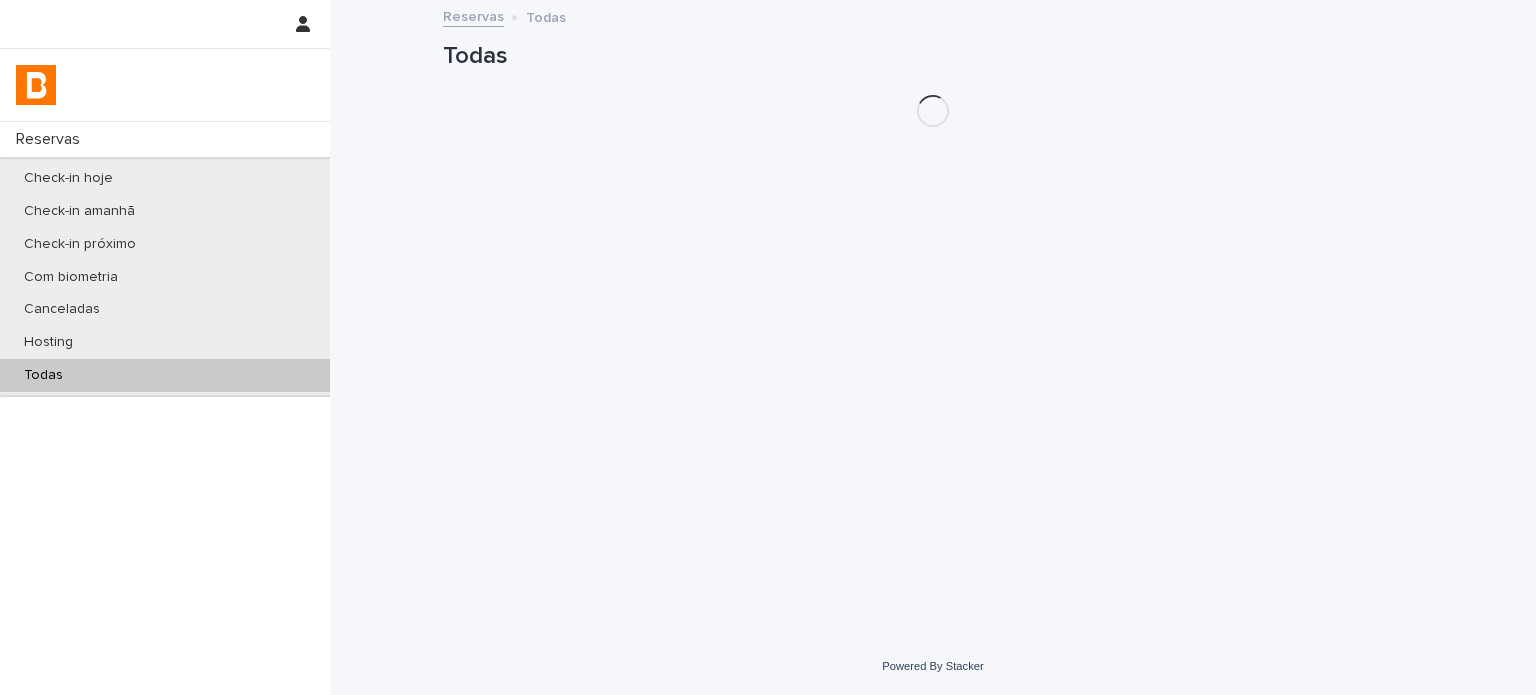 click on "Todas" at bounding box center [165, 375] 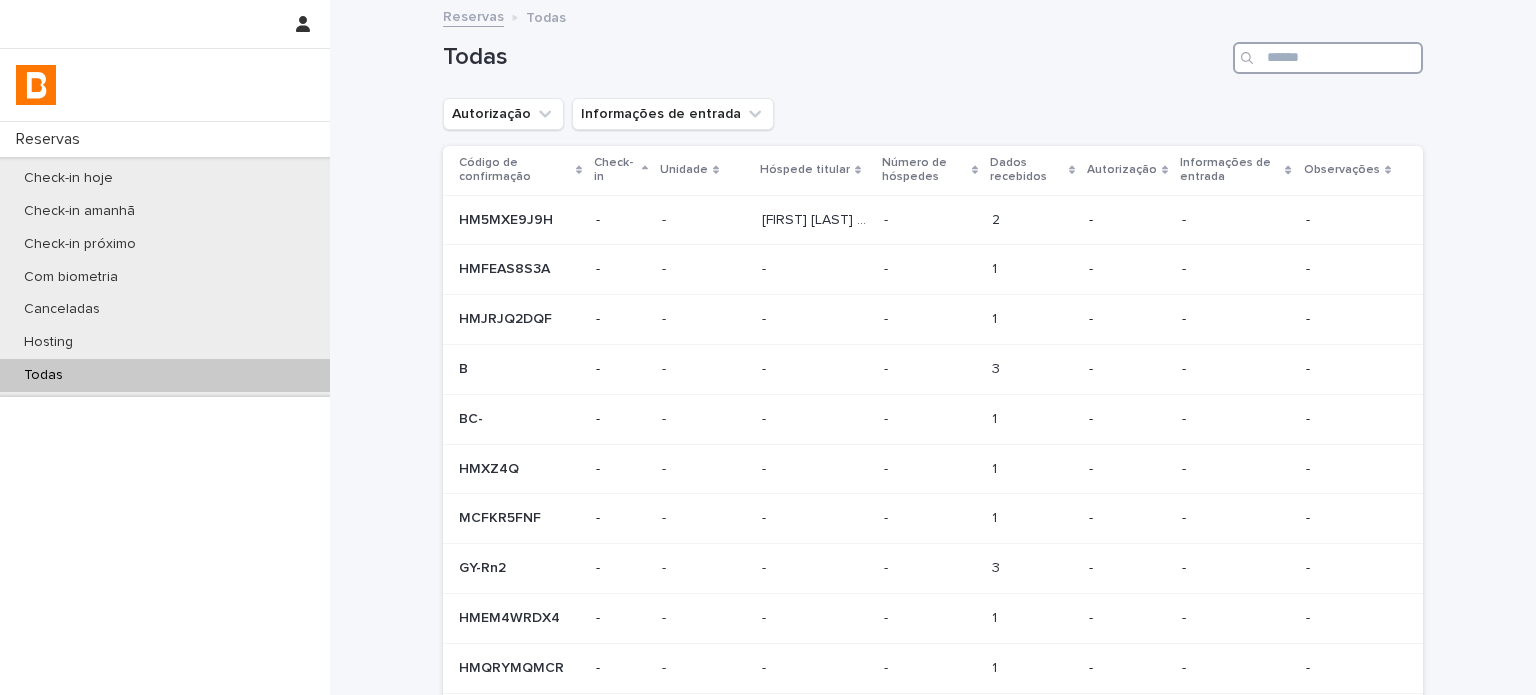 click at bounding box center (1328, 58) 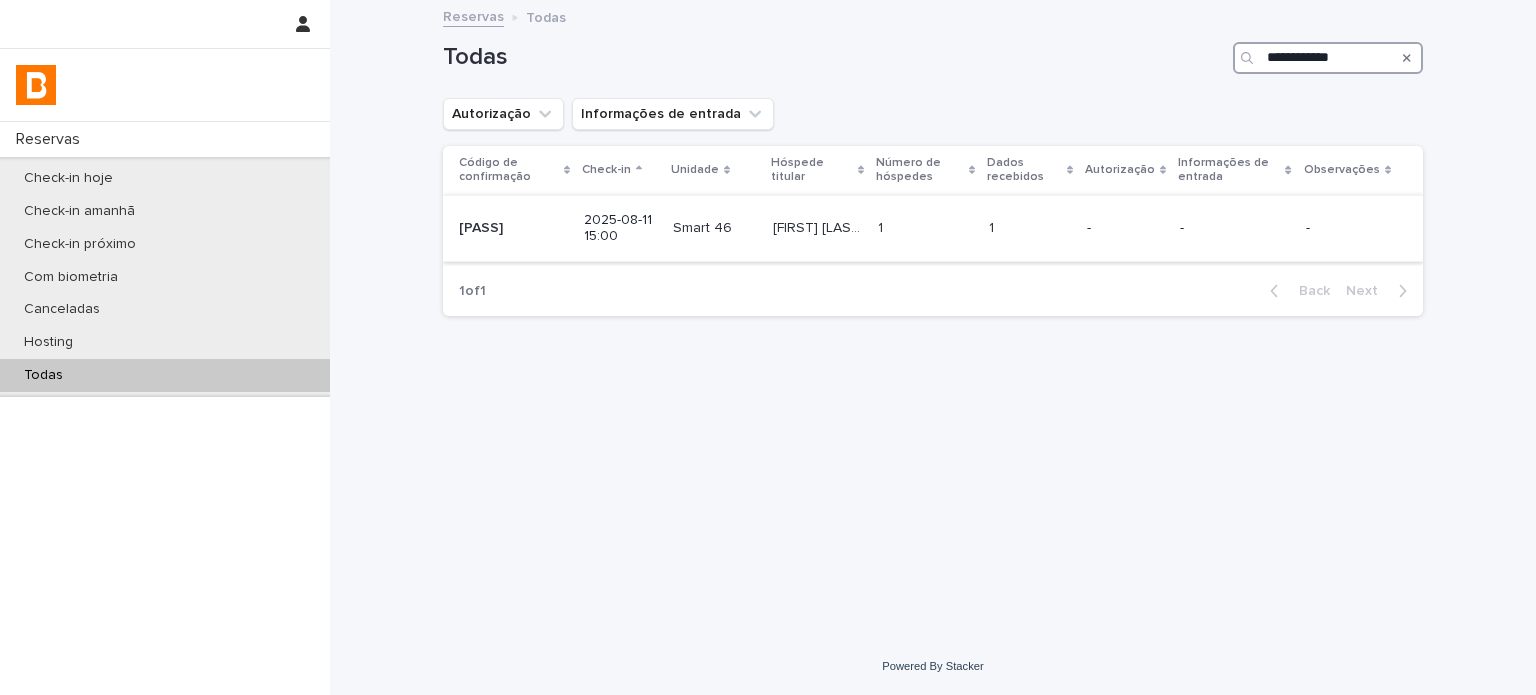 type on "**********" 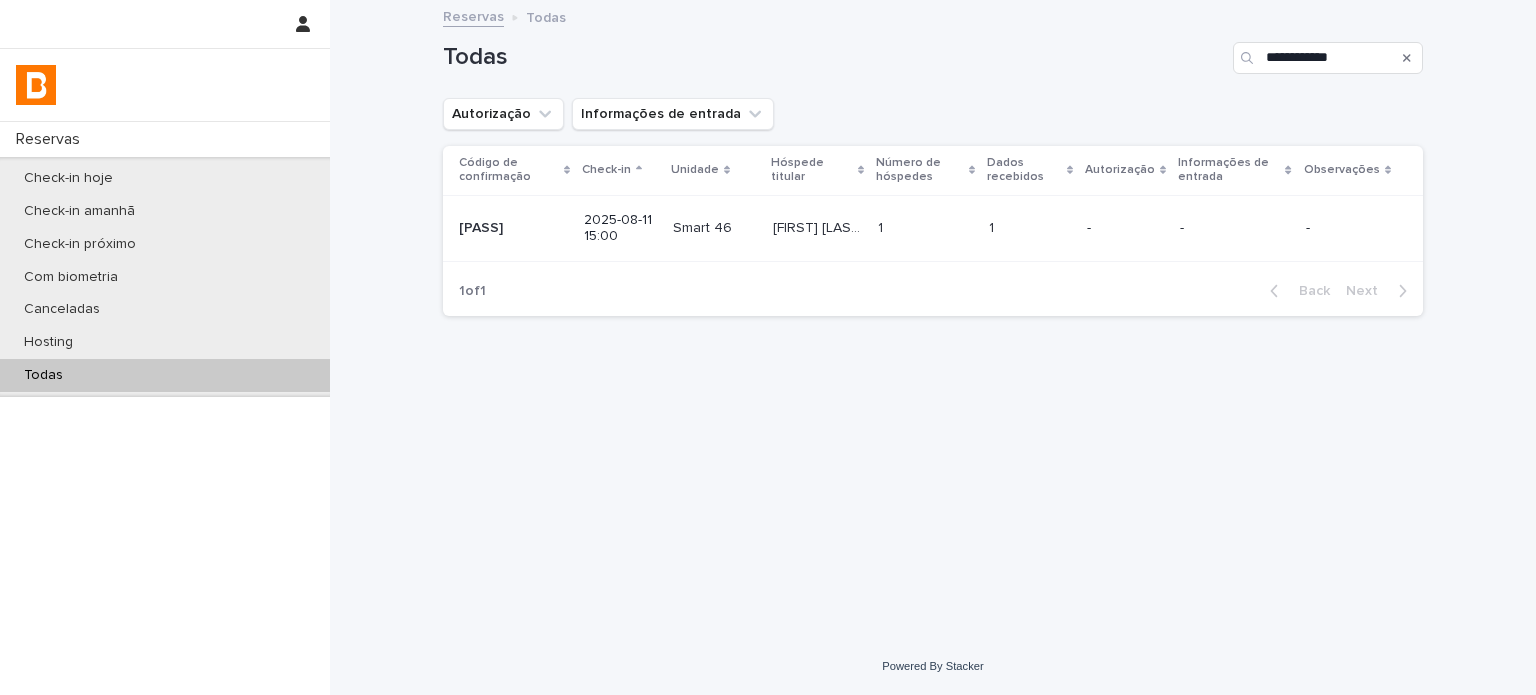 click on "[FIRST] [LAST] [FIRST] [LAST]" at bounding box center (818, 228) 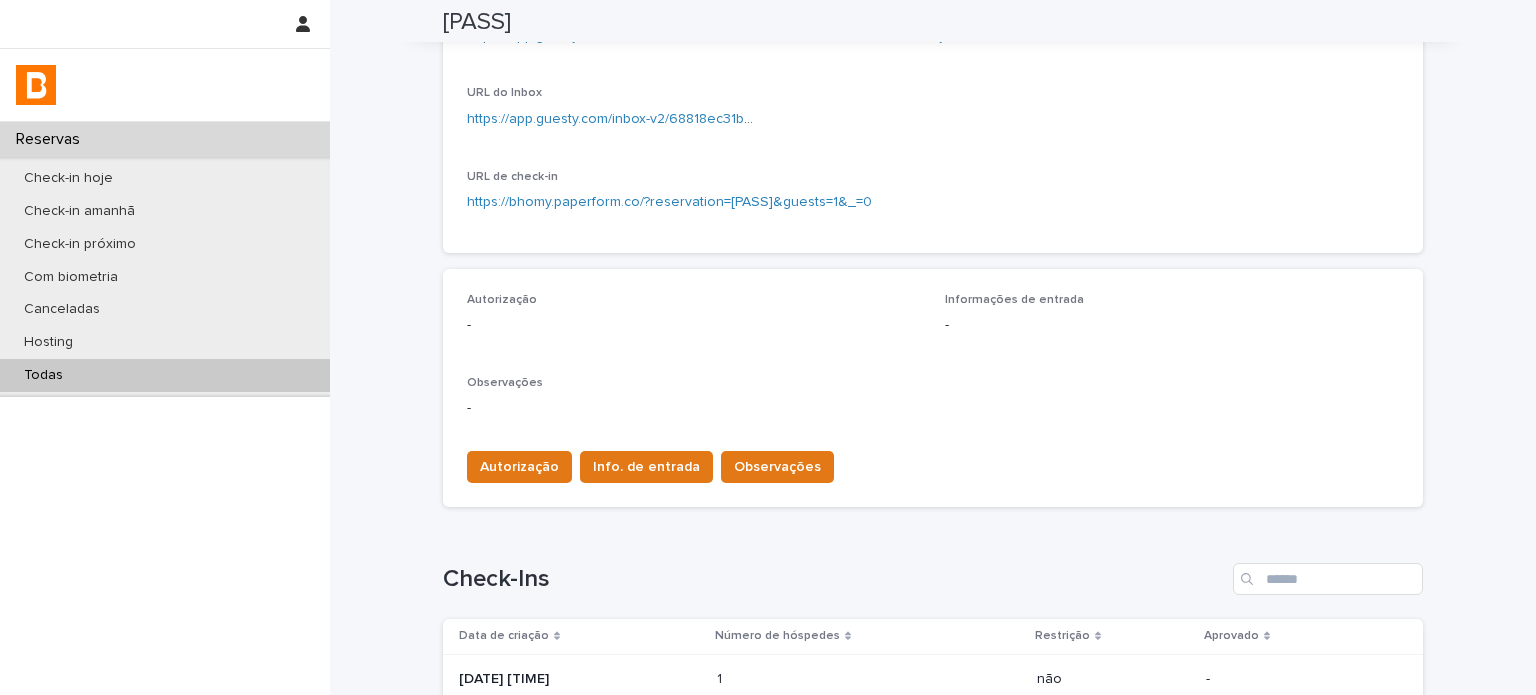 scroll, scrollTop: 568, scrollLeft: 0, axis: vertical 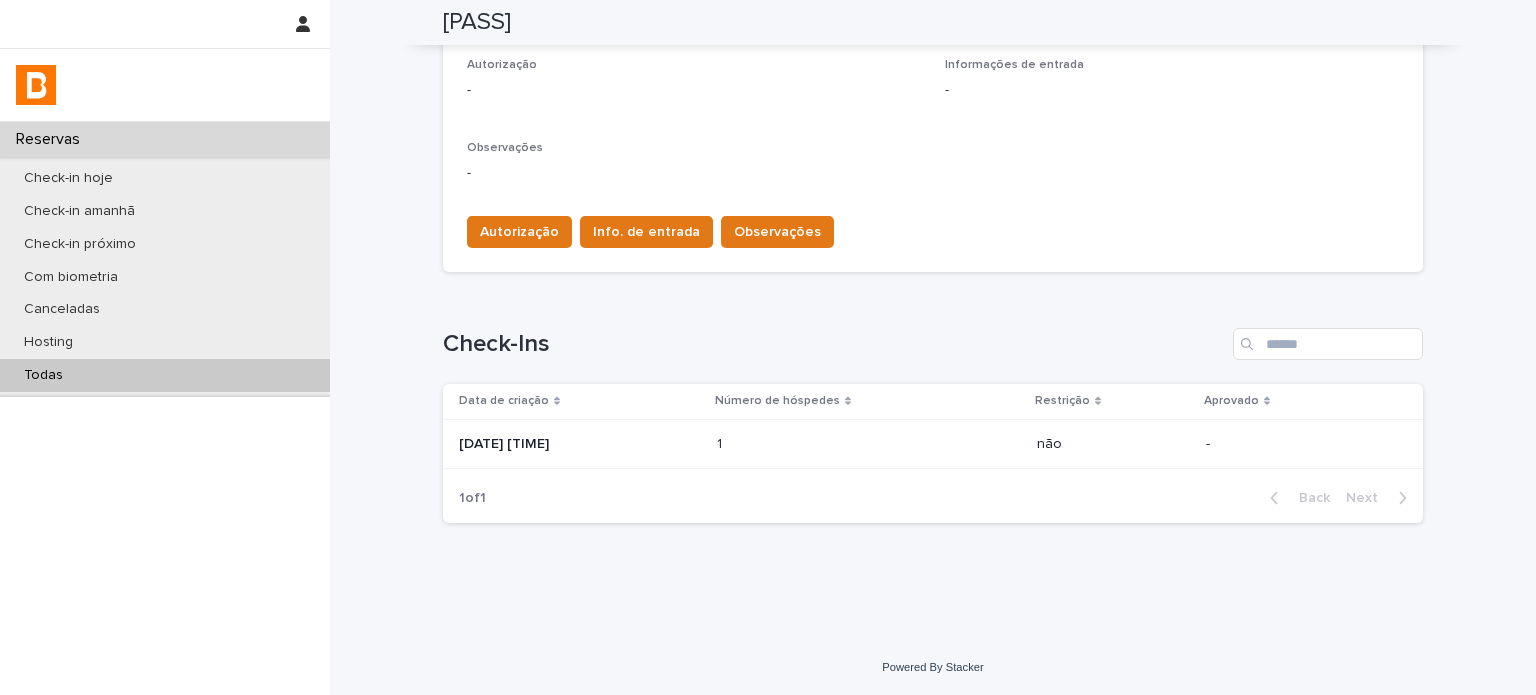 click on "[DATE] [TIME]" at bounding box center [580, 444] 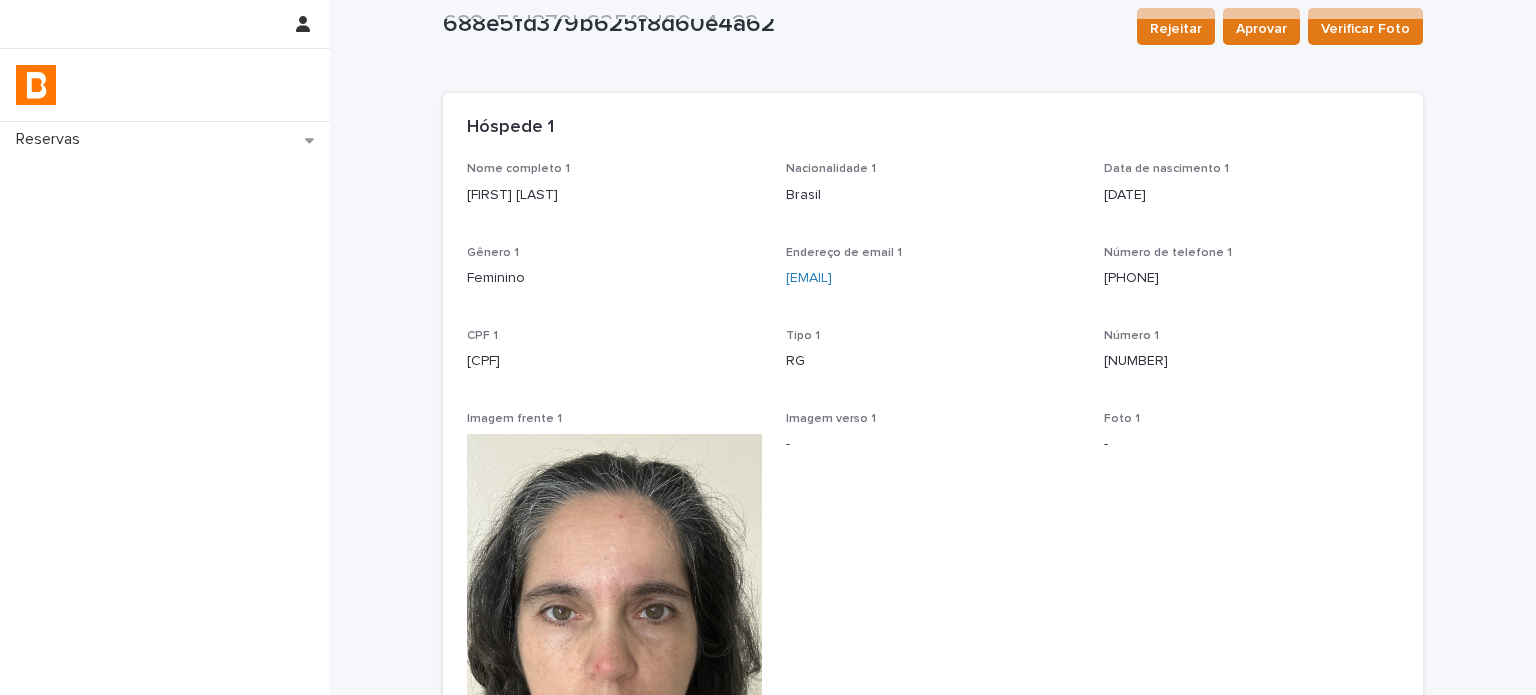 scroll, scrollTop: 0, scrollLeft: 0, axis: both 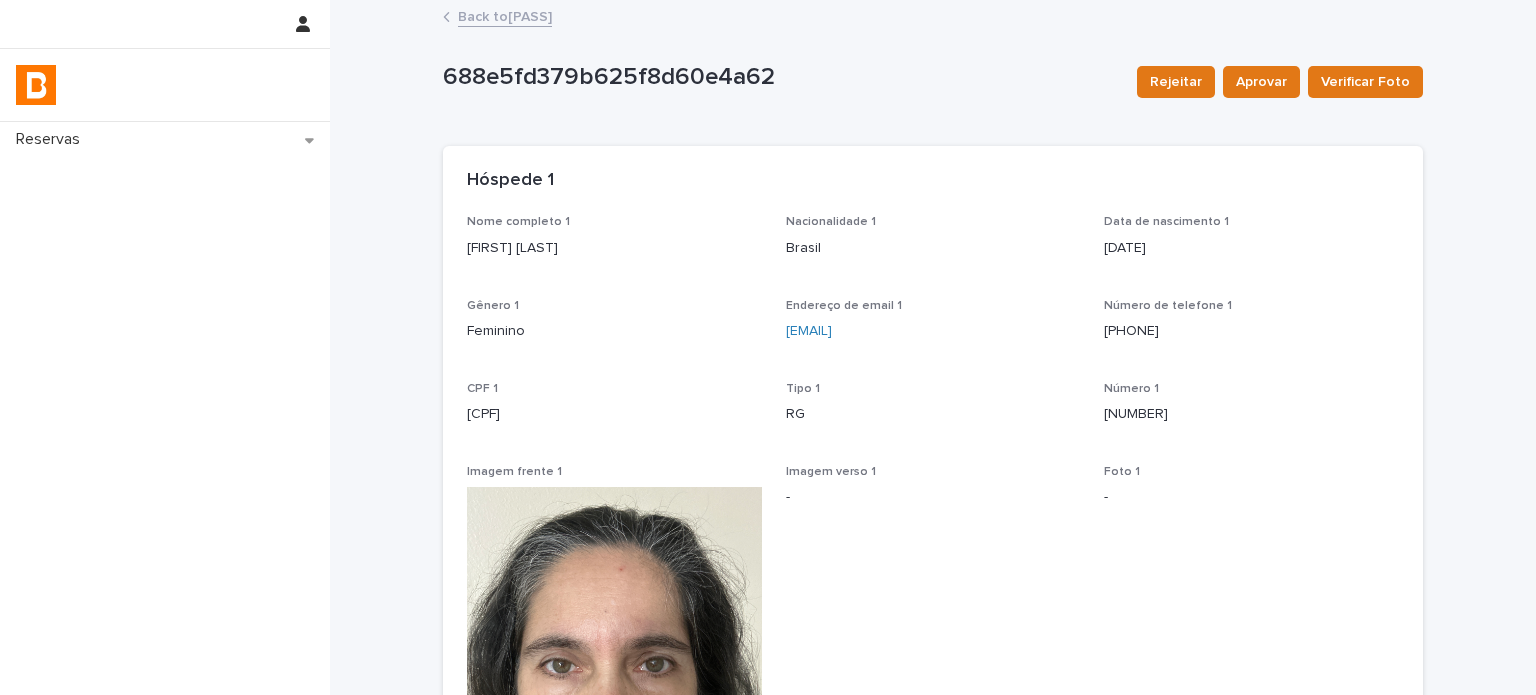 click on "Back to  BC-[RESERVATION_CODE]" at bounding box center (505, 15) 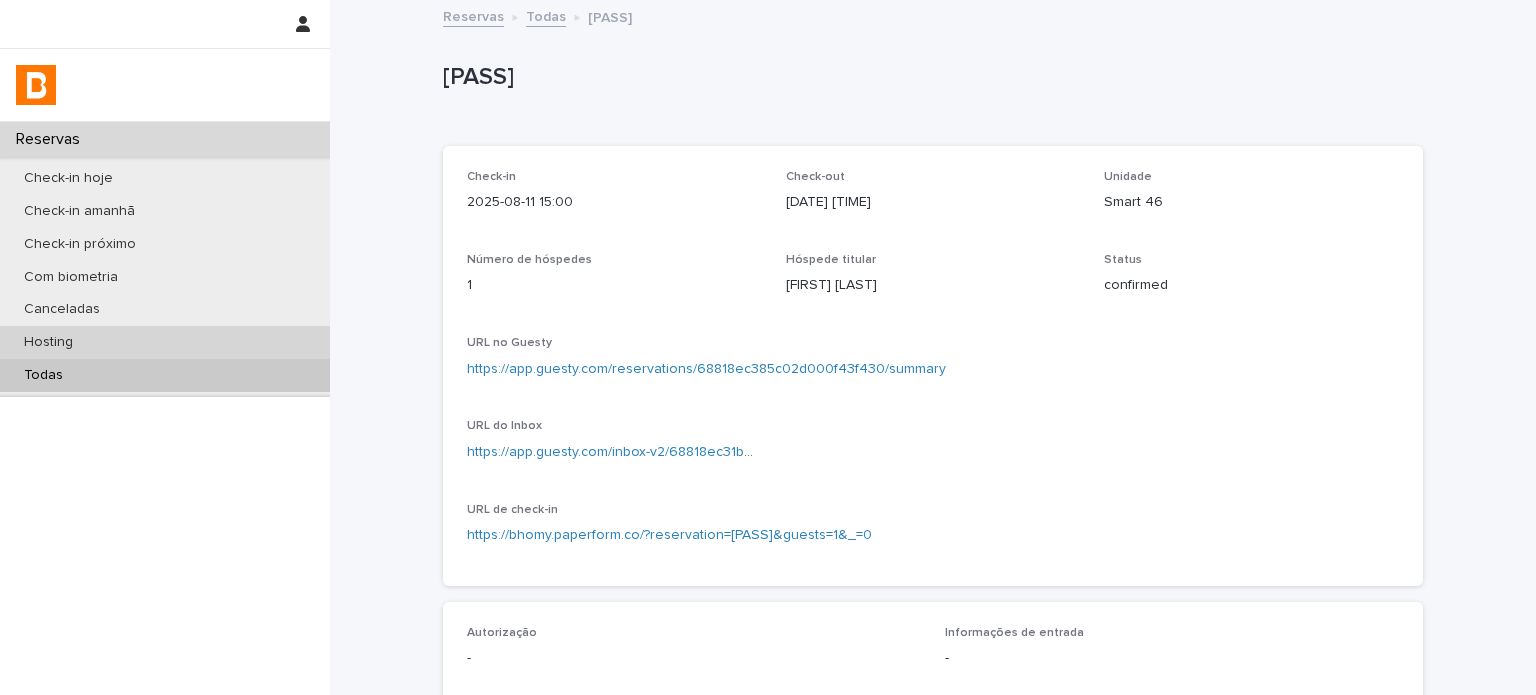 click on "Hosting" at bounding box center [165, 342] 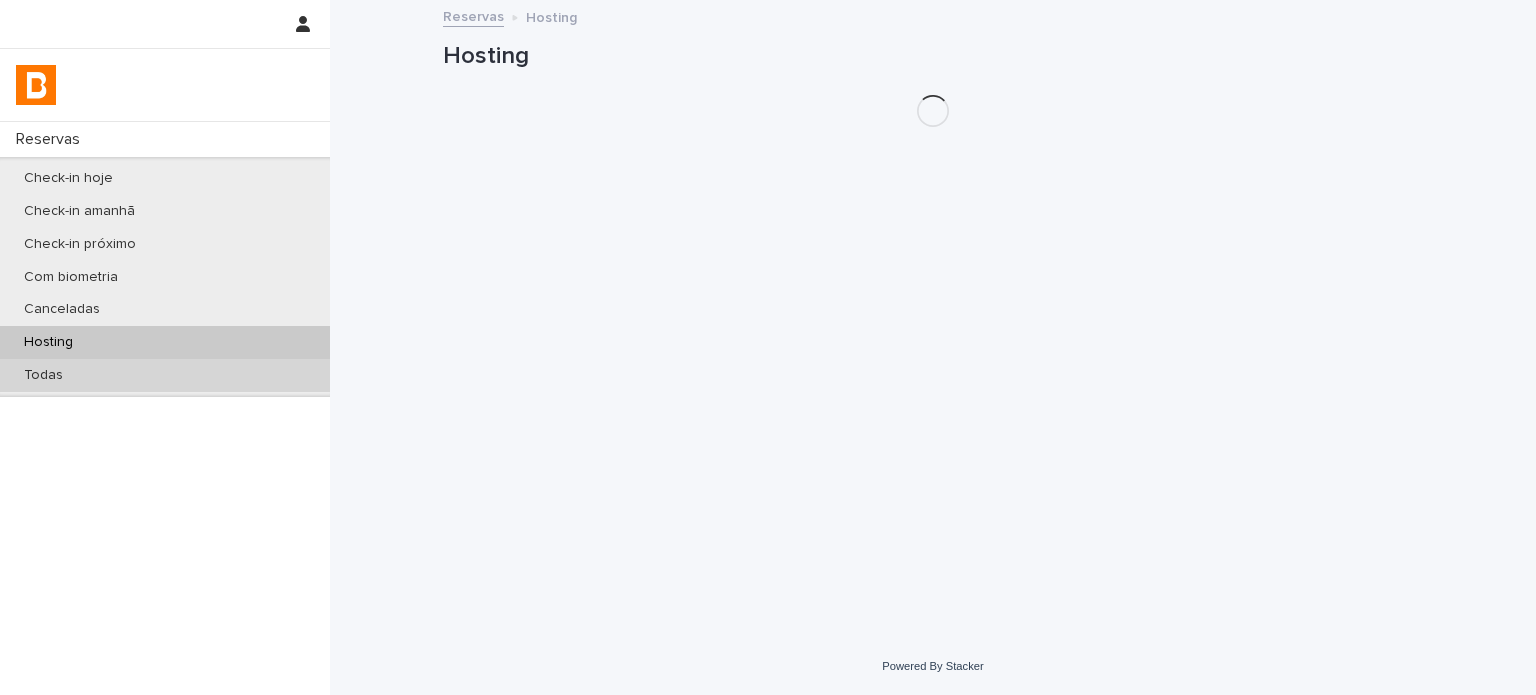 click on "Todas" at bounding box center (165, 375) 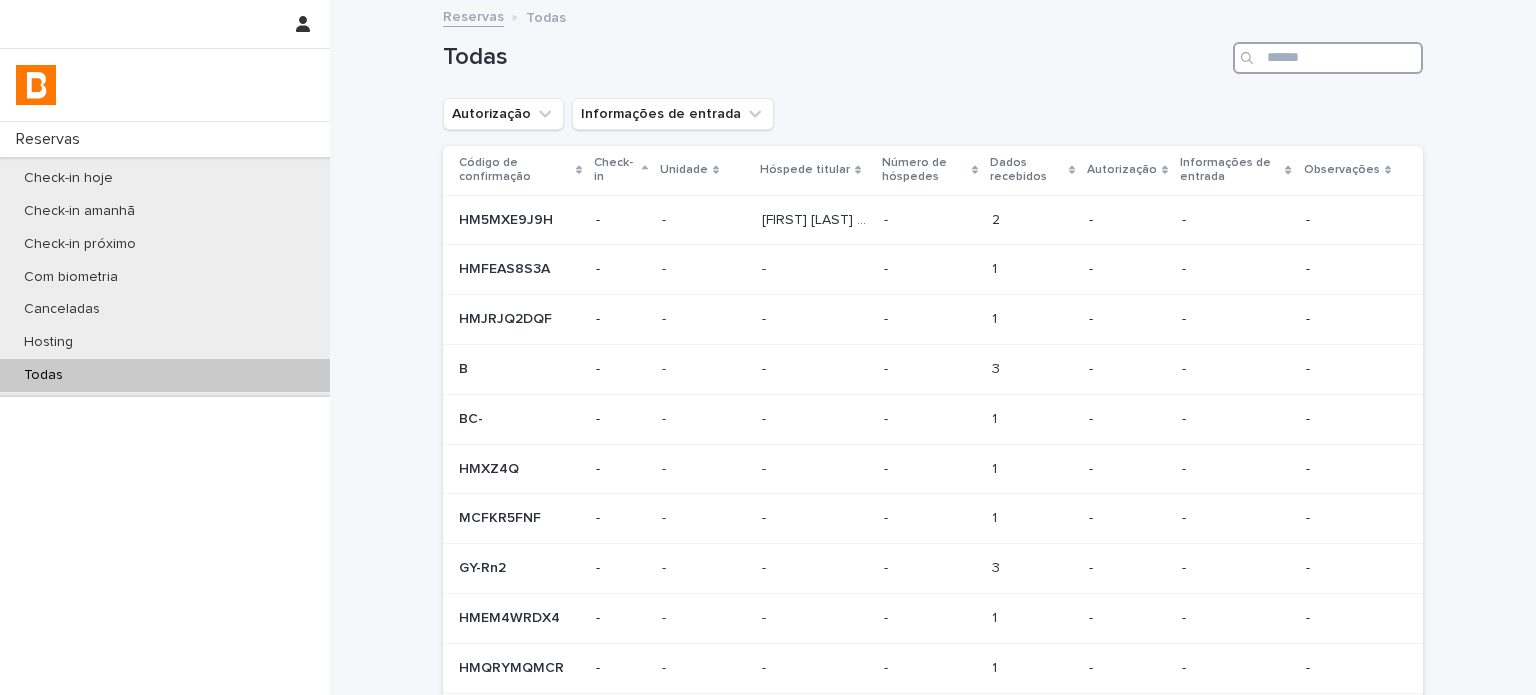 click at bounding box center (1328, 58) 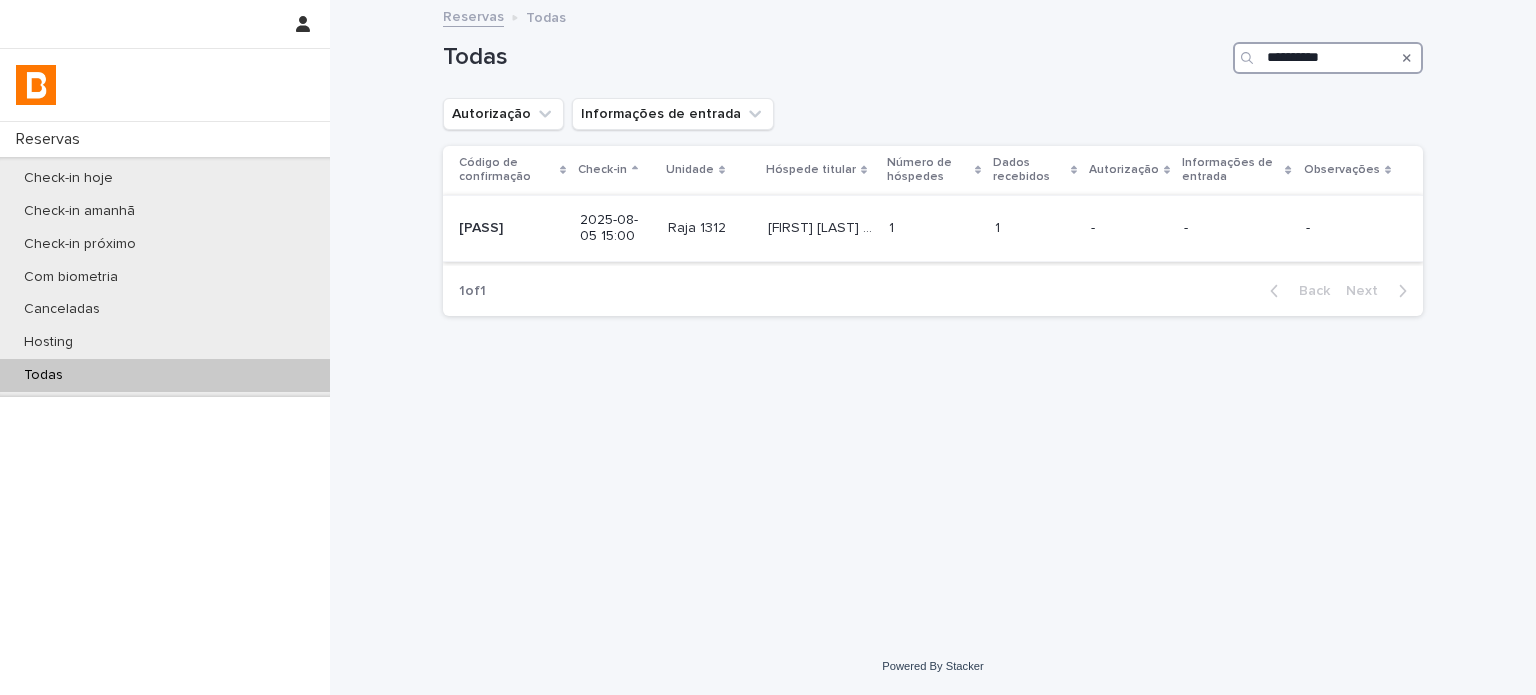 type on "**********" 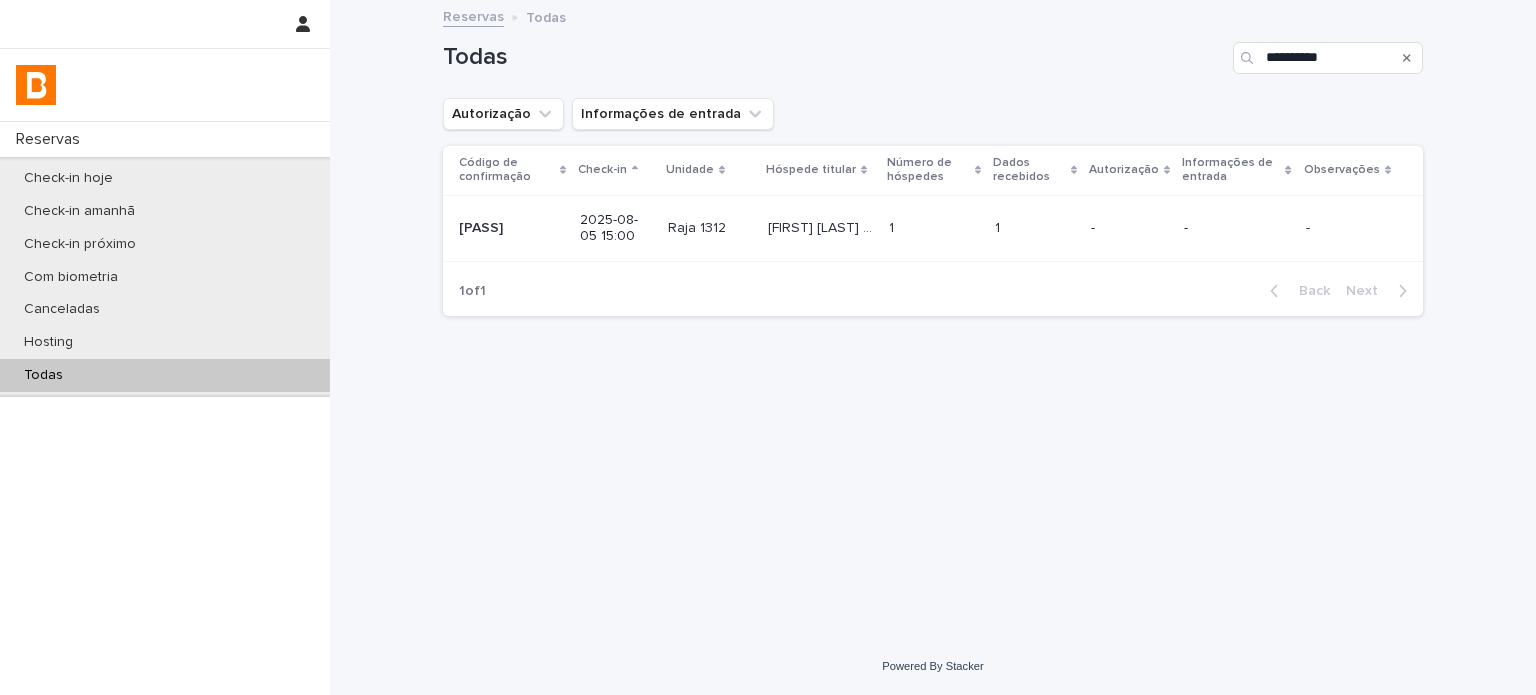 click on "[FIRST] [LAST] [LAST]" at bounding box center (822, 226) 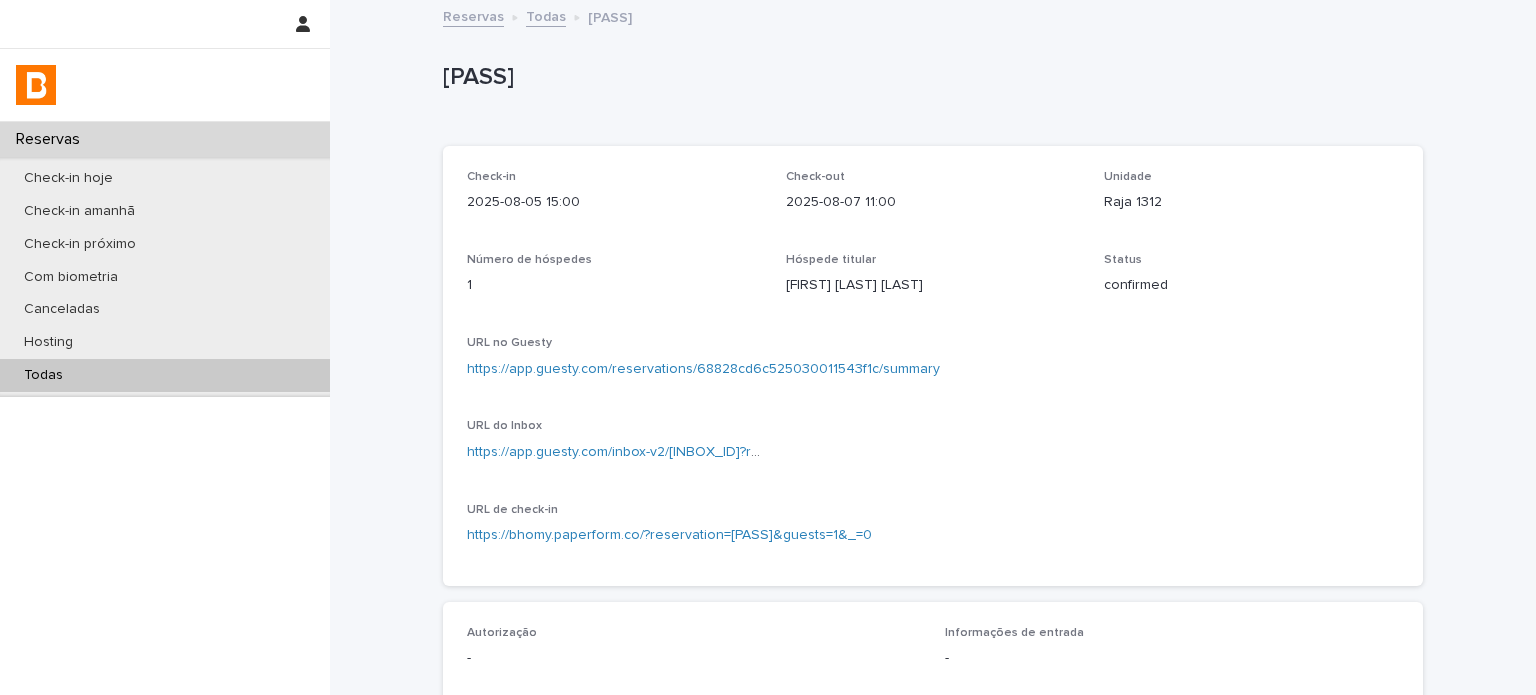 scroll, scrollTop: 366, scrollLeft: 0, axis: vertical 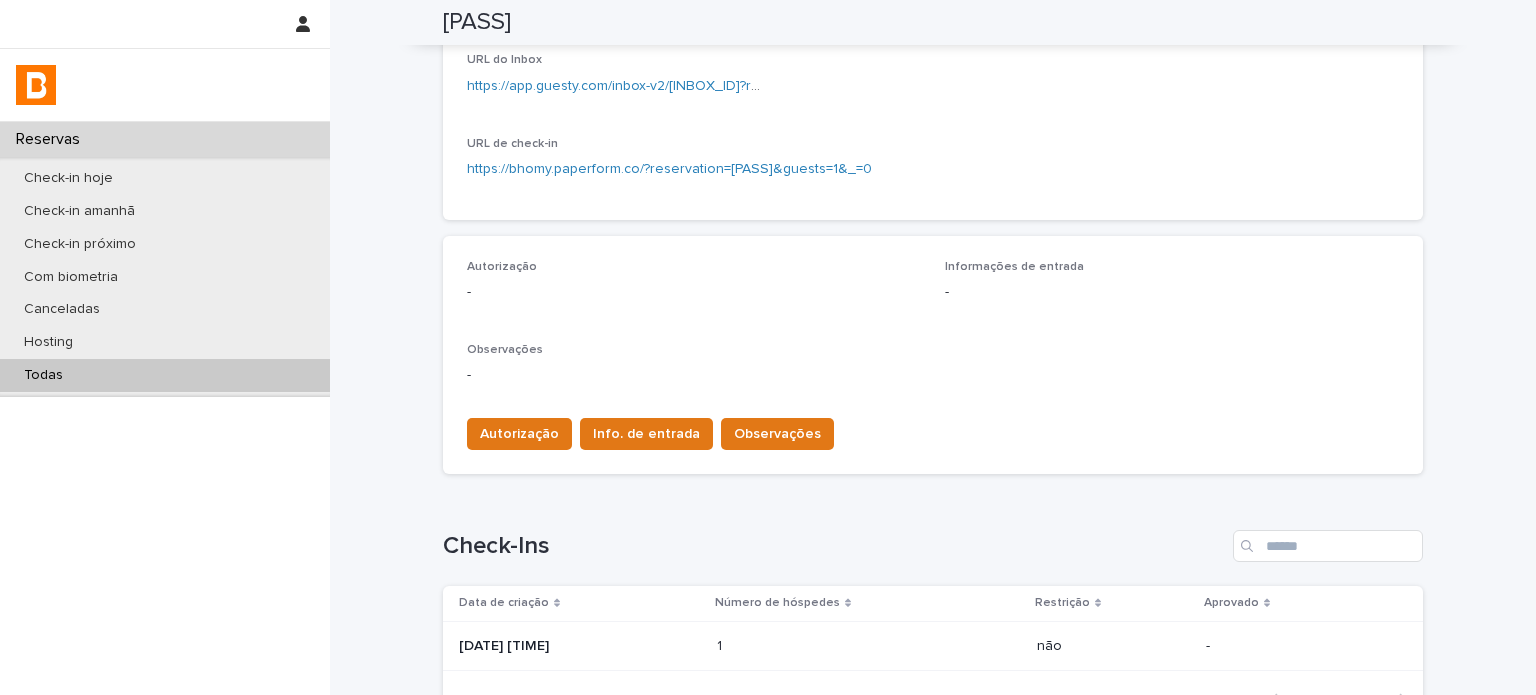 click on "[DATE] [TIME]" at bounding box center [580, 646] 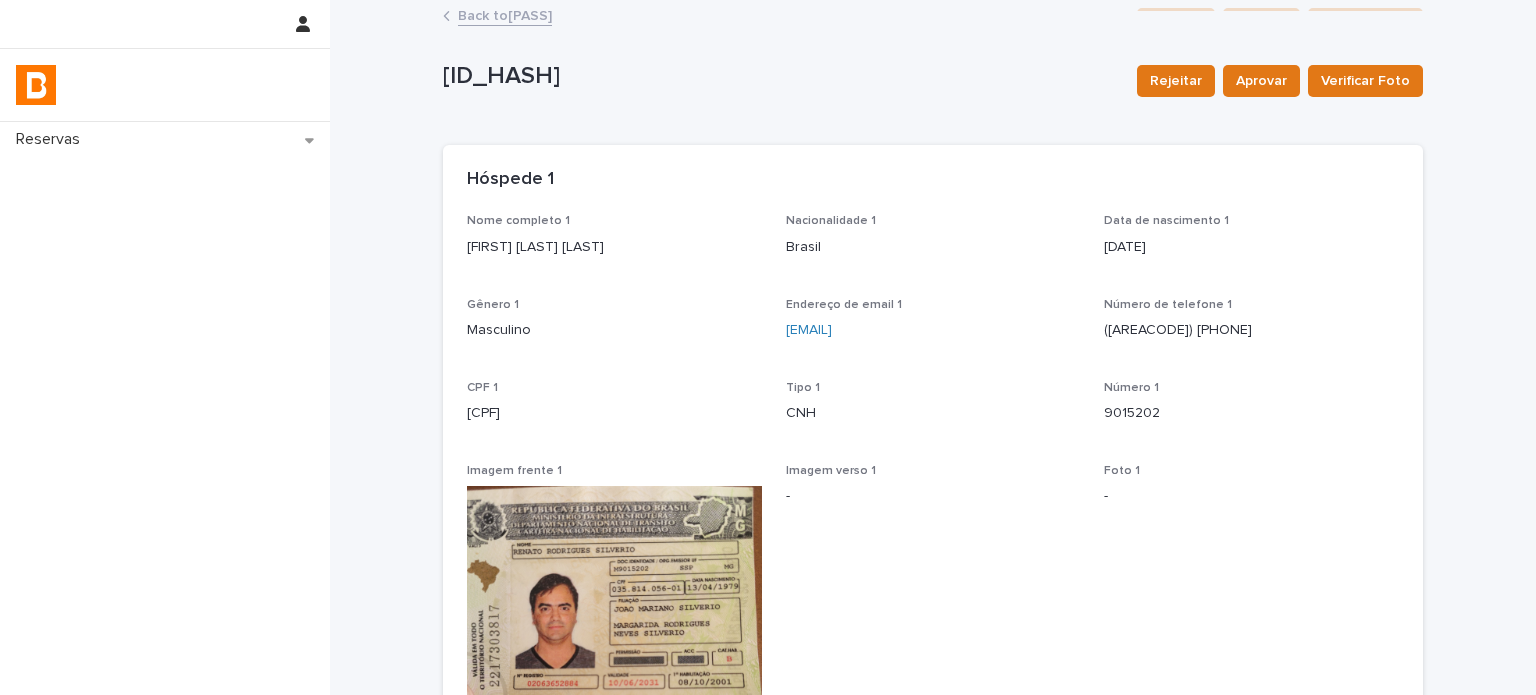 scroll, scrollTop: 0, scrollLeft: 0, axis: both 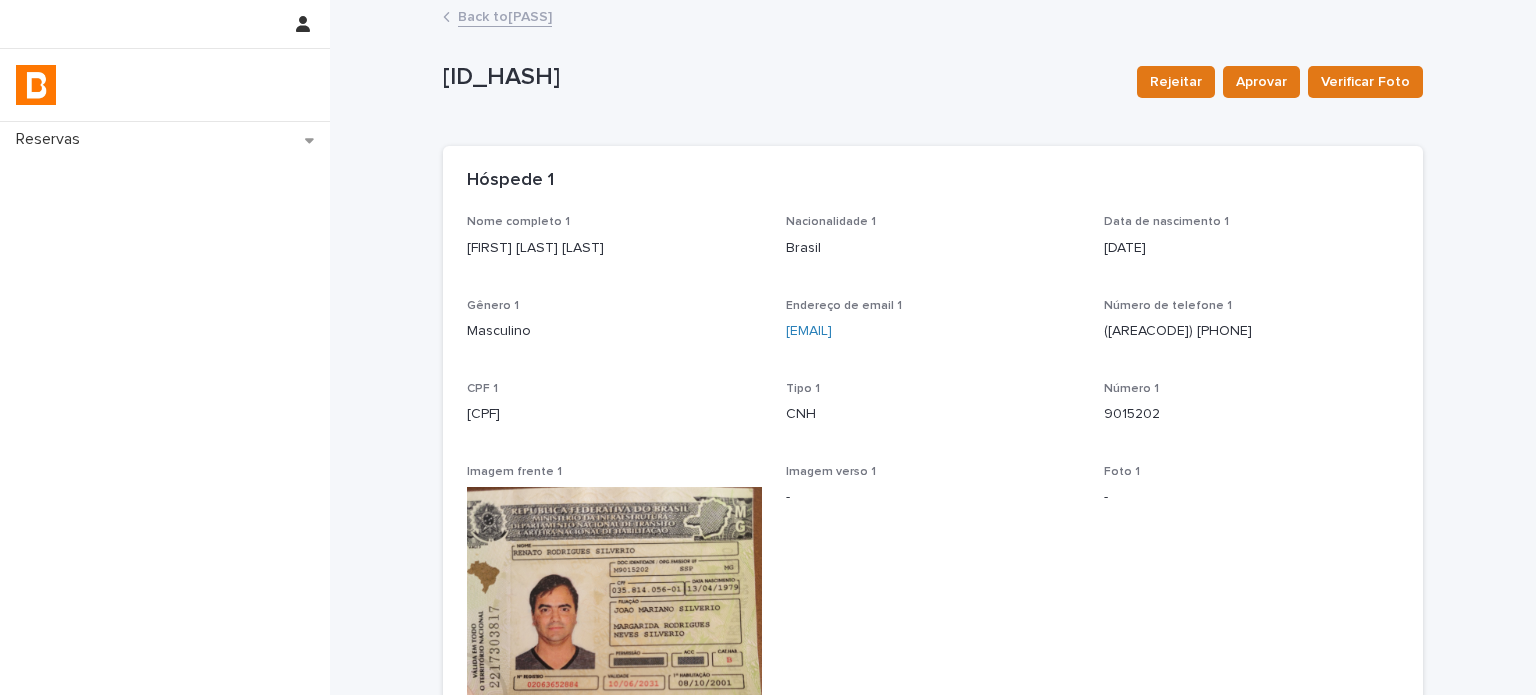 drag, startPoint x: 644, startPoint y: 239, endPoint x: 412, endPoint y: 247, distance: 232.1379 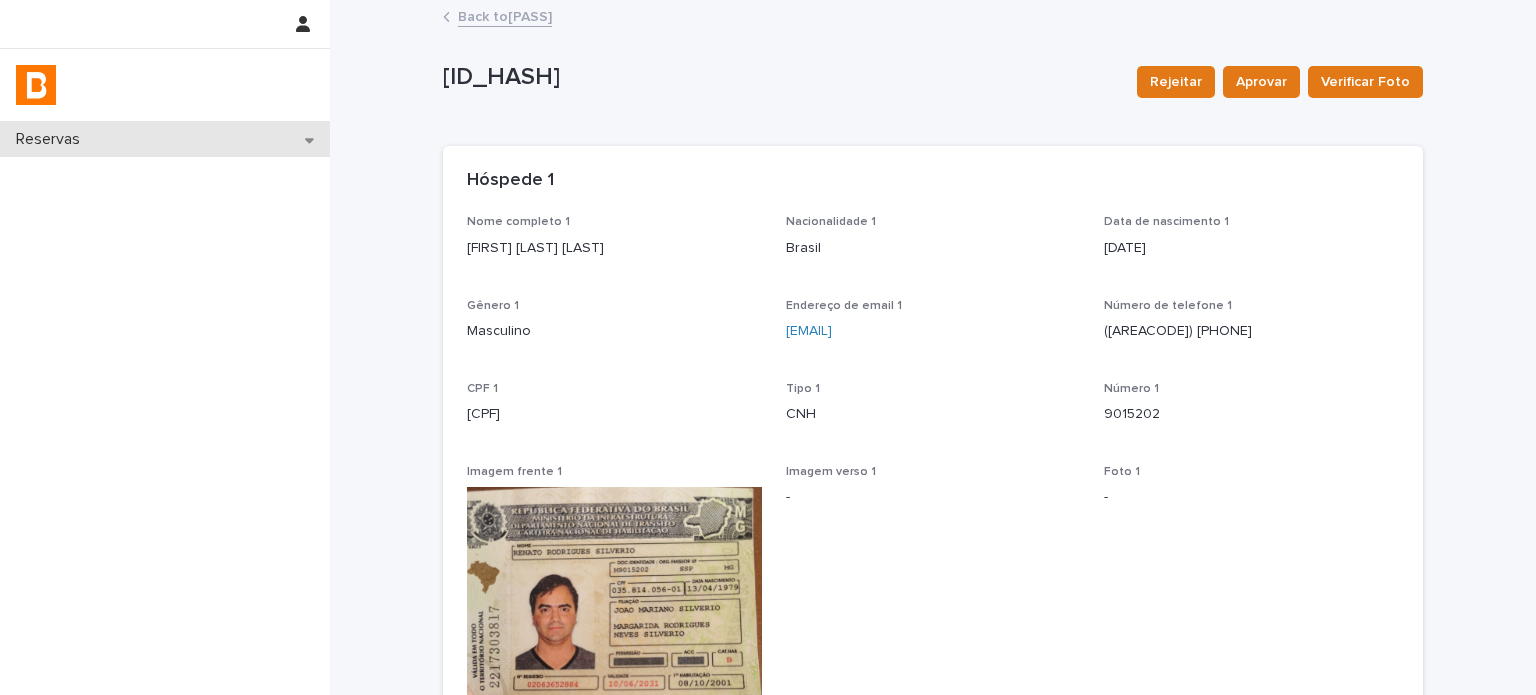 click on "Reservas" at bounding box center [165, 139] 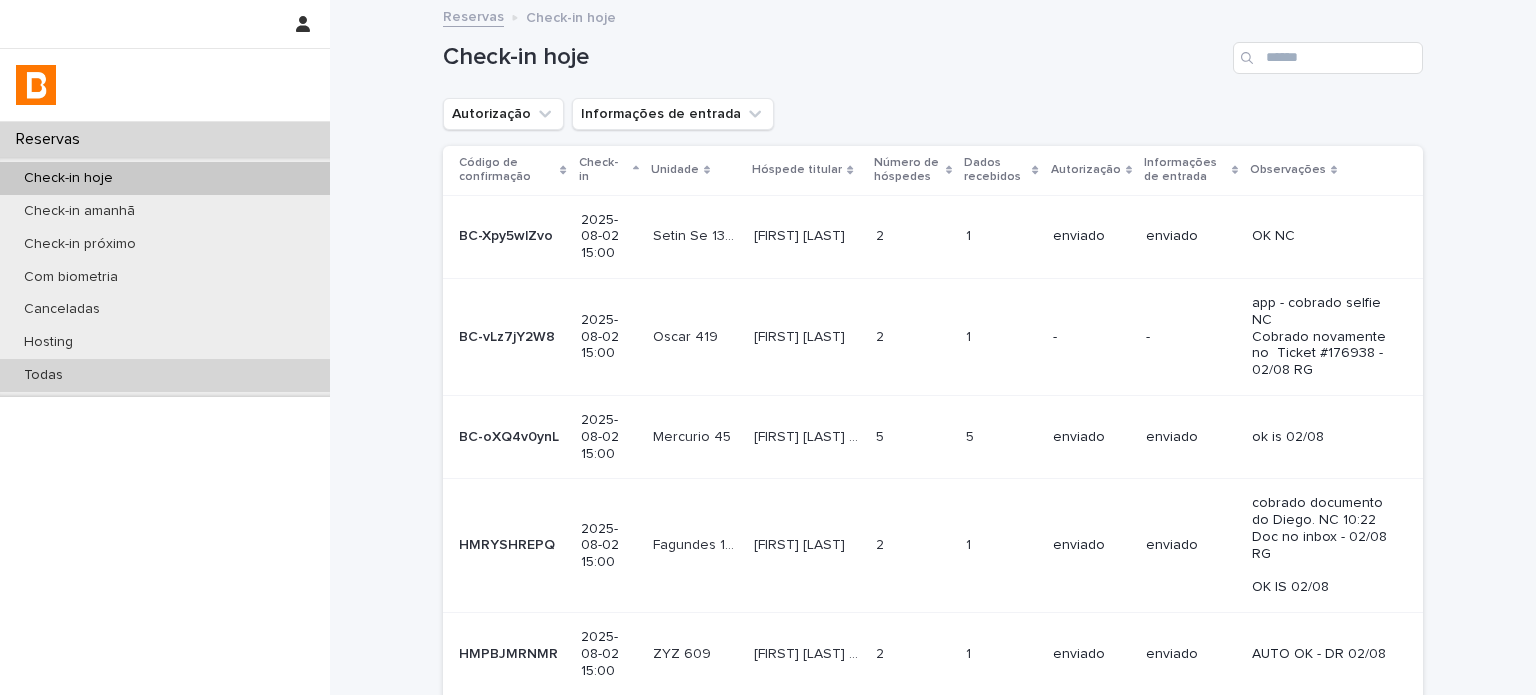 click on "Todas" at bounding box center (165, 375) 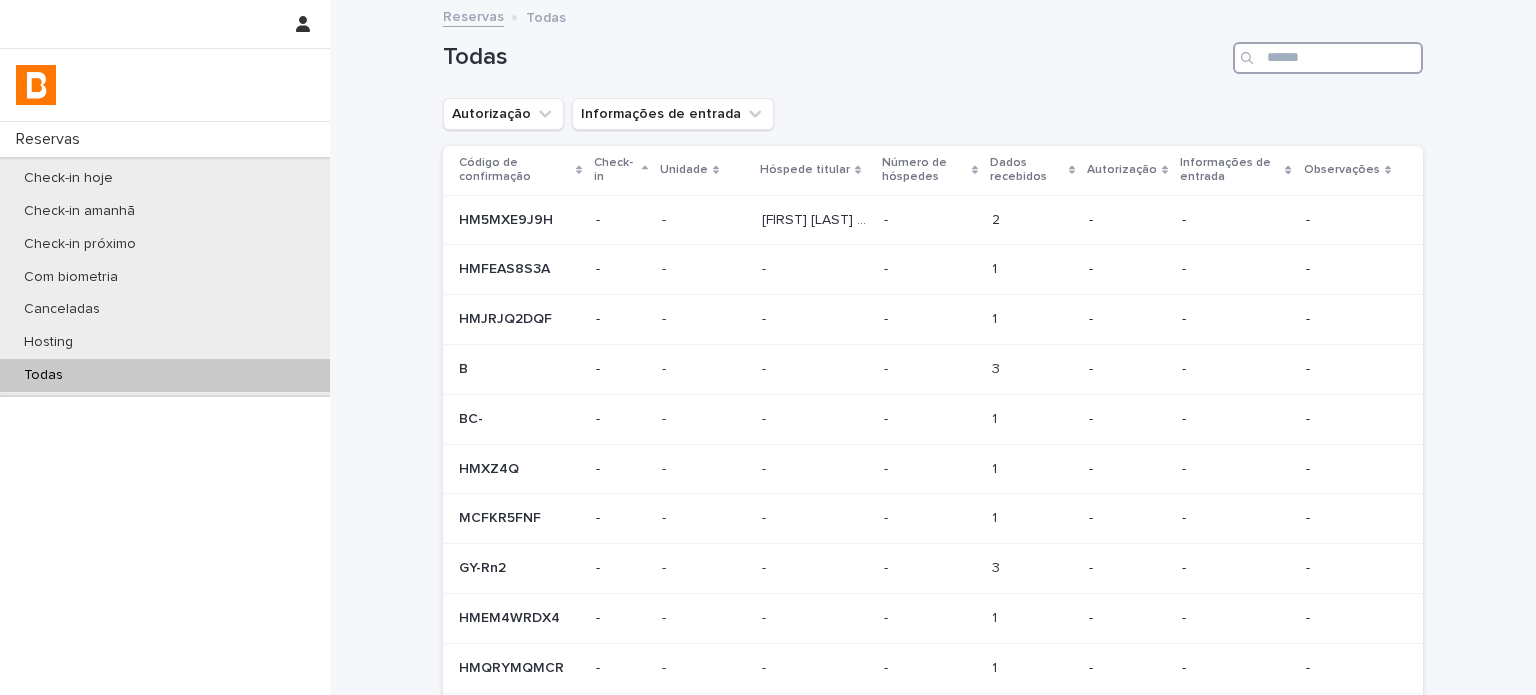click at bounding box center (1328, 58) 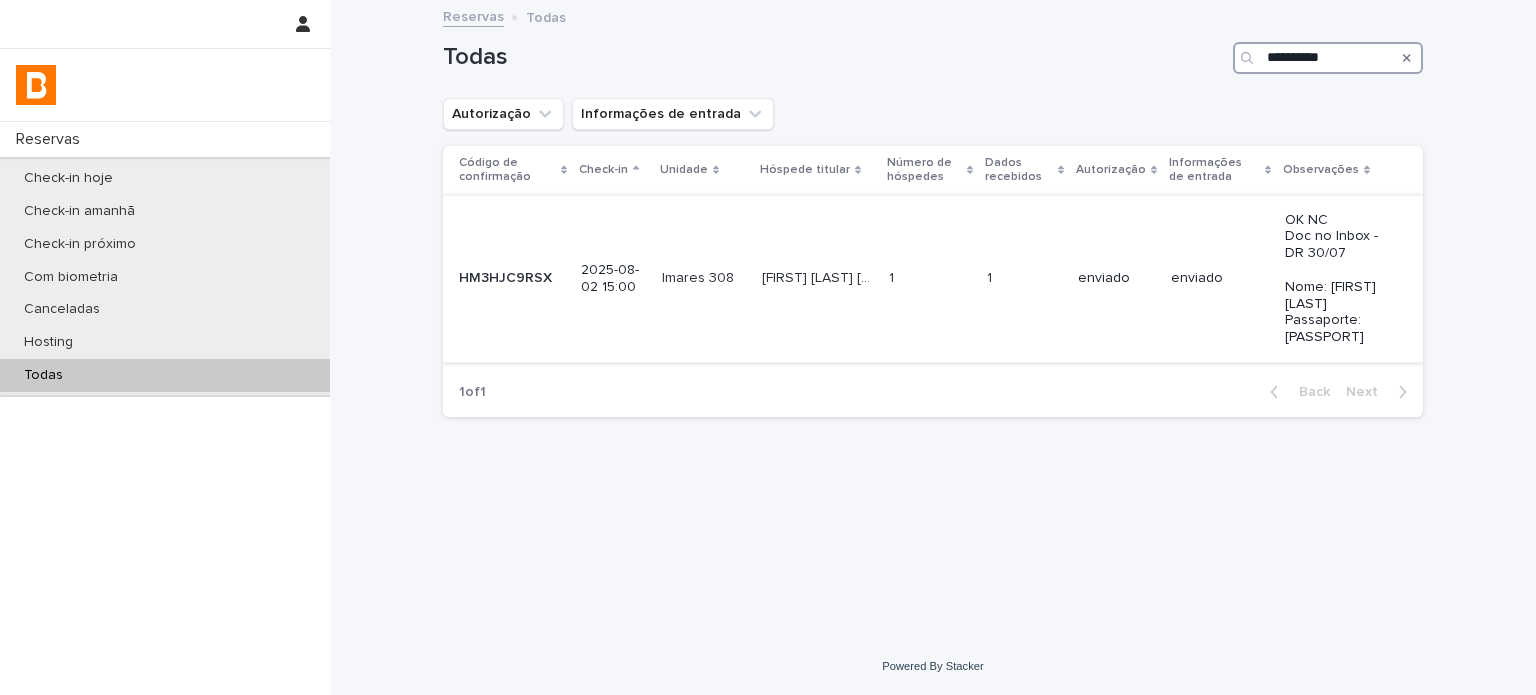 type on "**********" 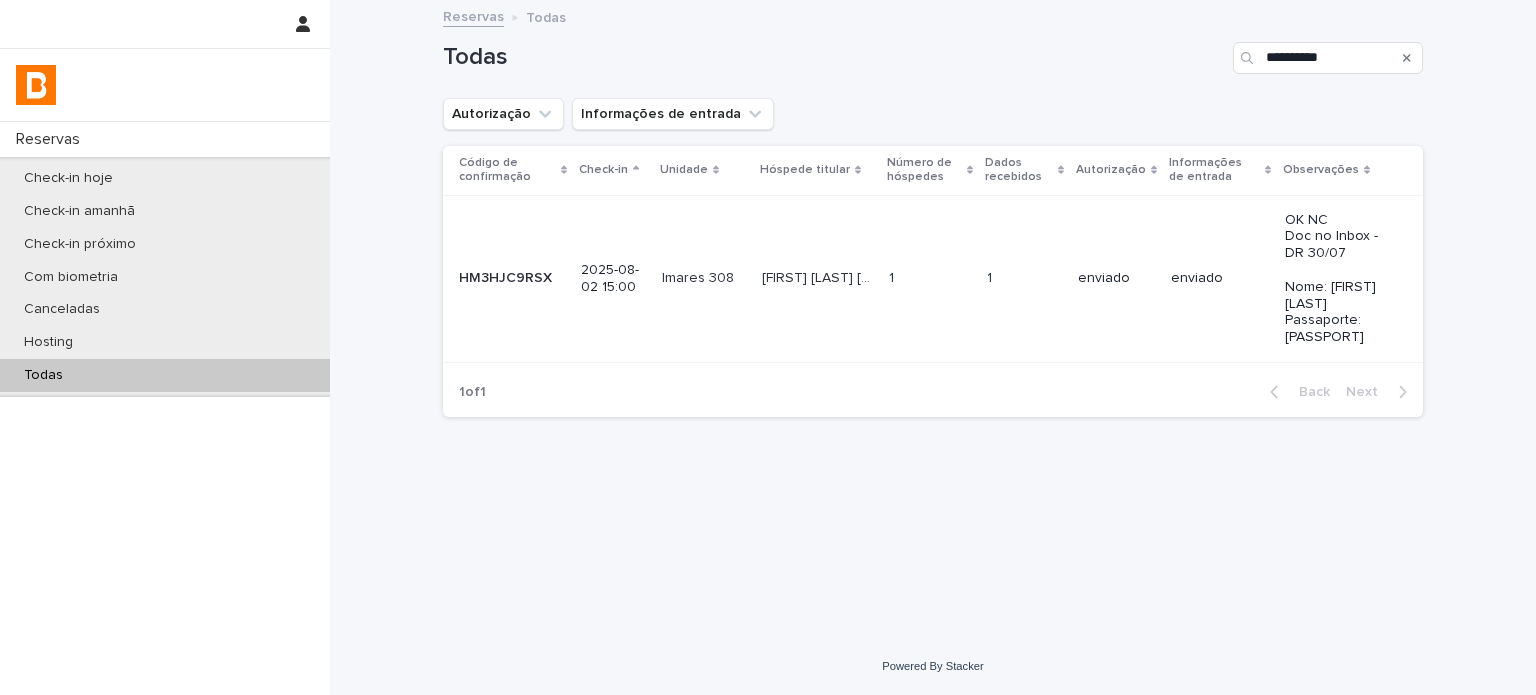 click on "enviado" at bounding box center (1220, 278) 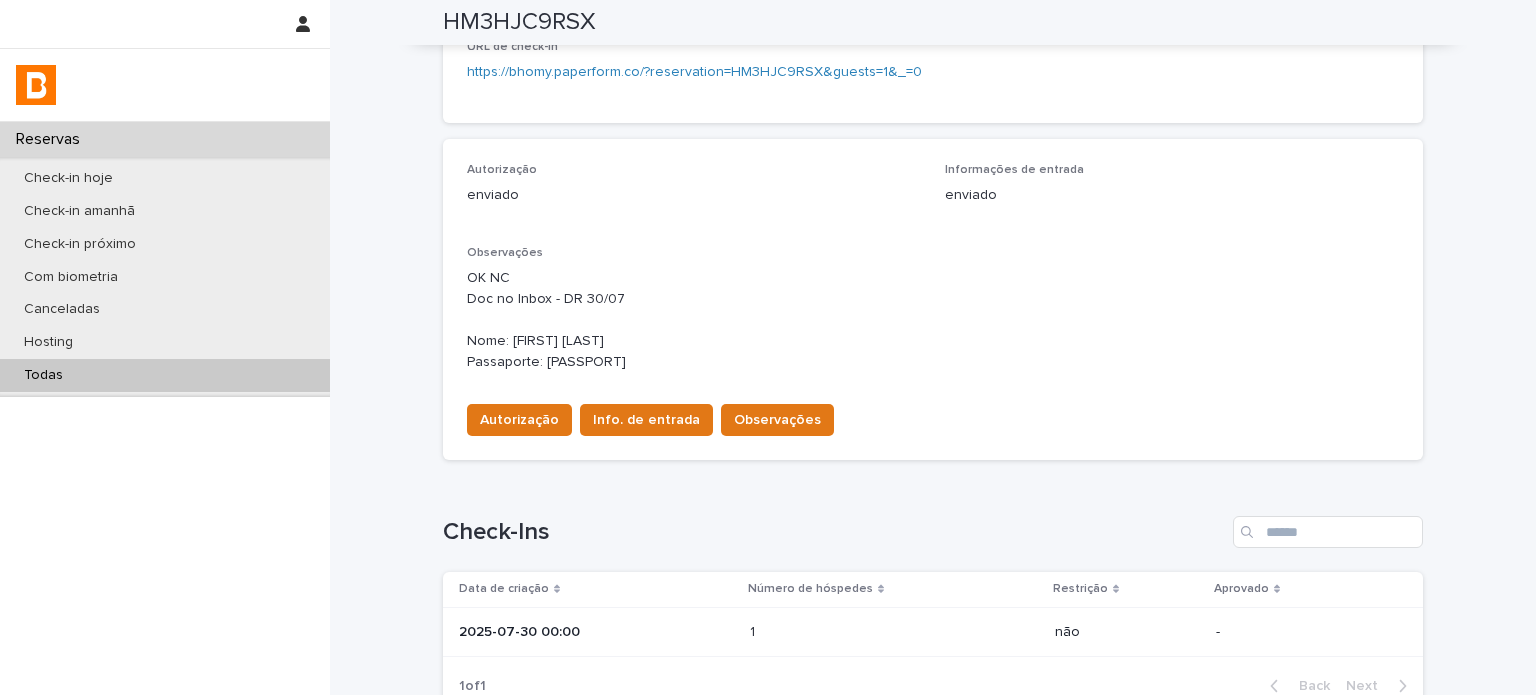 scroll, scrollTop: 466, scrollLeft: 0, axis: vertical 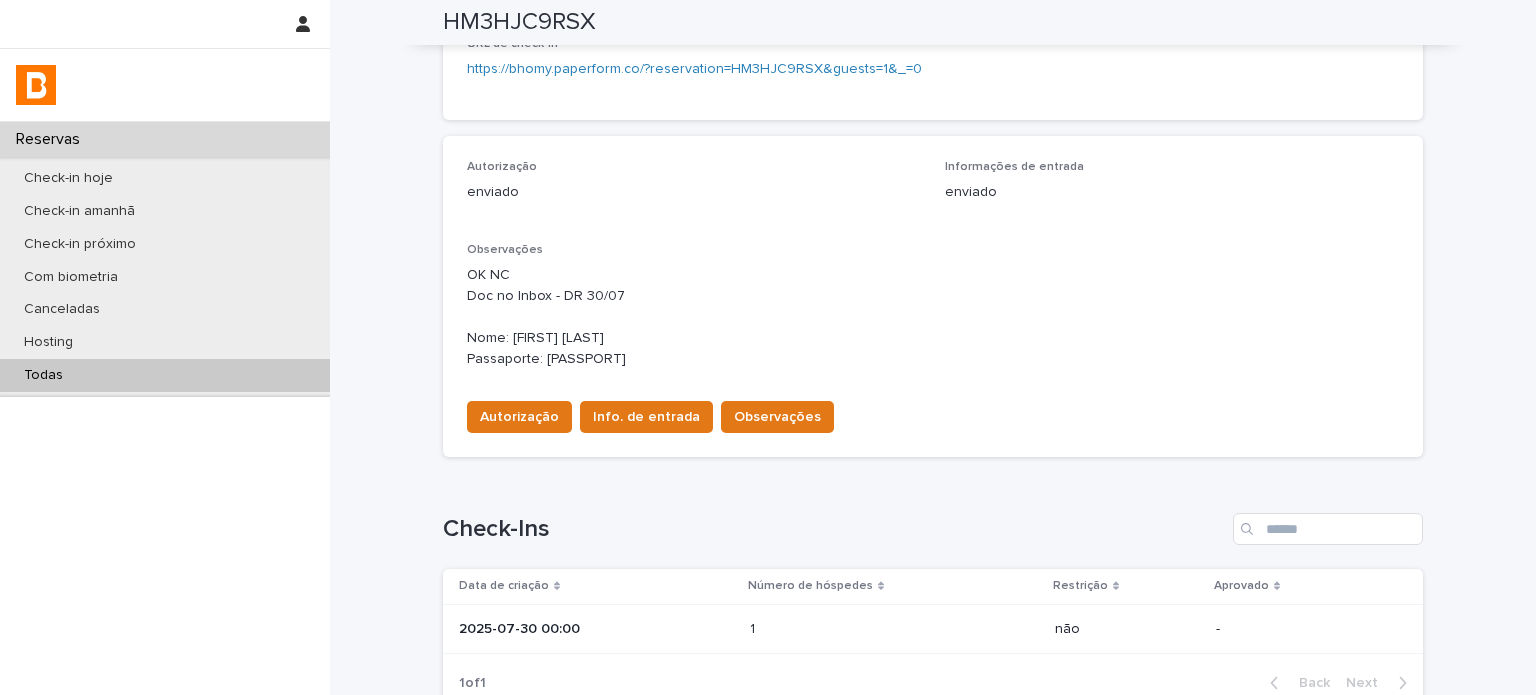 click on "OK NC
Doc no Inbox - DR 30/07
Nome: [FIRST] [LAST]
Passaporte: [PASSPORT]" at bounding box center [933, 317] 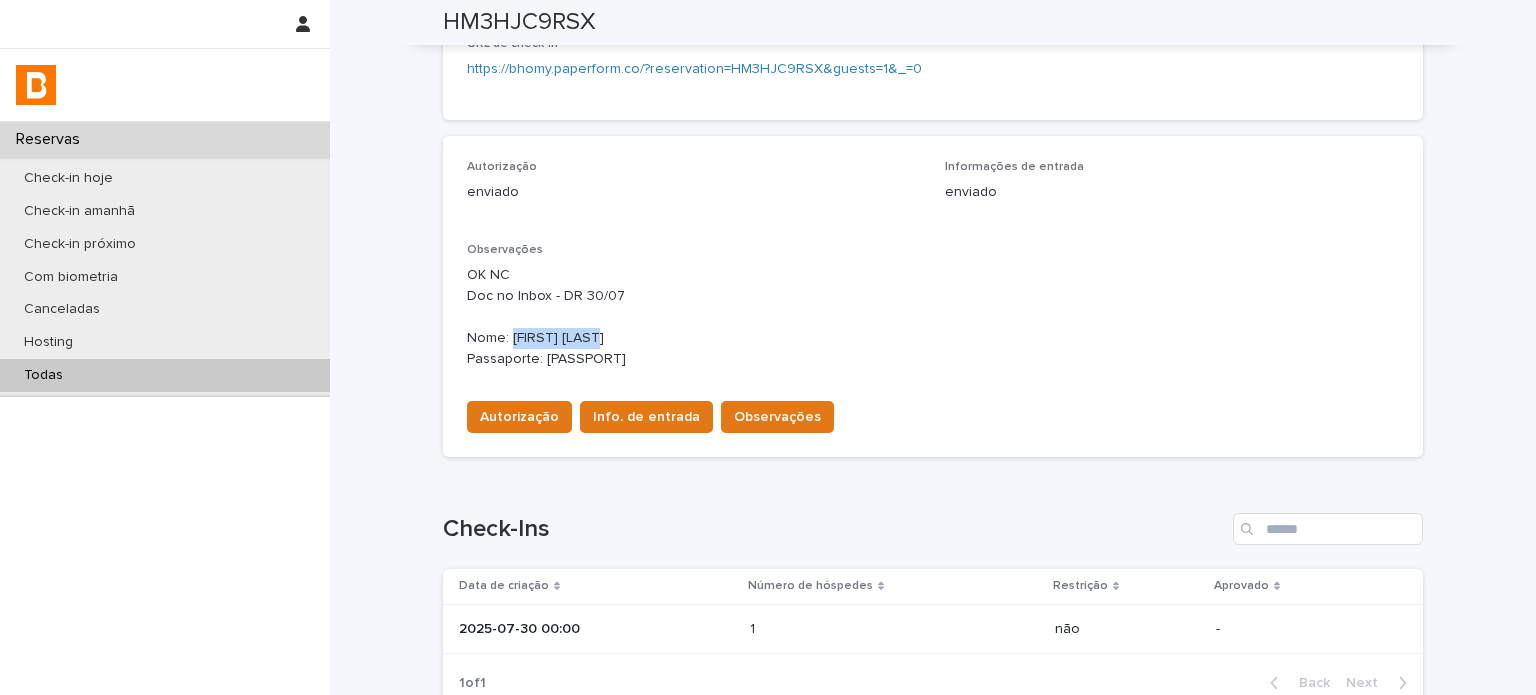 drag, startPoint x: 598, startPoint y: 331, endPoint x: 504, endPoint y: 335, distance: 94.08507 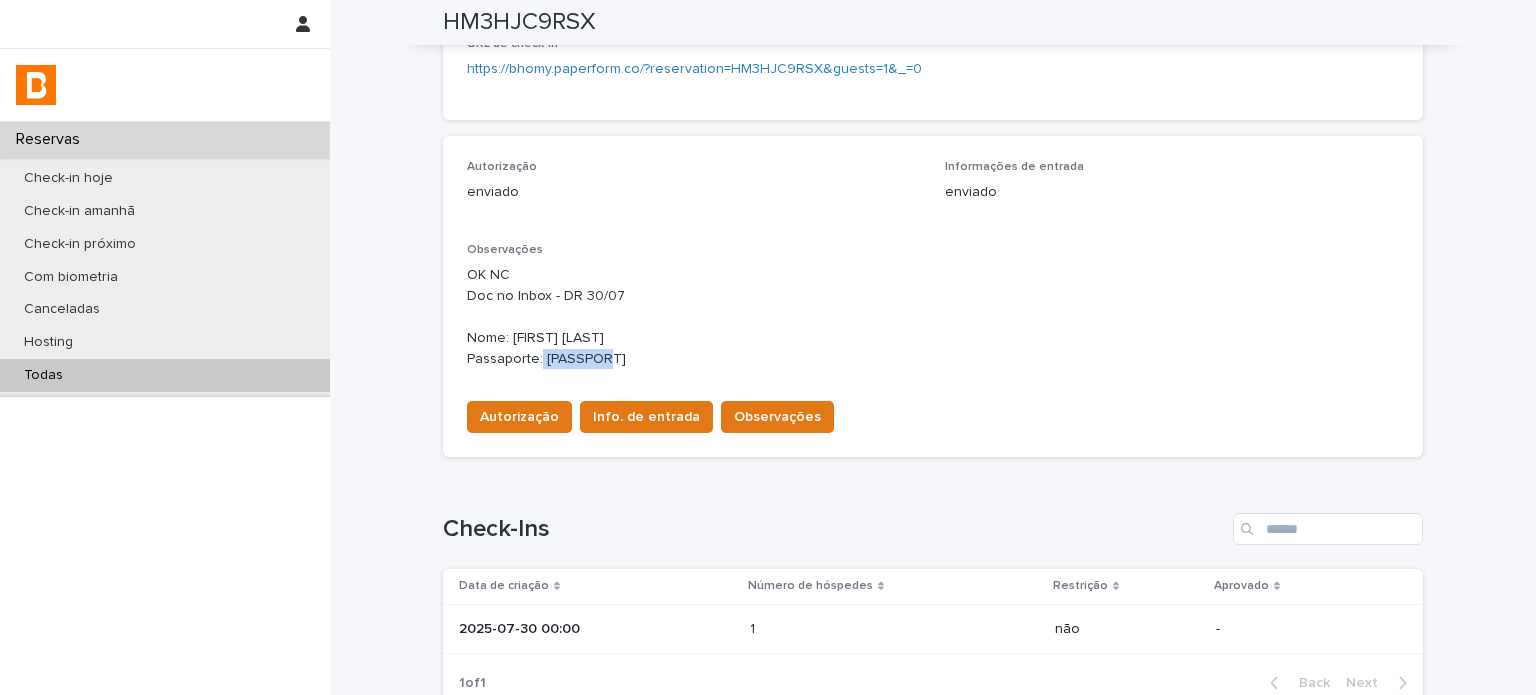 drag, startPoint x: 583, startPoint y: 349, endPoint x: 536, endPoint y: 349, distance: 47 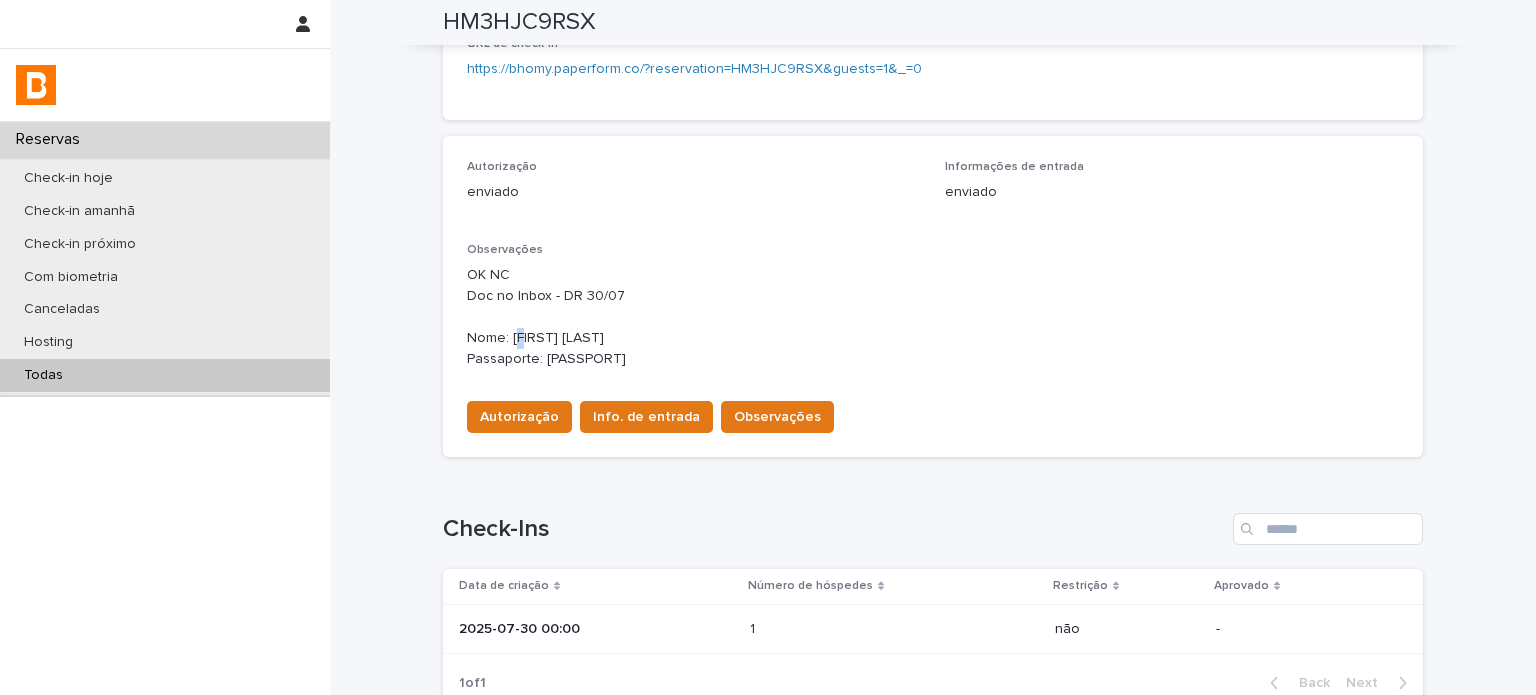 click on "OK NC
Doc no Inbox - DR 30/07
Nome: [FIRST] [LAST]
Passaporte: [PASSPORT]" at bounding box center (933, 317) 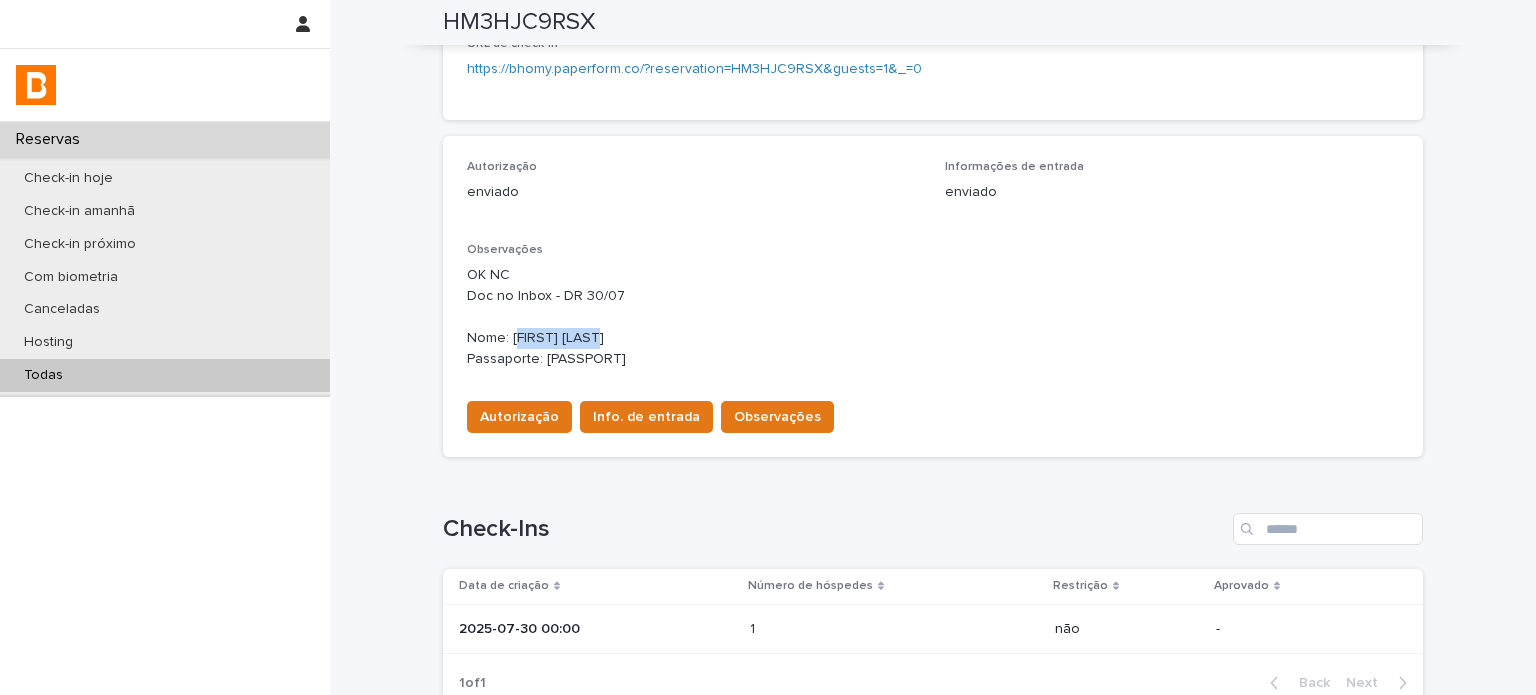 drag, startPoint x: 508, startPoint y: 336, endPoint x: 672, endPoint y: 337, distance: 164.00305 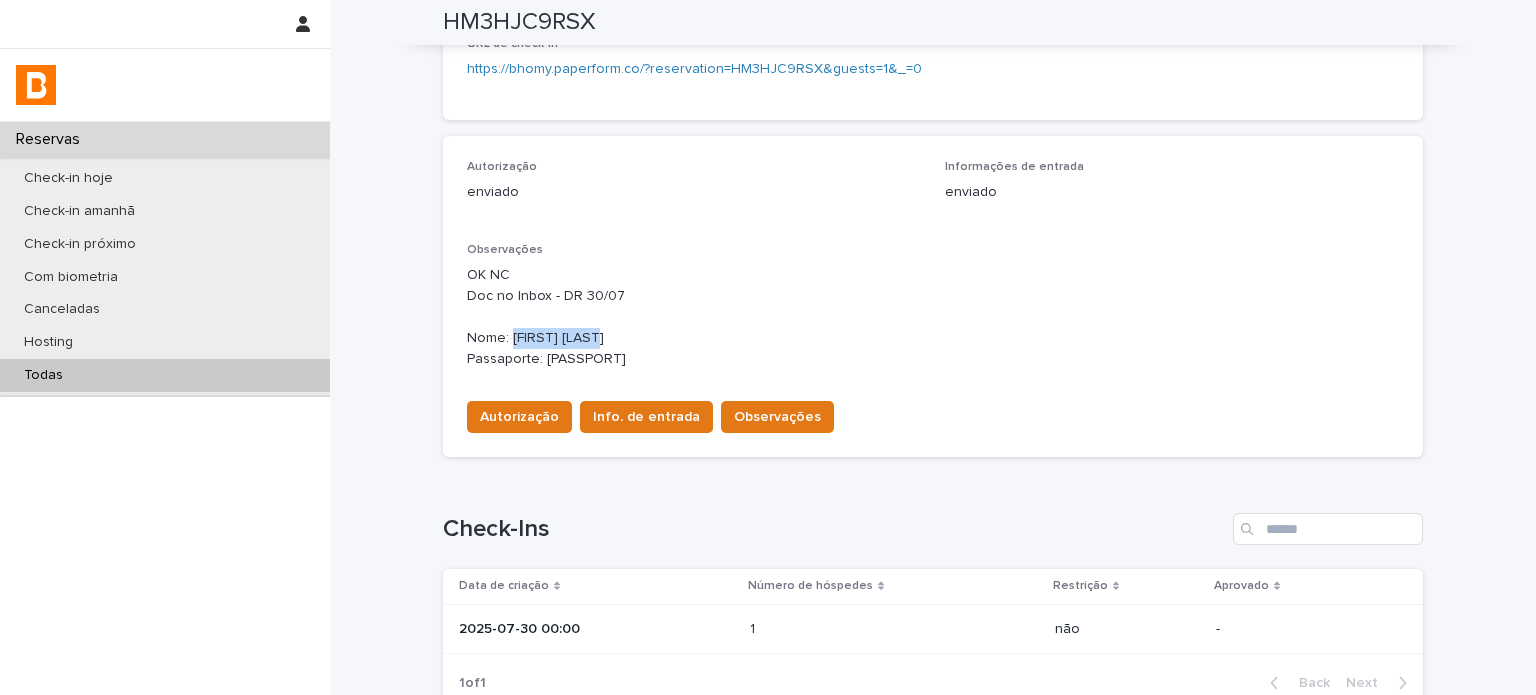 drag, startPoint x: 628, startPoint y: 333, endPoint x: 504, endPoint y: 328, distance: 124.10077 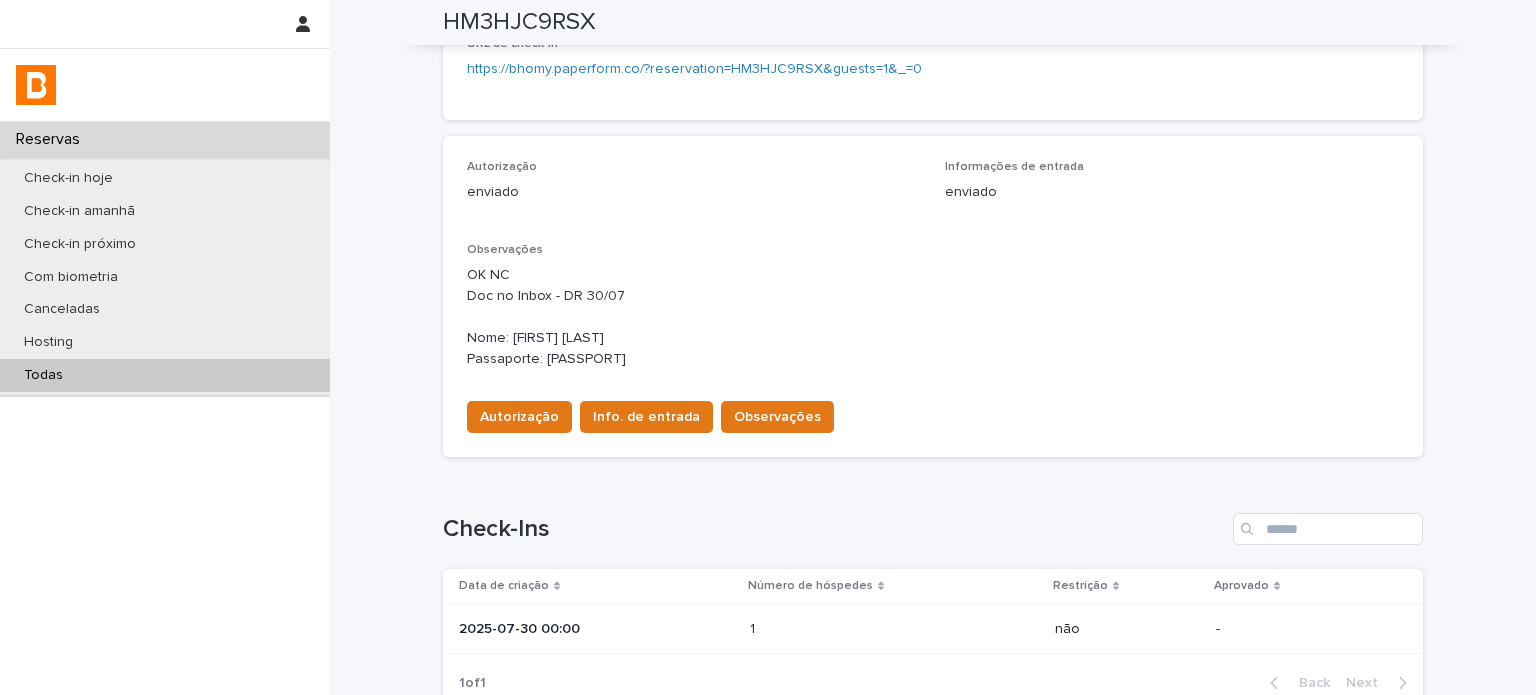 click on "OK NC
Doc no Inbox - DR 30/07
Nome: [FIRST] [LAST]
Passaporte: [PASSPORT]" at bounding box center (933, 317) 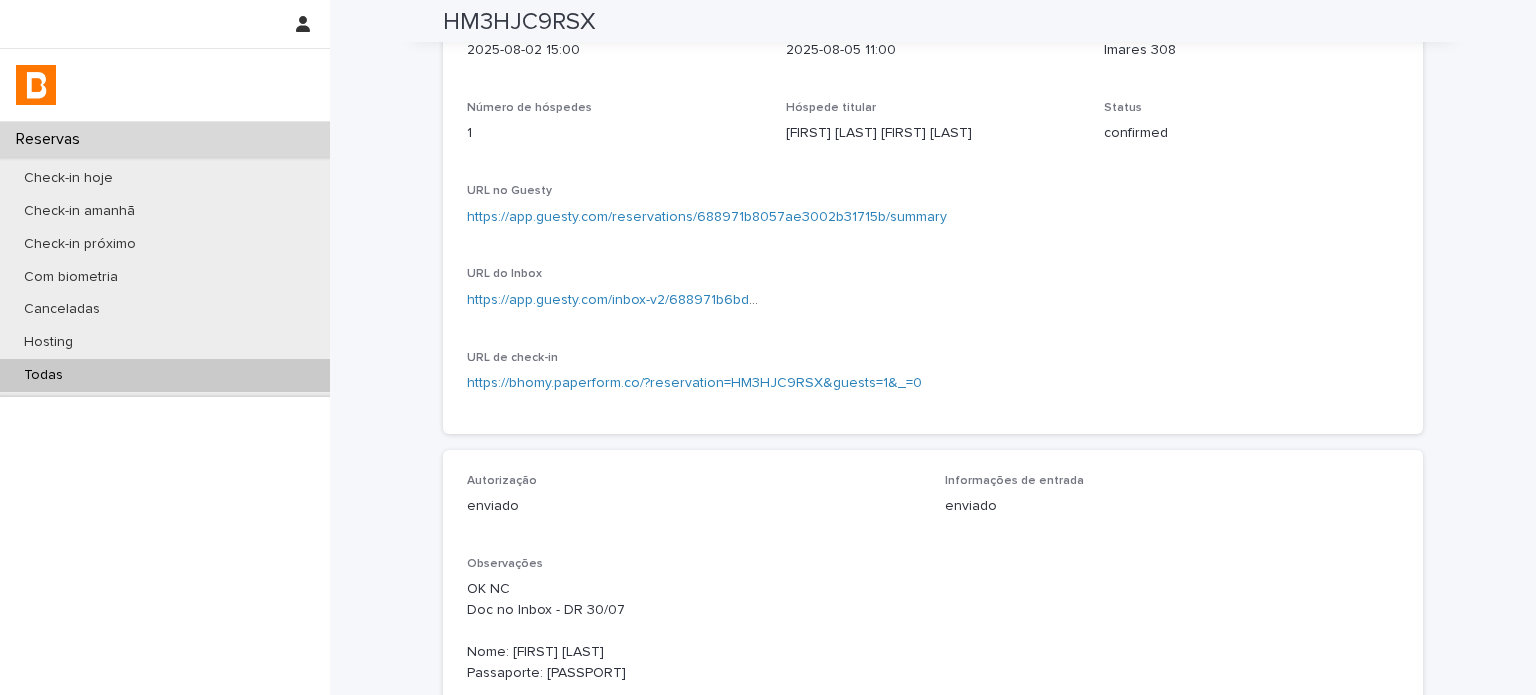 scroll, scrollTop: 0, scrollLeft: 0, axis: both 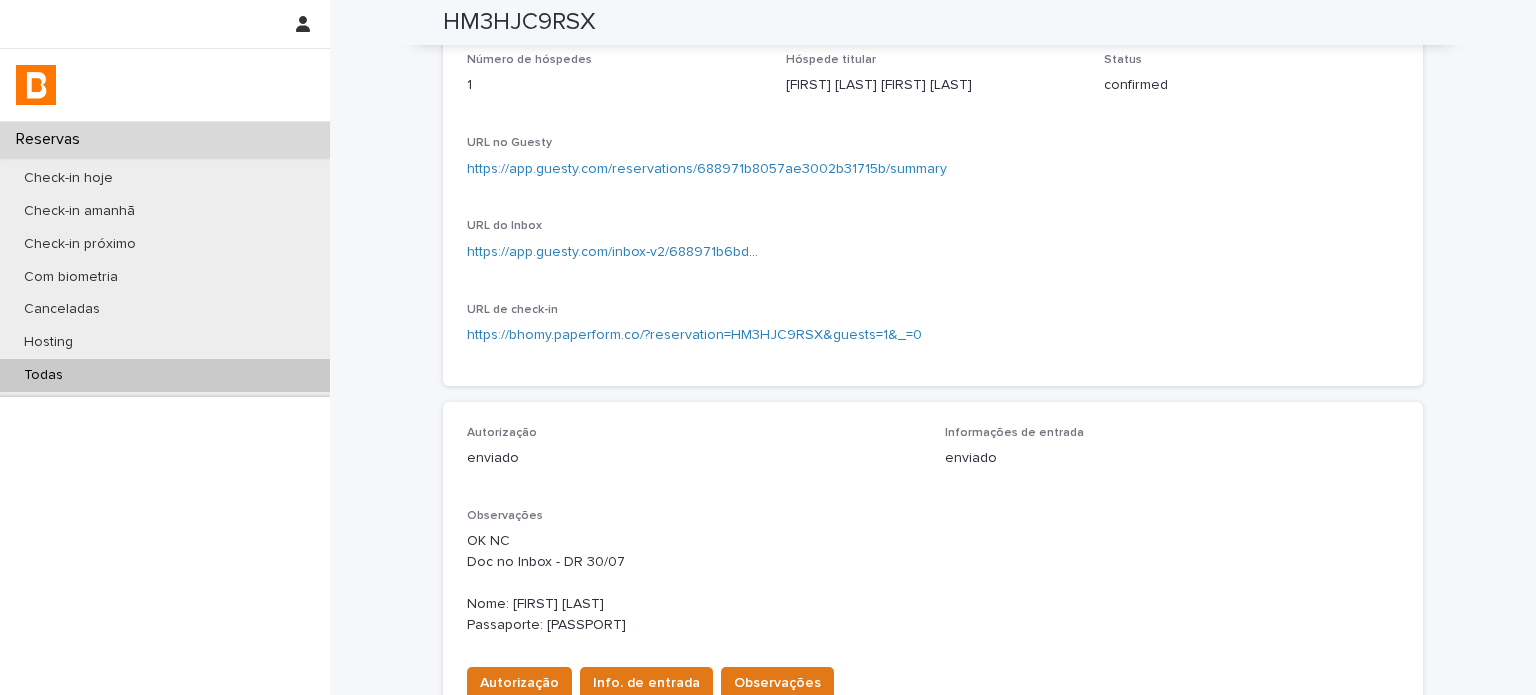 click on "Todas" at bounding box center (165, 375) 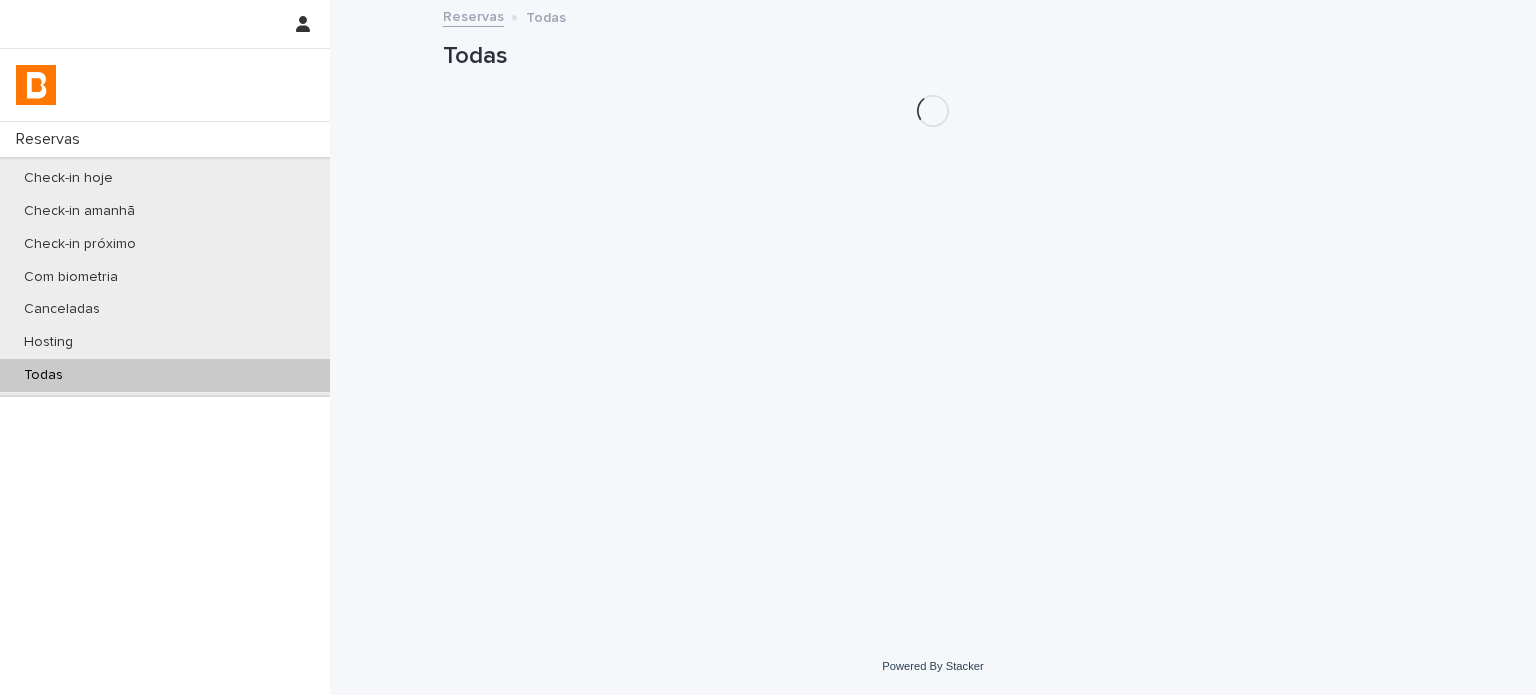 scroll, scrollTop: 0, scrollLeft: 0, axis: both 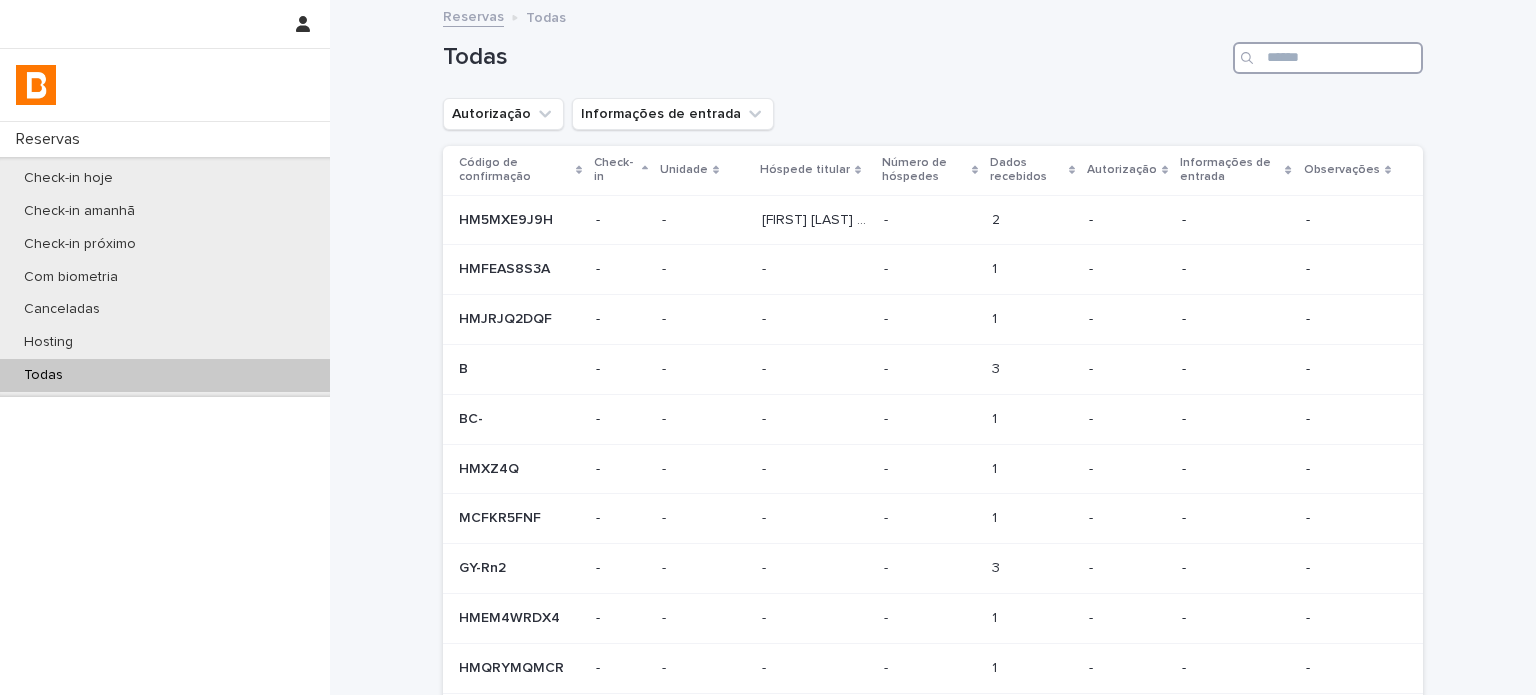 click at bounding box center [1328, 58] 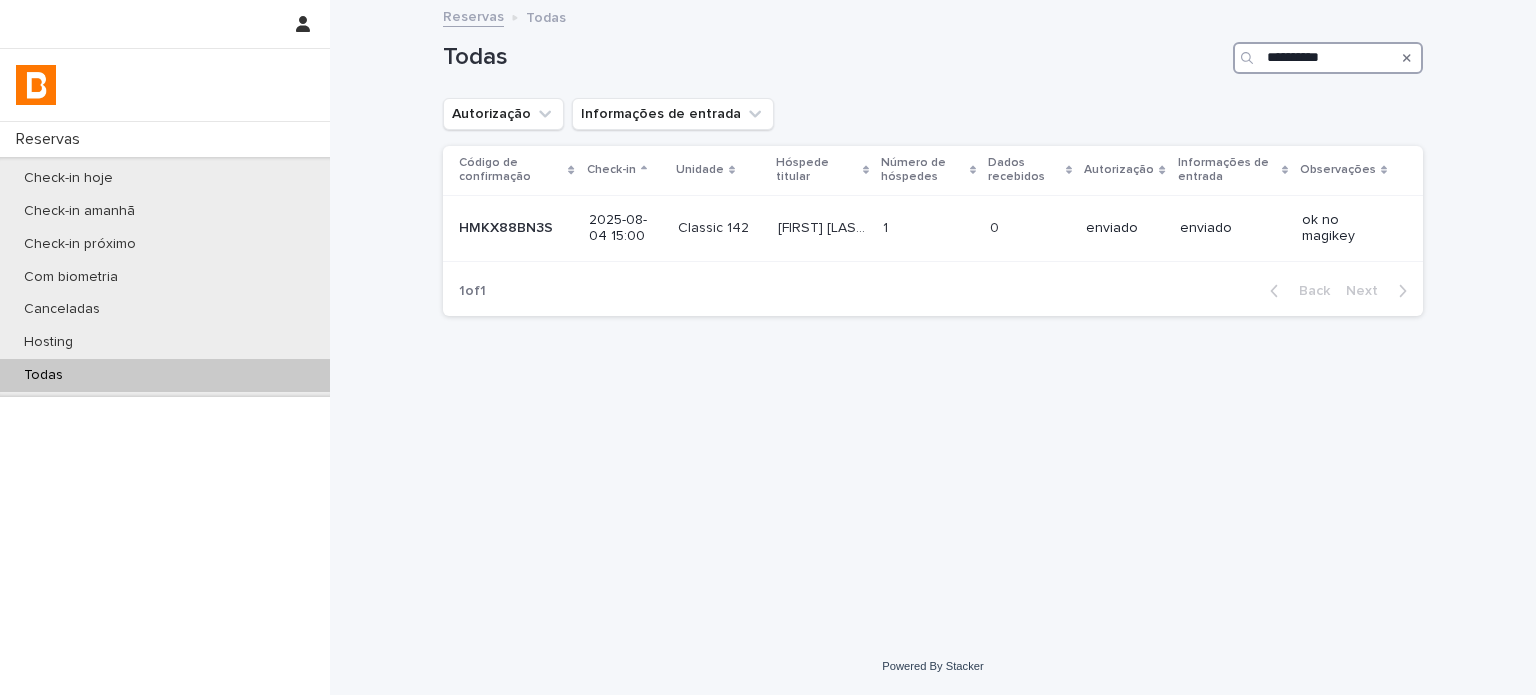 click on "**********" at bounding box center [1328, 58] 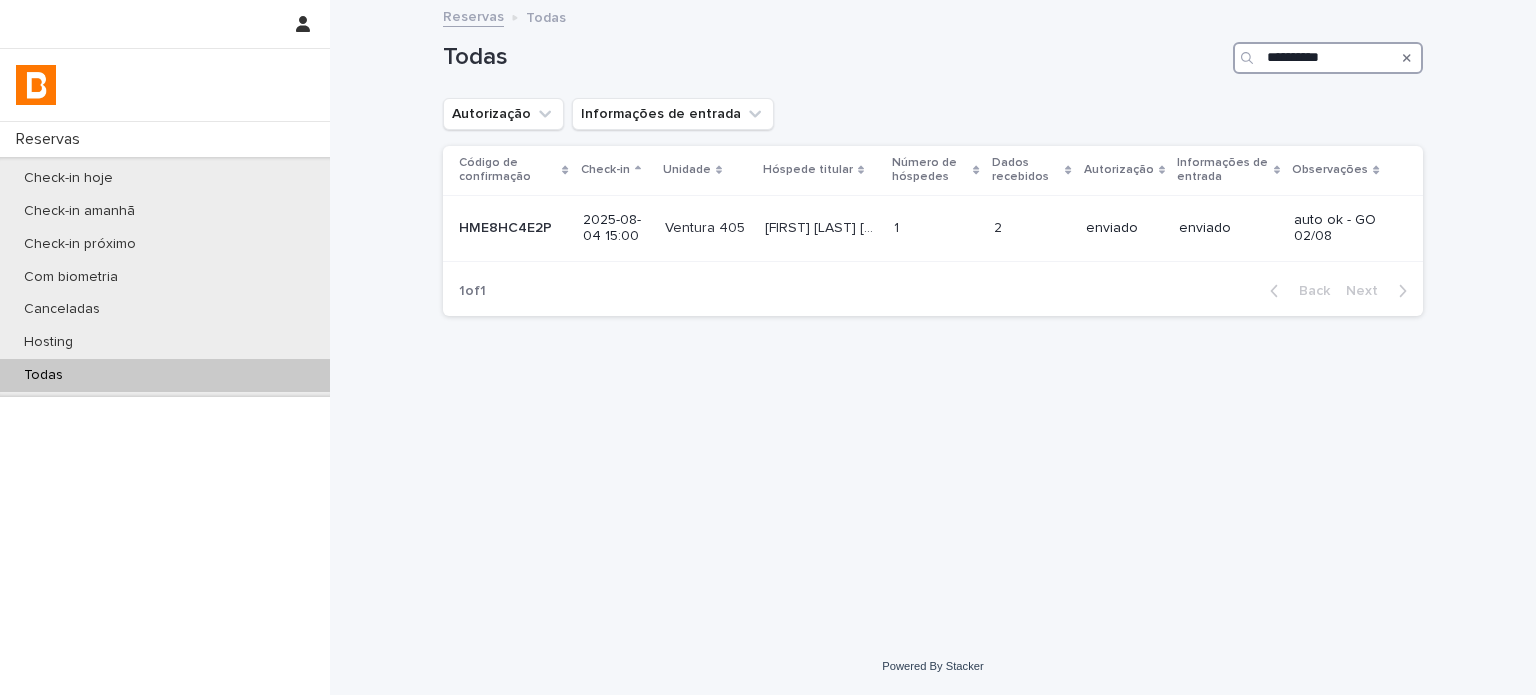 click on "**********" at bounding box center (1328, 58) 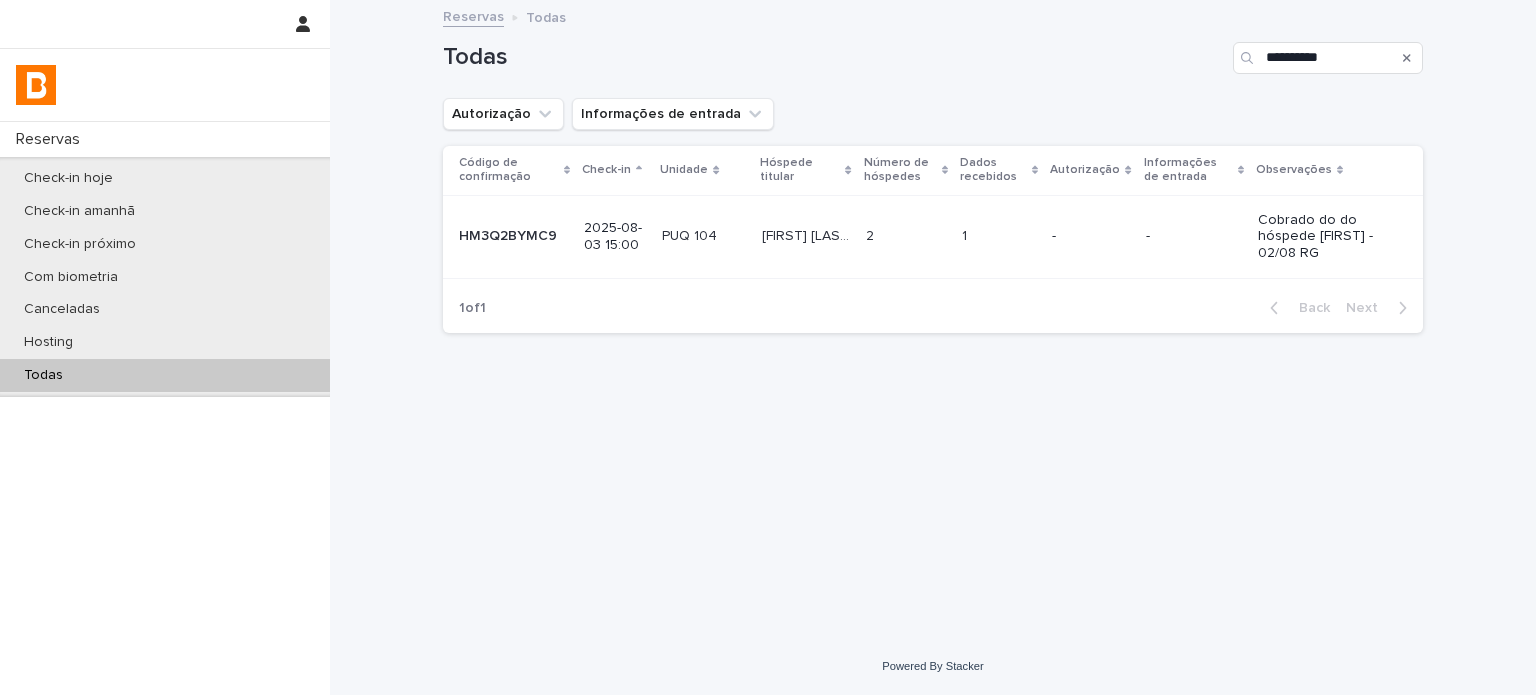 click on "-" at bounding box center (1090, 236) 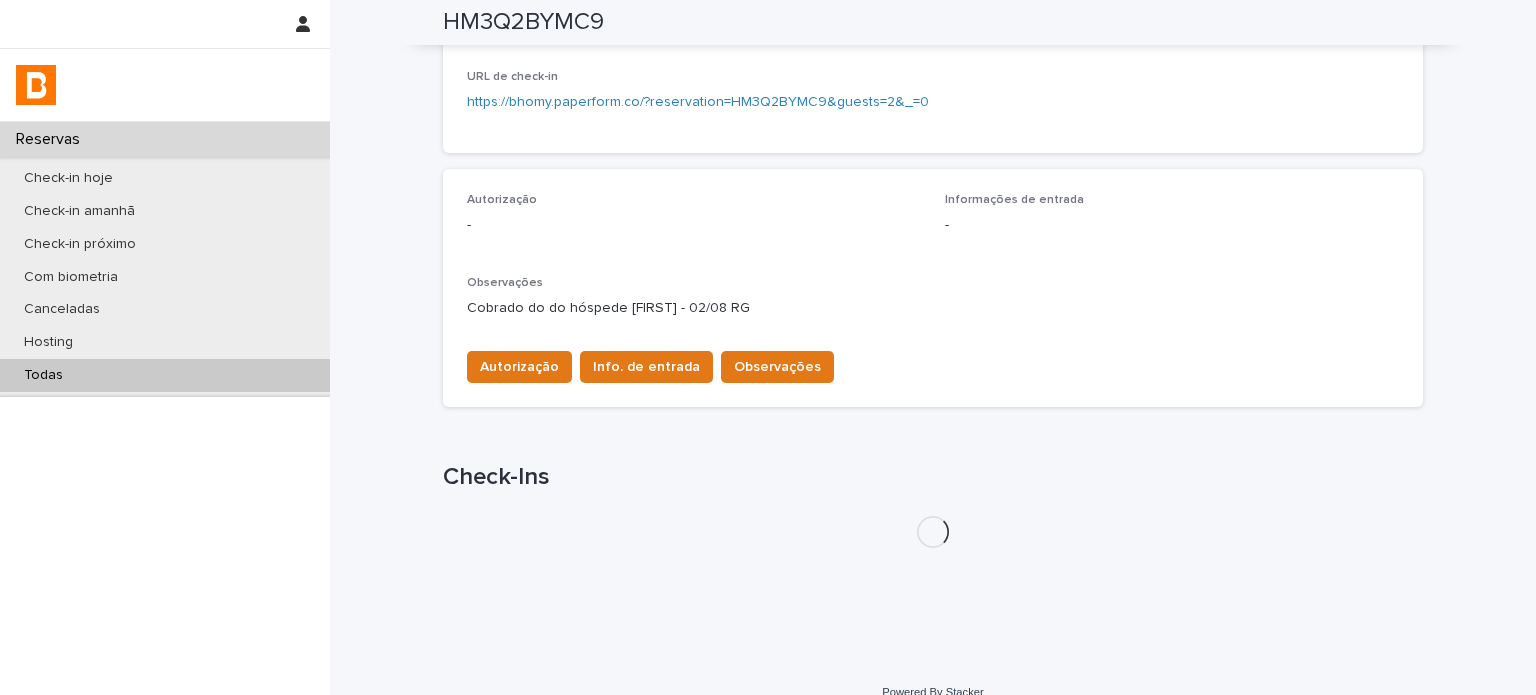 scroll, scrollTop: 488, scrollLeft: 0, axis: vertical 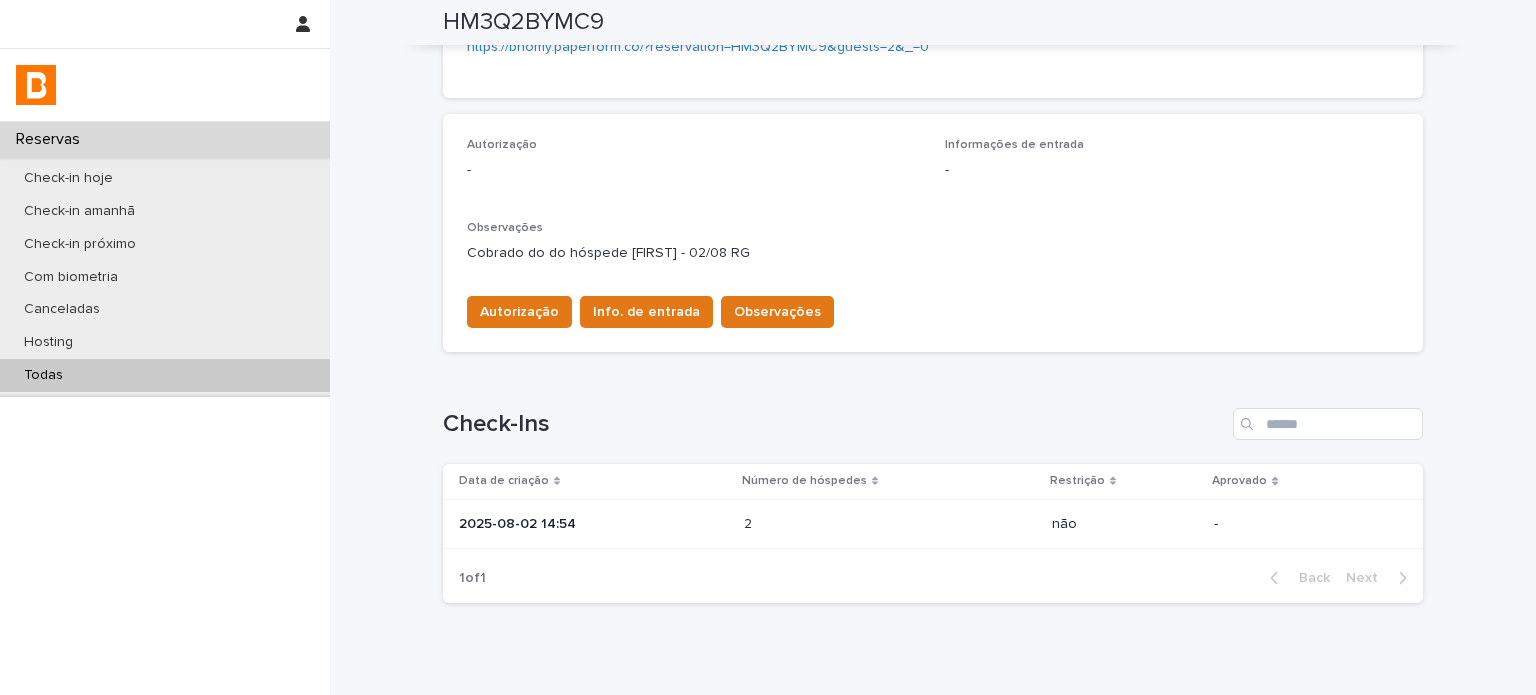 click on "2025-08-02 14:54" at bounding box center (593, 524) 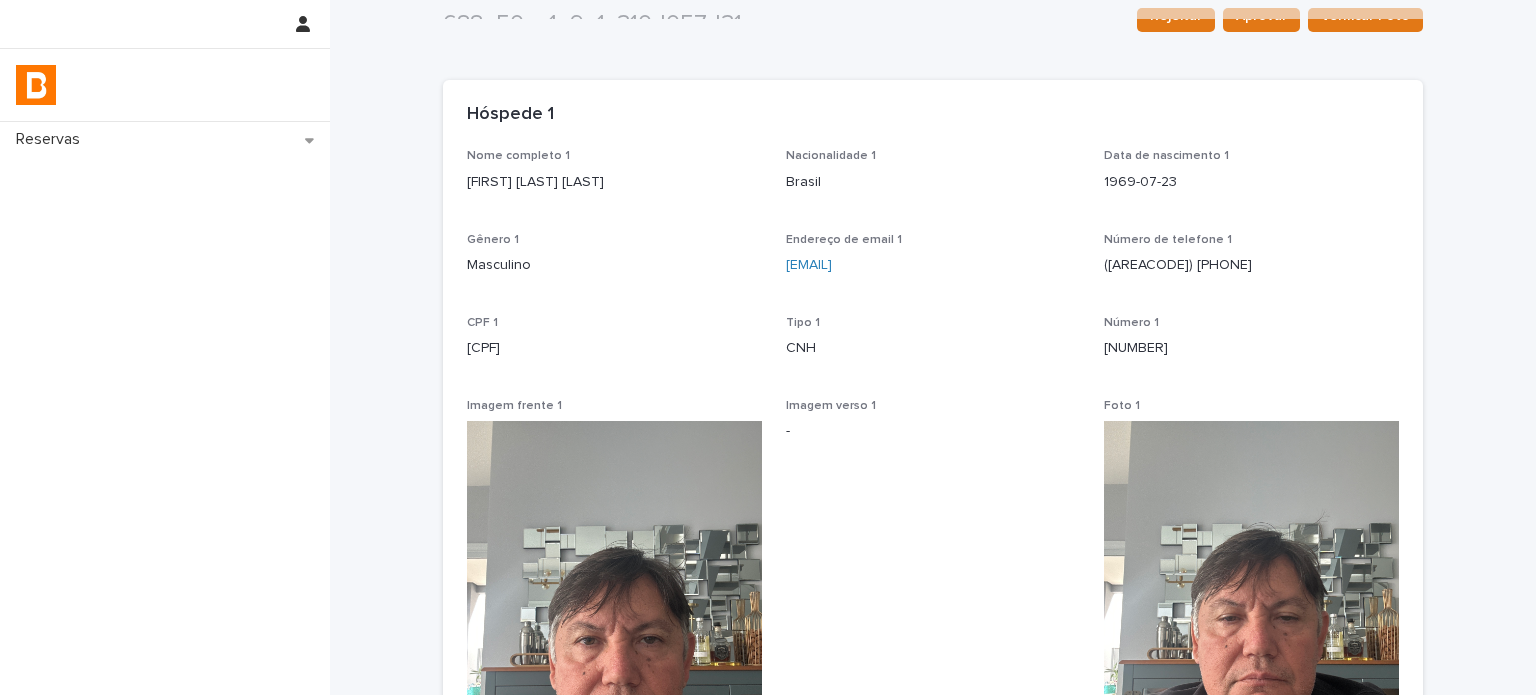 scroll, scrollTop: 0, scrollLeft: 0, axis: both 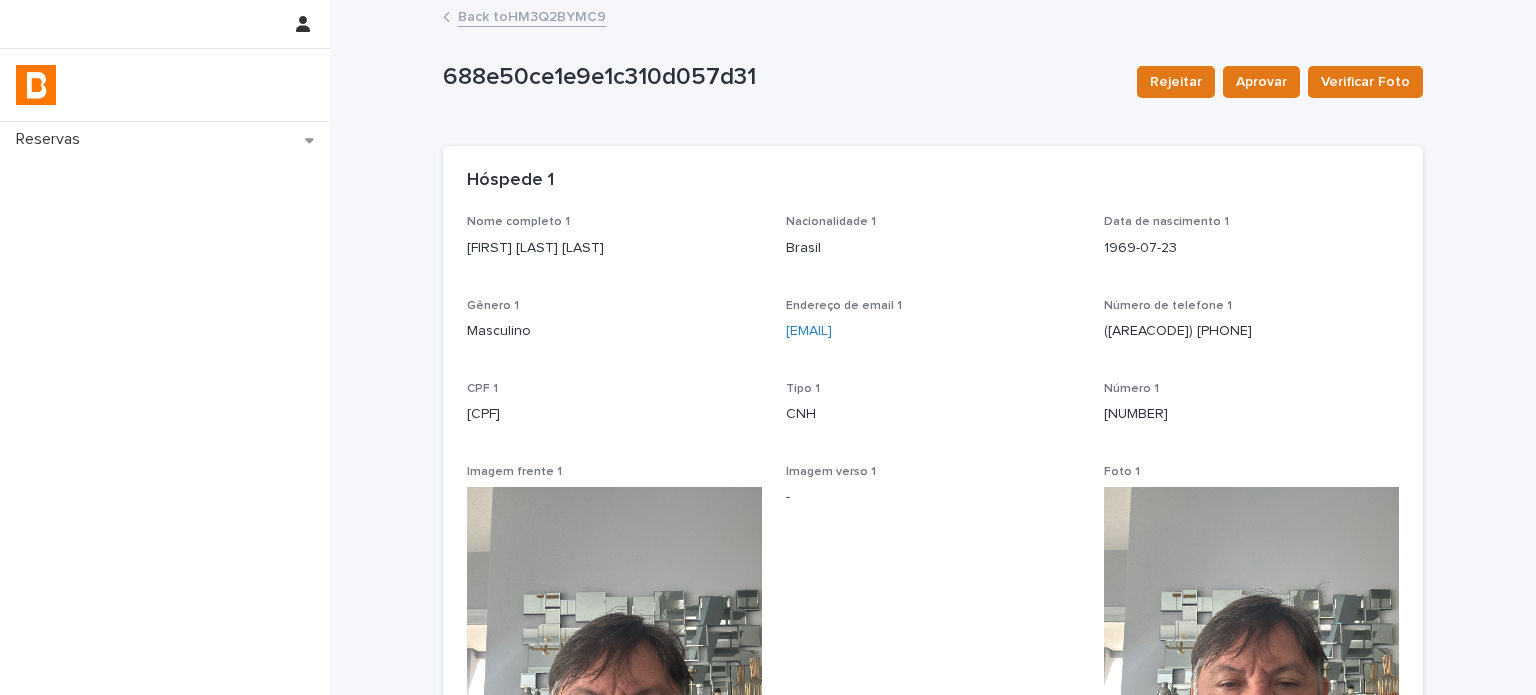 click on "Back to  HM3Q2BYMC9" at bounding box center (532, 15) 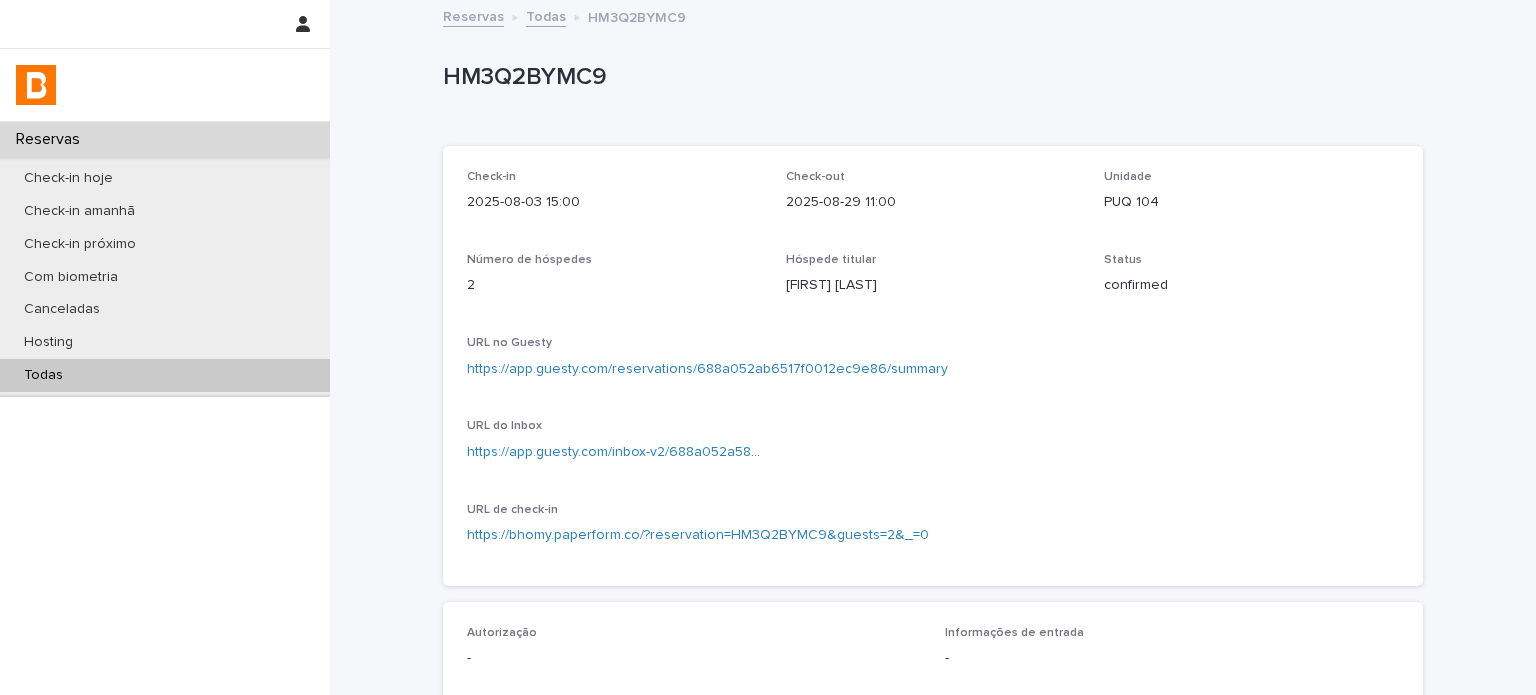 scroll, scrollTop: 300, scrollLeft: 0, axis: vertical 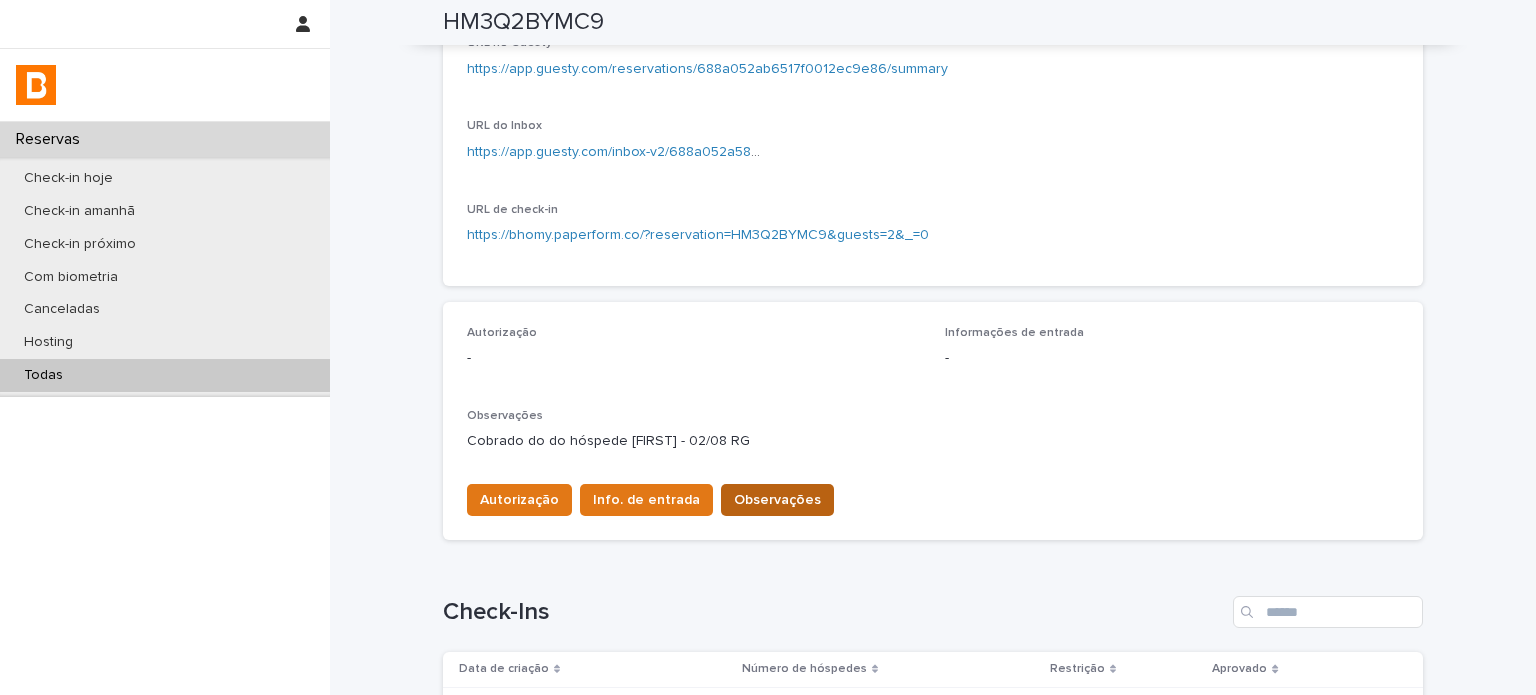 click on "Observações" at bounding box center (777, 500) 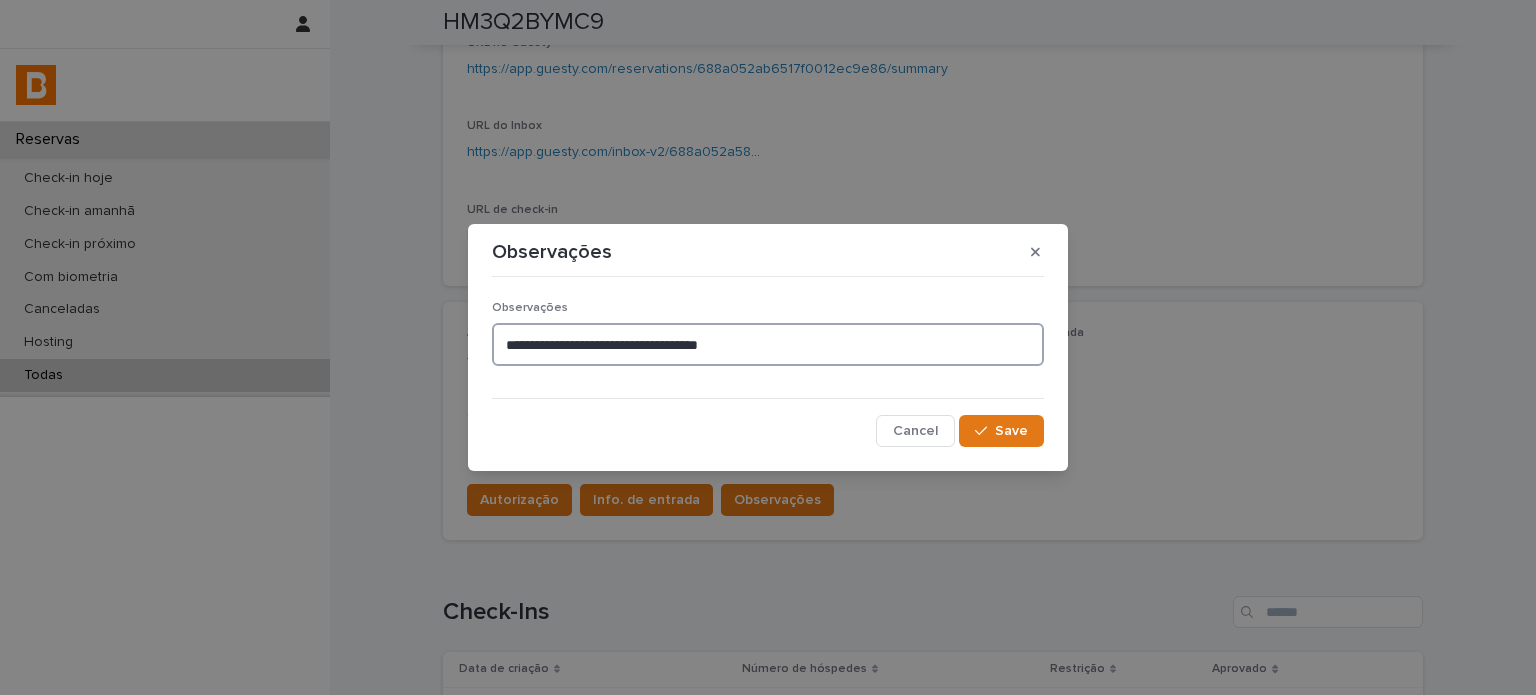 click on "**********" at bounding box center (768, 344) 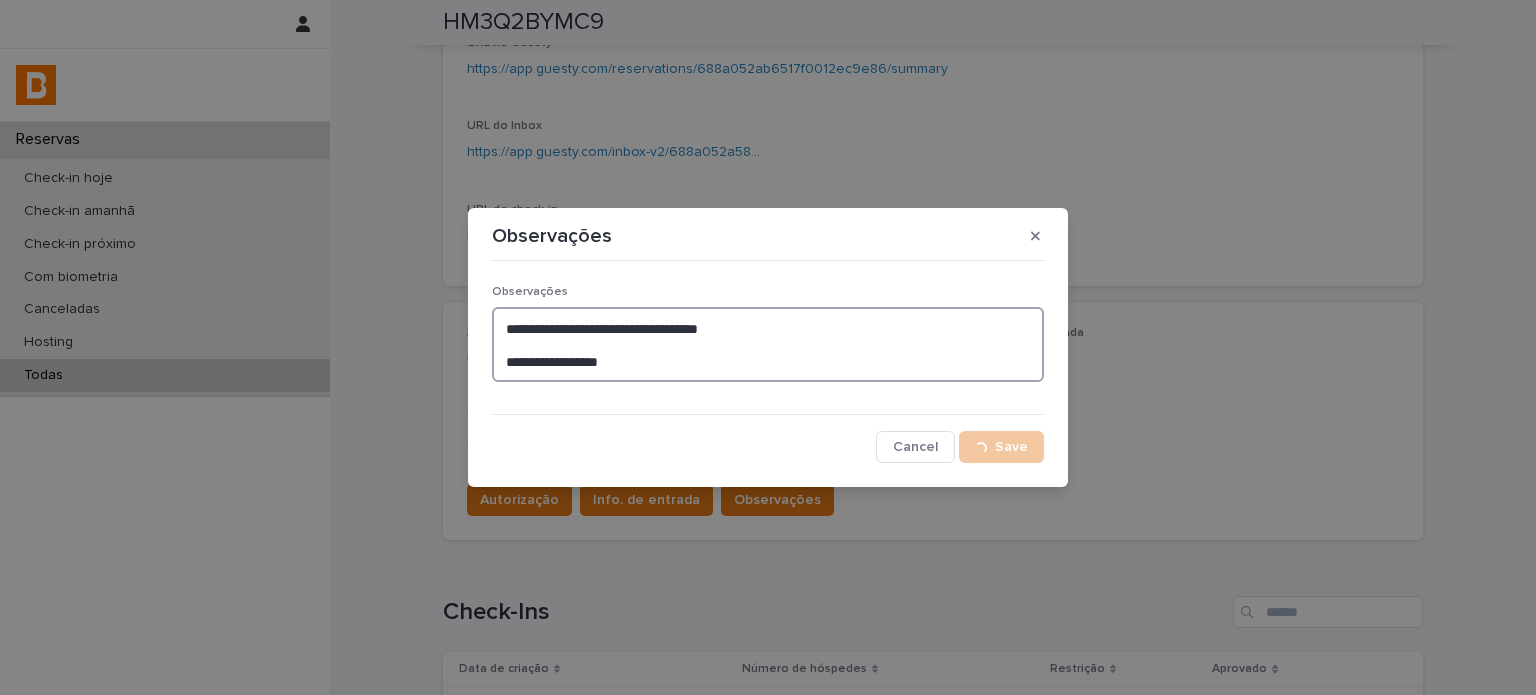 type on "**********" 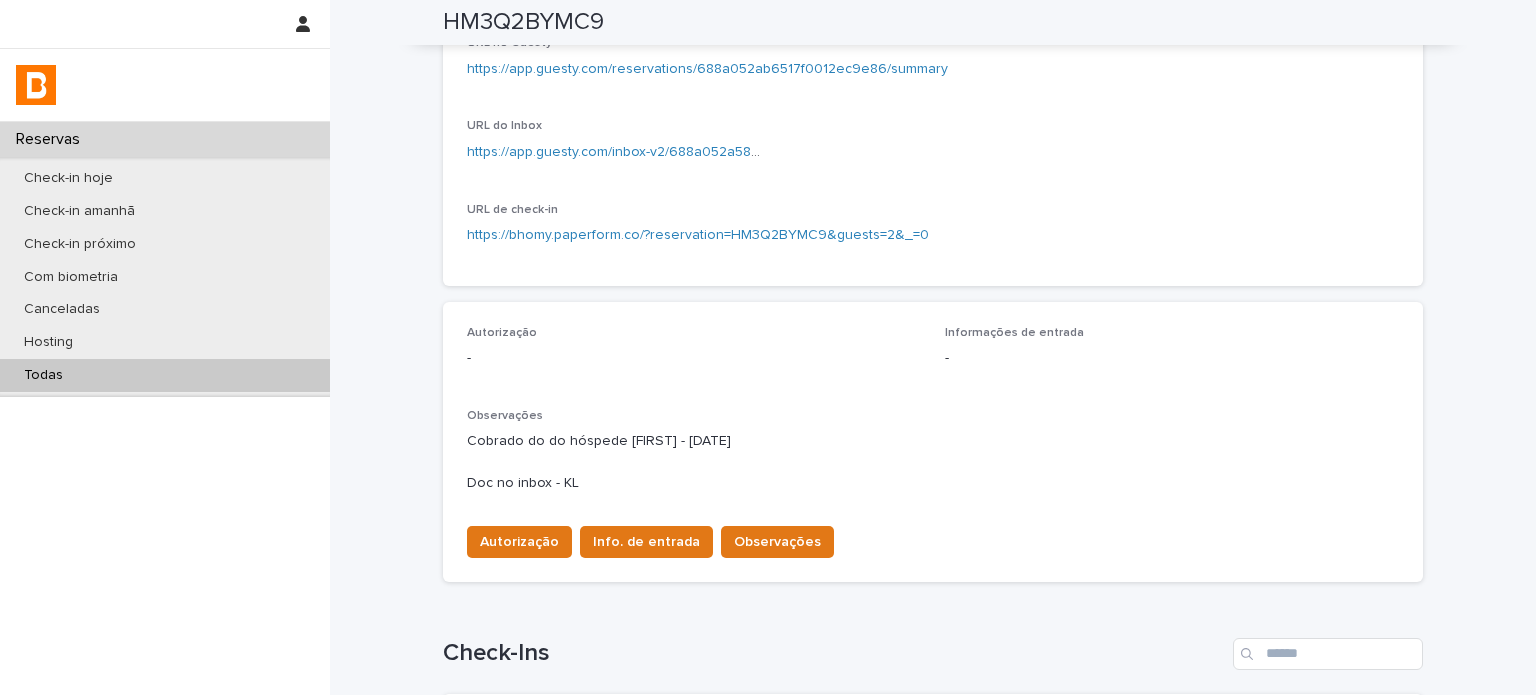 type 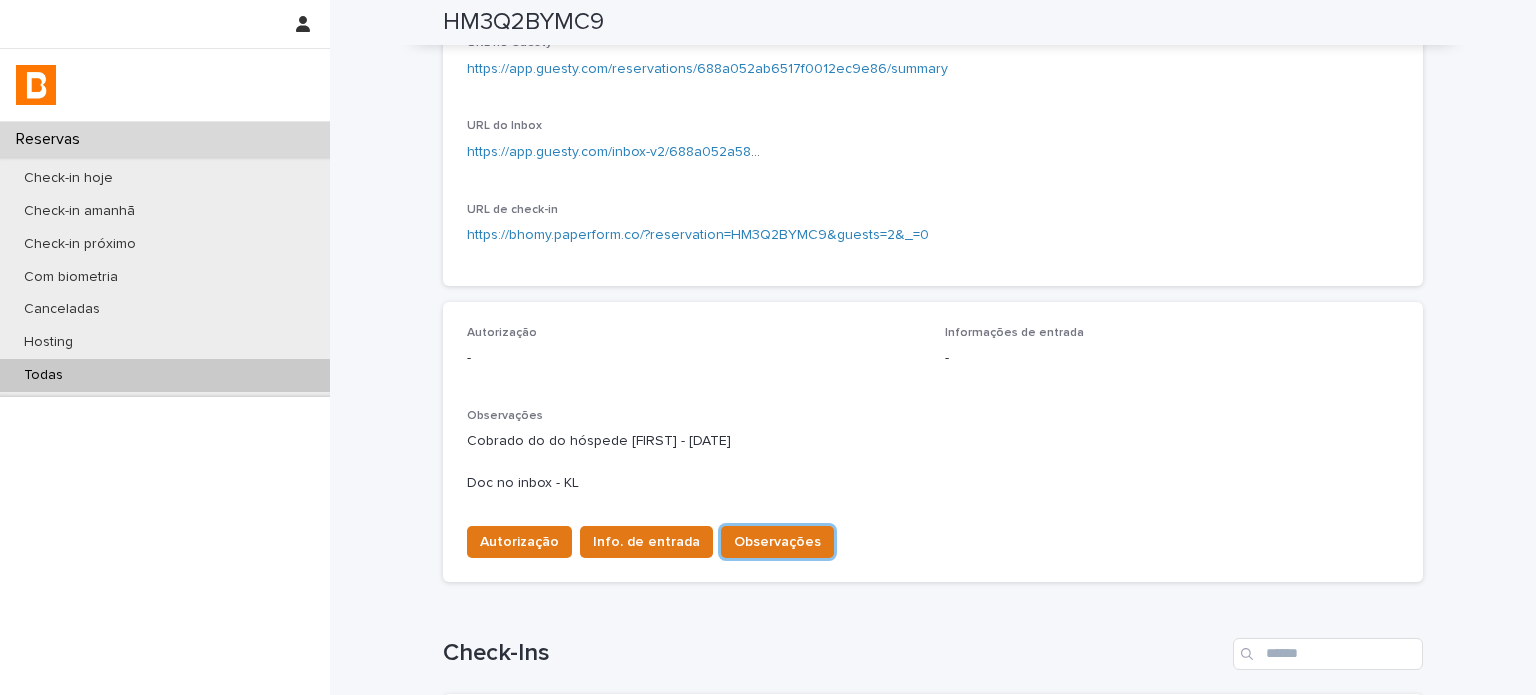 scroll, scrollTop: 320, scrollLeft: 0, axis: vertical 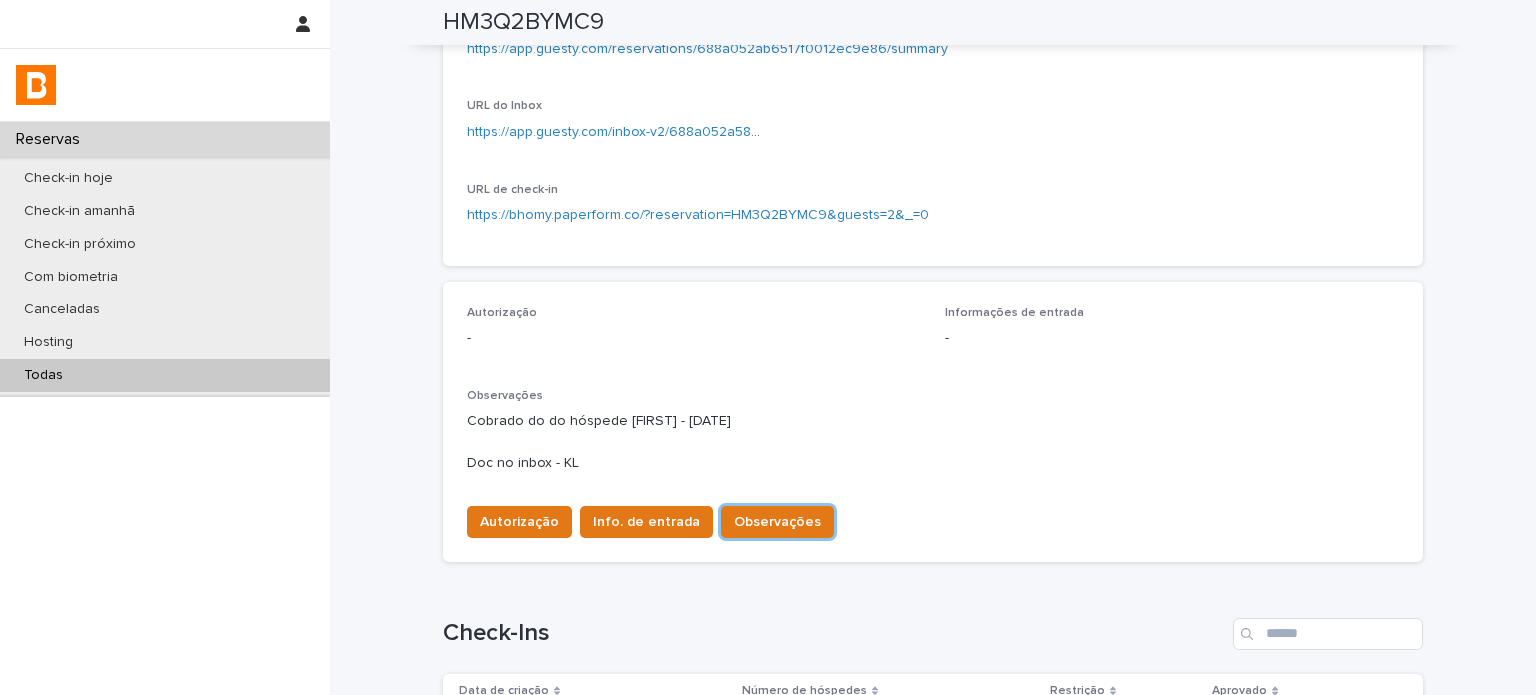 click on "Todas" at bounding box center (165, 375) 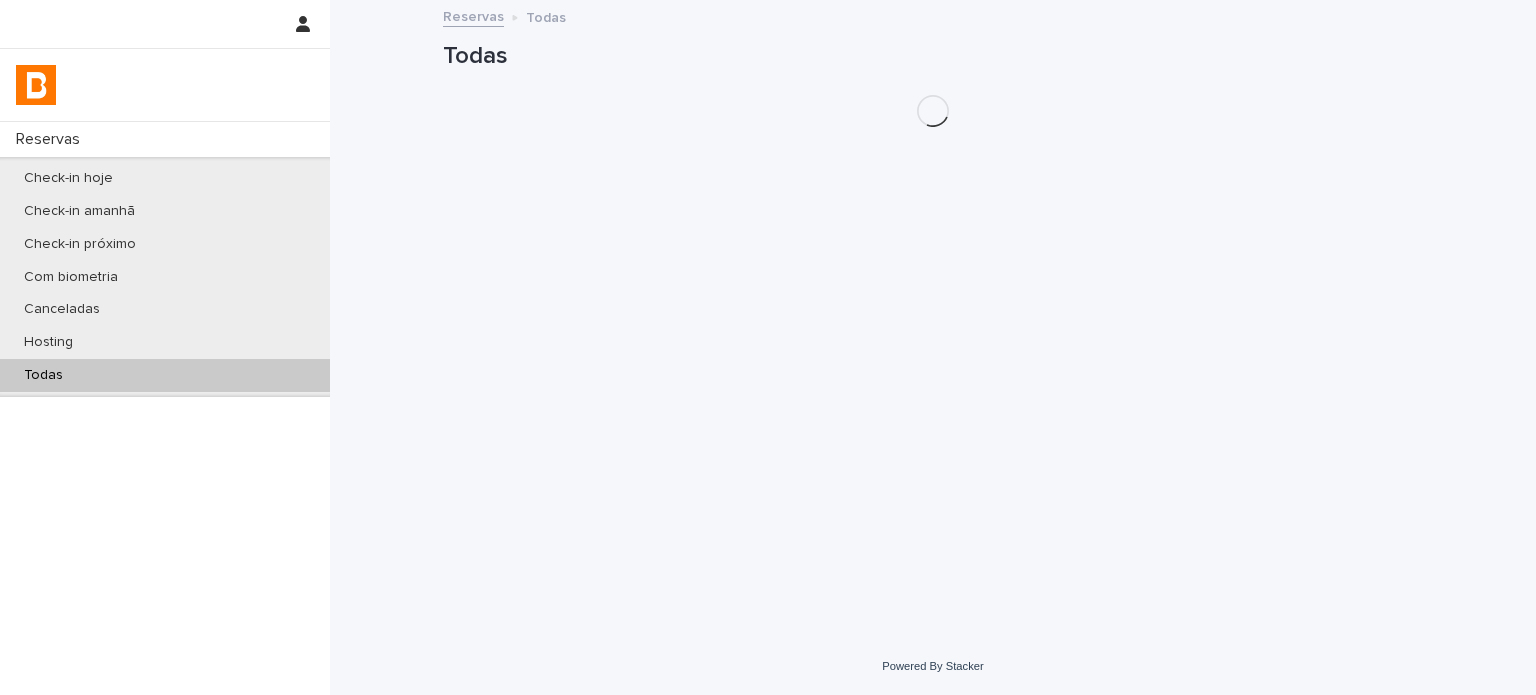 scroll, scrollTop: 0, scrollLeft: 0, axis: both 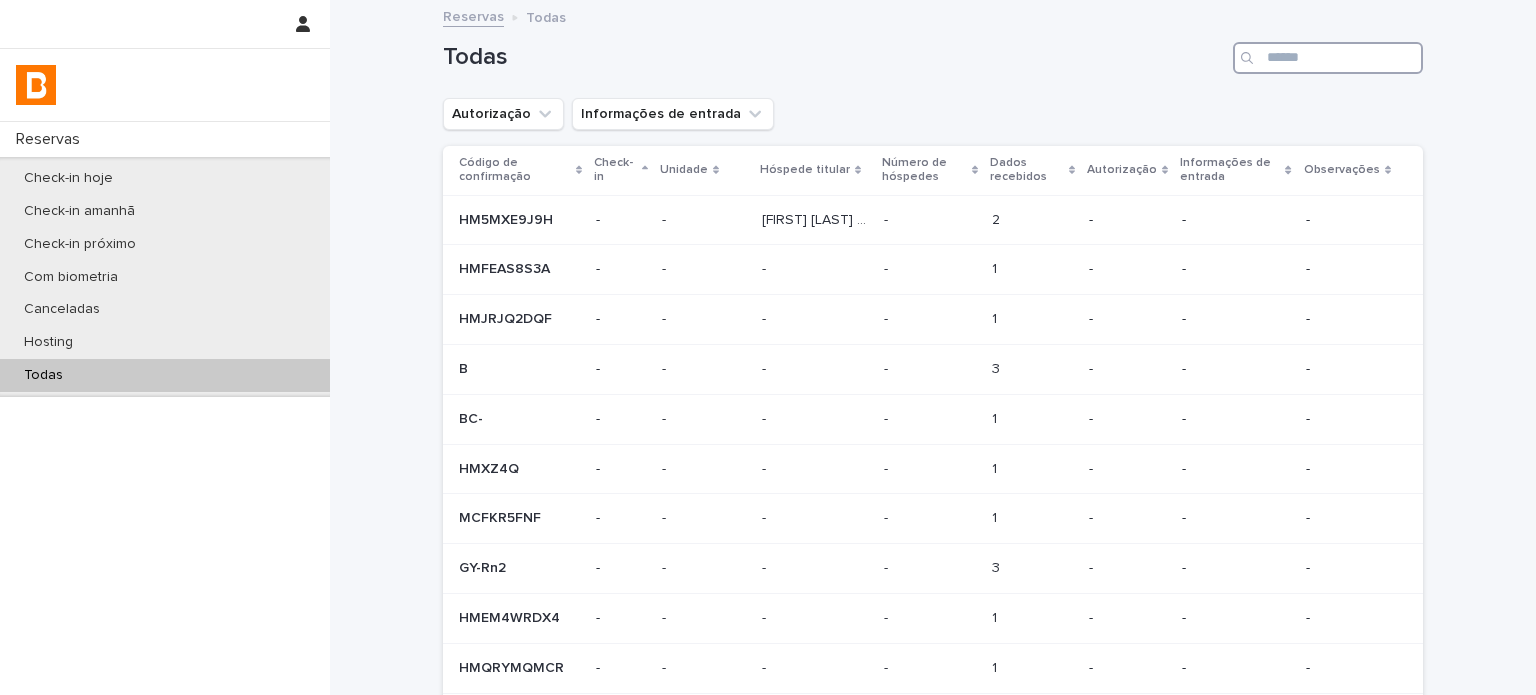 click at bounding box center (1328, 58) 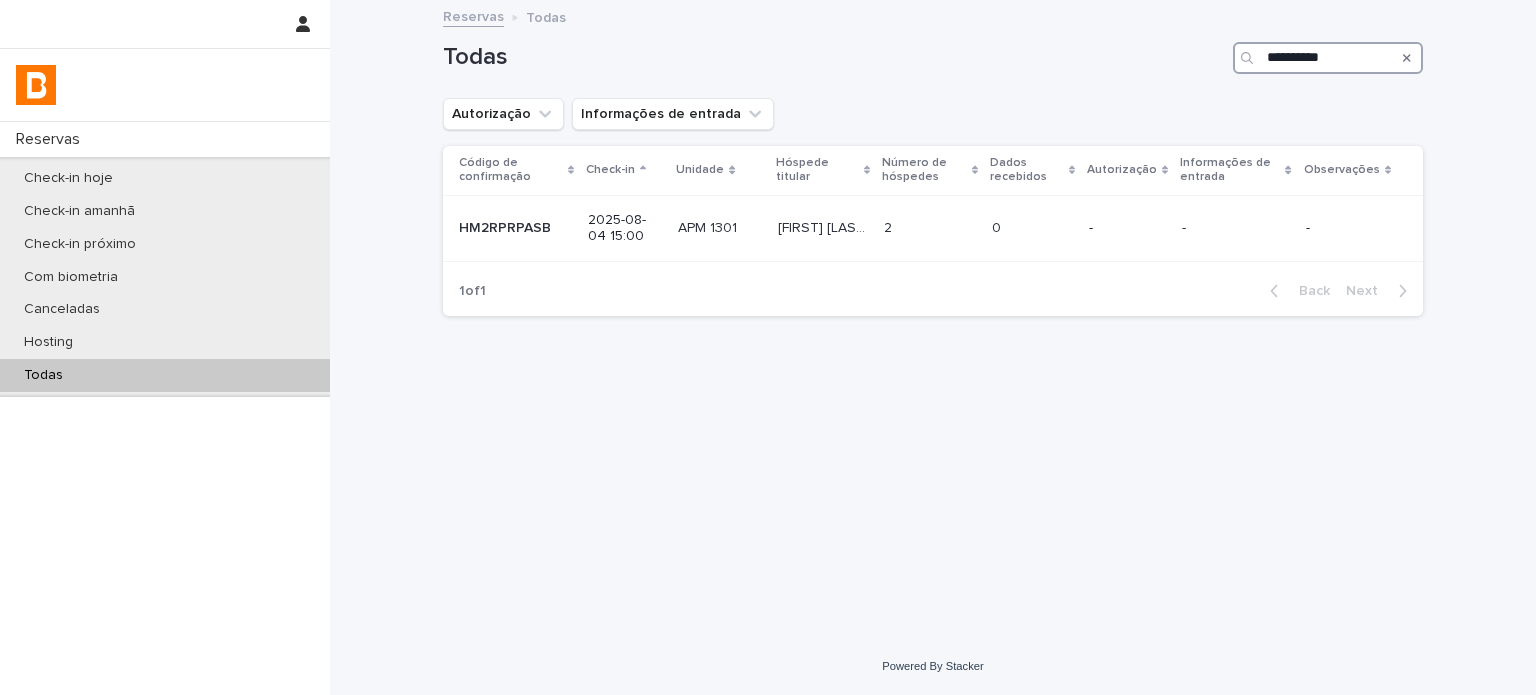 click on "**********" at bounding box center [1328, 58] 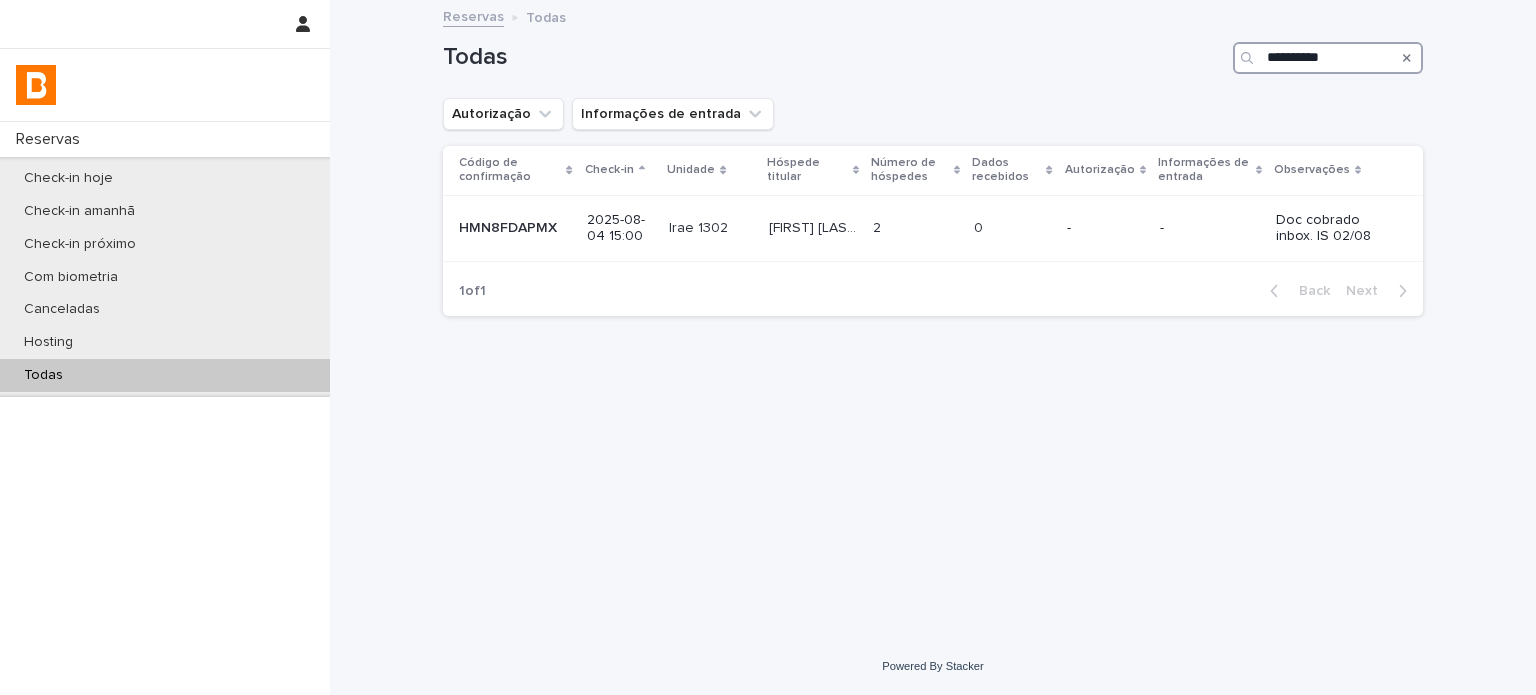 type on "**********" 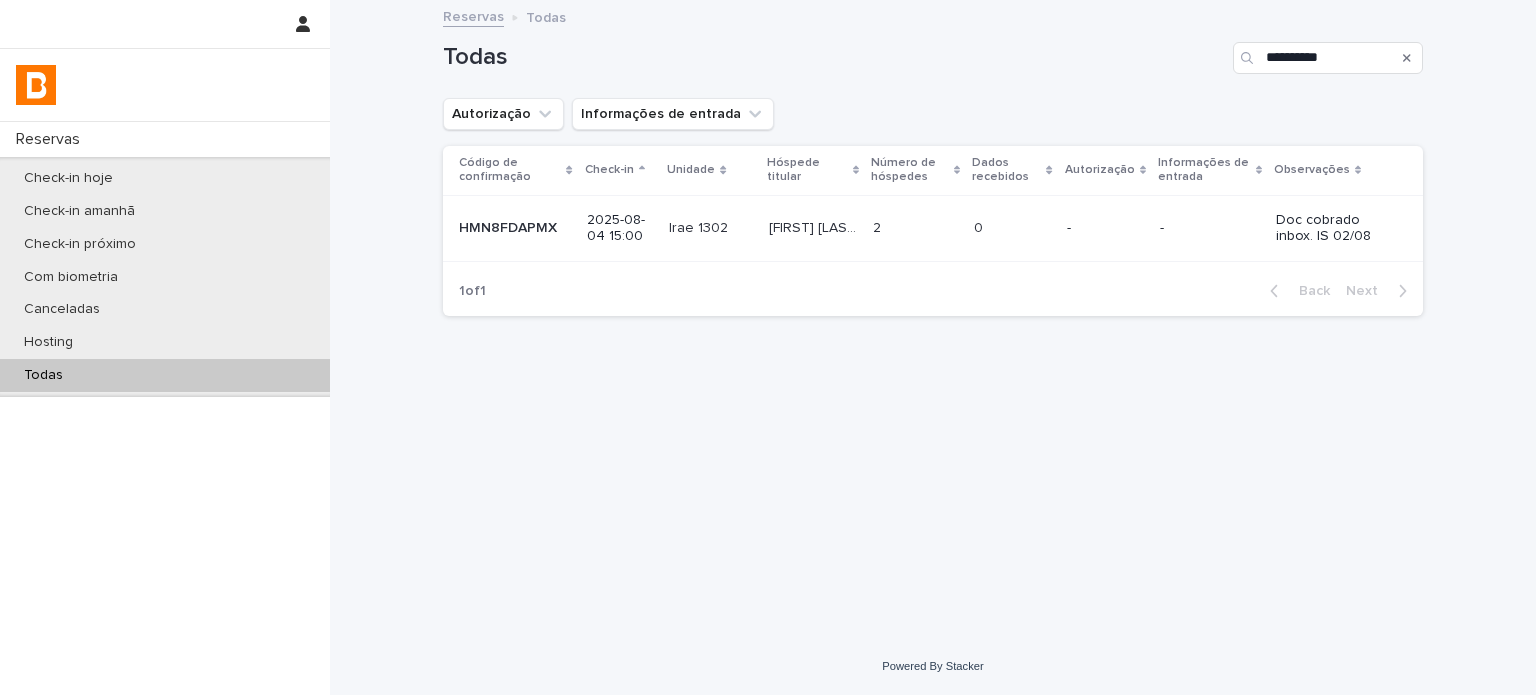 click at bounding box center [711, 228] 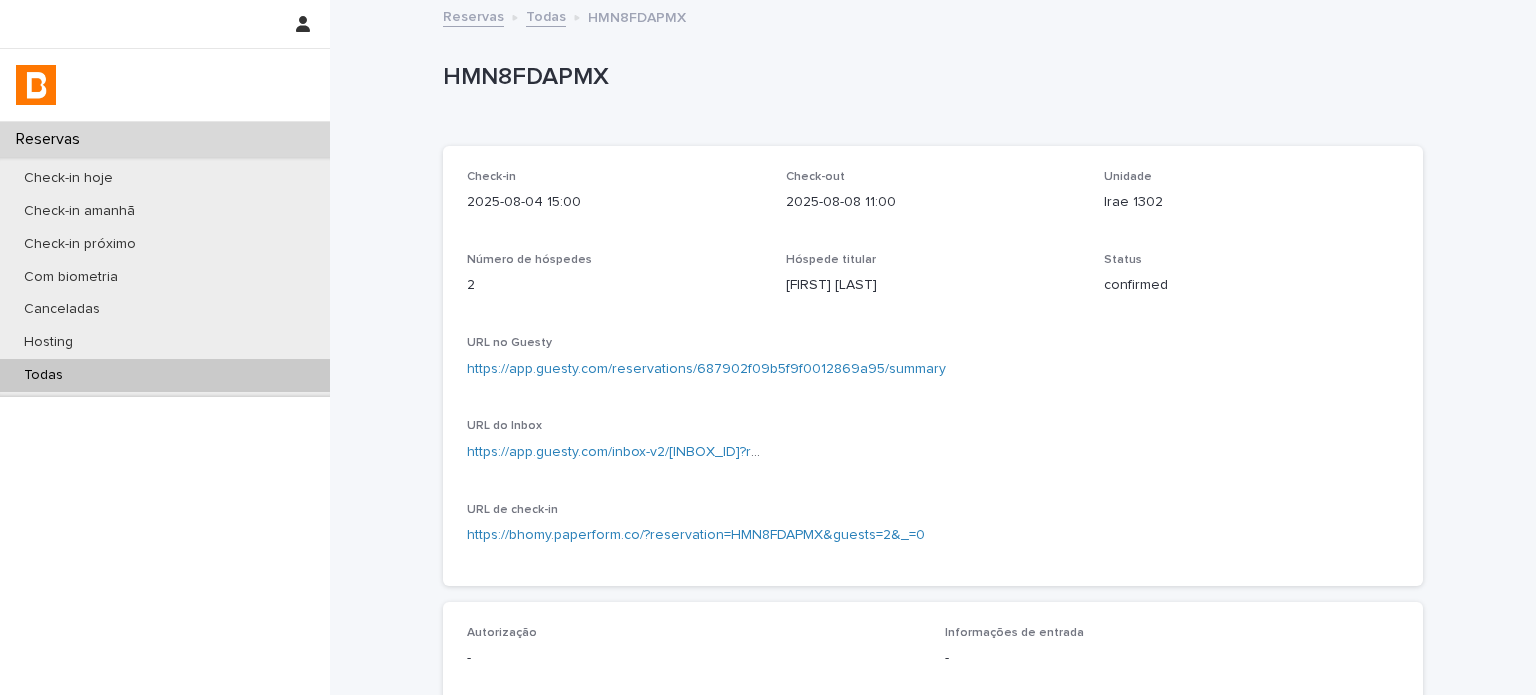 click on "Todas" at bounding box center (165, 375) 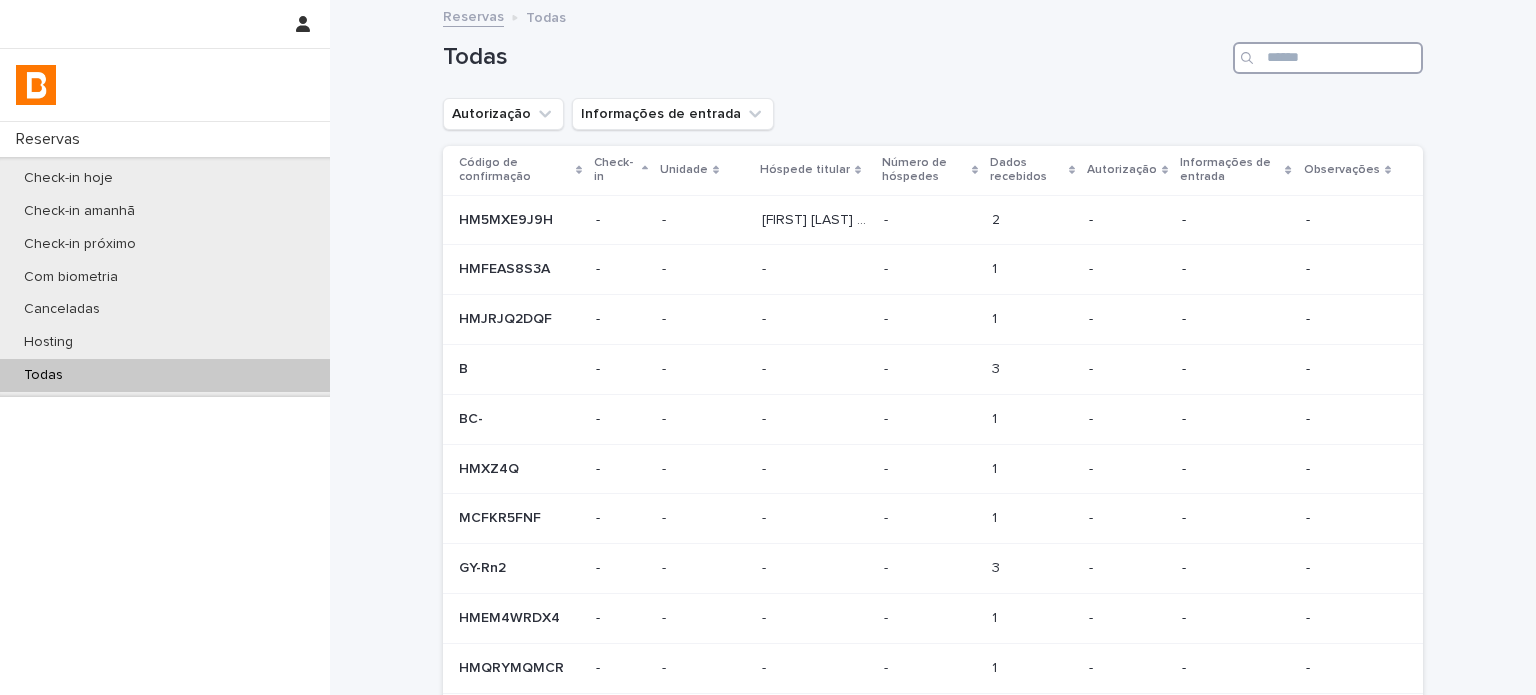 click at bounding box center (1328, 58) 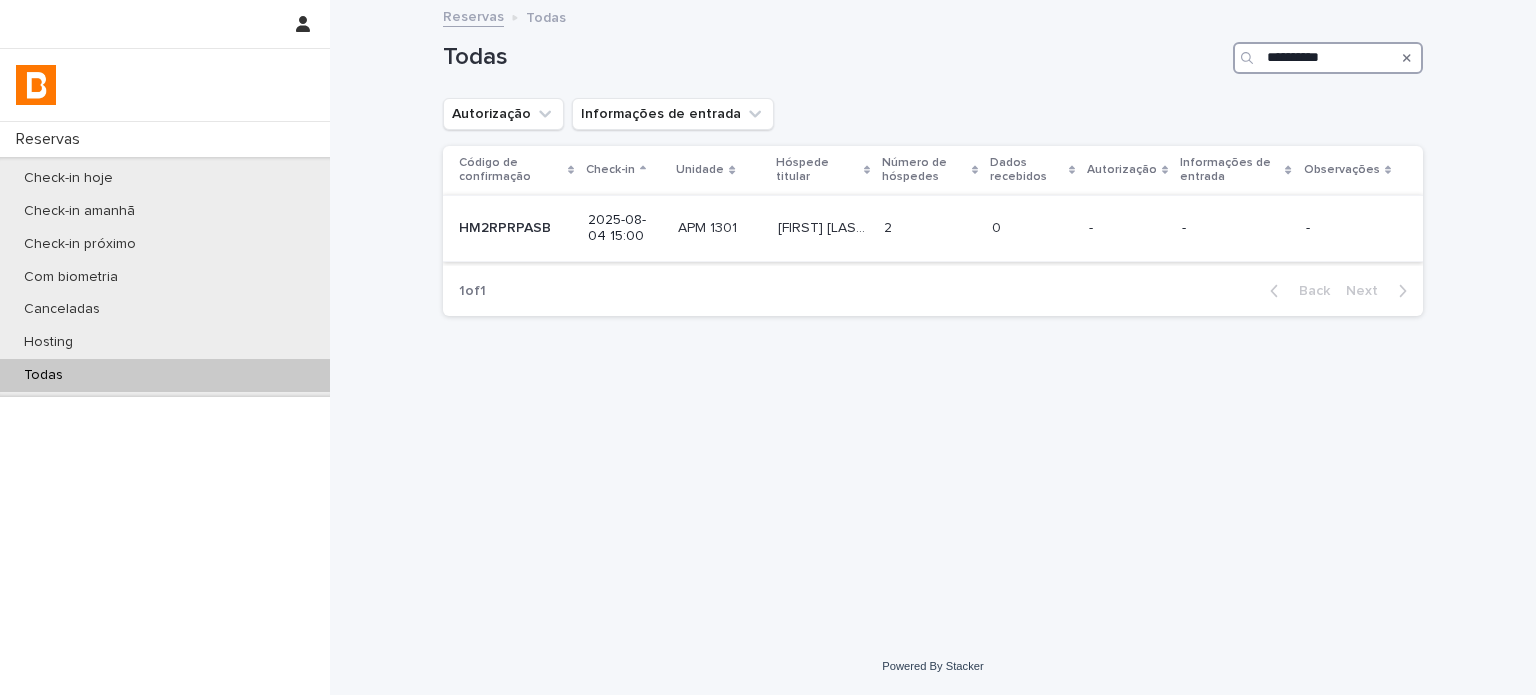 type on "**********" 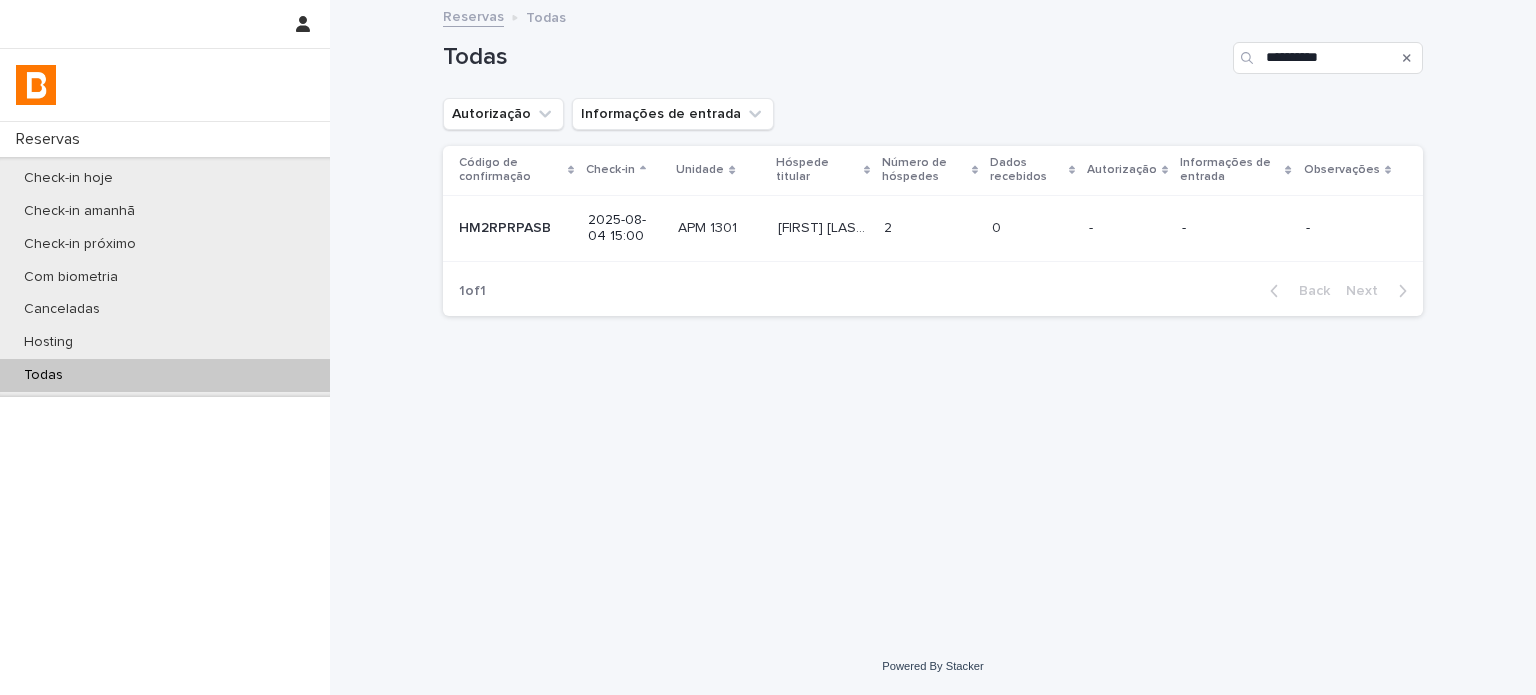 click on "0 0" at bounding box center [1032, 228] 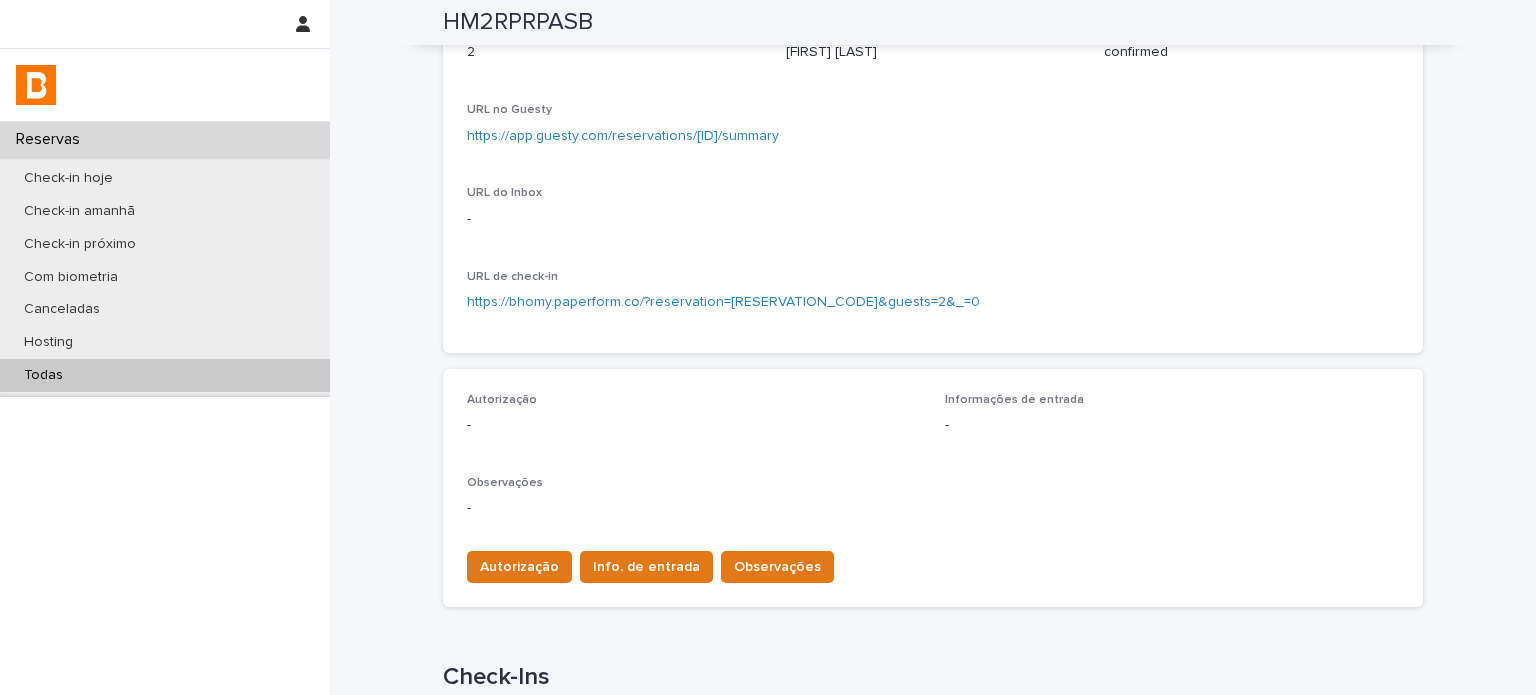 scroll, scrollTop: 333, scrollLeft: 0, axis: vertical 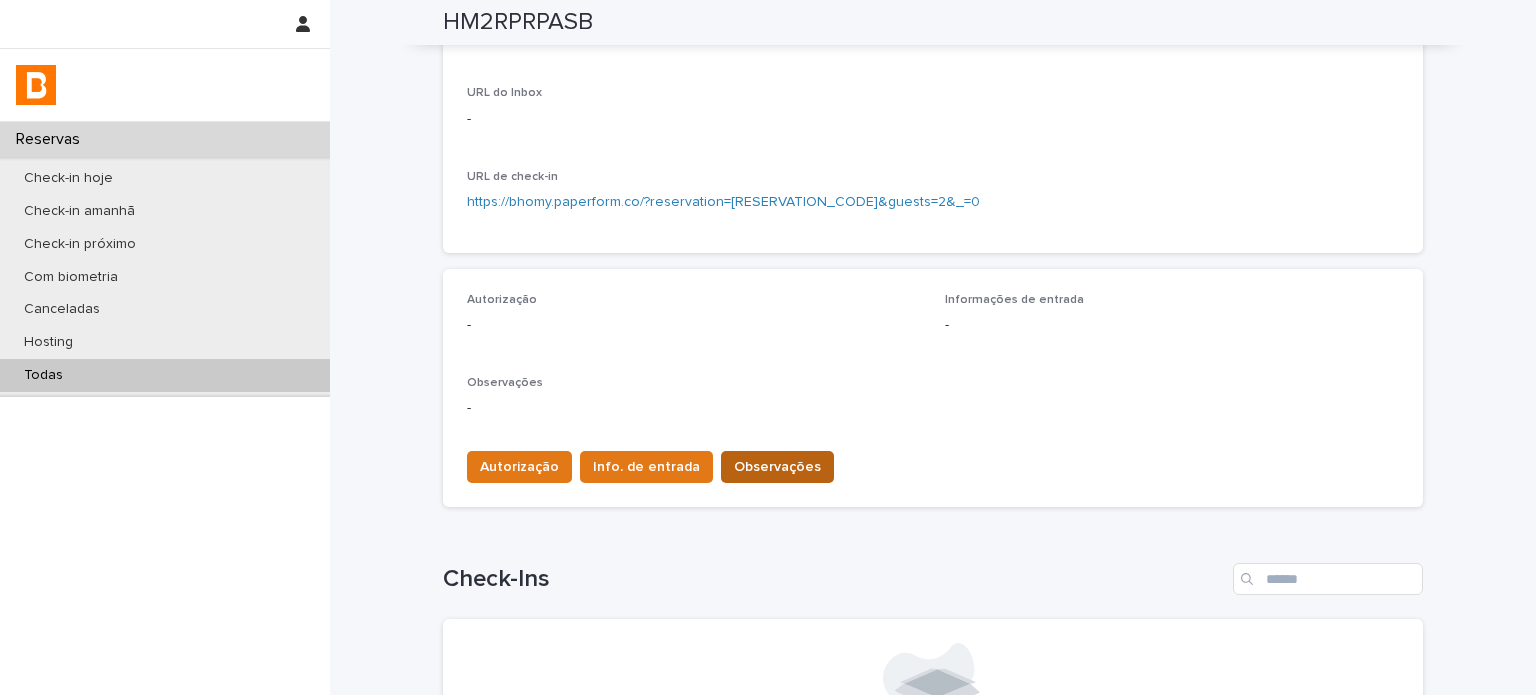 click on "Observações" at bounding box center [777, 467] 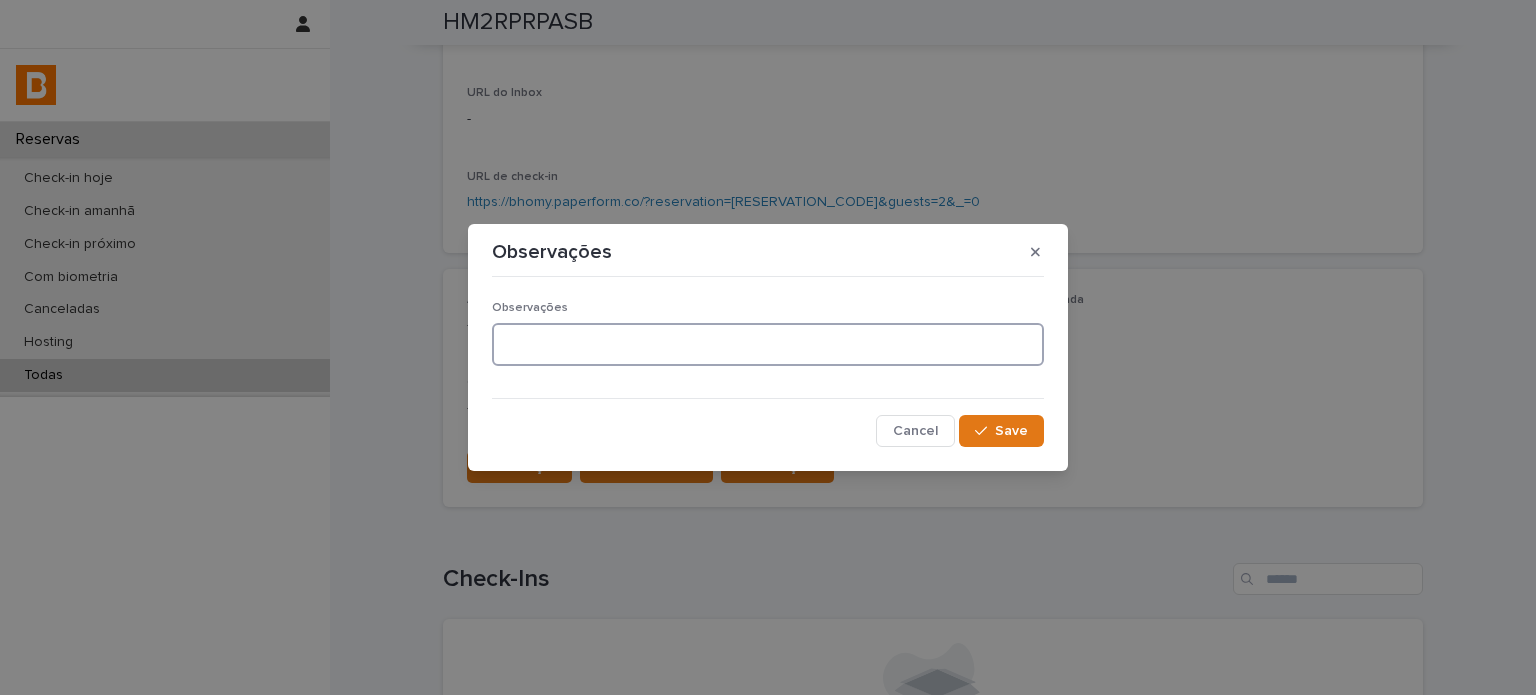 click at bounding box center [768, 344] 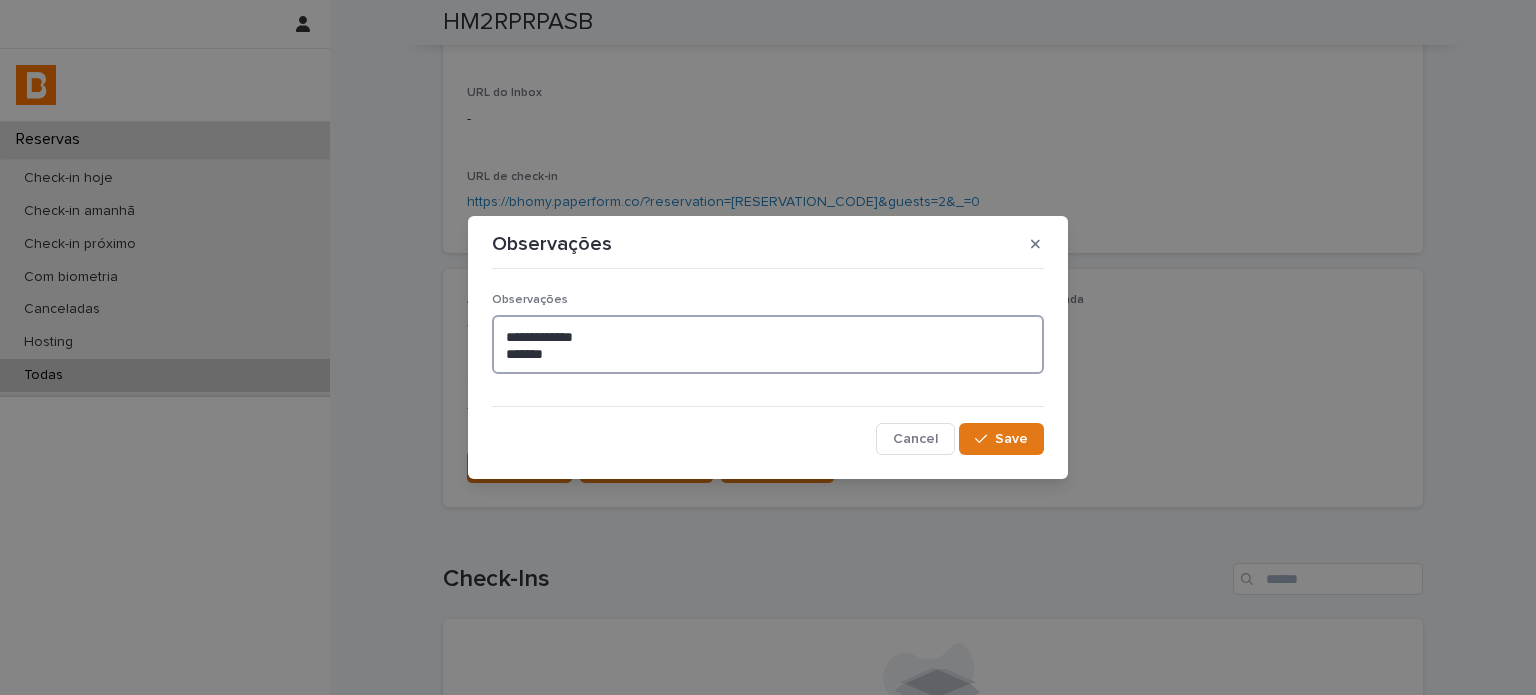 type on "**********" 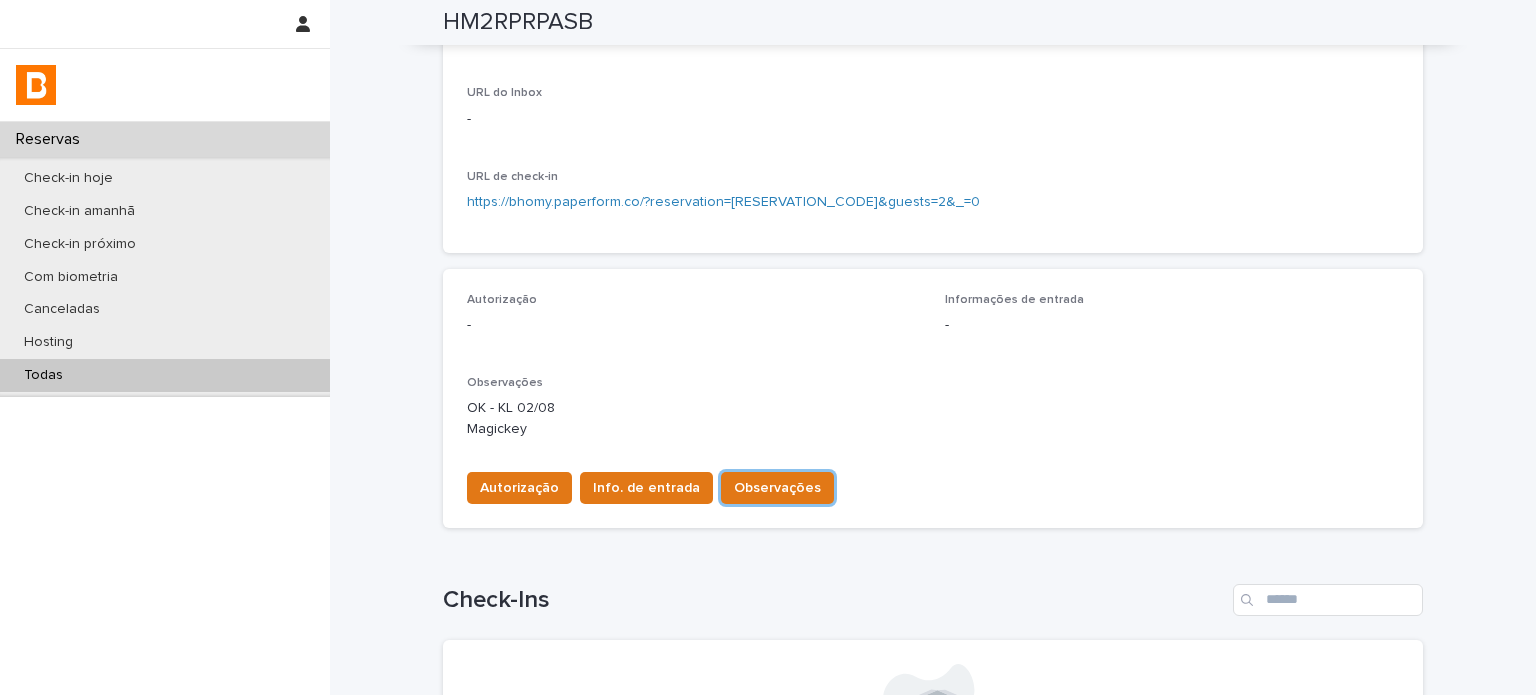 scroll, scrollTop: 344, scrollLeft: 0, axis: vertical 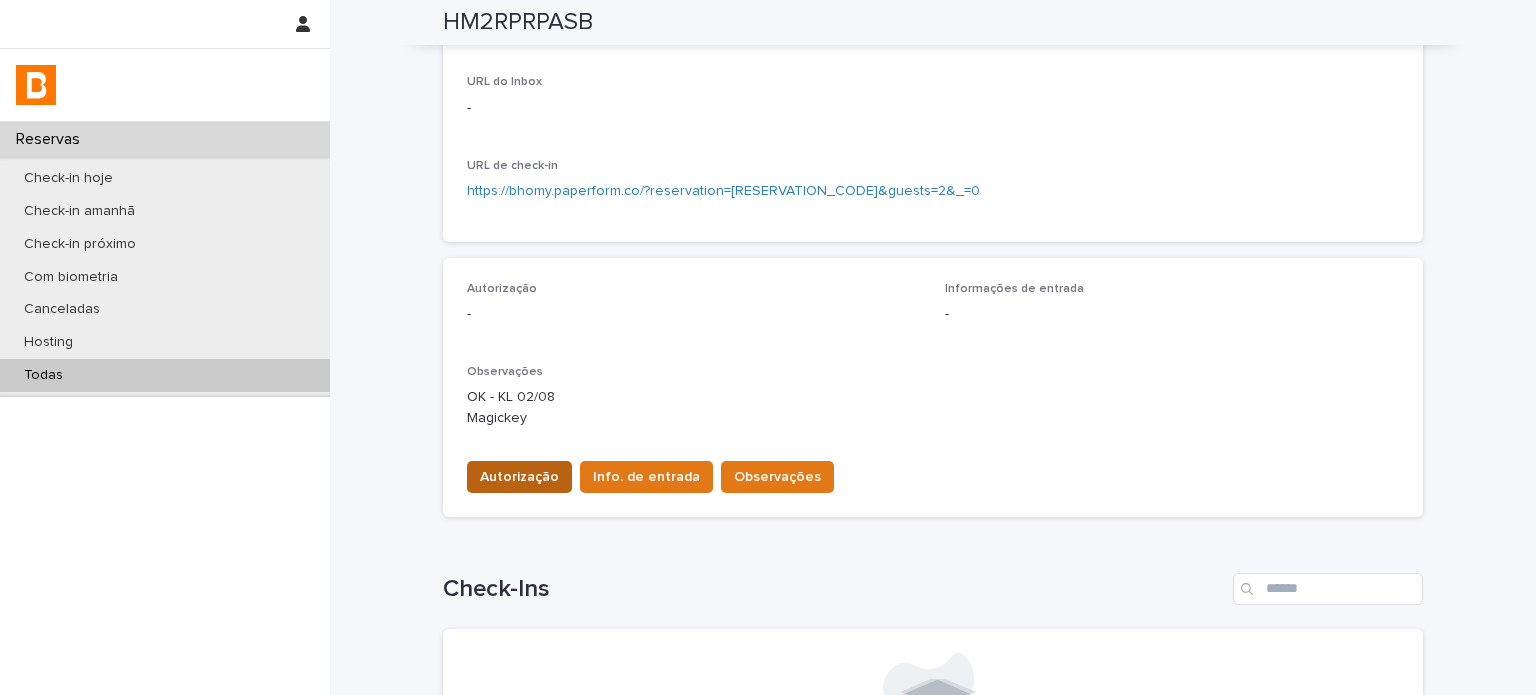 click on "Autorização" at bounding box center [519, 477] 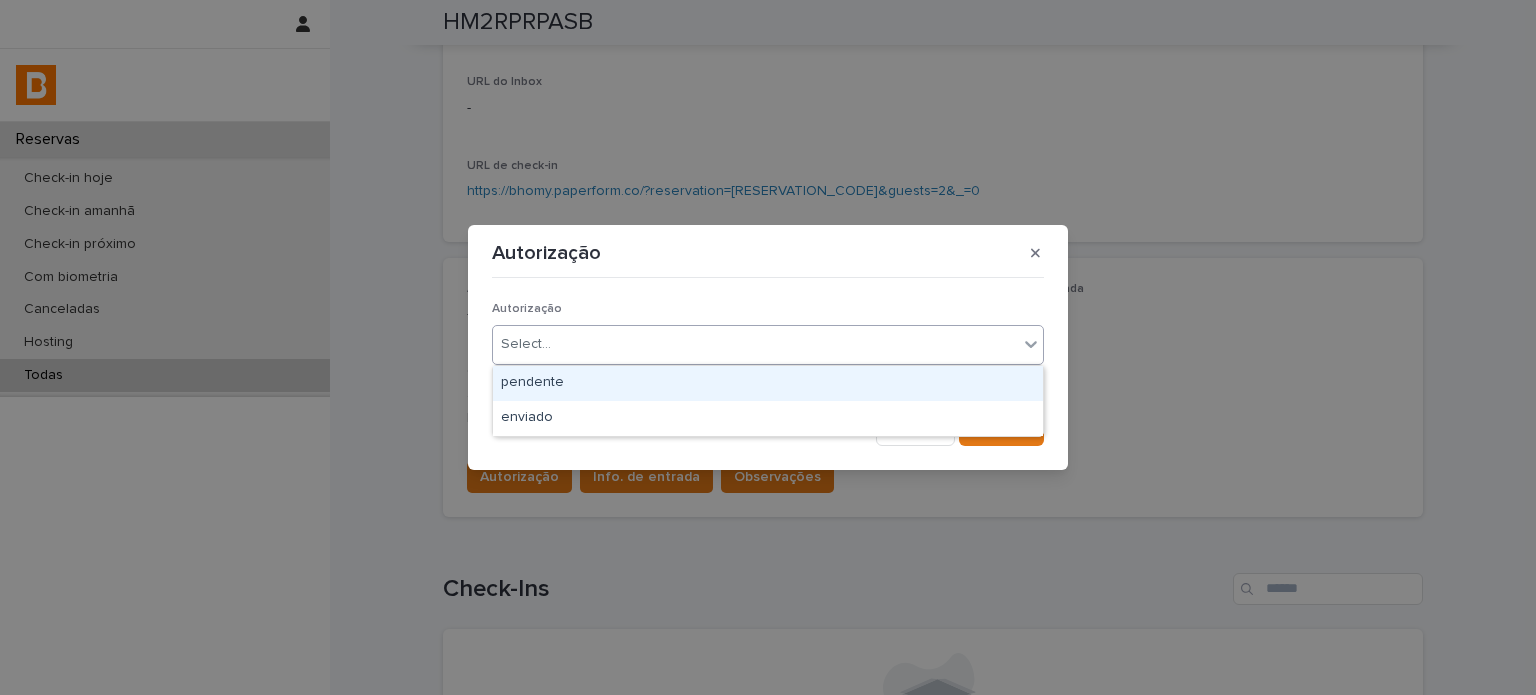 click on "Select..." at bounding box center [755, 344] 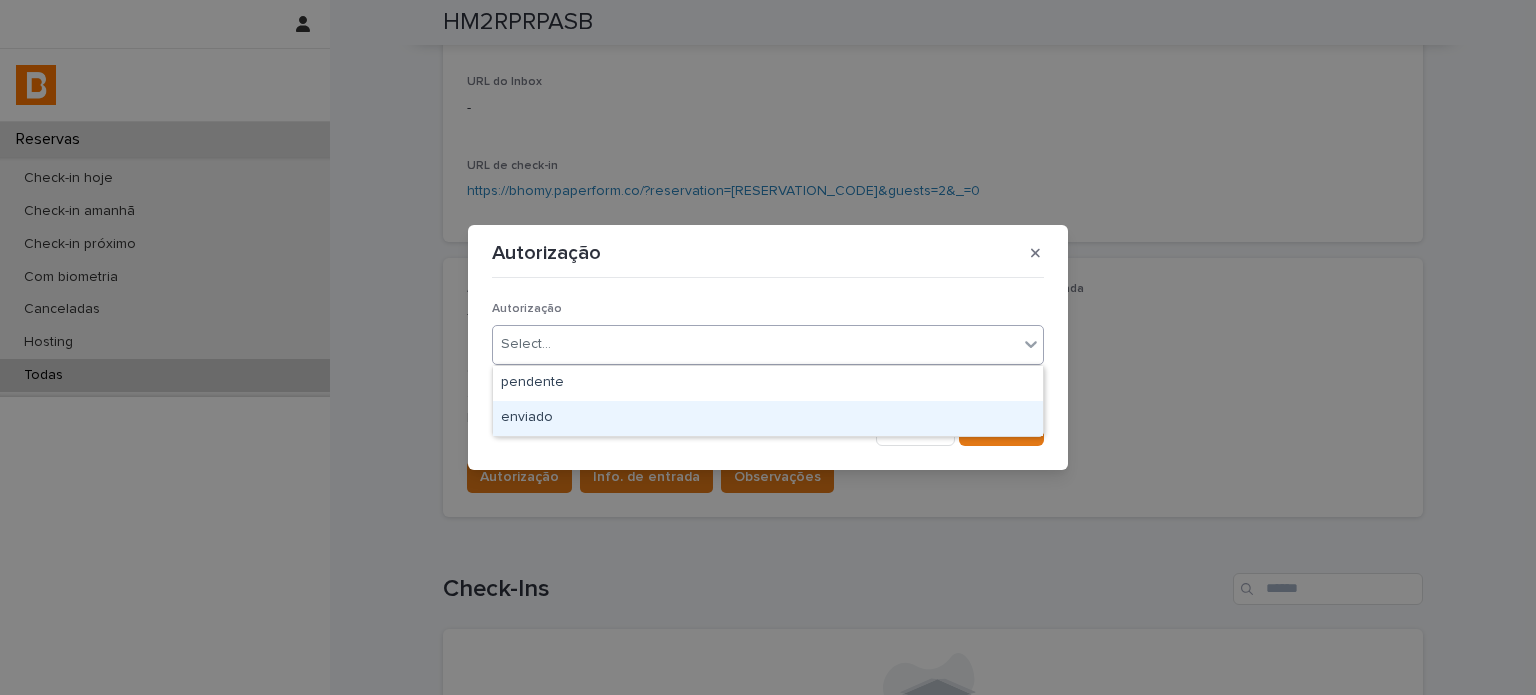 click on "enviado" at bounding box center (768, 418) 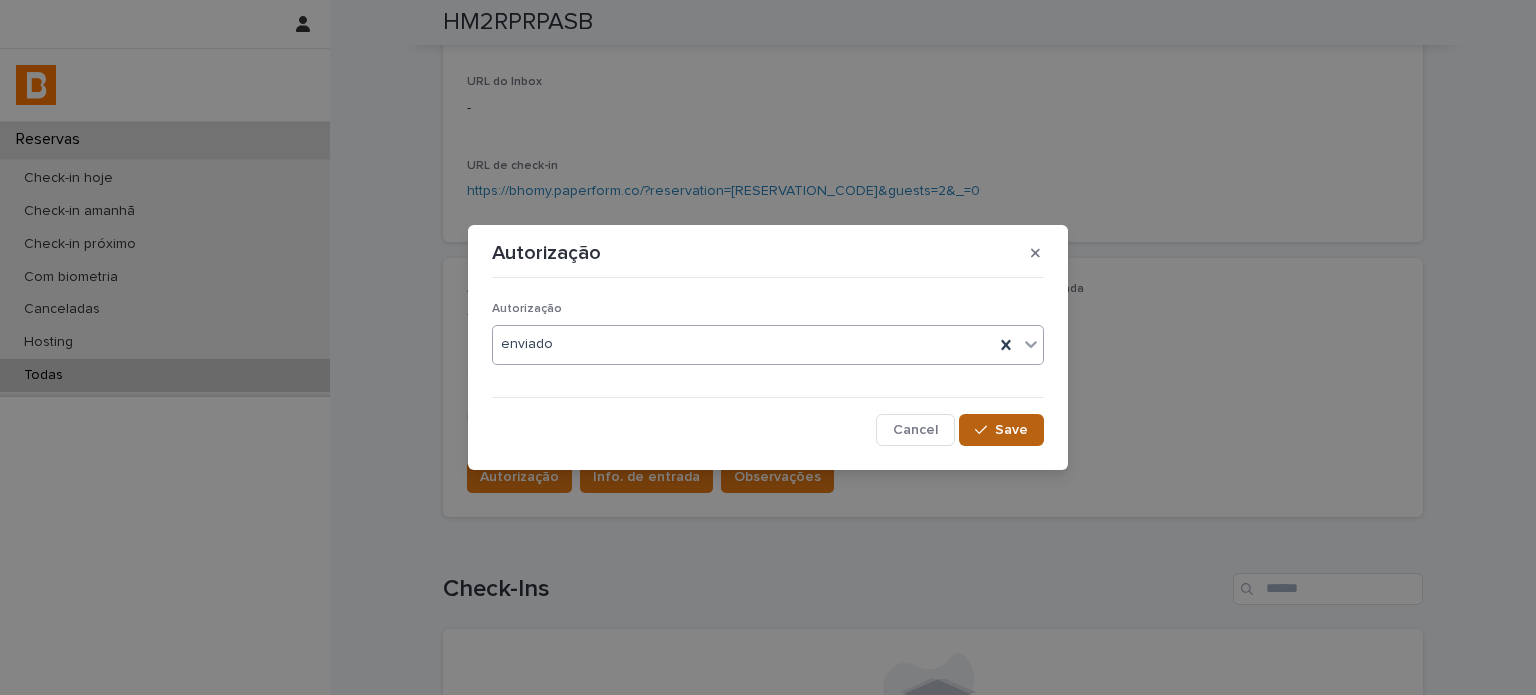 click on "Save" at bounding box center (1011, 430) 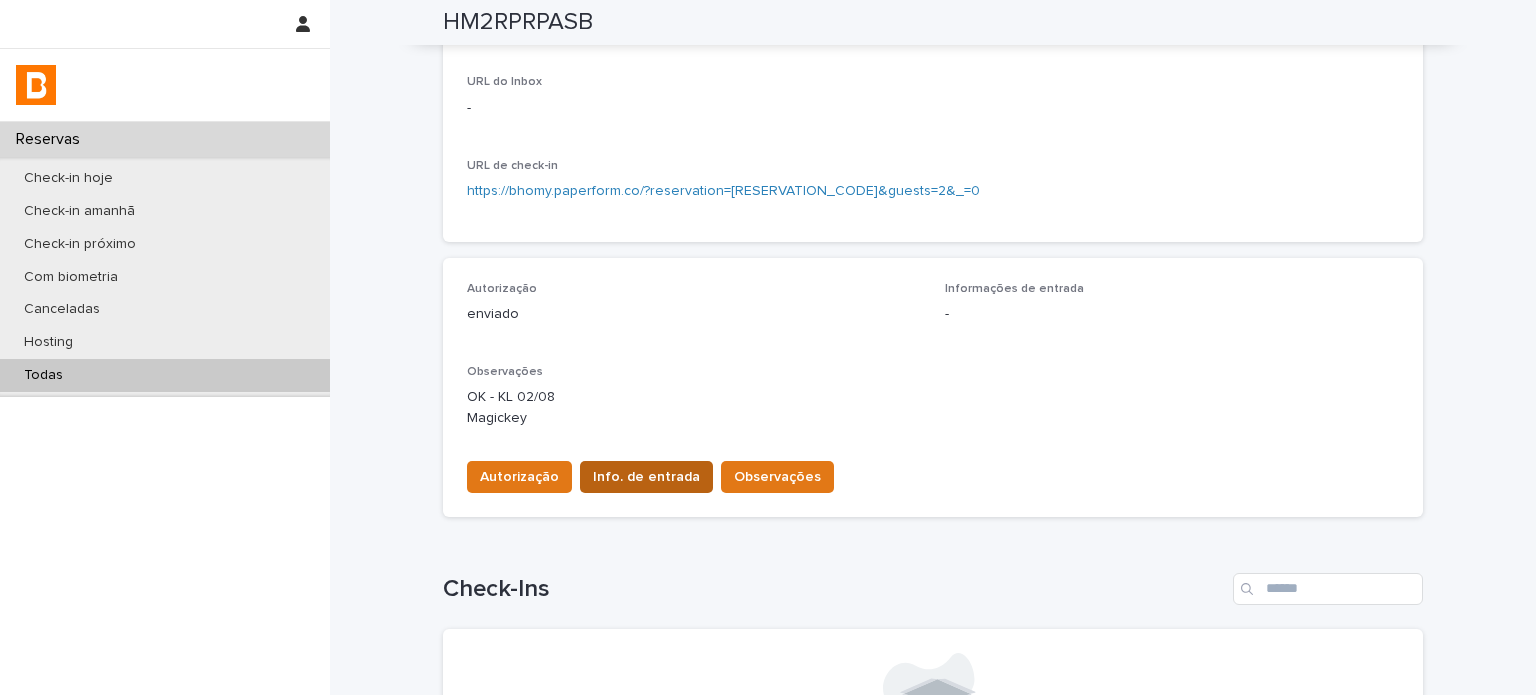 click on "Info. de entrada" at bounding box center [646, 477] 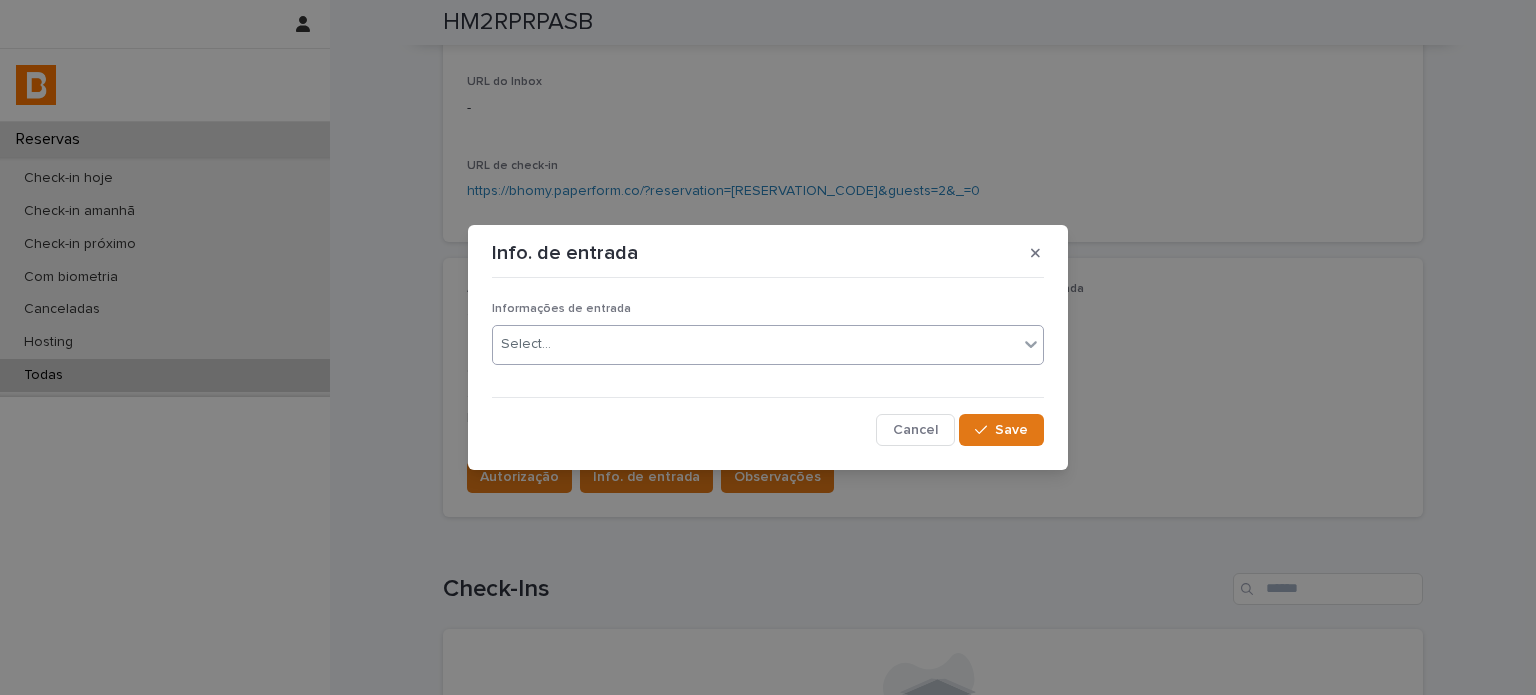 click on "Select..." at bounding box center [755, 344] 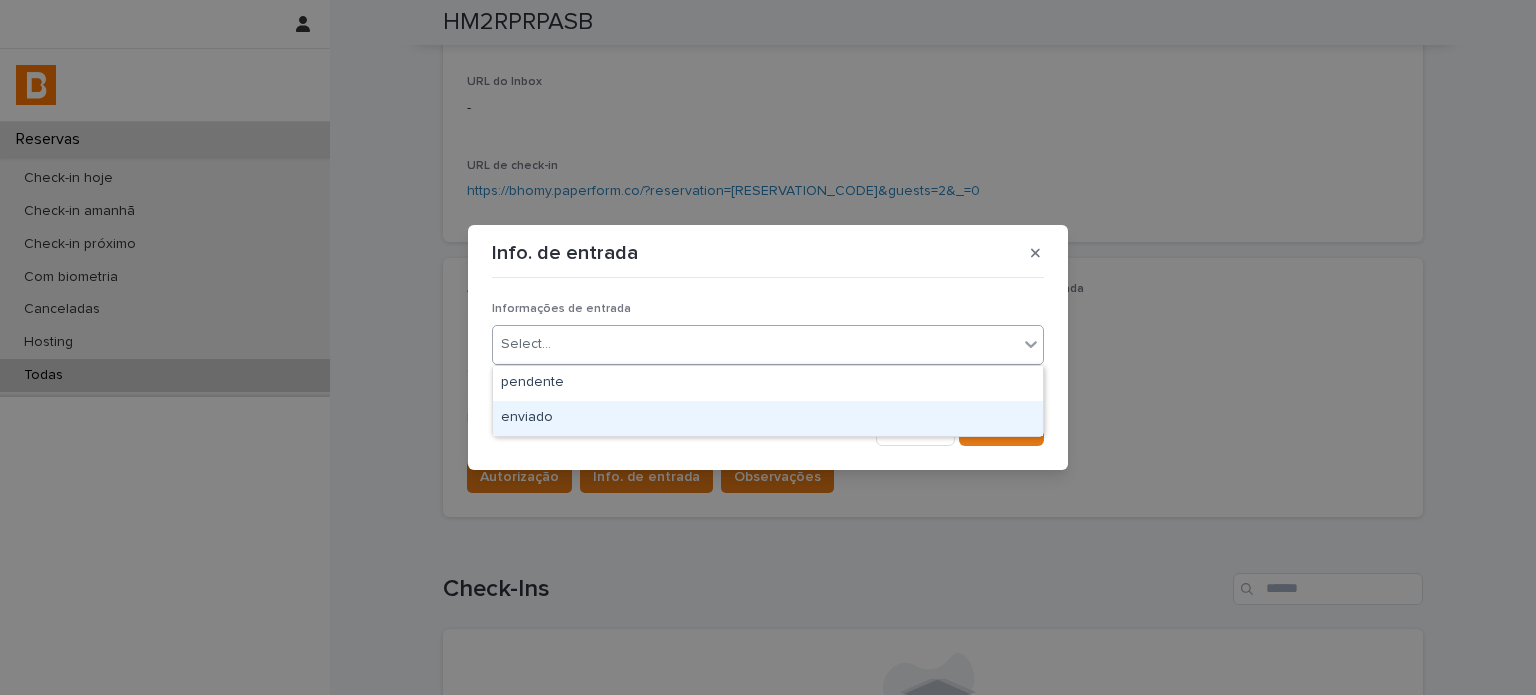 click on "enviado" at bounding box center (768, 418) 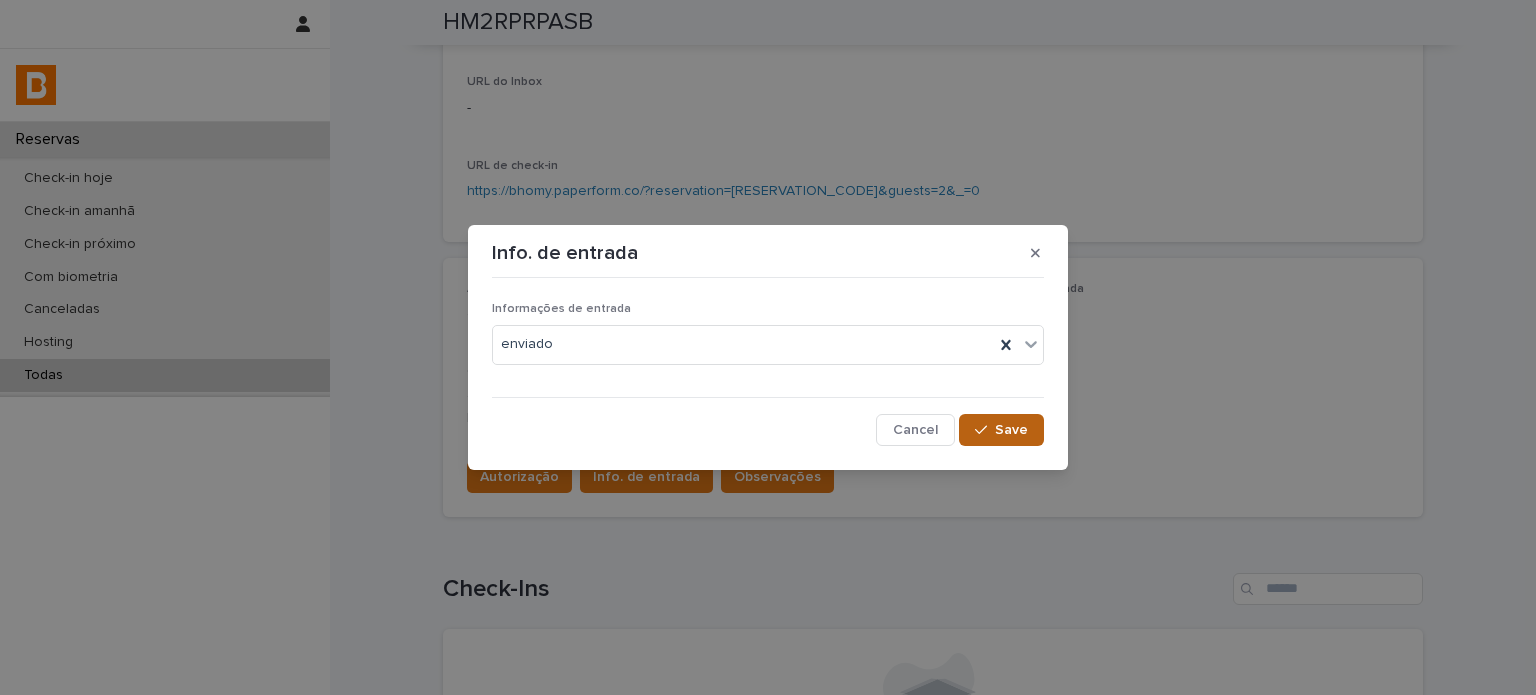 click on "Save" at bounding box center (1011, 430) 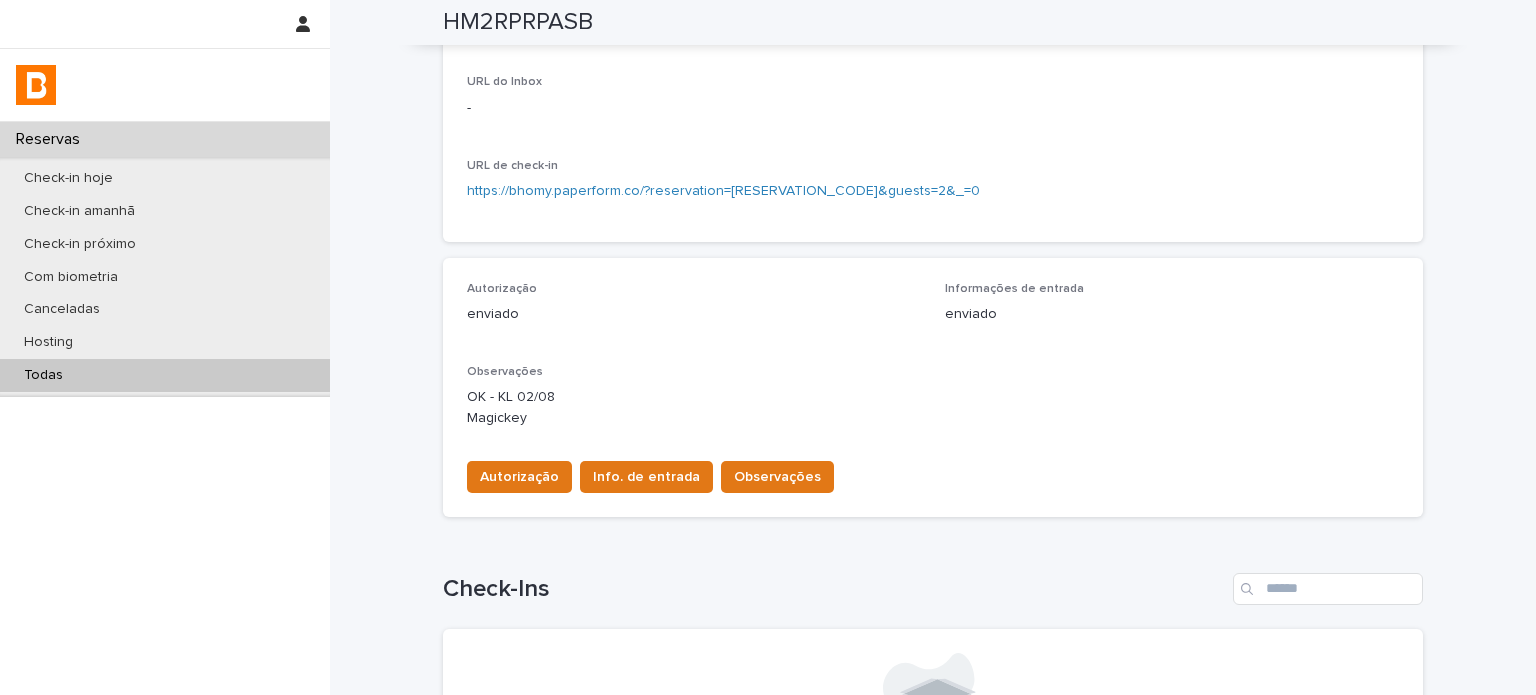 click on "Todas" at bounding box center (165, 375) 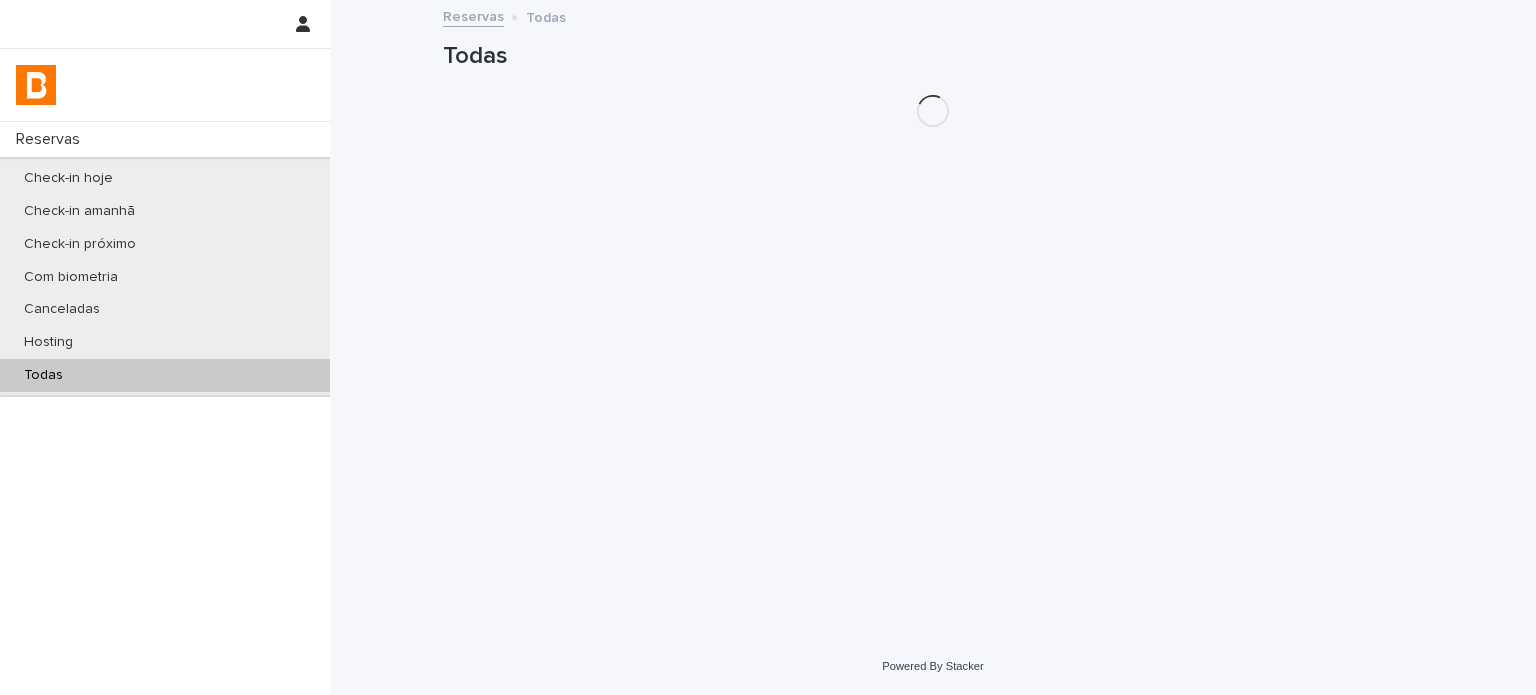 click on "Todas" at bounding box center [165, 375] 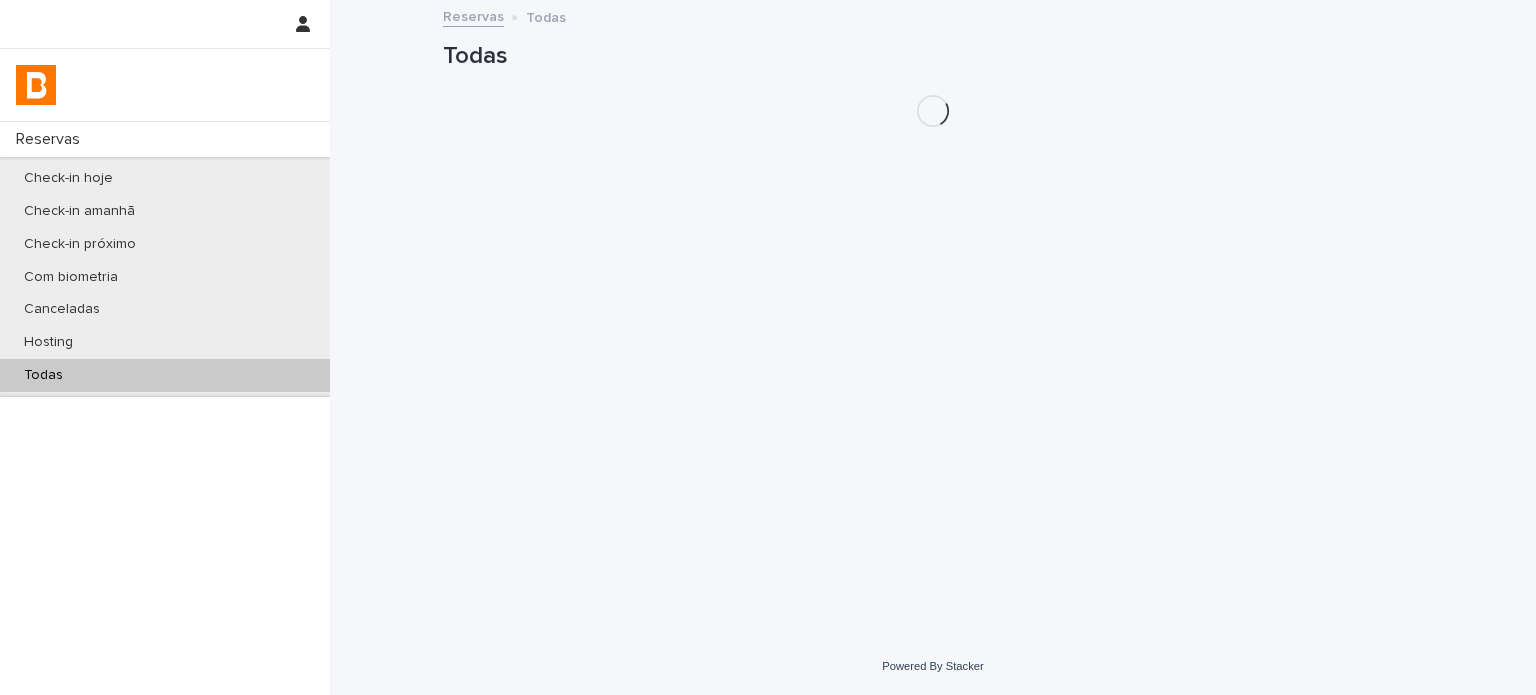 scroll, scrollTop: 0, scrollLeft: 0, axis: both 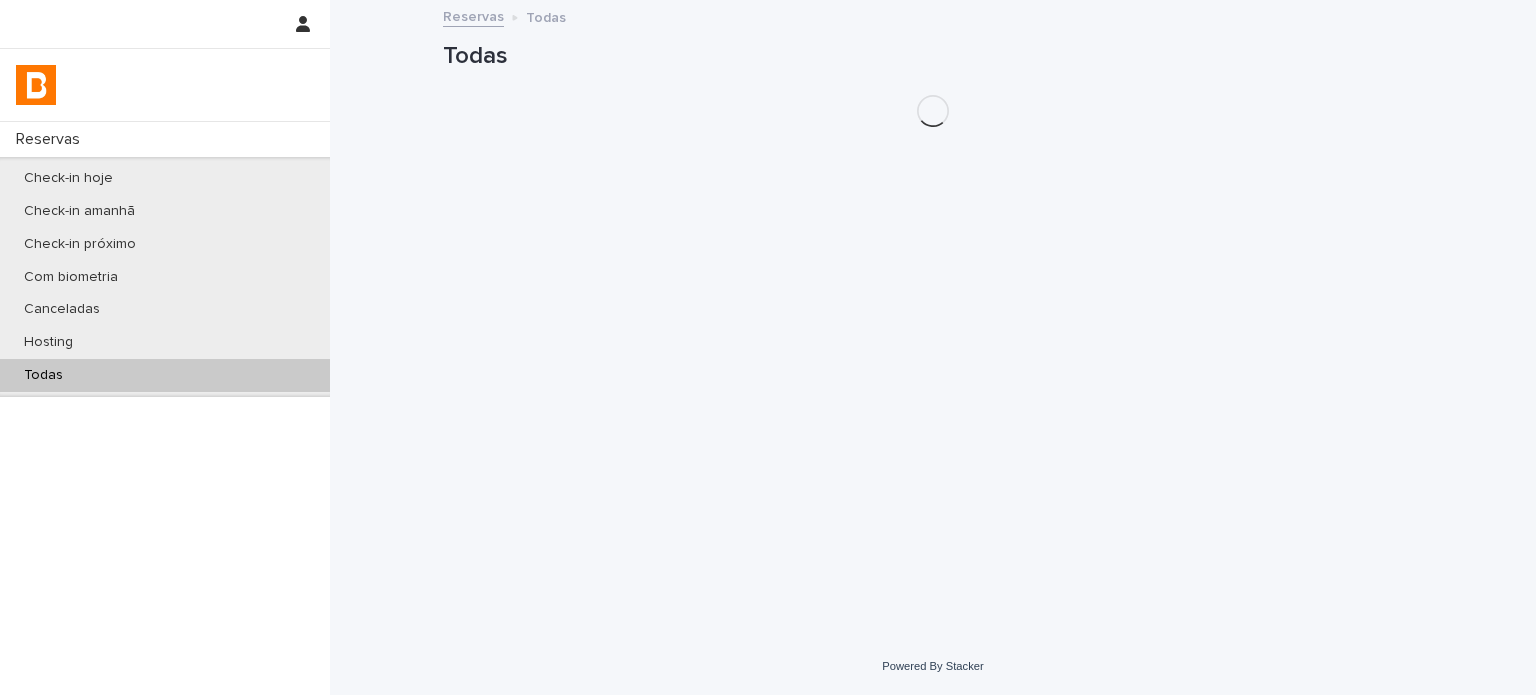 click on "Todas" at bounding box center [165, 375] 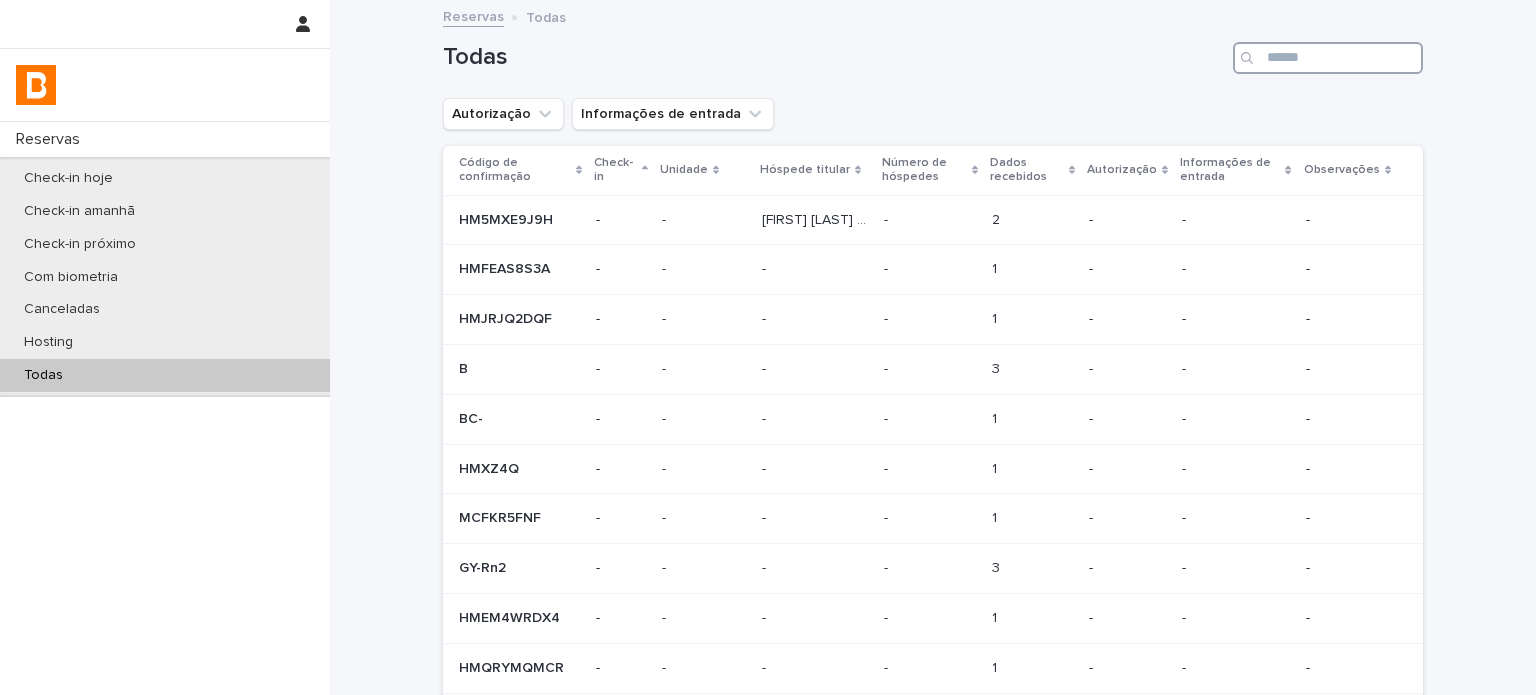click at bounding box center [1328, 58] 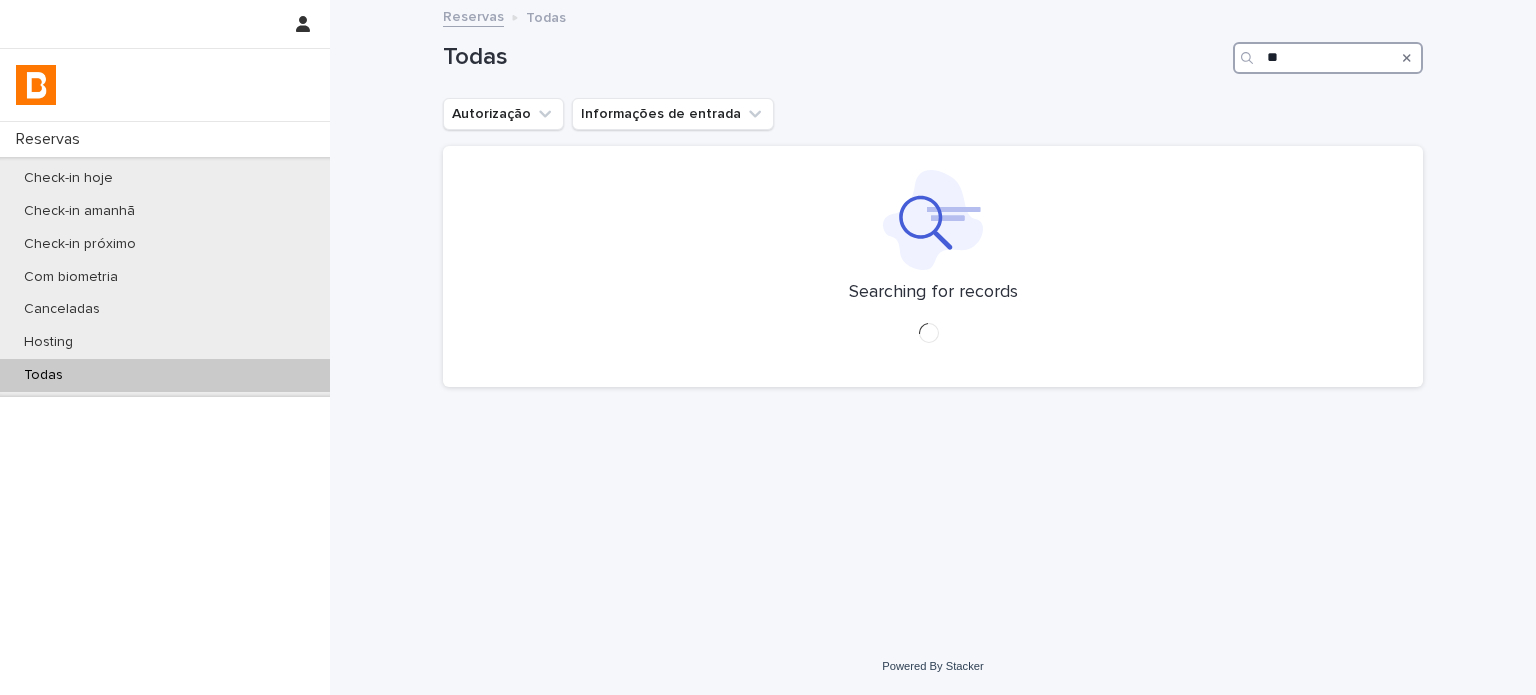 type on "*" 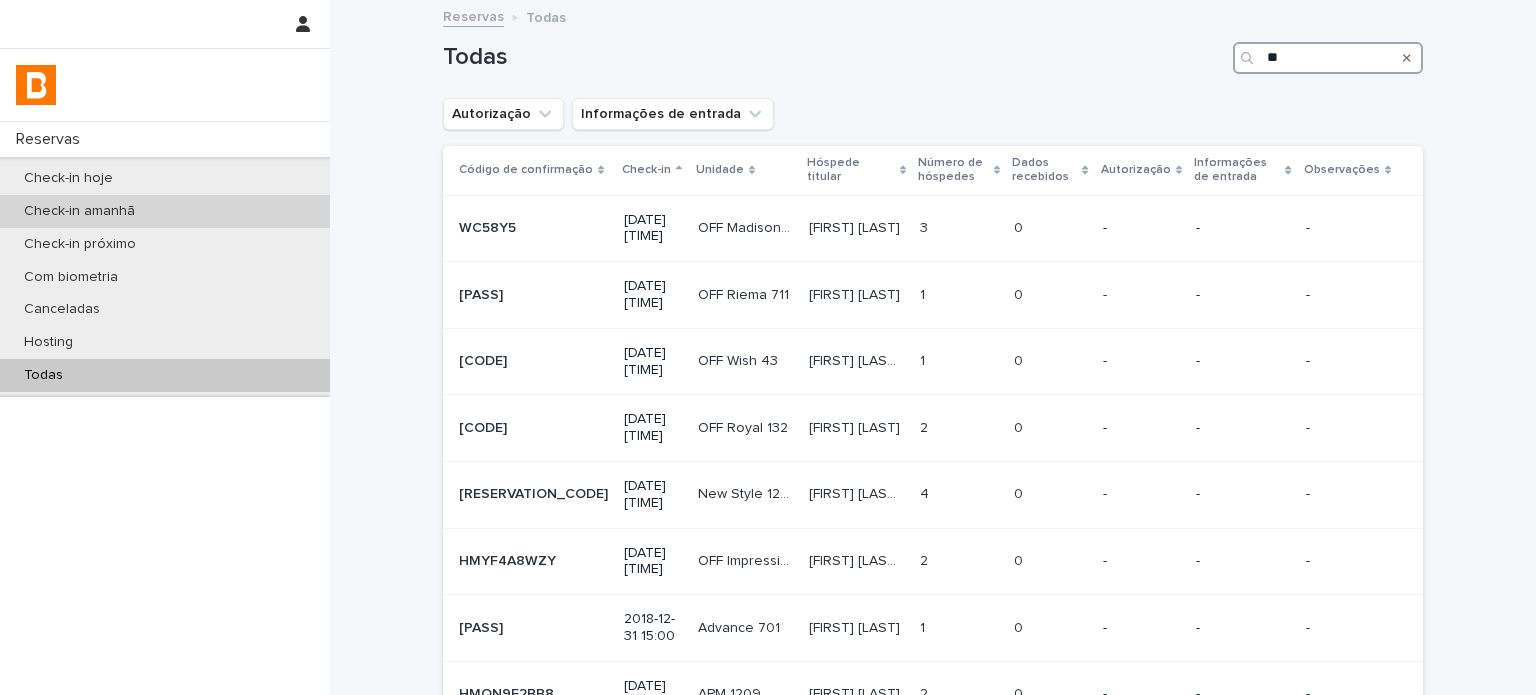 type on "**" 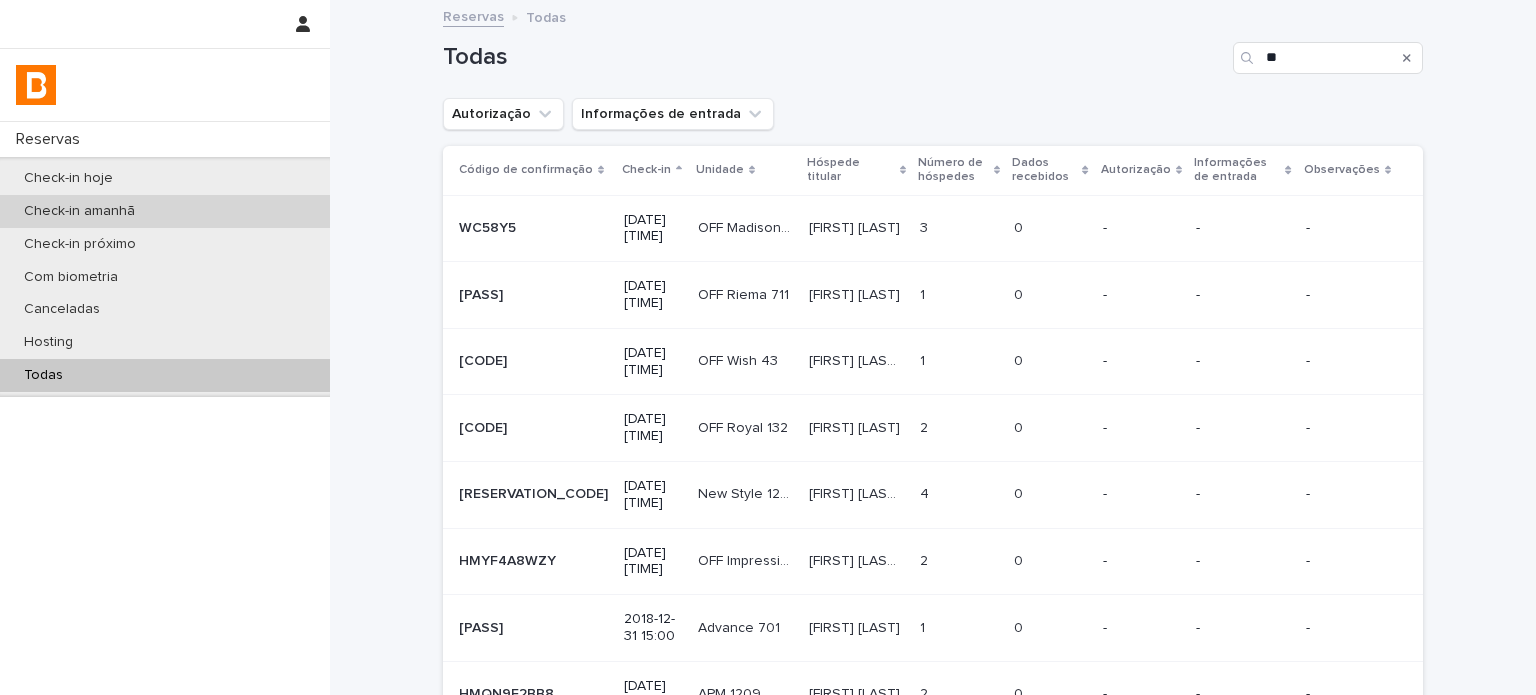 click on "Check-in amanhã" at bounding box center (79, 211) 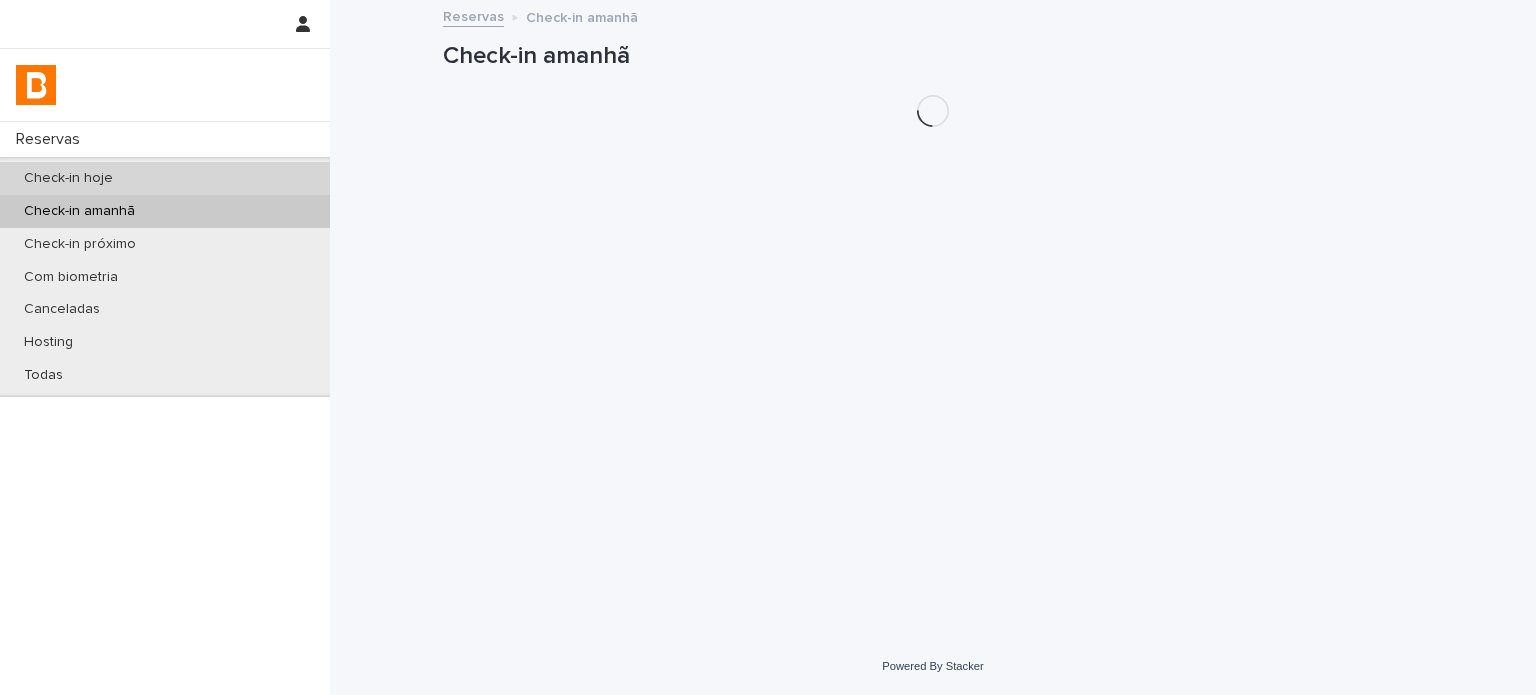 click on "Check-in hoje" at bounding box center [165, 178] 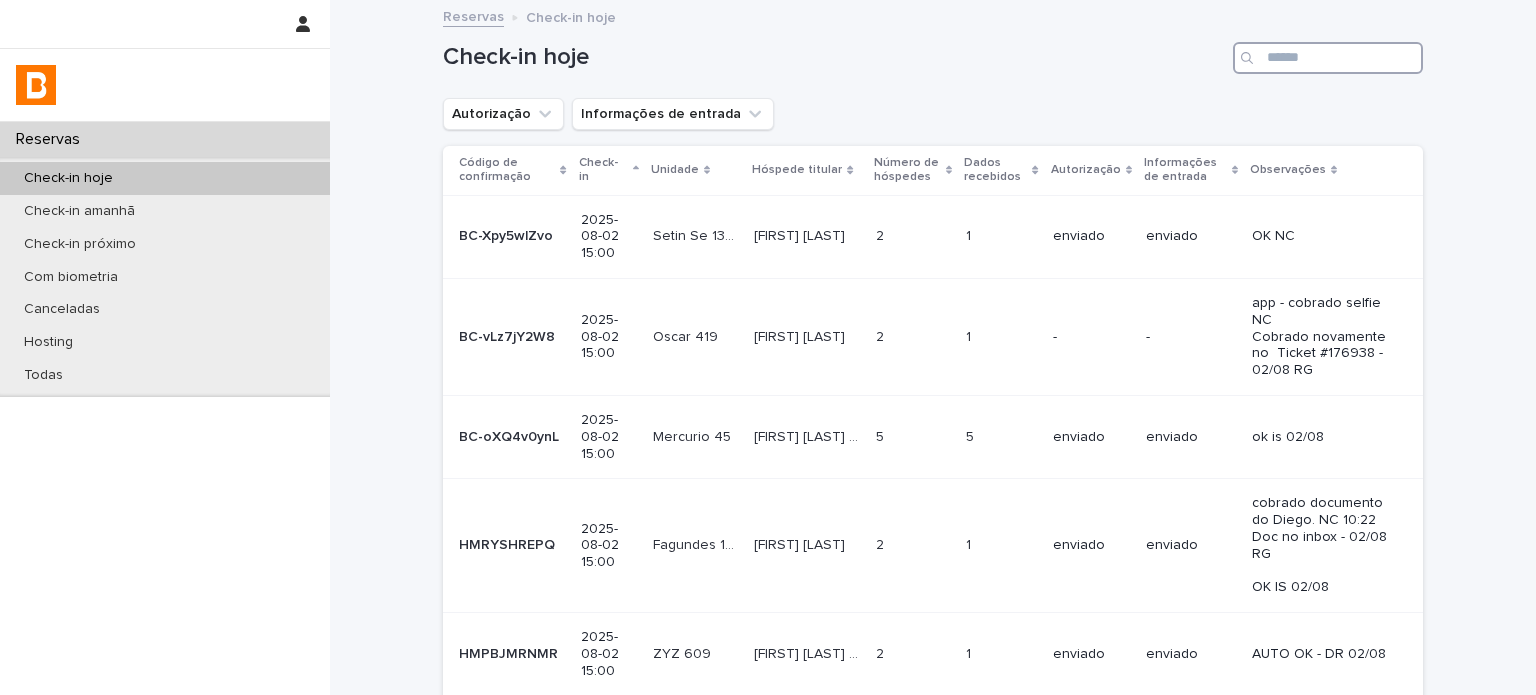 click at bounding box center [1328, 58] 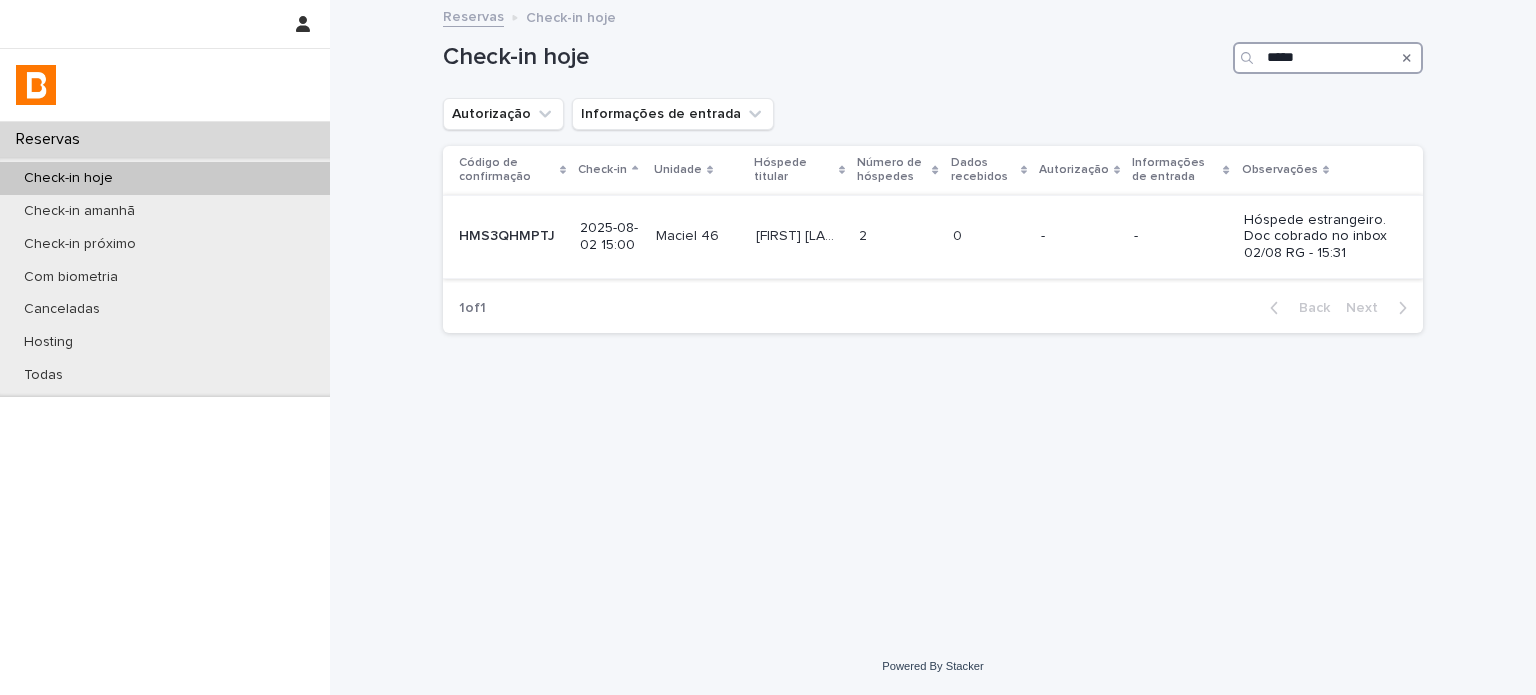 type on "*****" 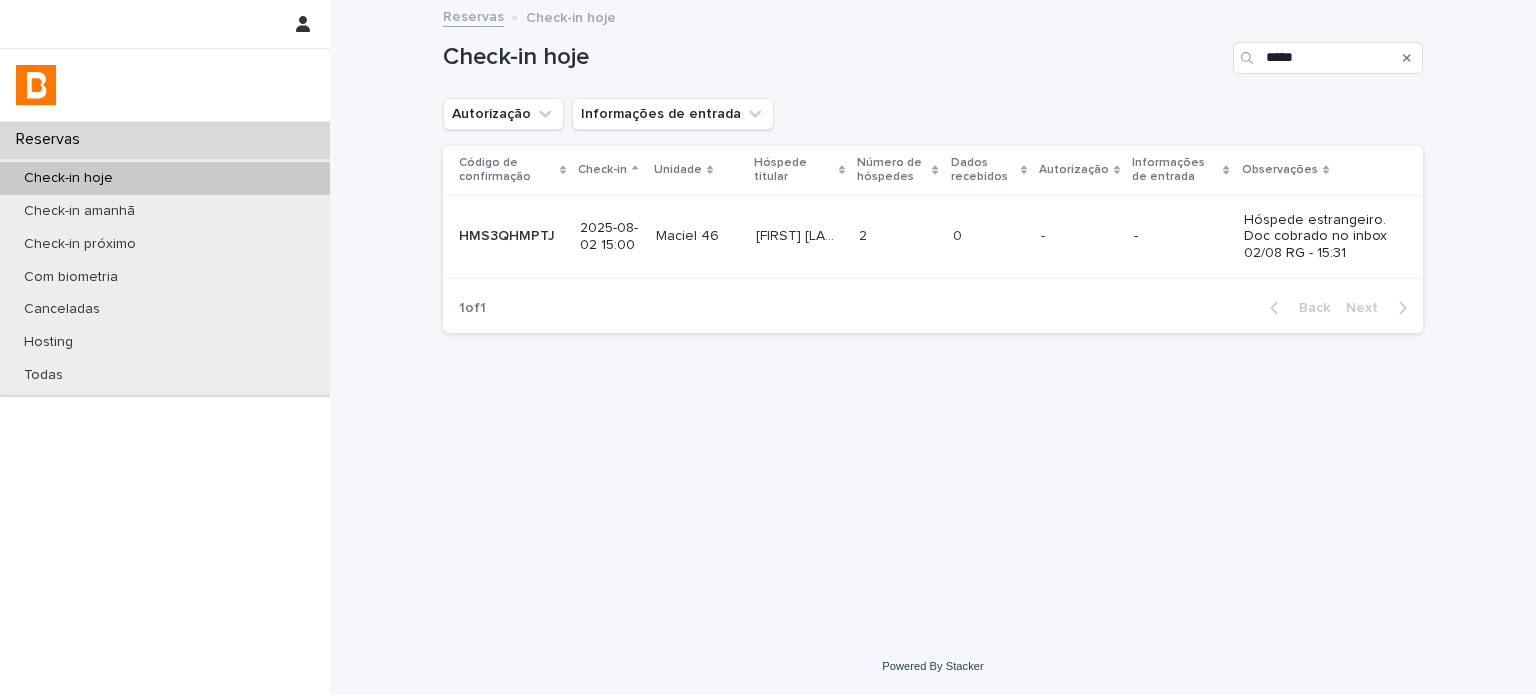 click on "0 0" at bounding box center (989, 236) 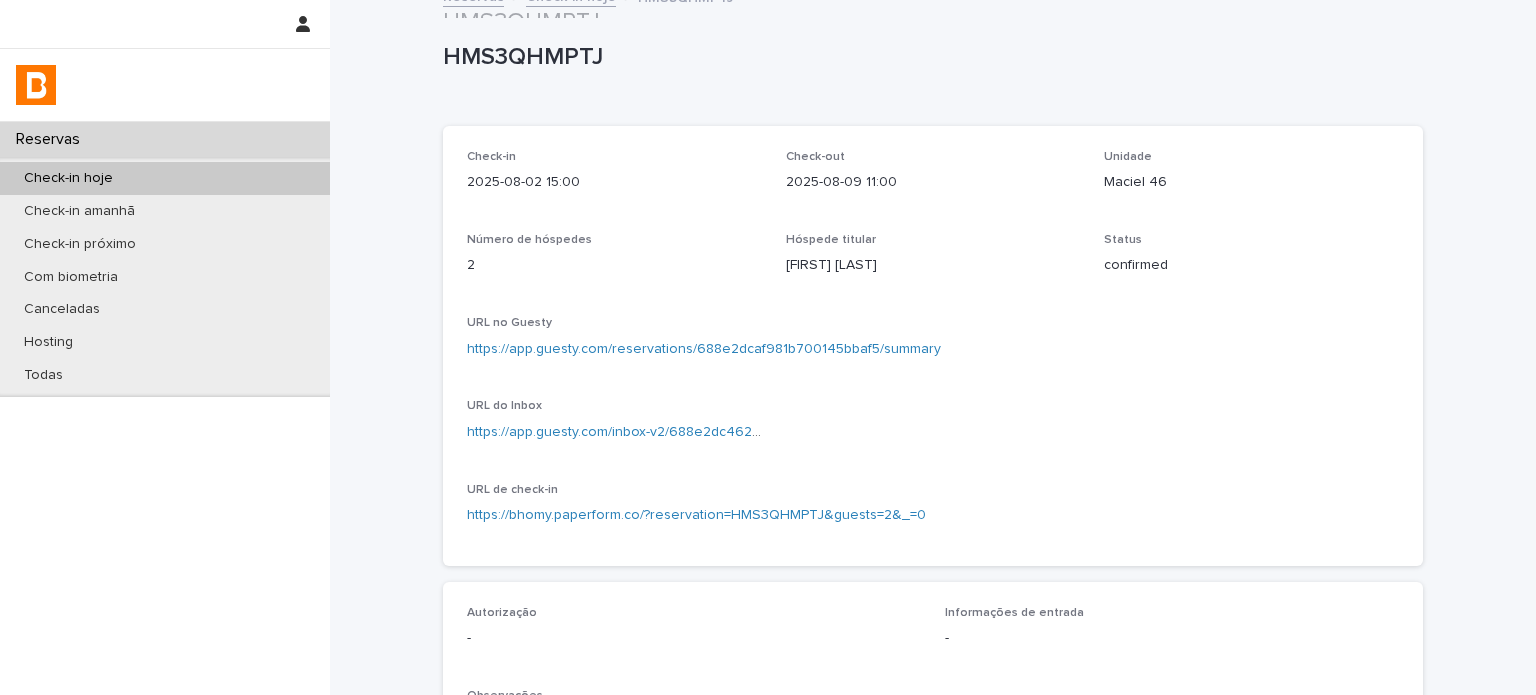 scroll, scrollTop: 0, scrollLeft: 0, axis: both 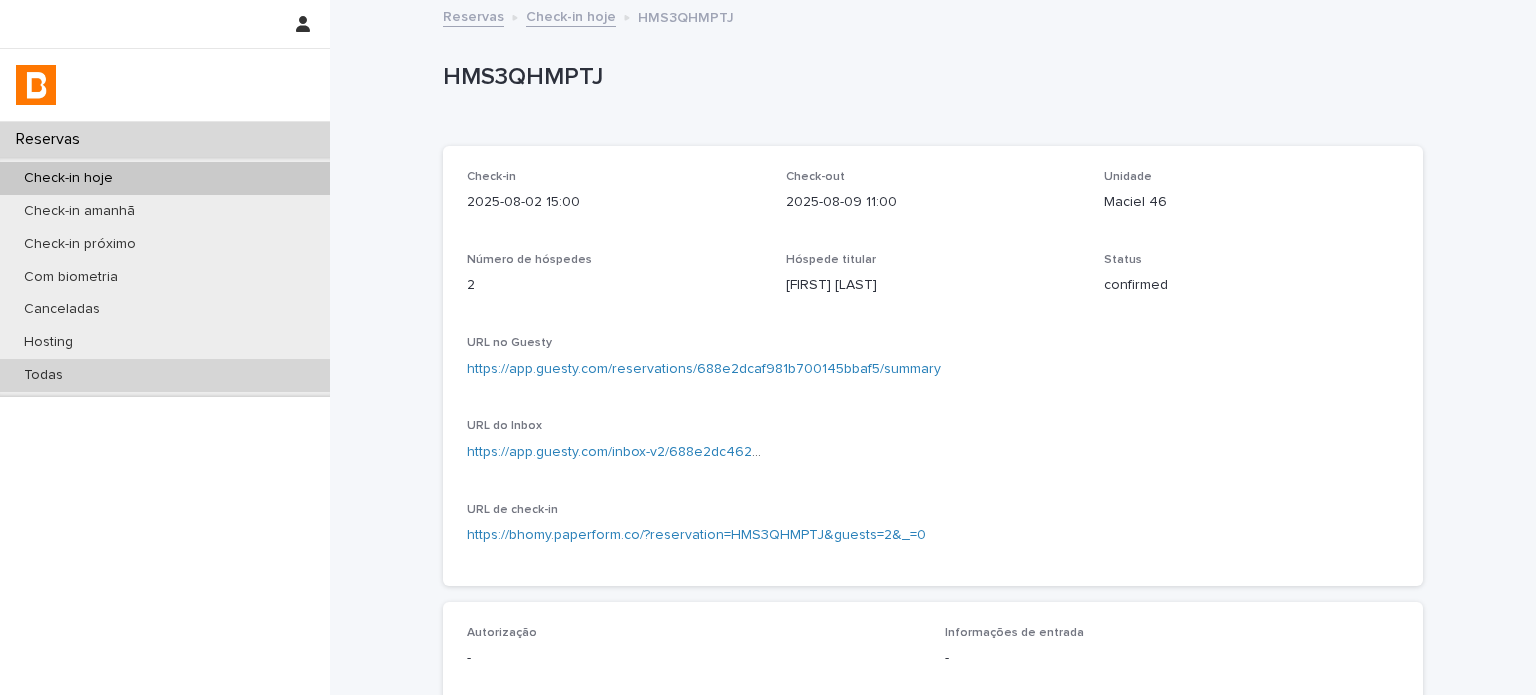 click on "Todas" at bounding box center (165, 375) 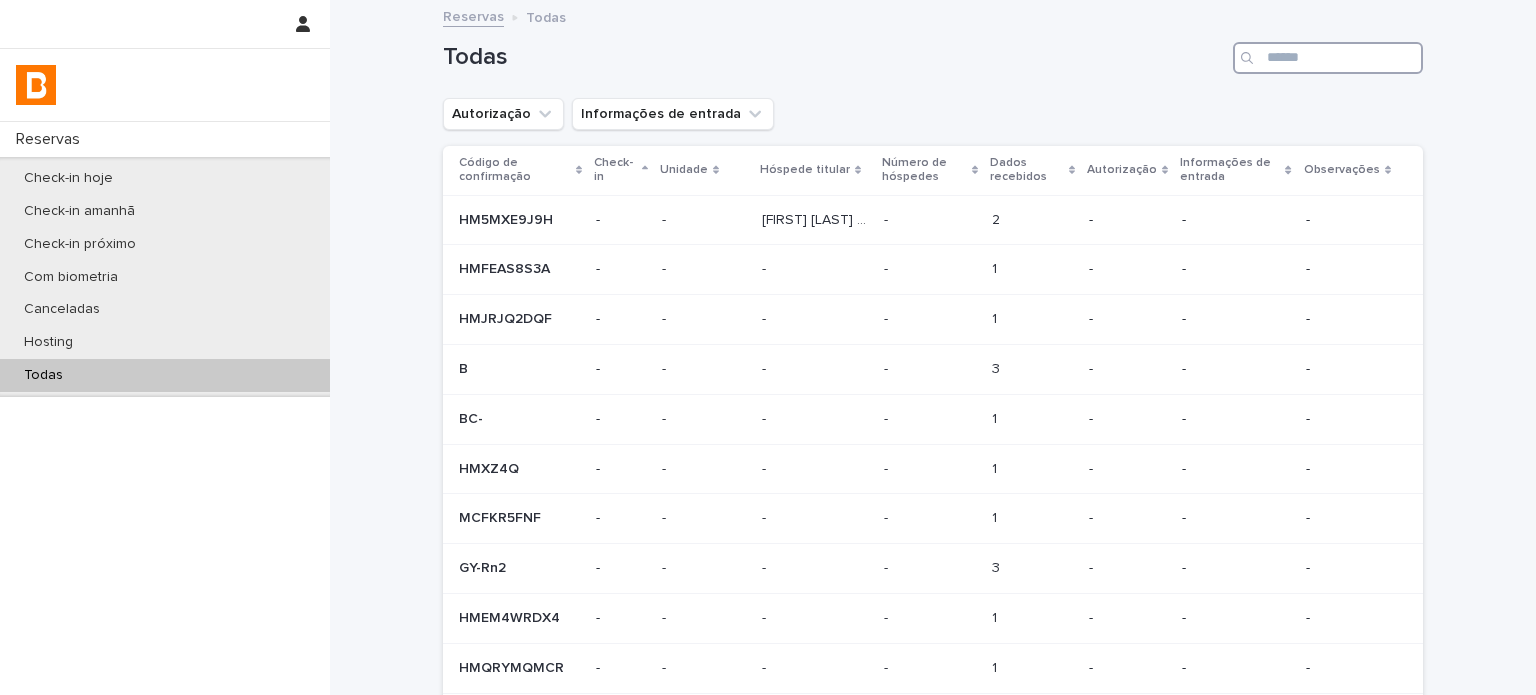 click at bounding box center (1328, 58) 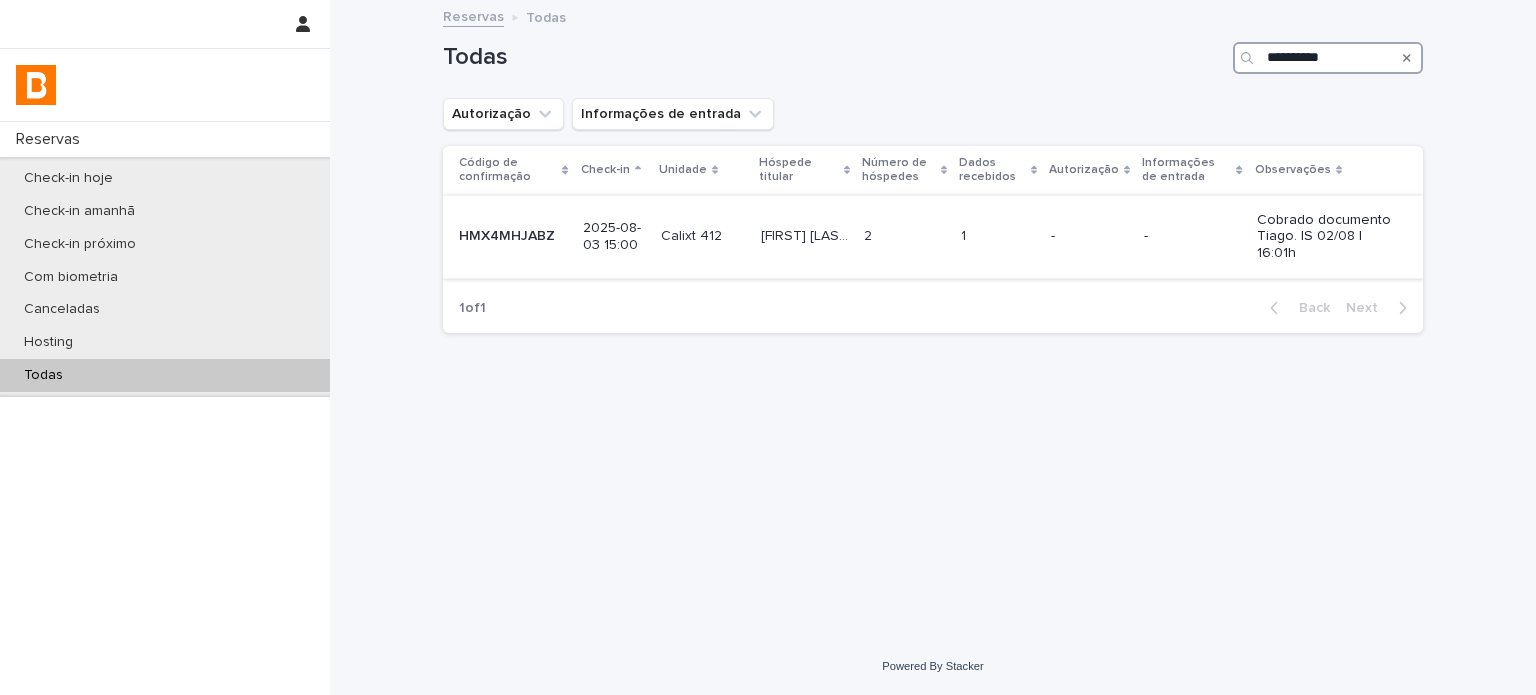 type on "**********" 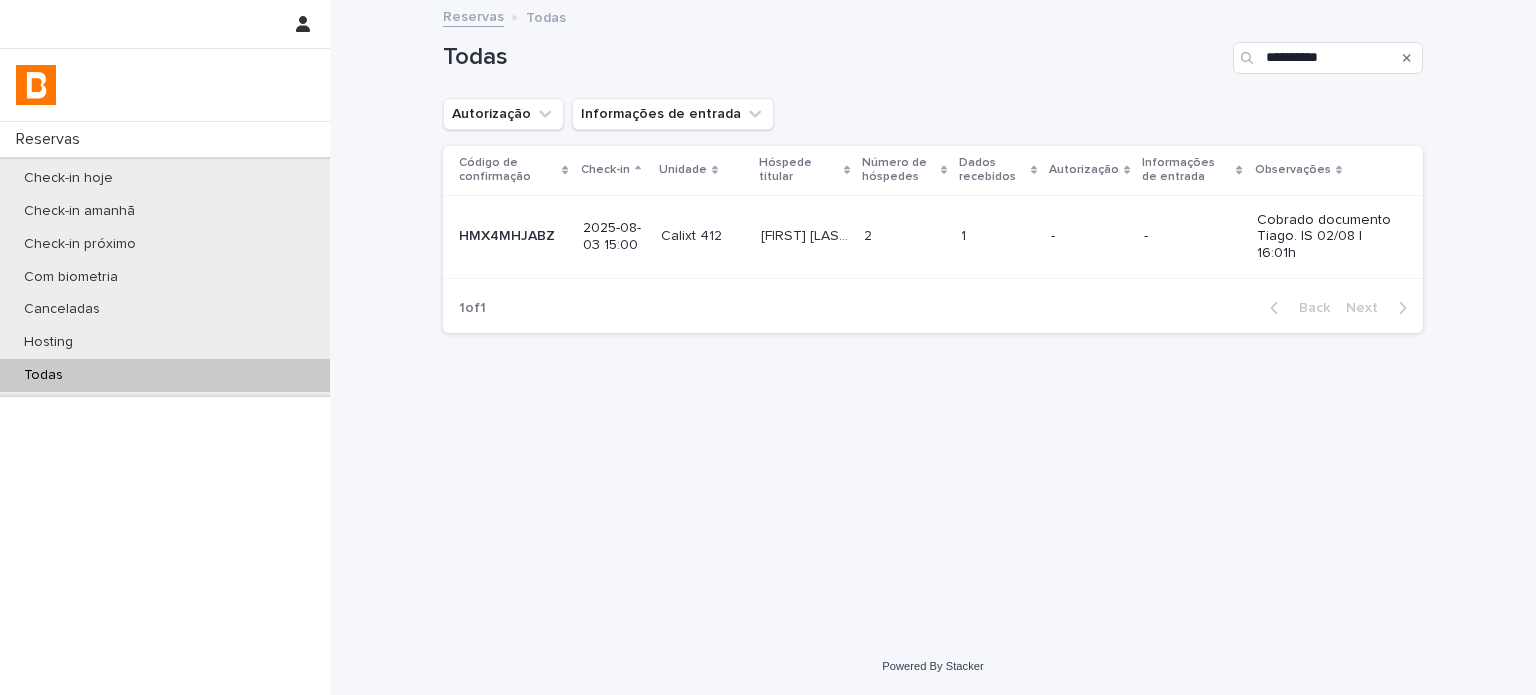 click at bounding box center [904, 236] 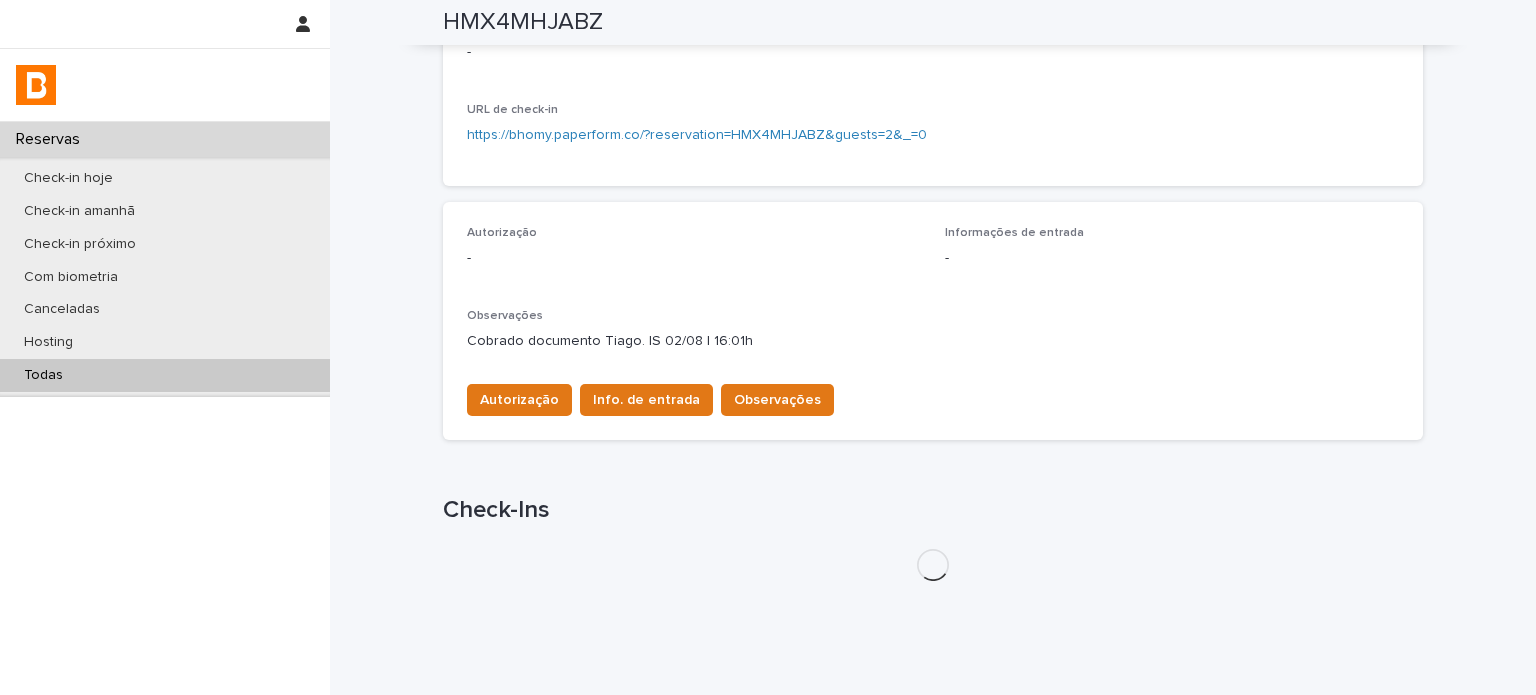 scroll, scrollTop: 454, scrollLeft: 0, axis: vertical 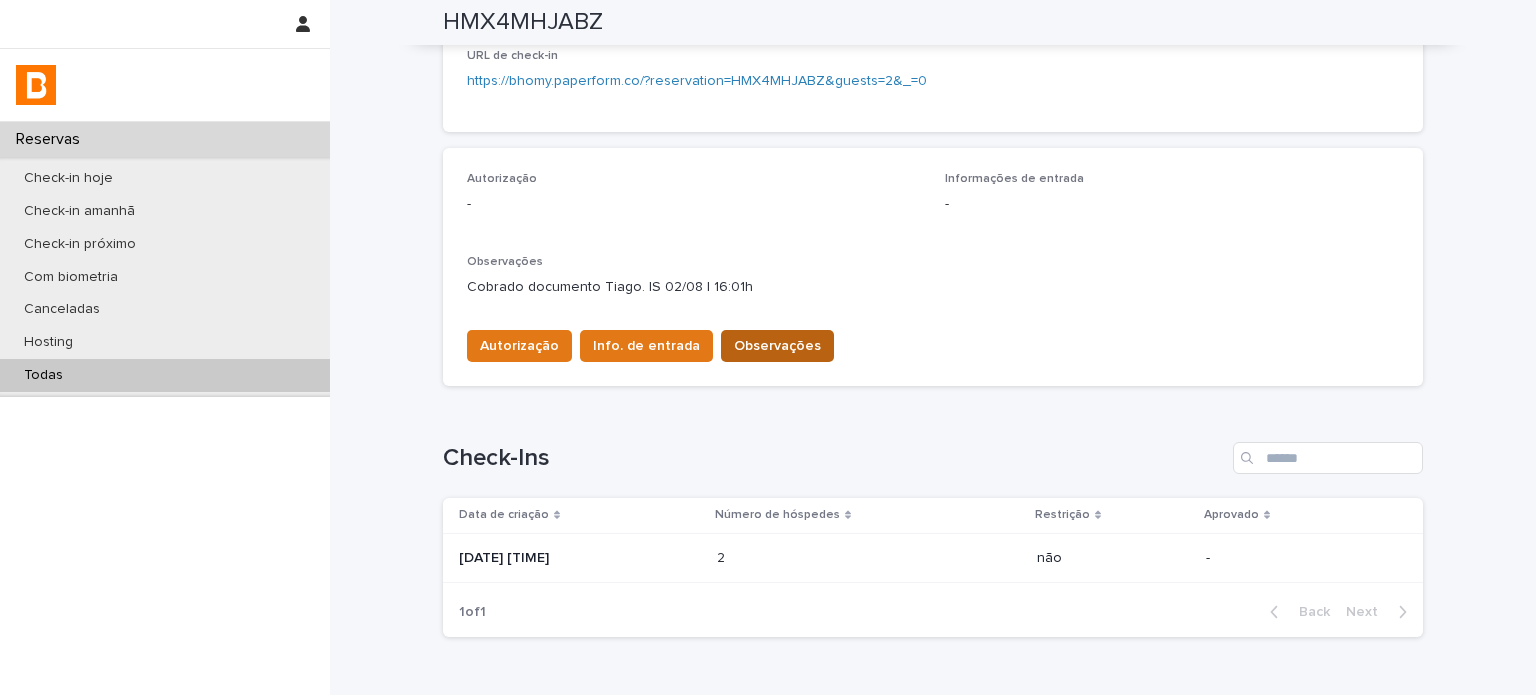 click on "Observações" at bounding box center [777, 346] 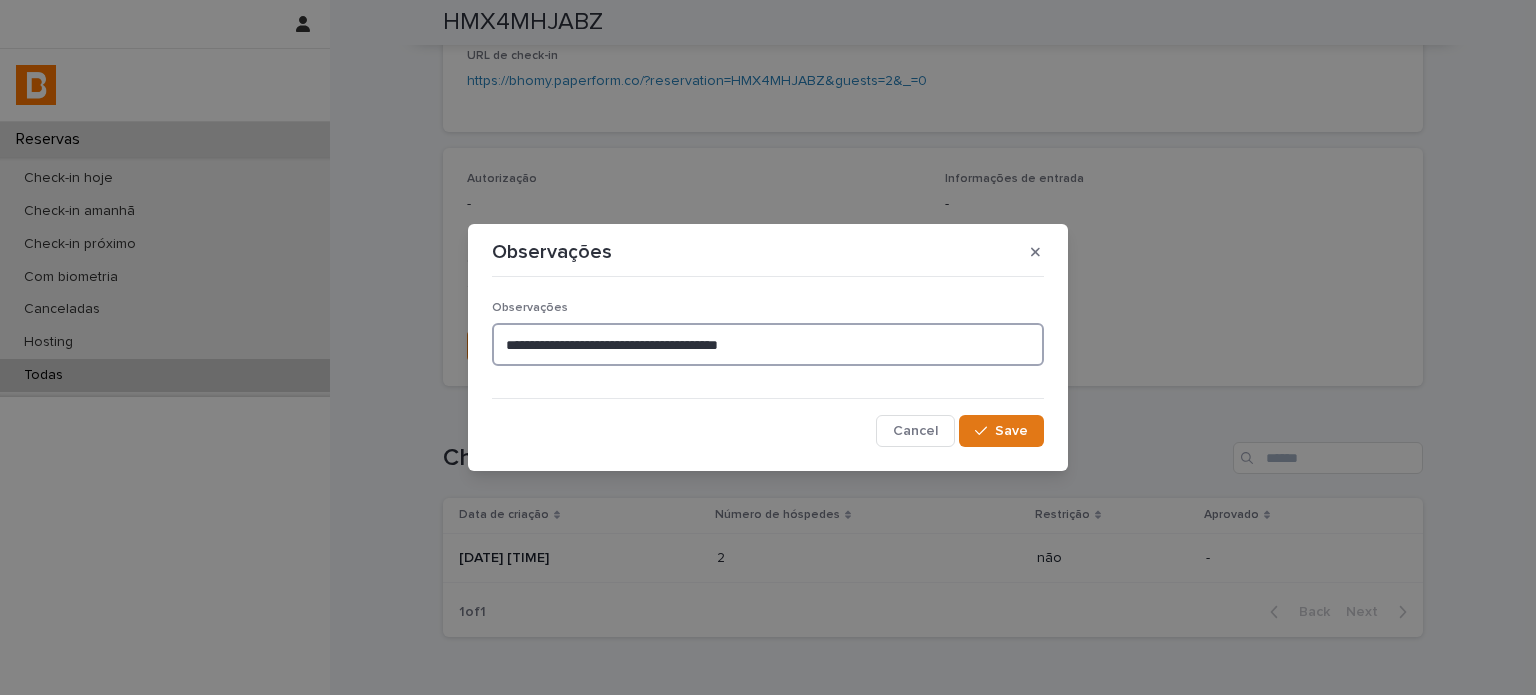 click on "**********" at bounding box center [768, 344] 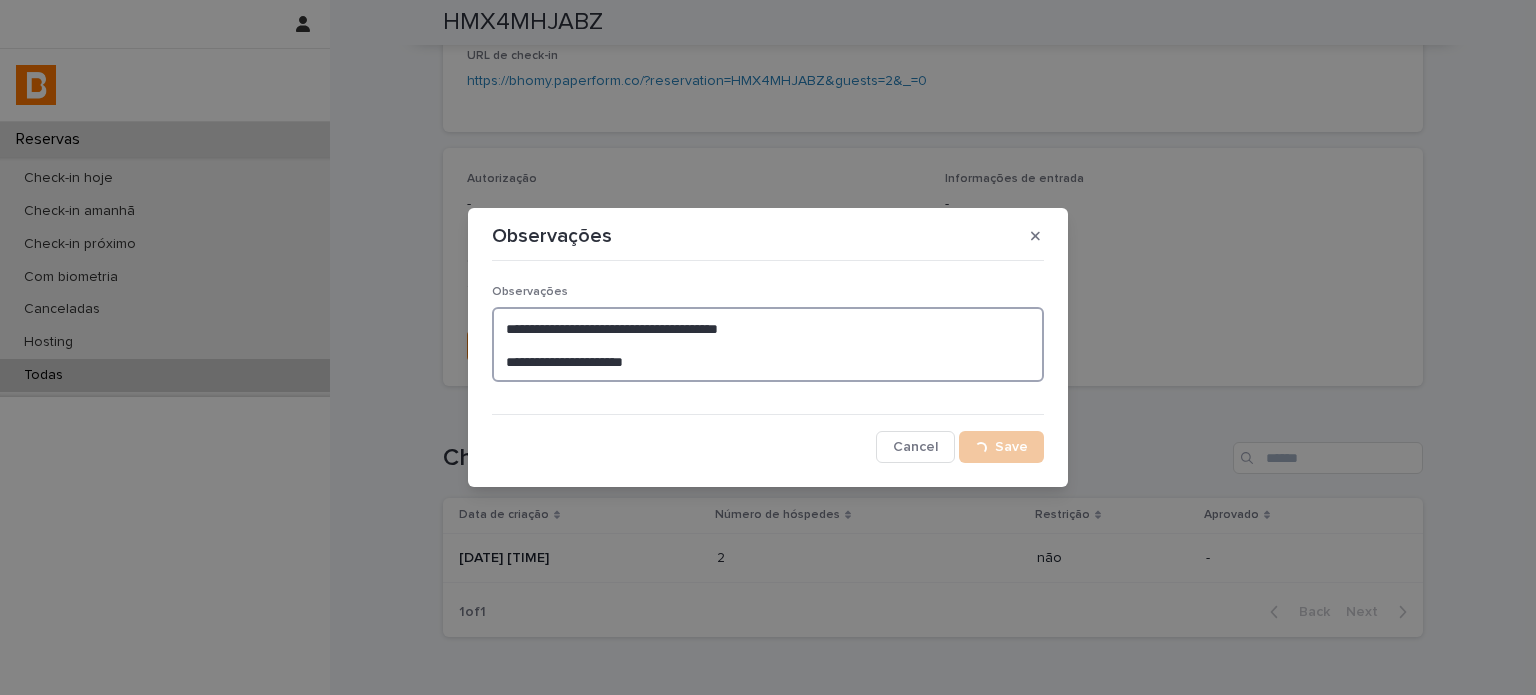 type on "**********" 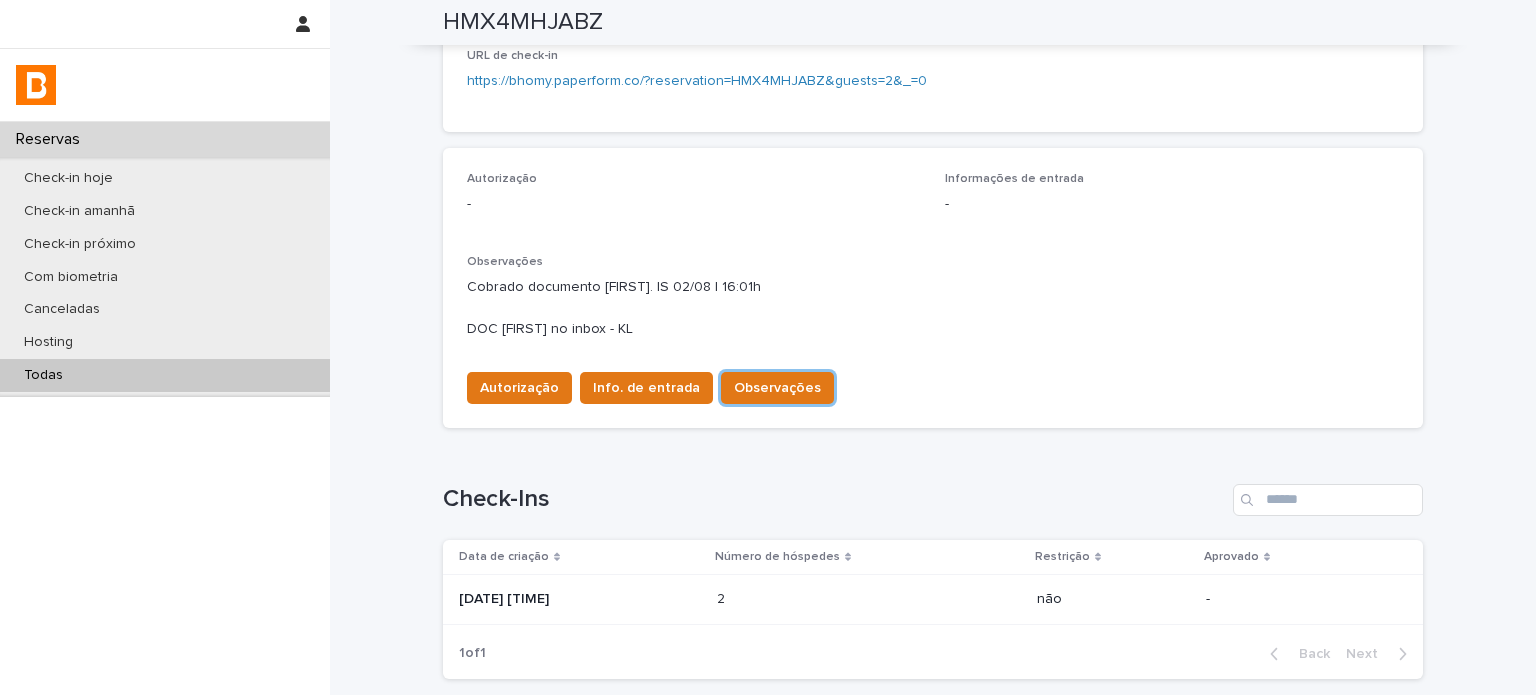 scroll, scrollTop: 475, scrollLeft: 0, axis: vertical 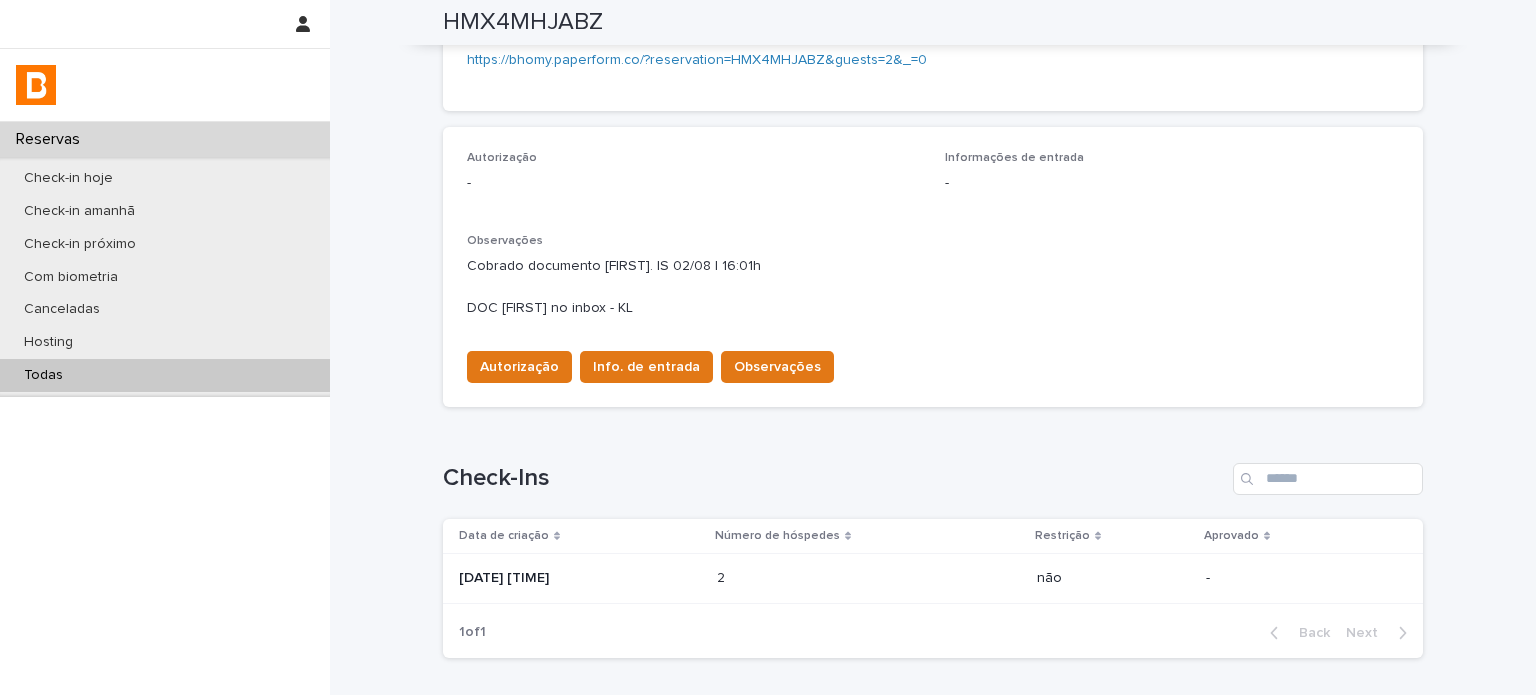 click on "Todas" at bounding box center [165, 375] 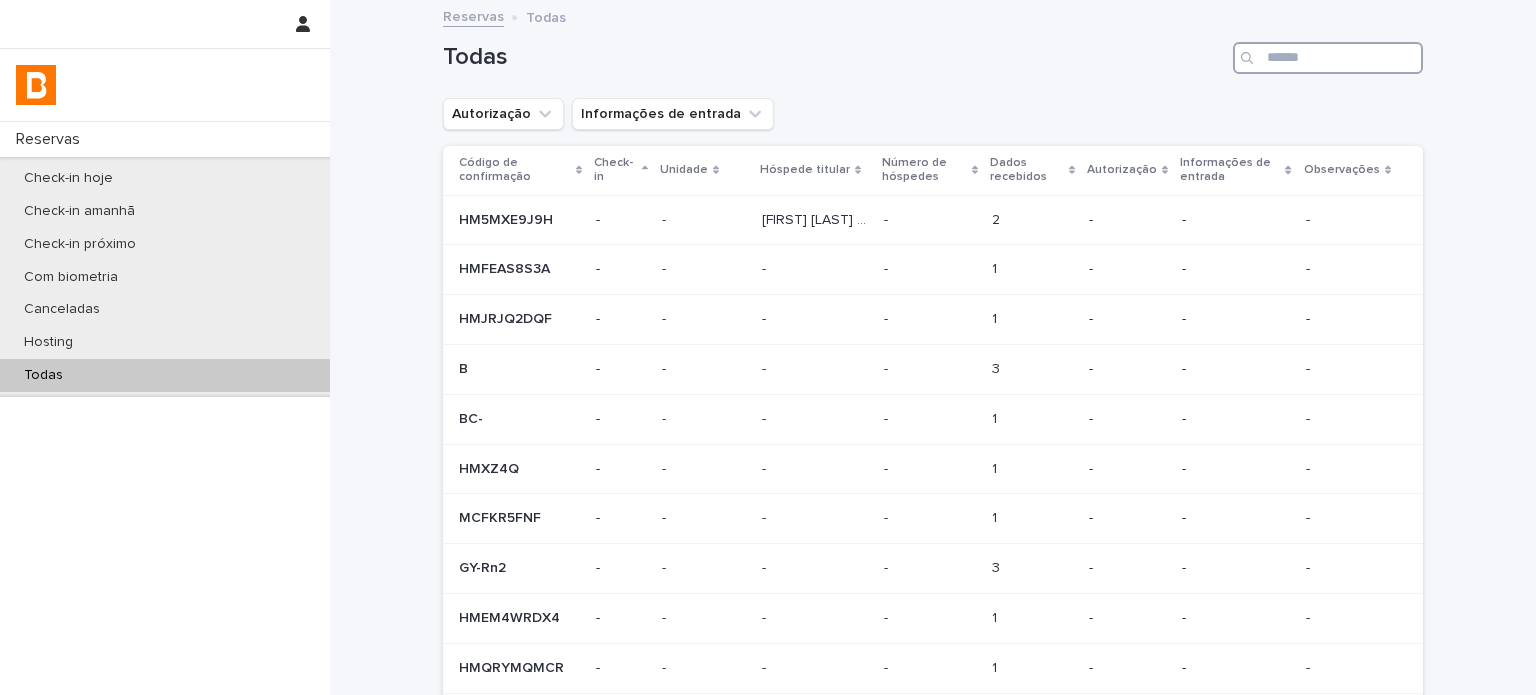 click at bounding box center [1328, 58] 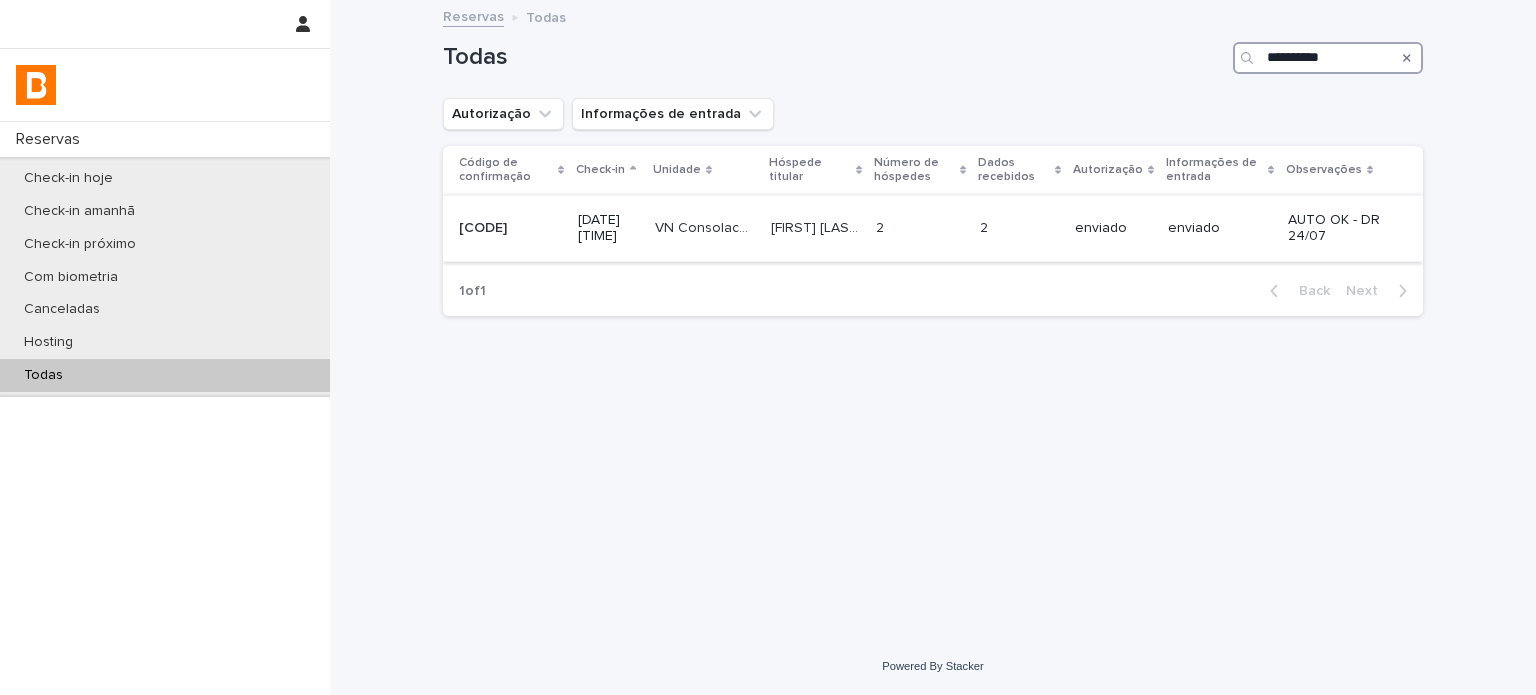 type on "**********" 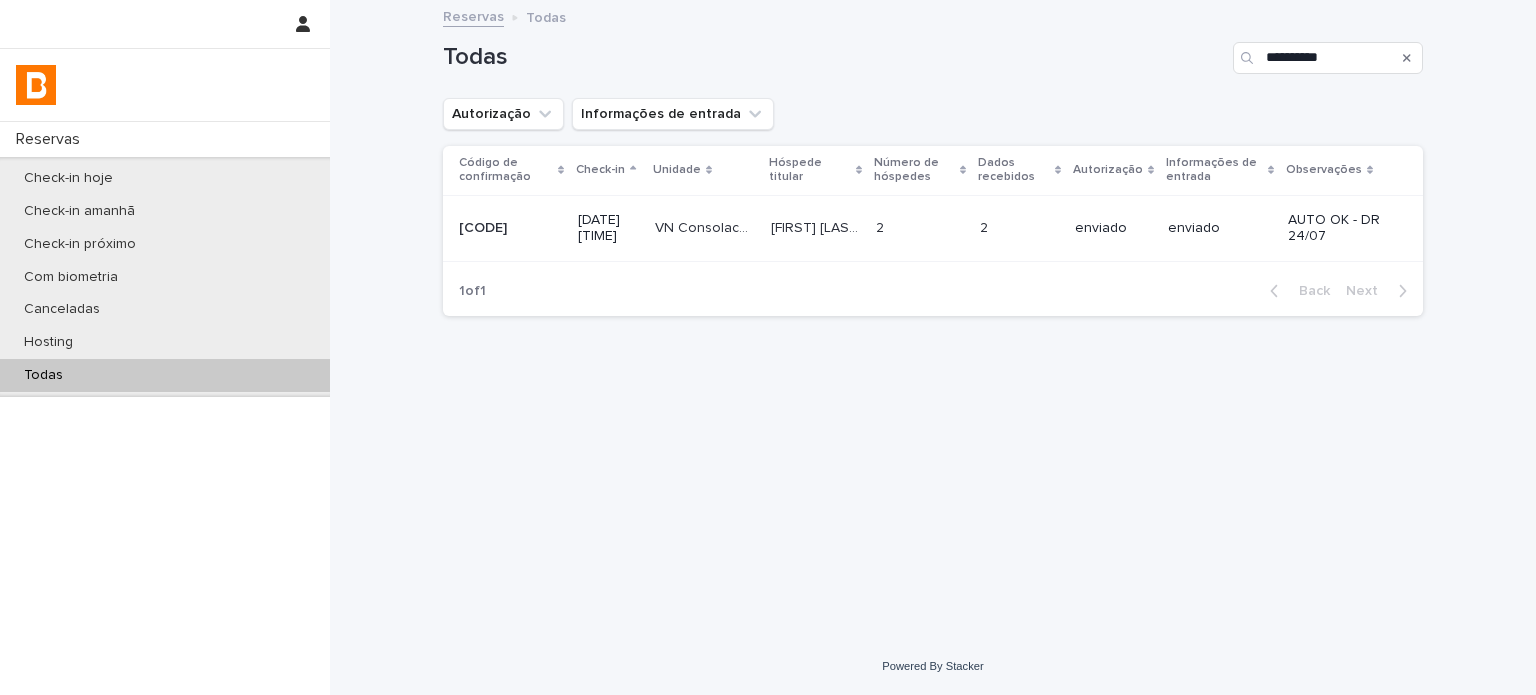 click on "[FIRST] [LAST] [FIRST] [LAST]" at bounding box center (815, 228) 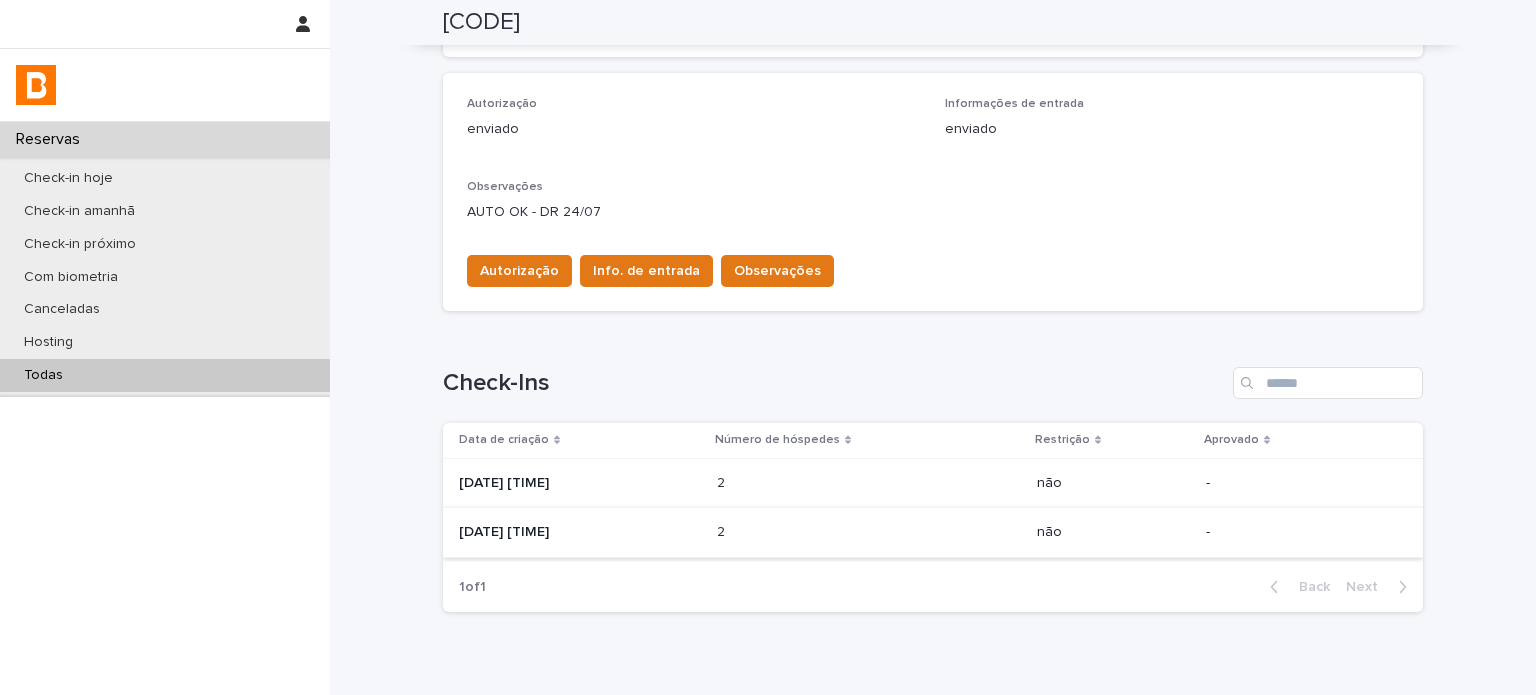 scroll, scrollTop: 618, scrollLeft: 0, axis: vertical 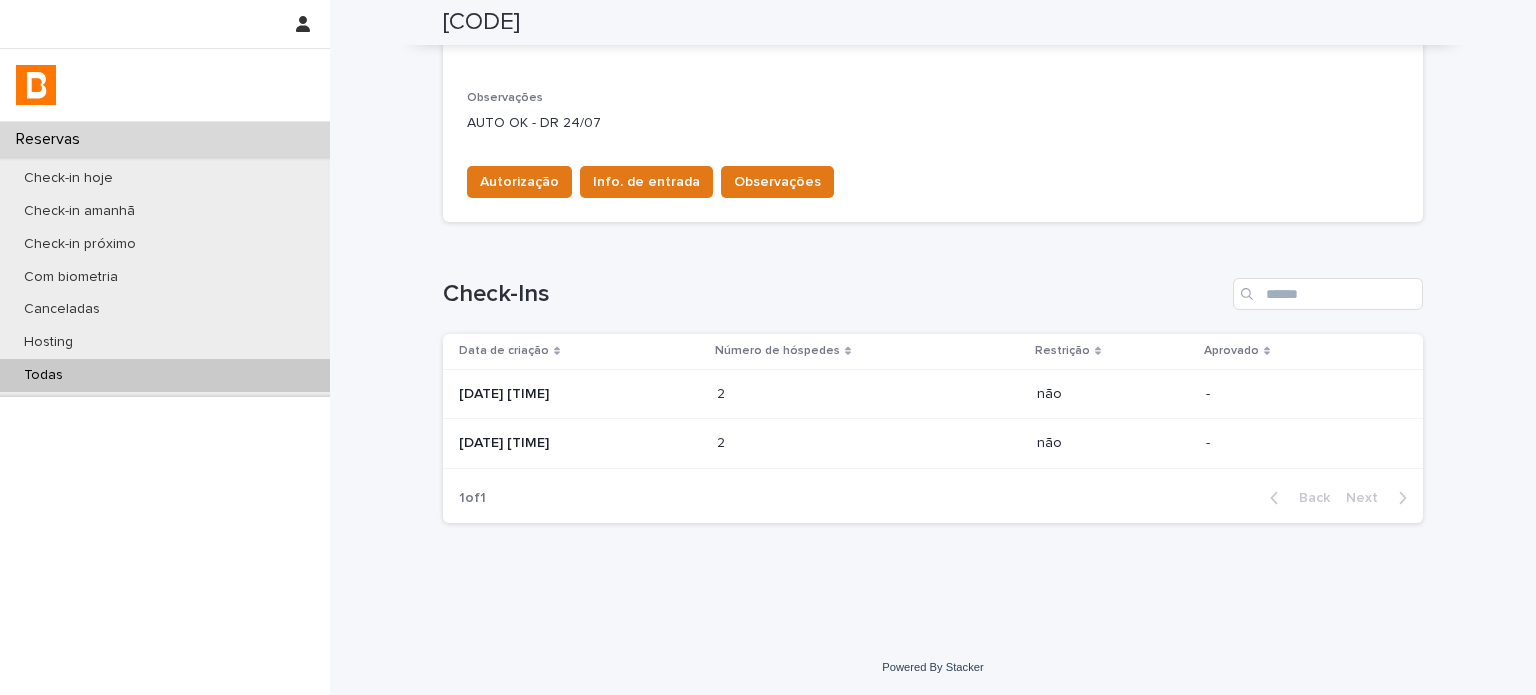 click on "[DATE] [TIME]" at bounding box center [580, 394] 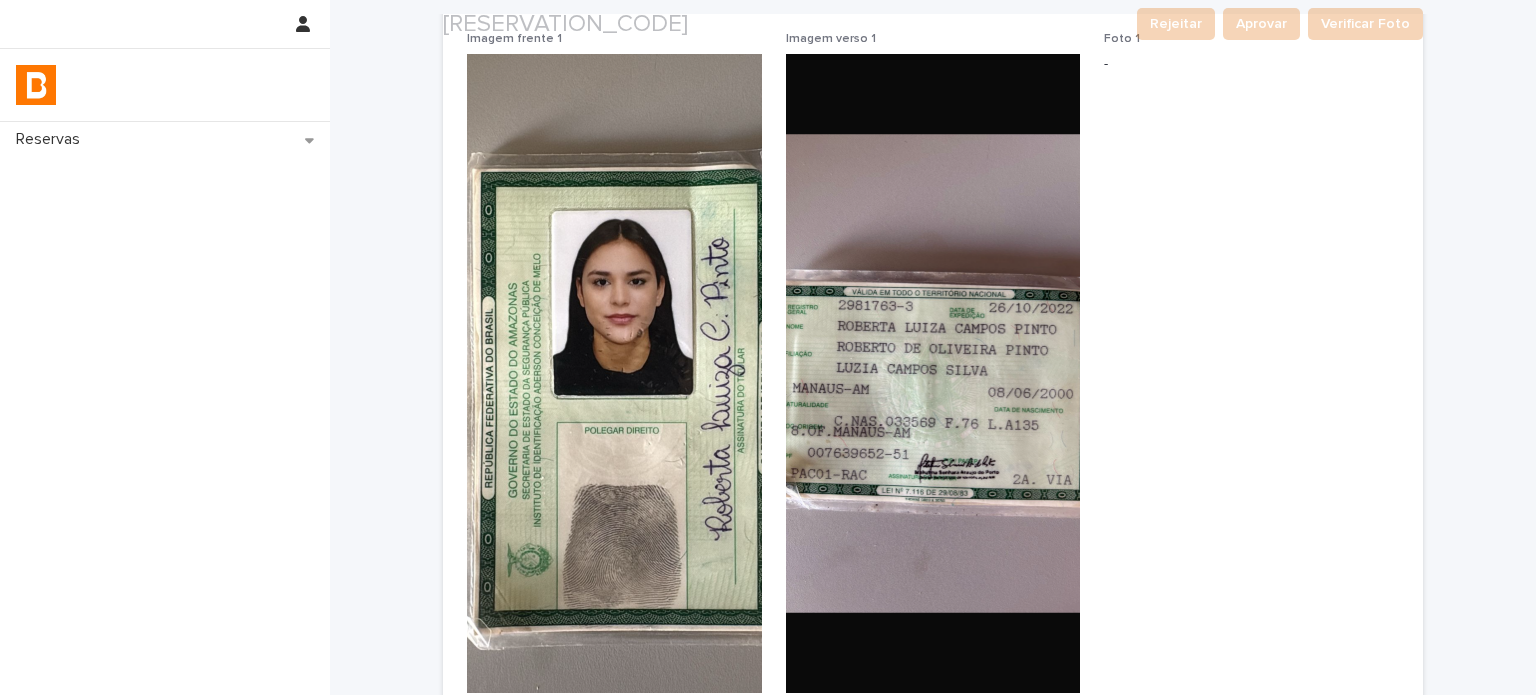 scroll, scrollTop: 1051, scrollLeft: 0, axis: vertical 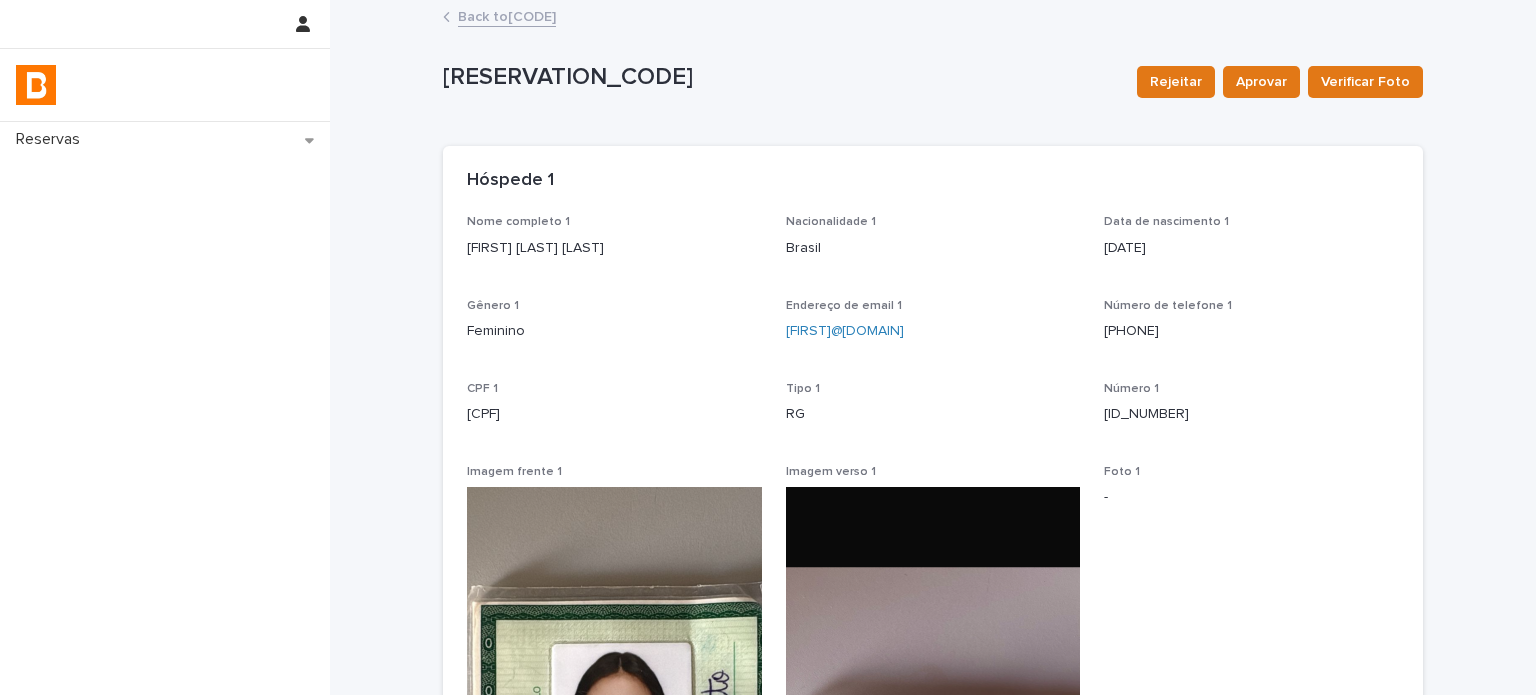 click on "Back to [CODE]" at bounding box center [507, 15] 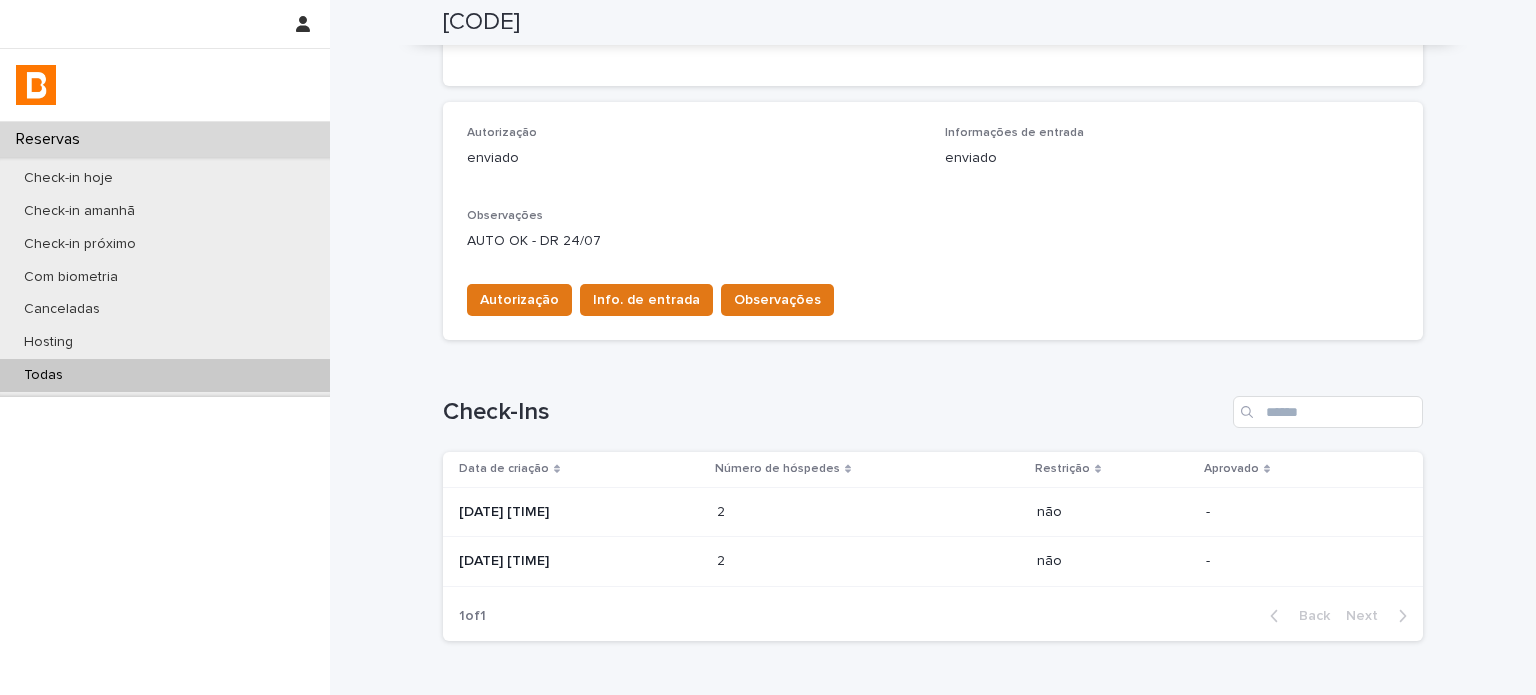 click on "[DATE] [TIME]" at bounding box center (580, 512) 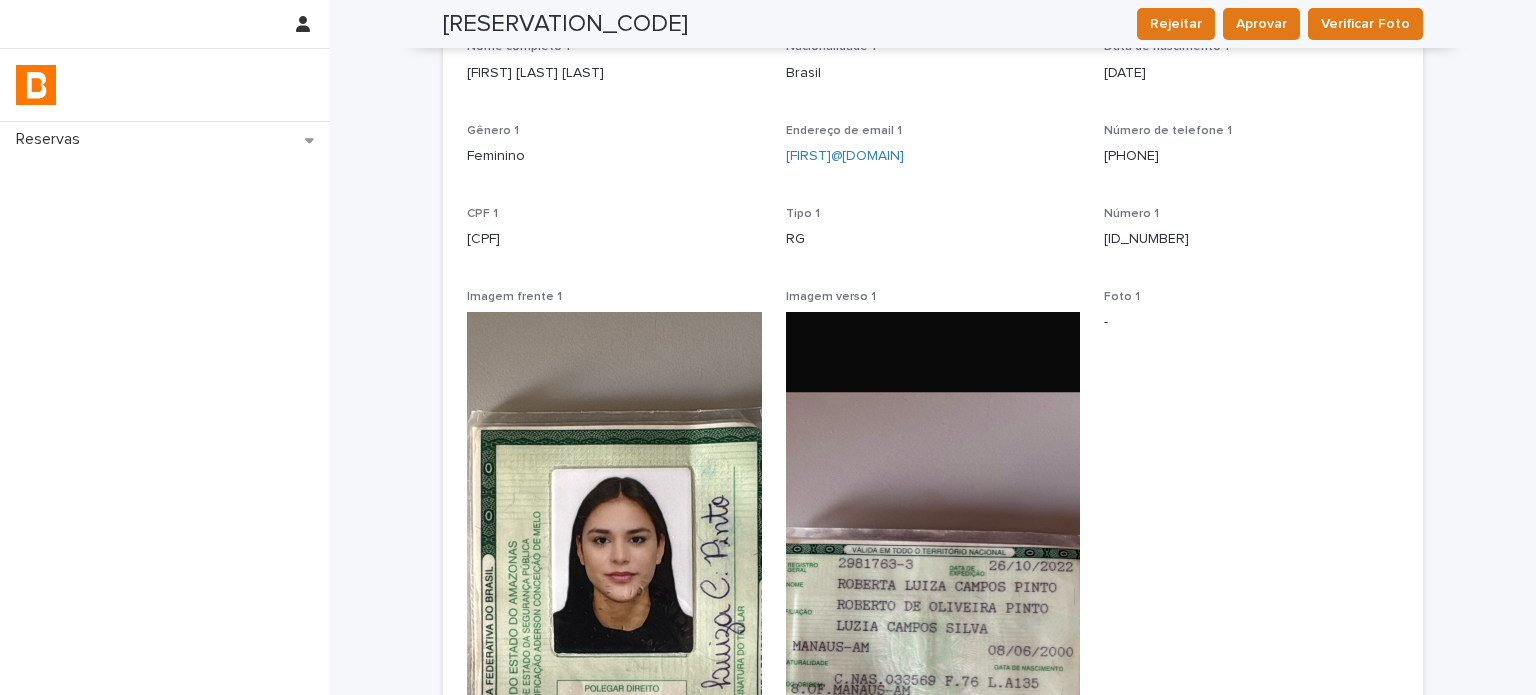 scroll, scrollTop: 35, scrollLeft: 0, axis: vertical 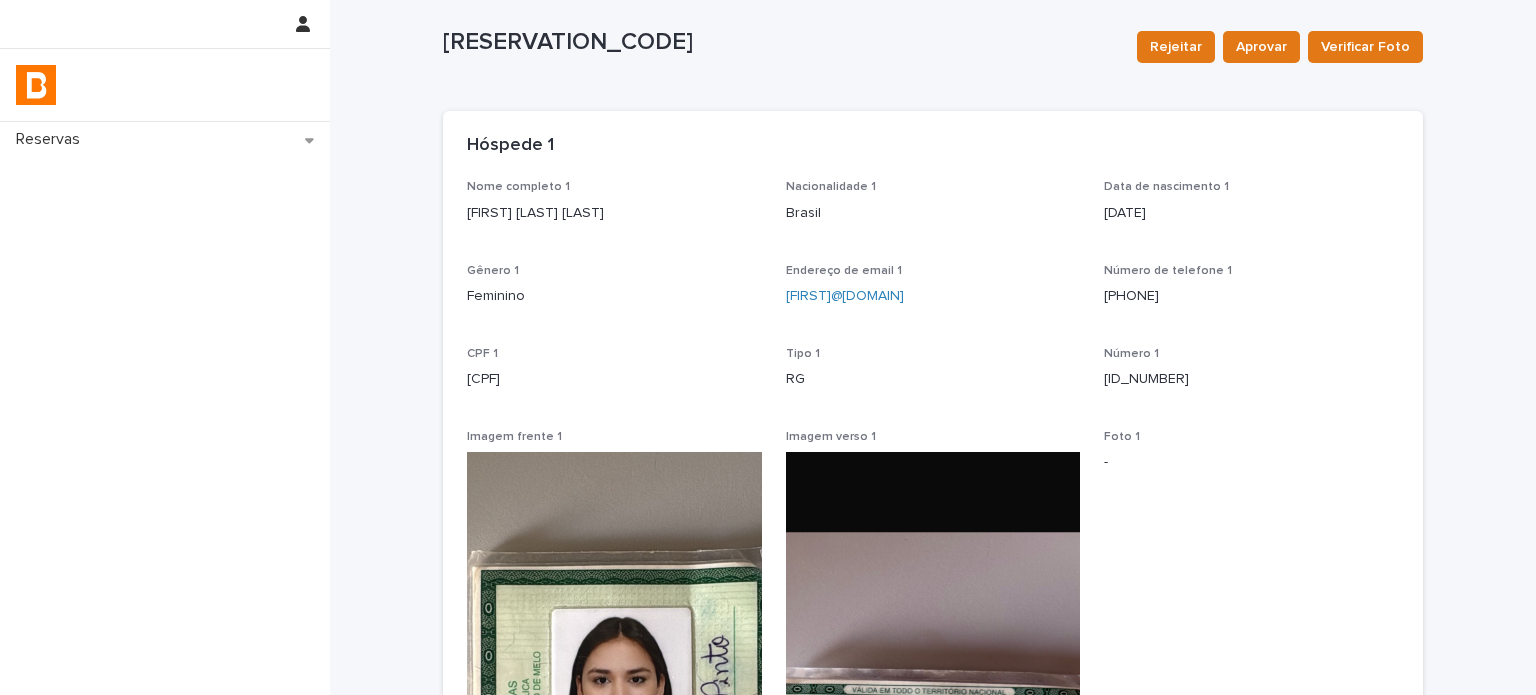 click on "[FIRST] [LAST] [LAST]" at bounding box center [614, 213] 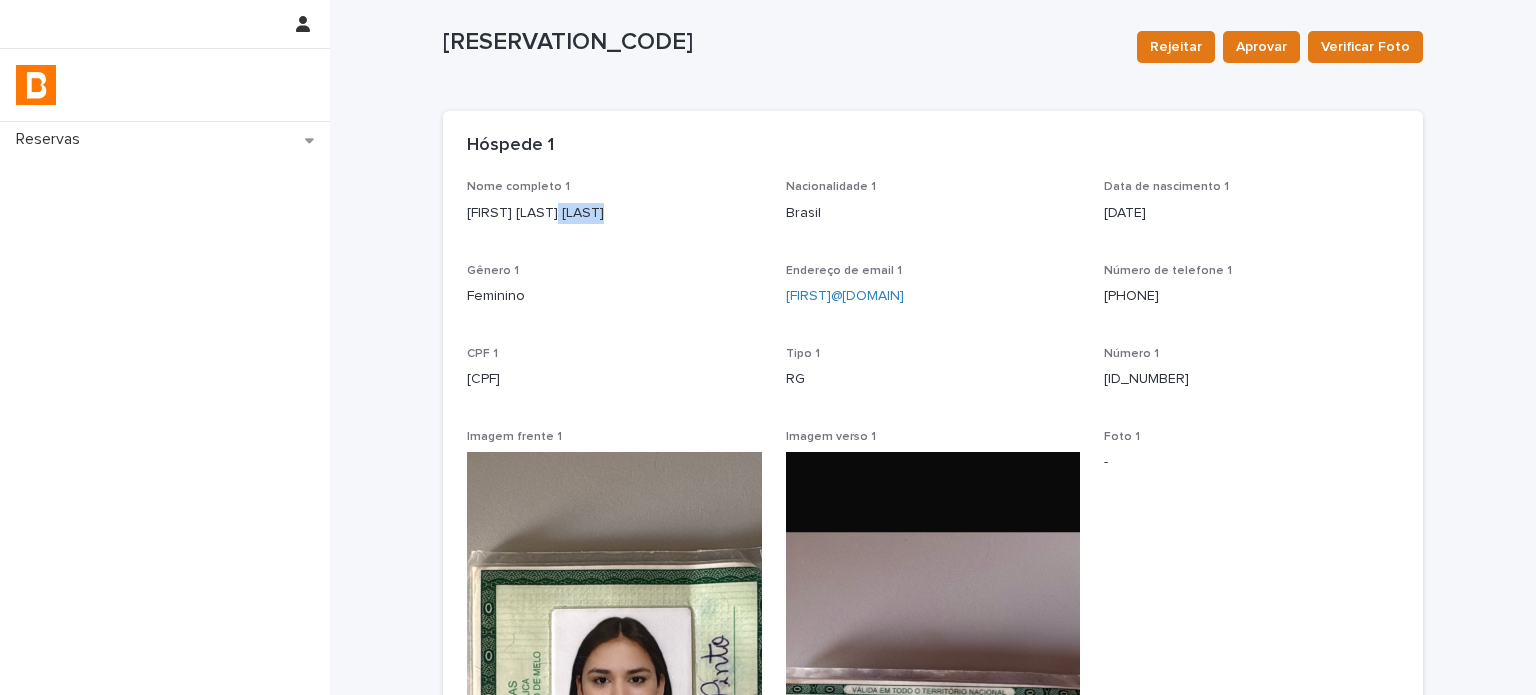 click on "[FIRST] [LAST] [LAST]" at bounding box center (614, 213) 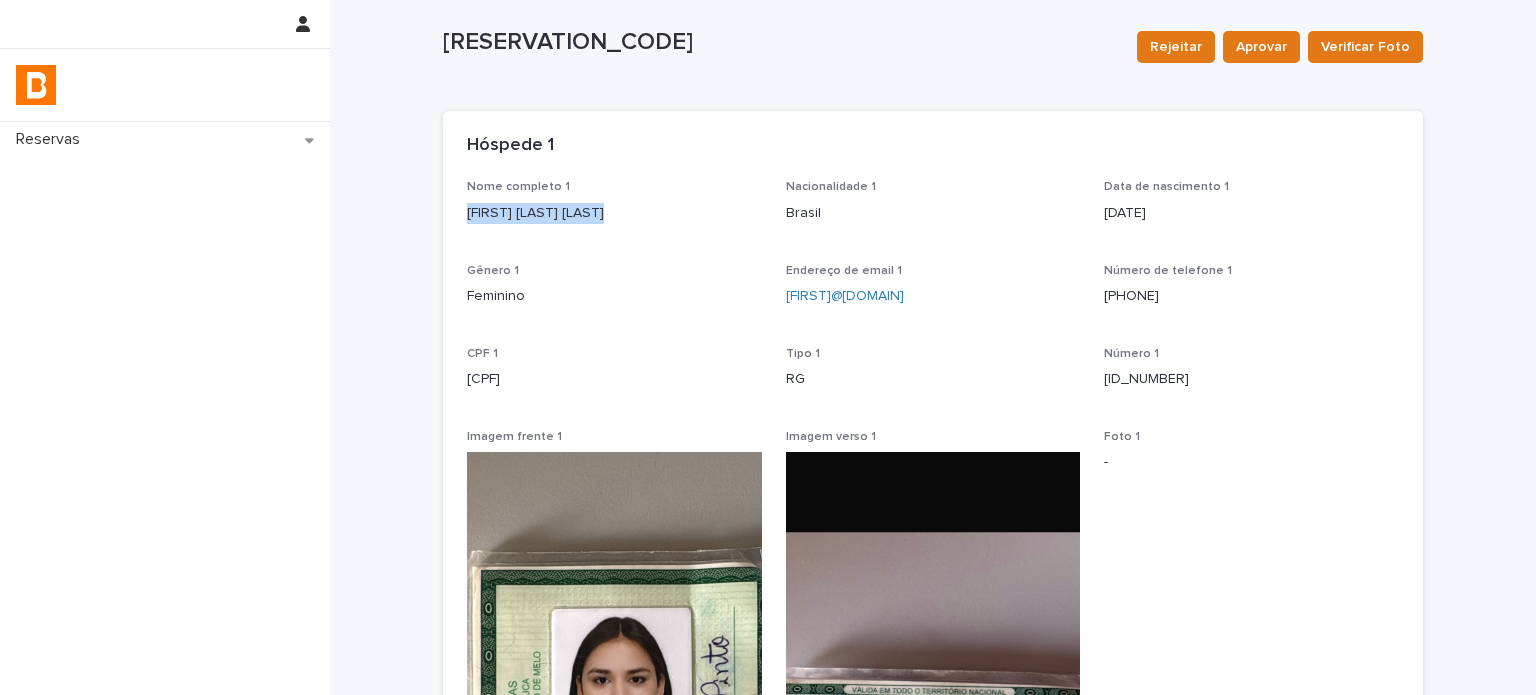 click on "[FIRST] [LAST] [LAST]" at bounding box center (614, 213) 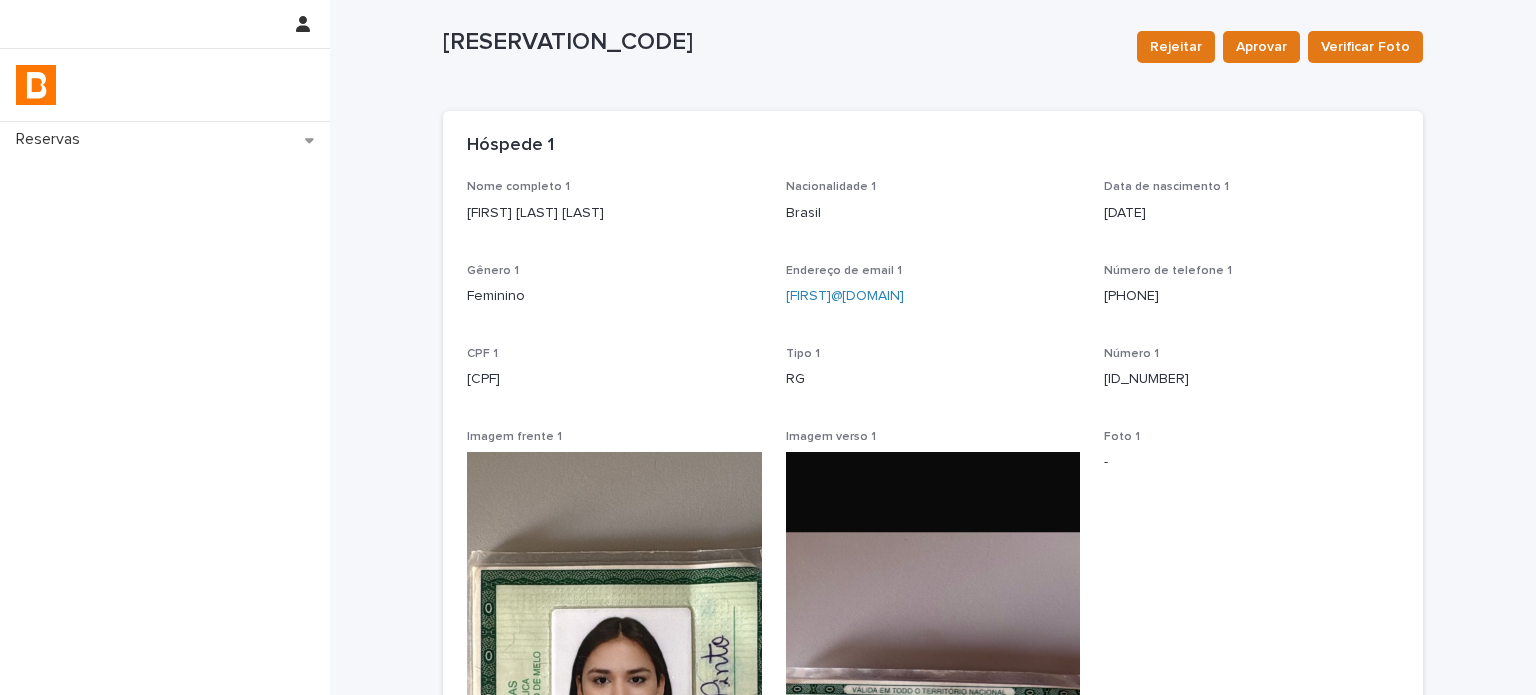 click on "[CPF]" at bounding box center (614, 379) 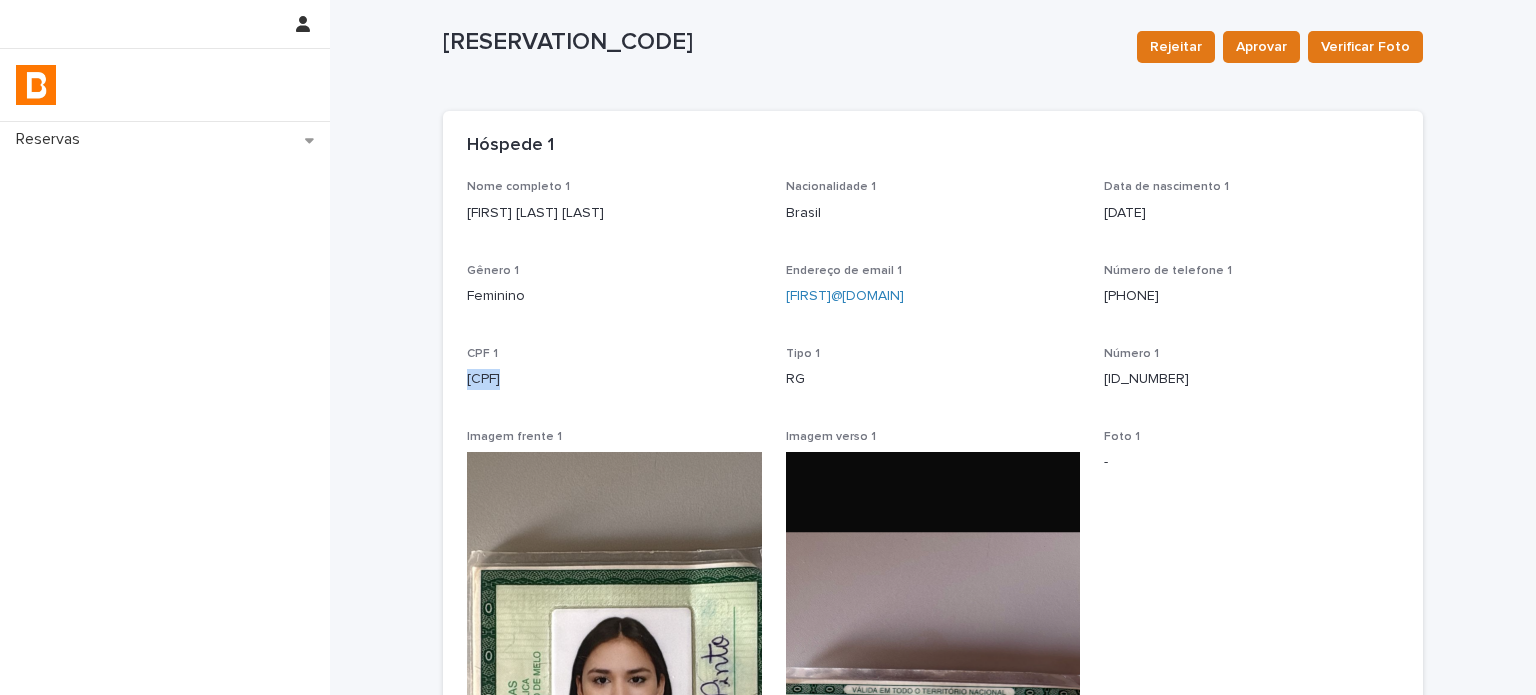click on "[CPF]" at bounding box center [614, 379] 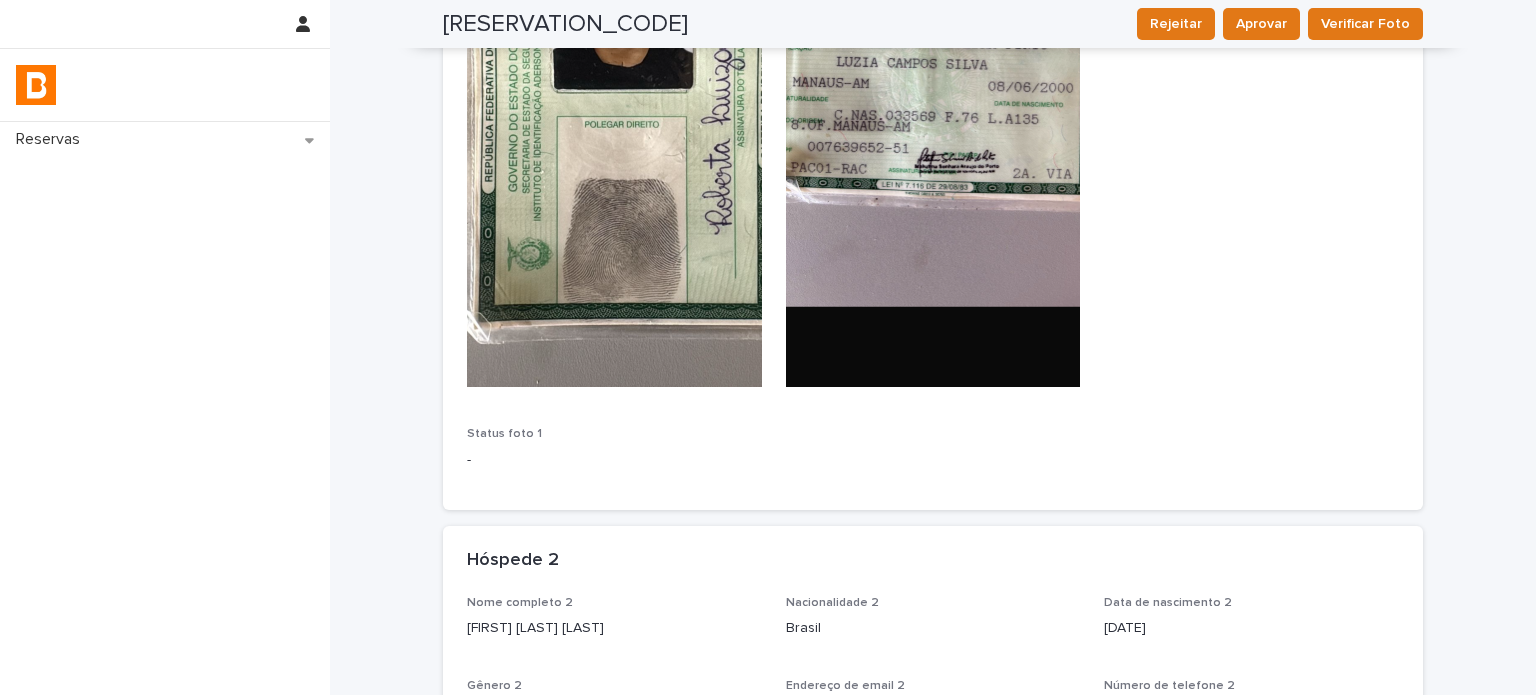 scroll, scrollTop: 801, scrollLeft: 0, axis: vertical 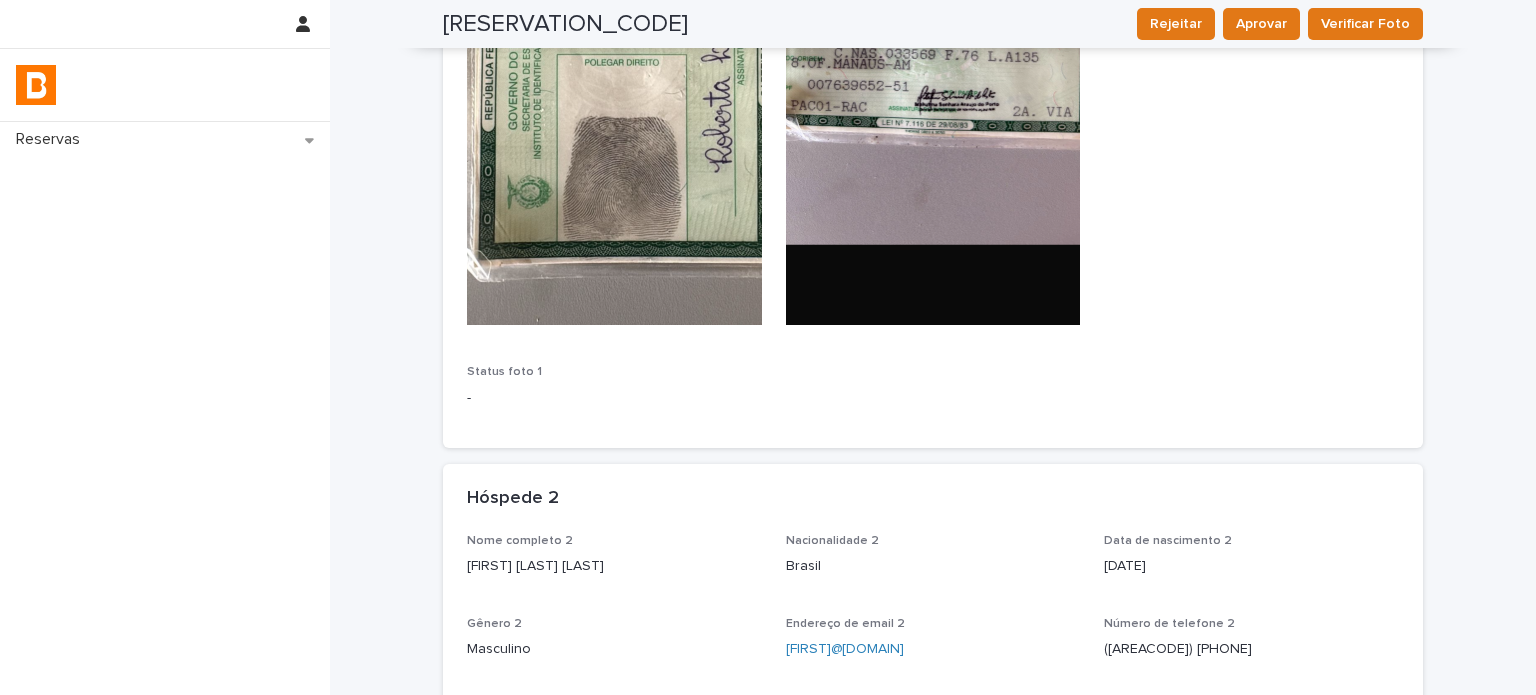 click on "[FIRST] [LAST] [LAST]" at bounding box center (614, 566) 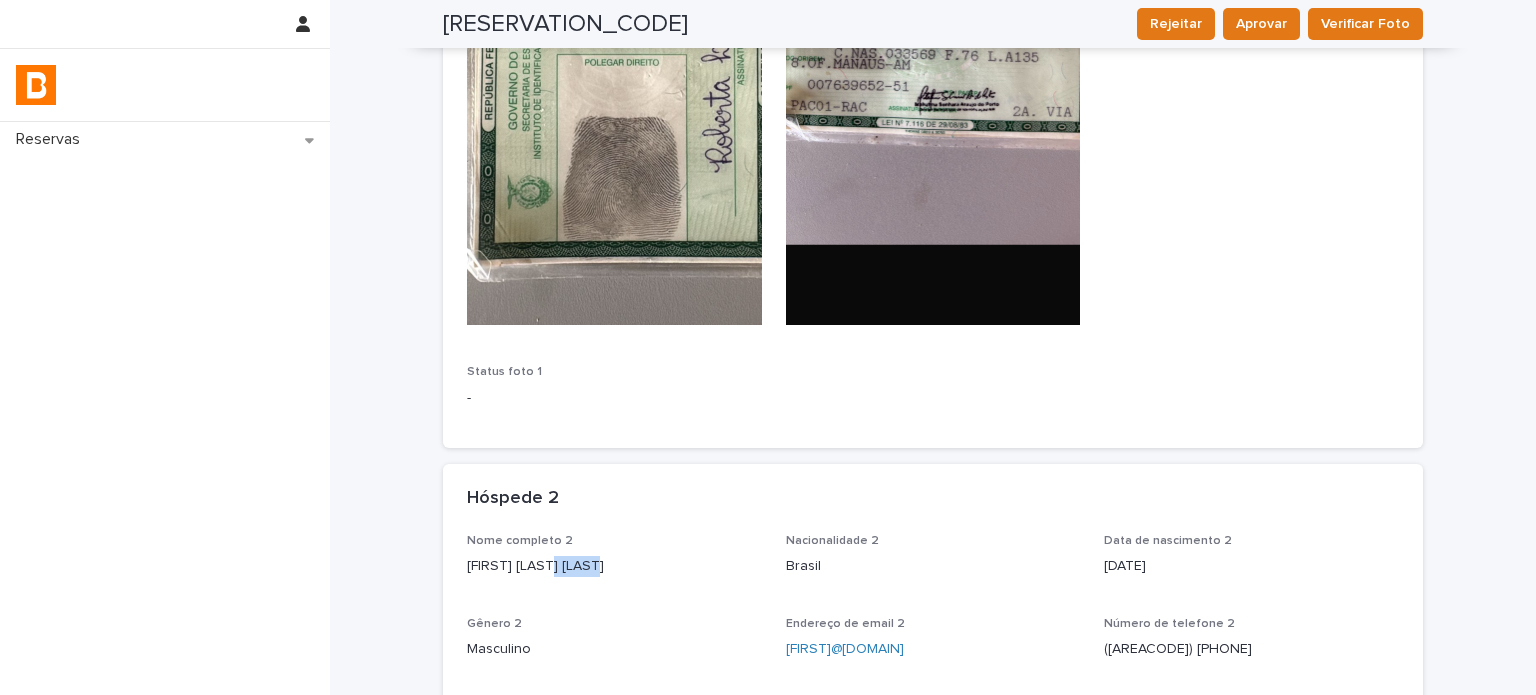 click on "[FIRST] [LAST] [LAST]" at bounding box center (614, 566) 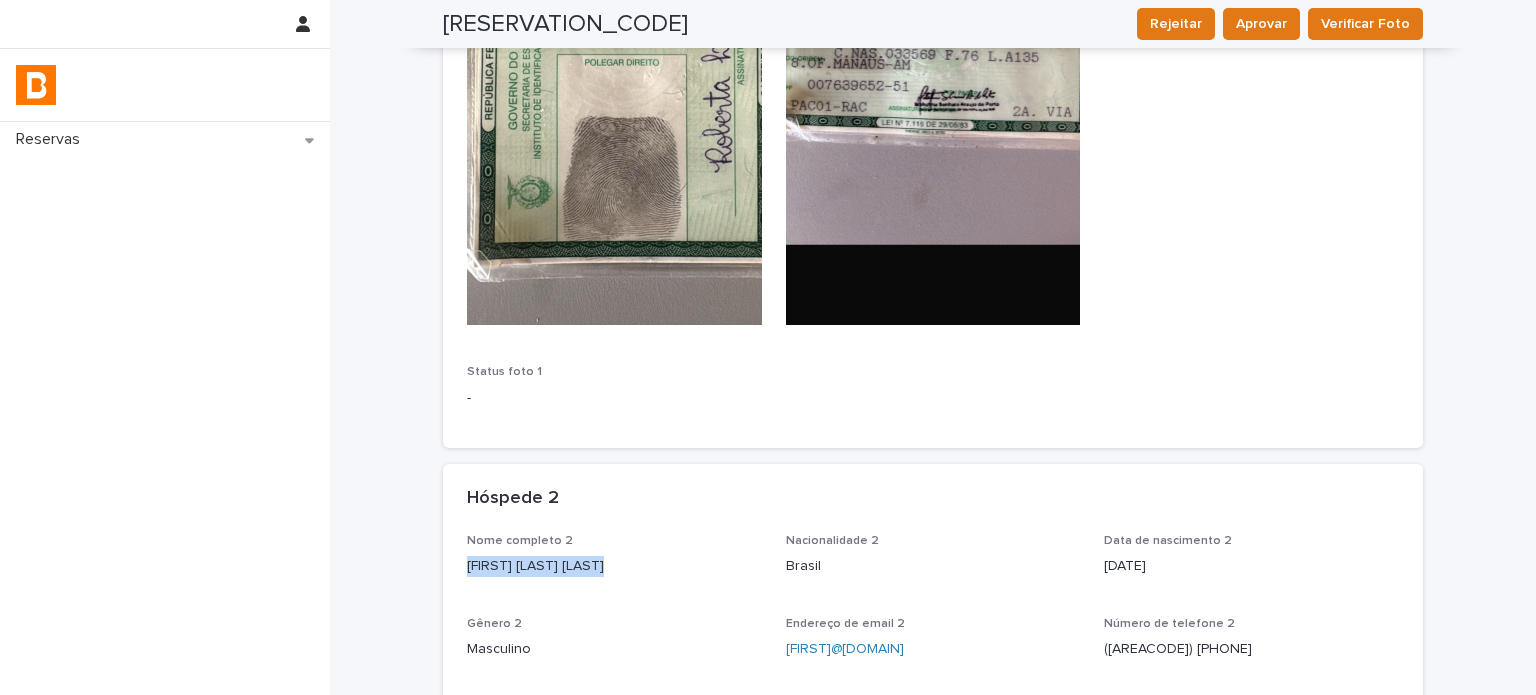 click on "[FIRST] [LAST] [LAST]" at bounding box center (614, 566) 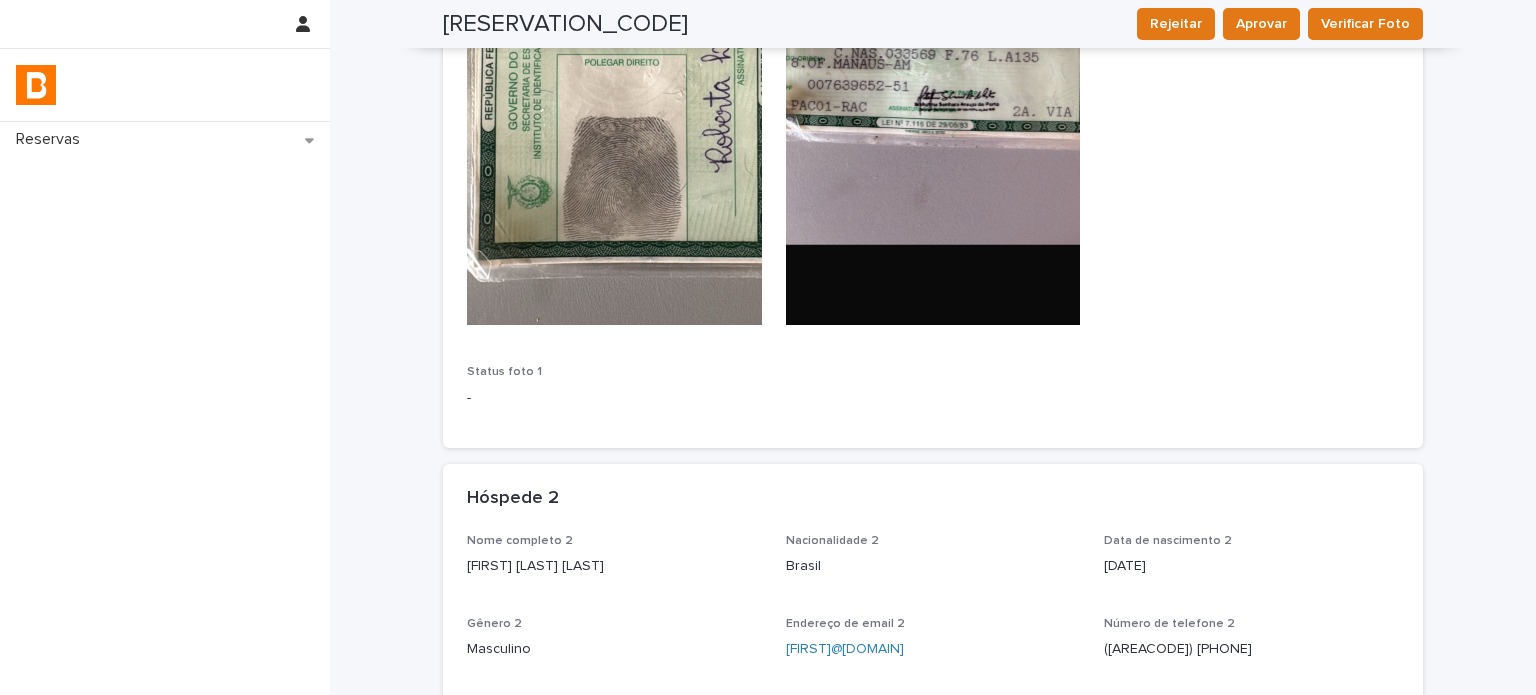 drag, startPoint x: 584, startPoint y: 424, endPoint x: 569, endPoint y: 501, distance: 78.44743 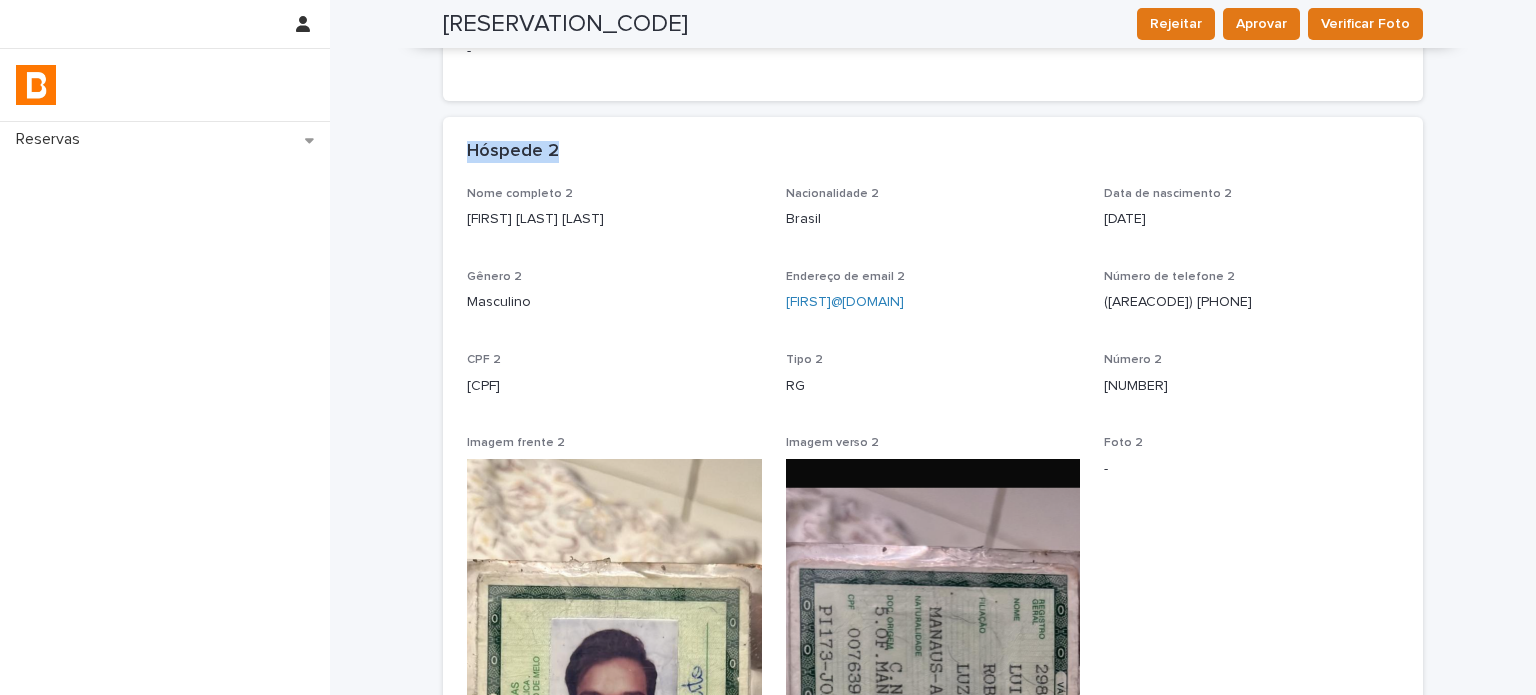 scroll, scrollTop: 1201, scrollLeft: 0, axis: vertical 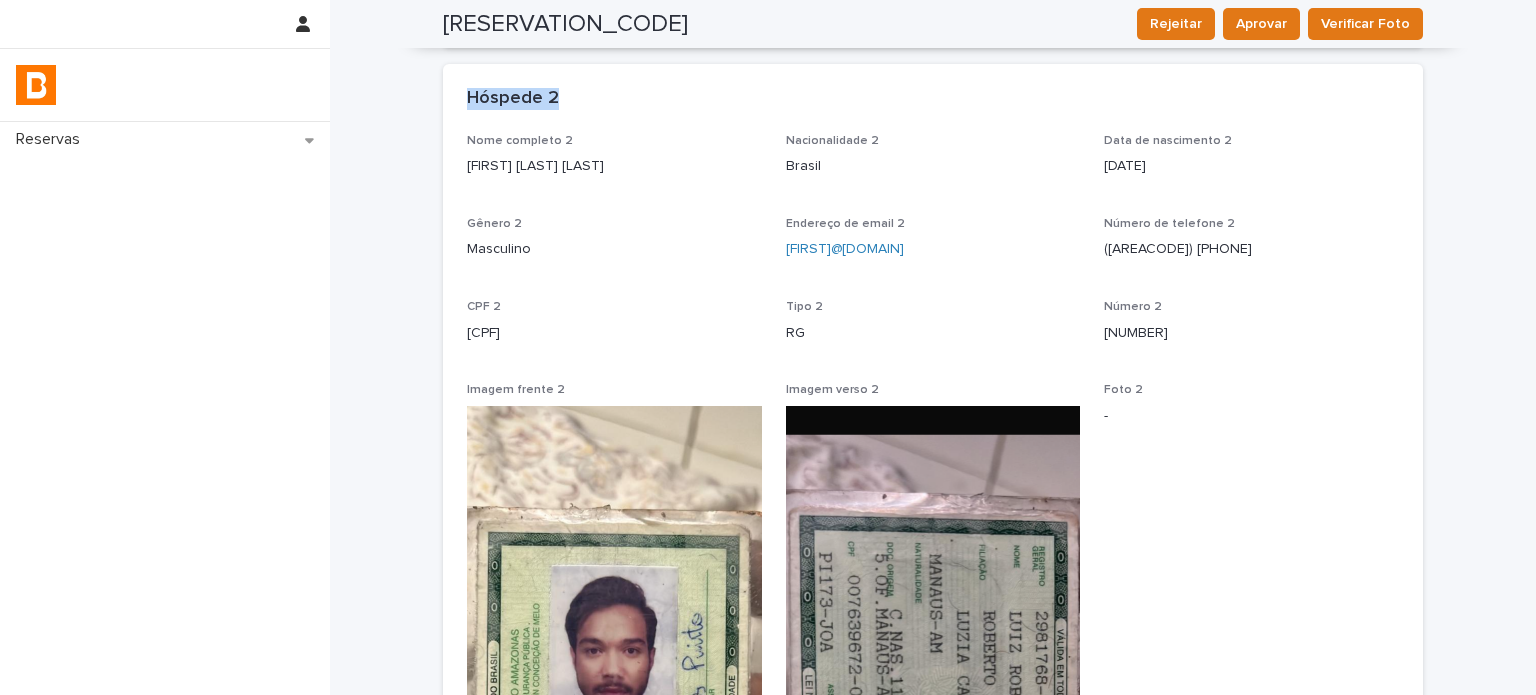 drag, startPoint x: 457, startPoint y: 327, endPoint x: 440, endPoint y: 323, distance: 17.464249 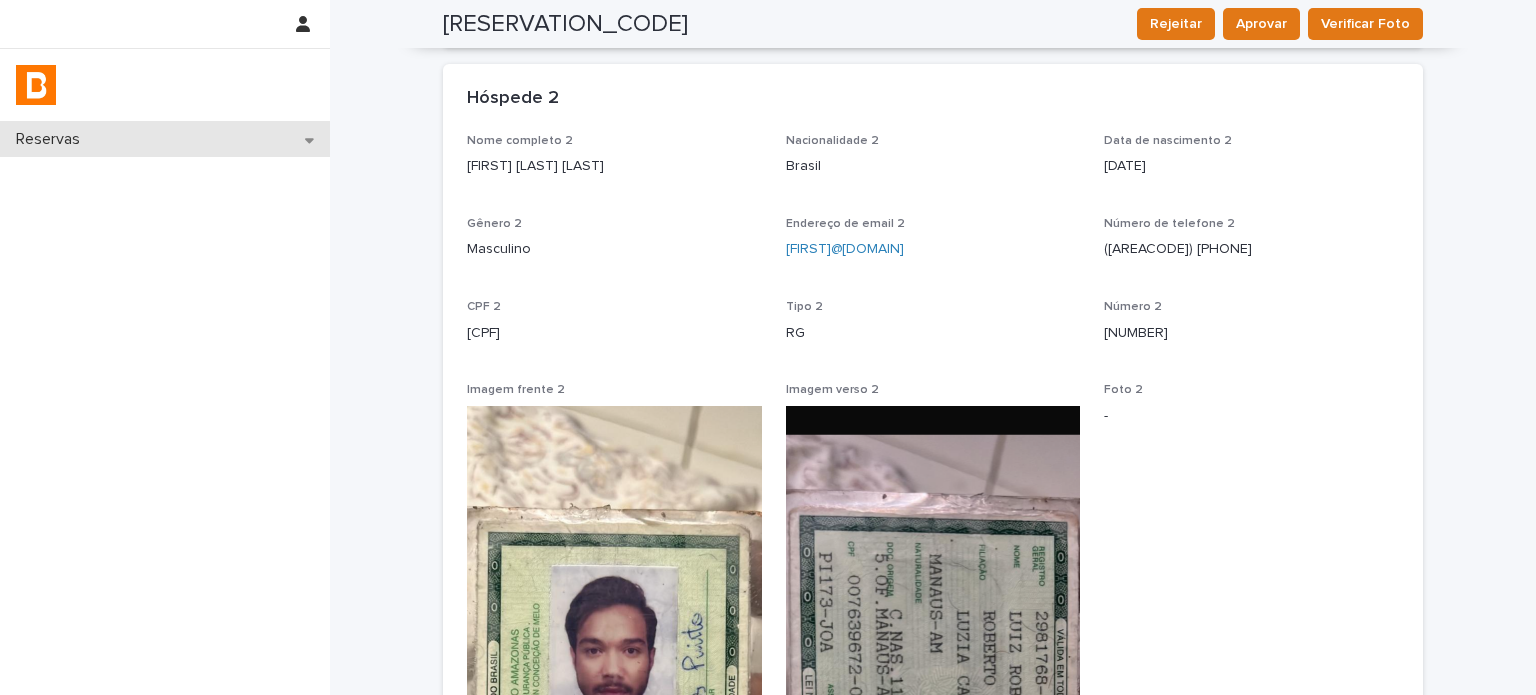 click on "Reservas" at bounding box center (165, 139) 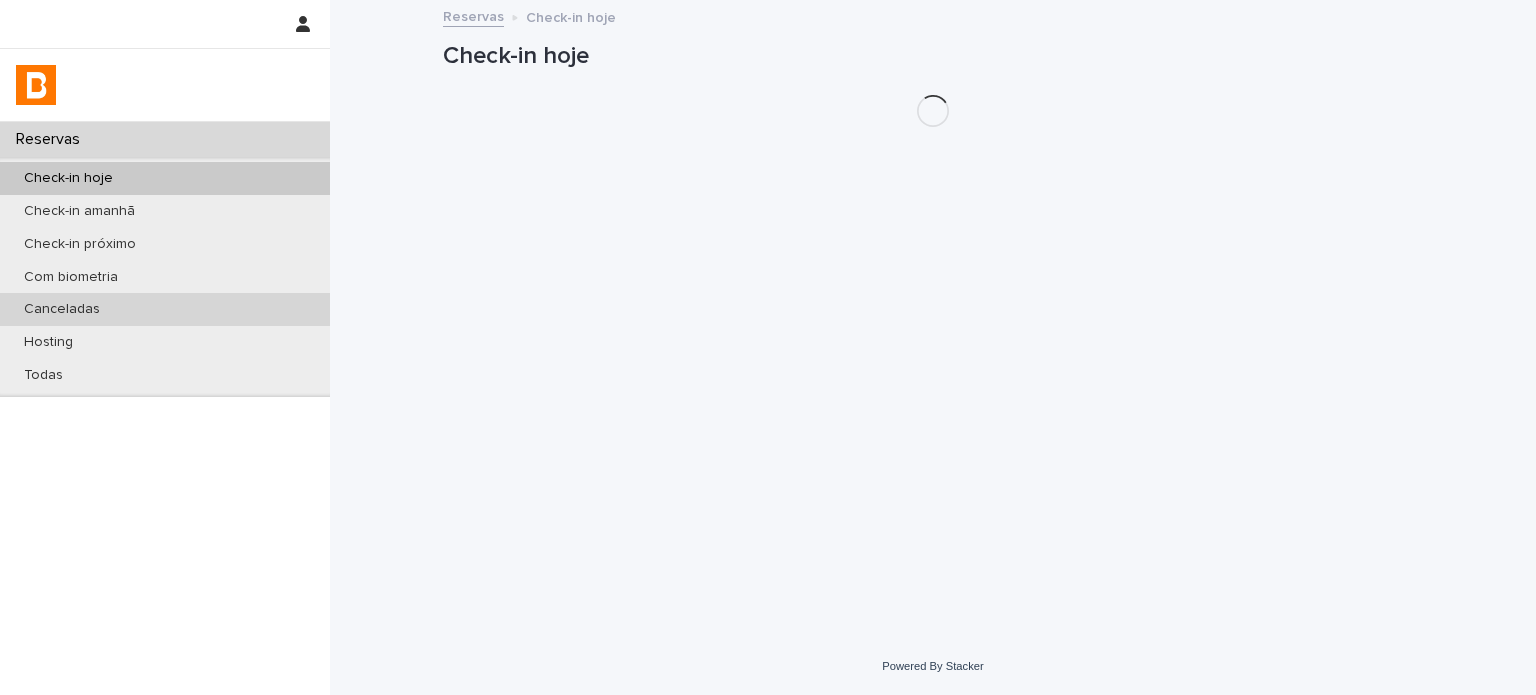 scroll, scrollTop: 0, scrollLeft: 0, axis: both 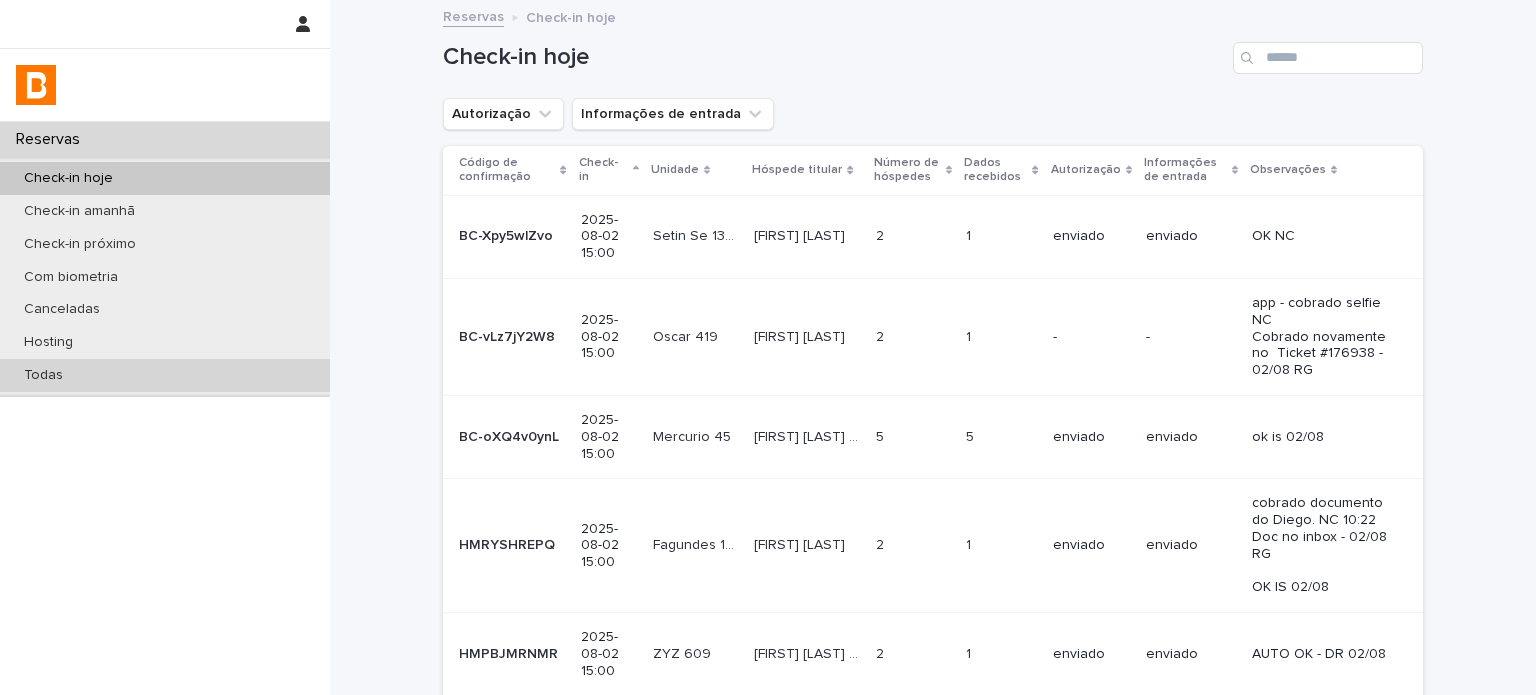 click on "Todas" at bounding box center [43, 375] 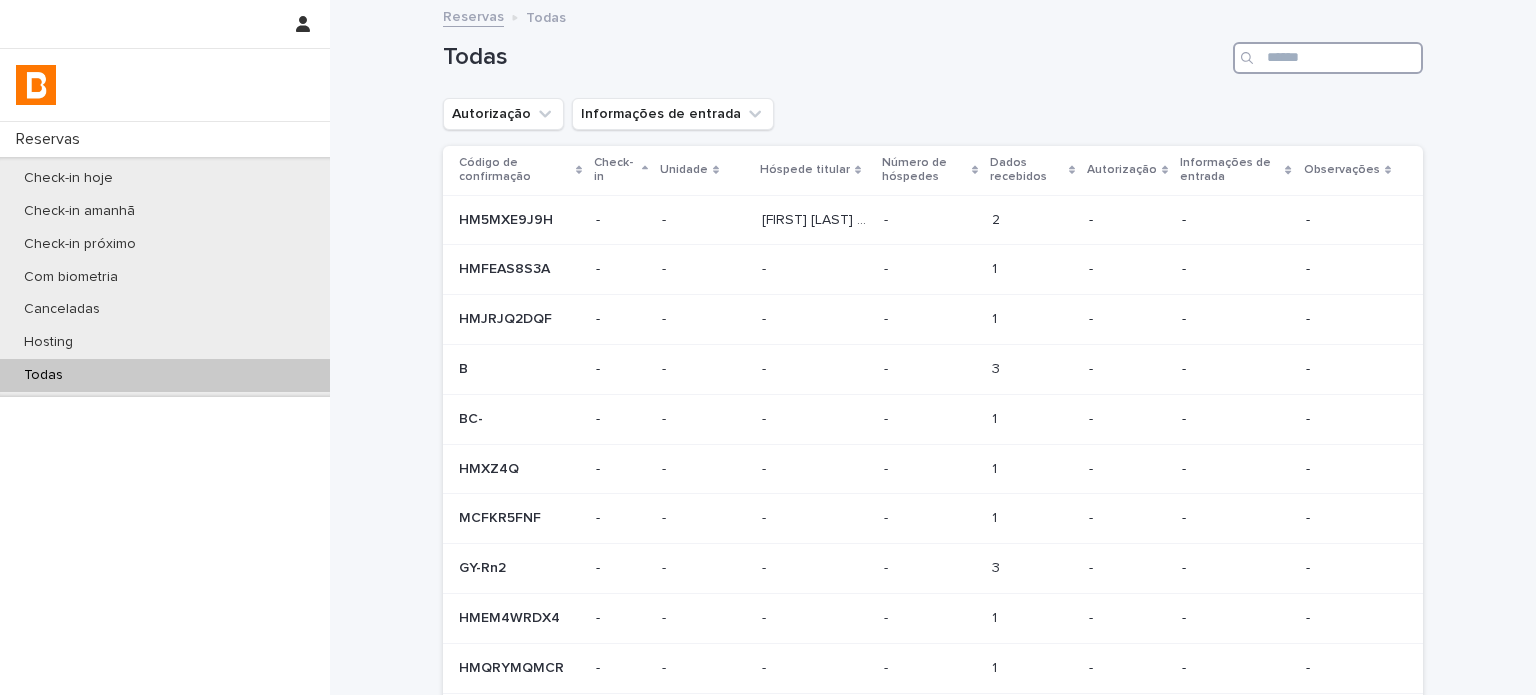 click at bounding box center (1328, 58) 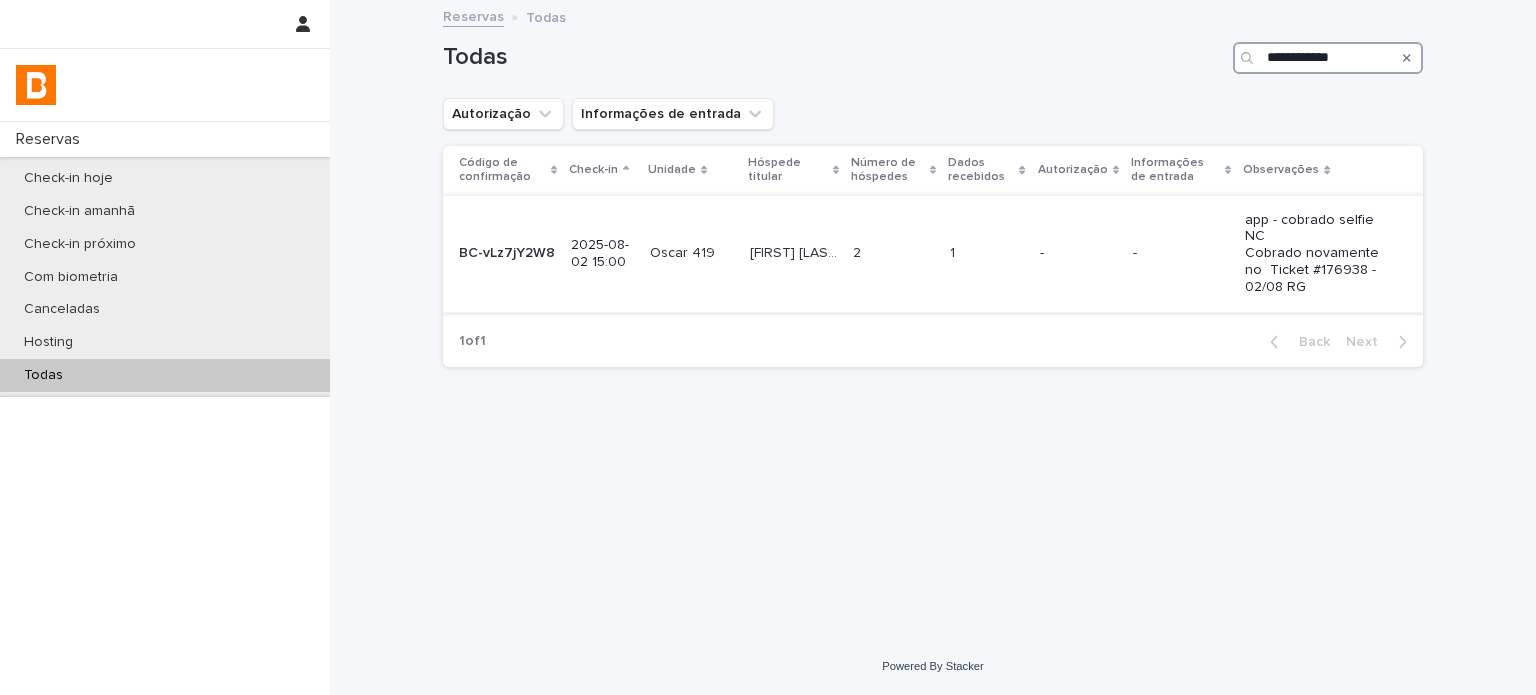 type on "**********" 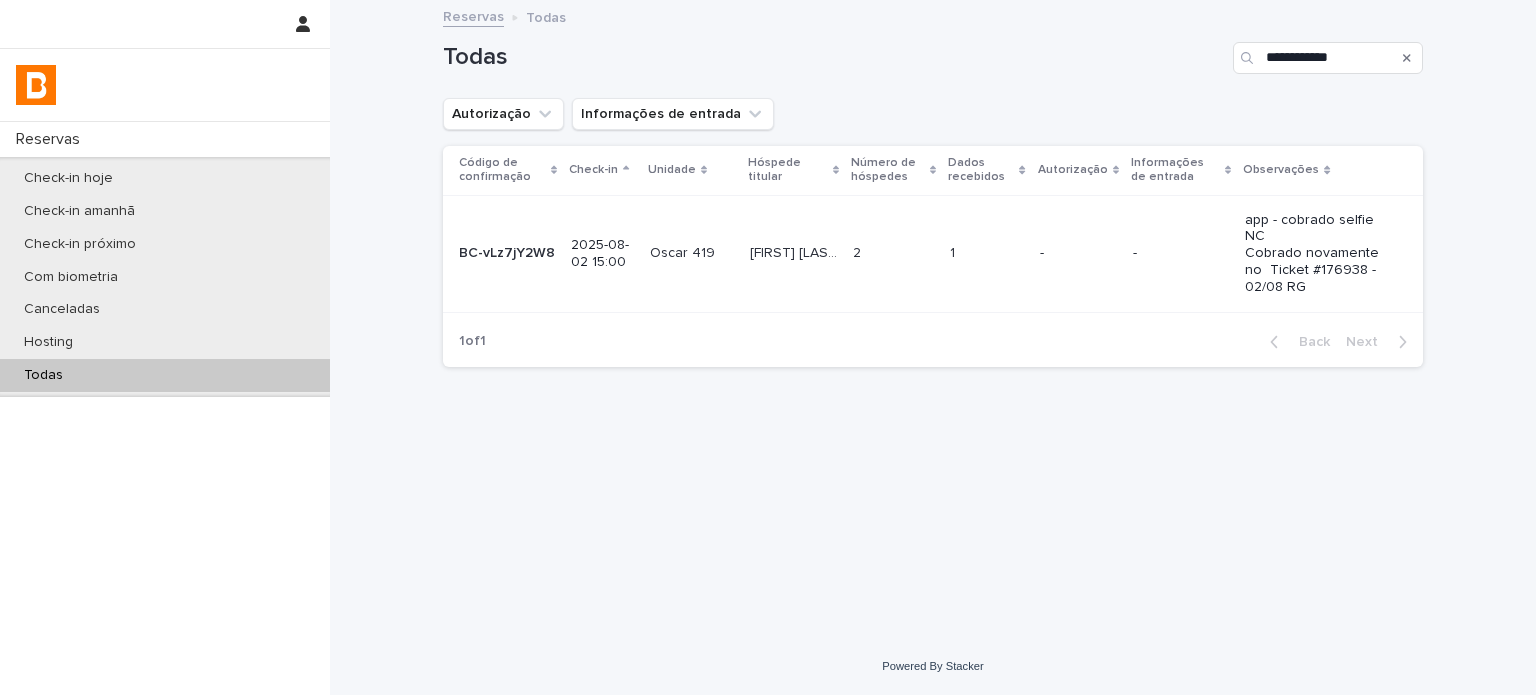 click on "-" at bounding box center (1181, 253) 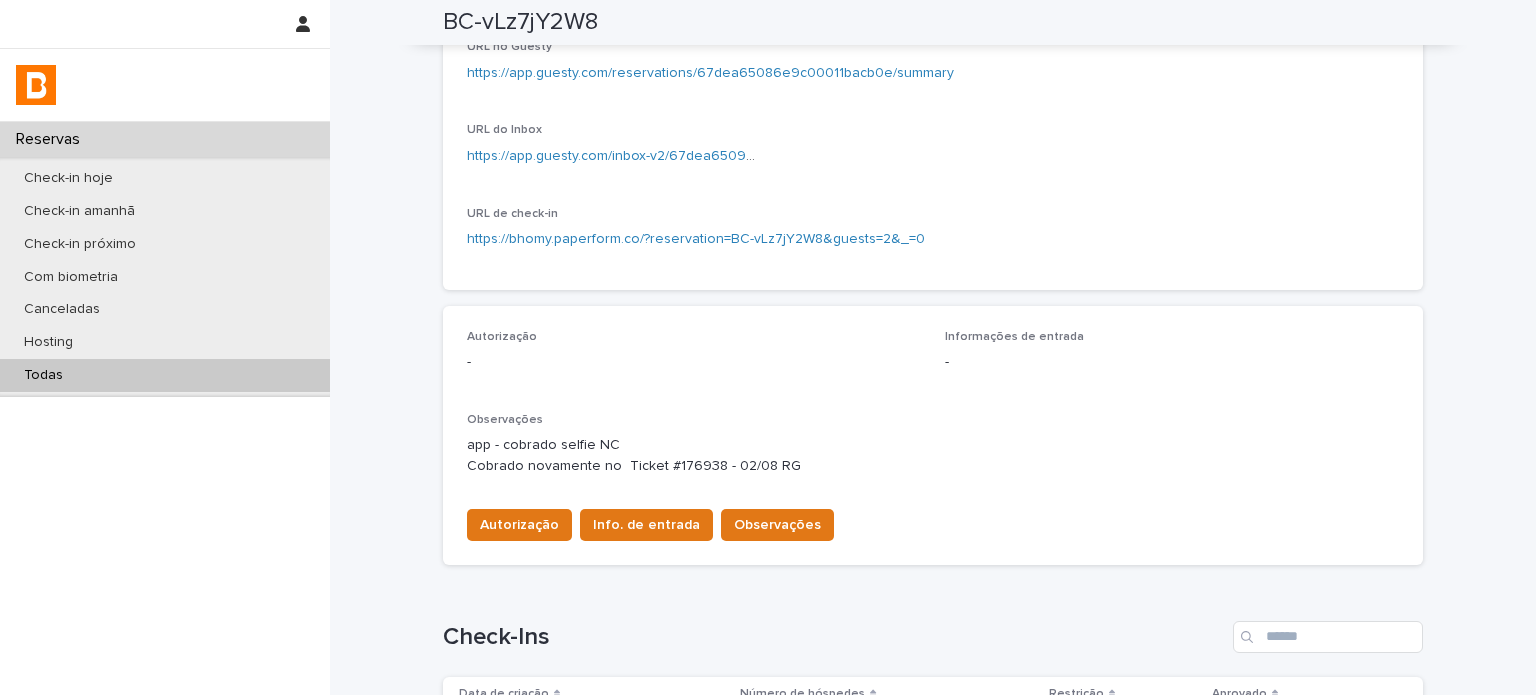 scroll, scrollTop: 400, scrollLeft: 0, axis: vertical 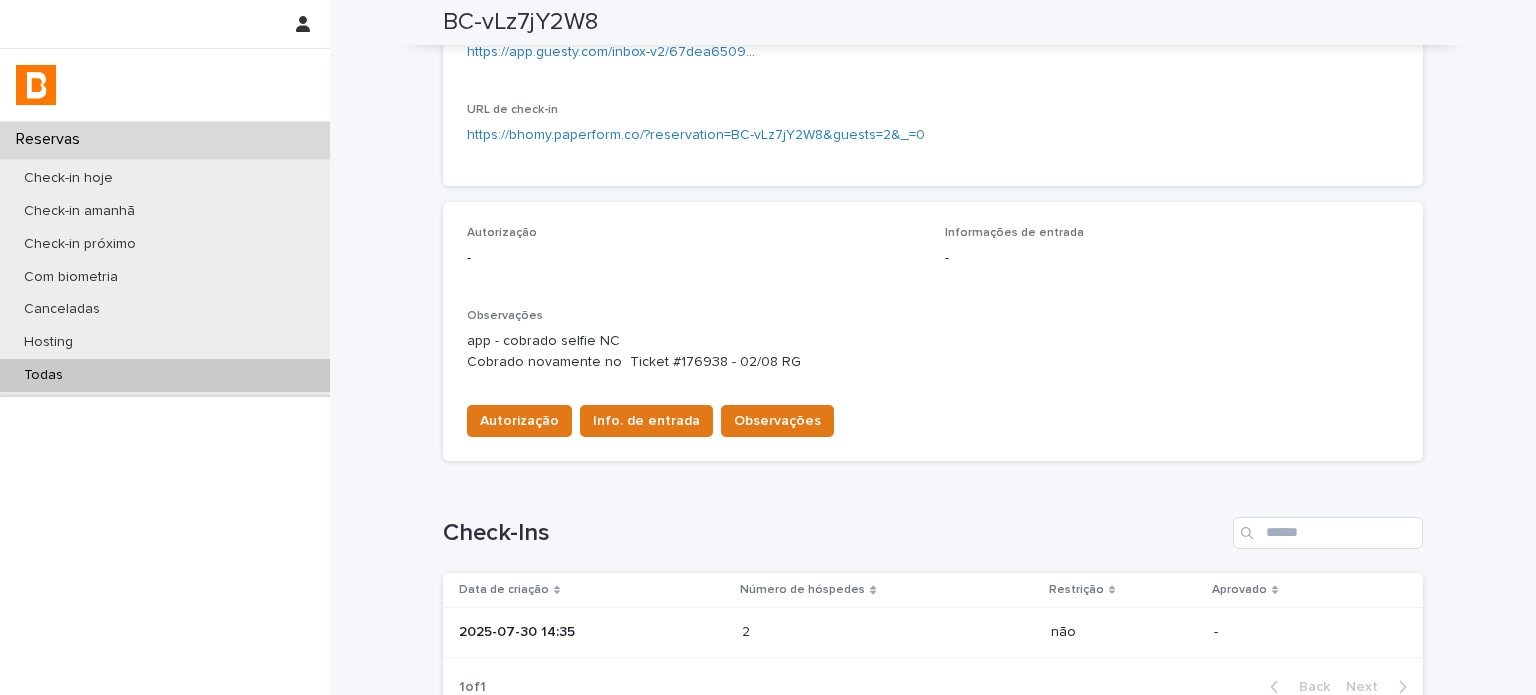 click on "2 2" at bounding box center (888, 632) 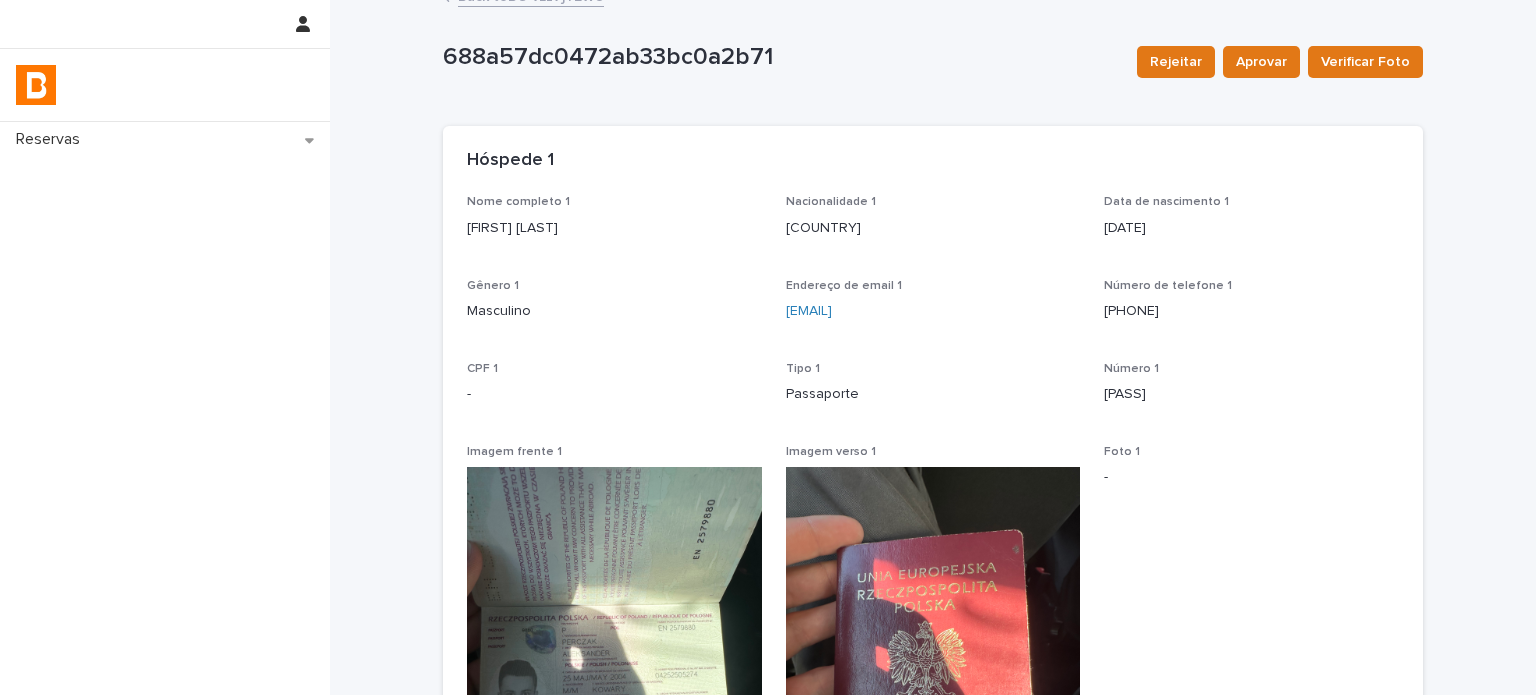 scroll, scrollTop: 0, scrollLeft: 0, axis: both 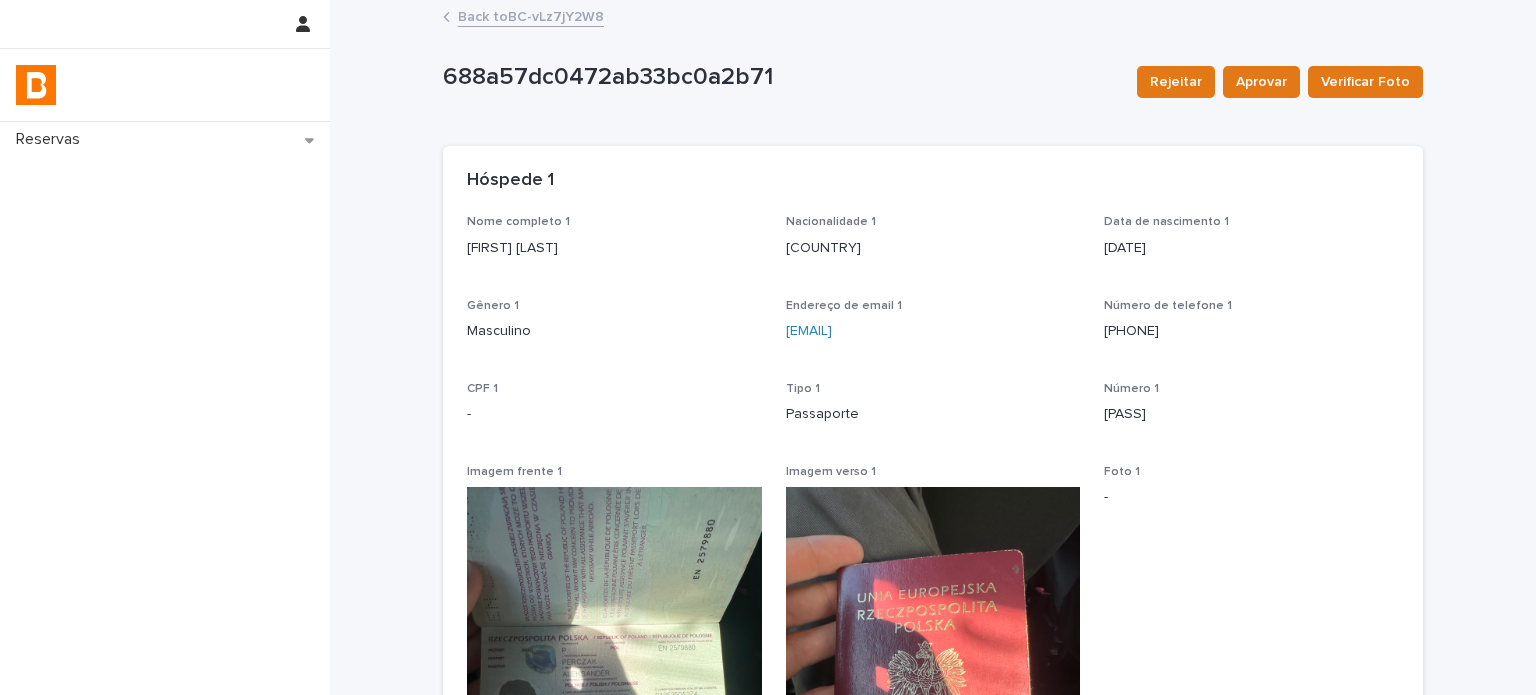 click on "Back to  BC-vLz7jY2W8" at bounding box center (531, 15) 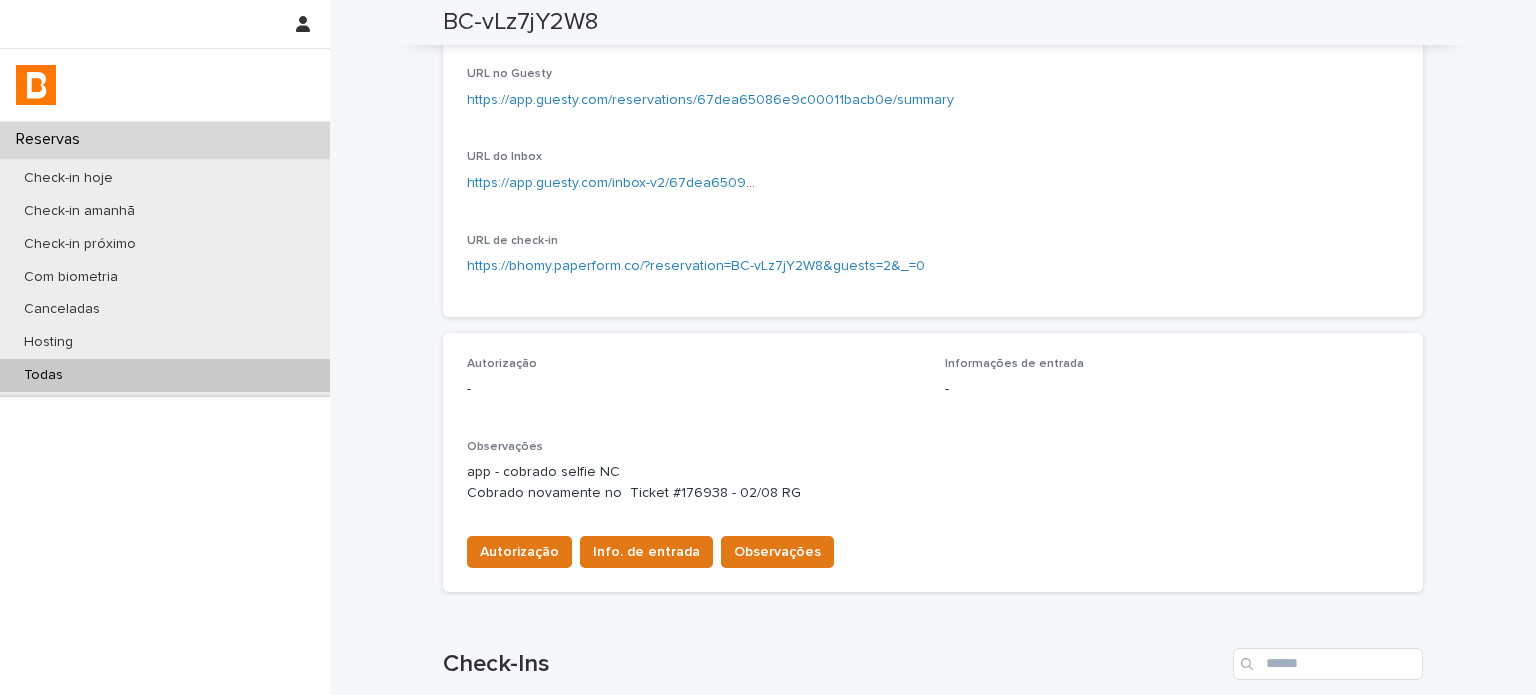 scroll, scrollTop: 333, scrollLeft: 0, axis: vertical 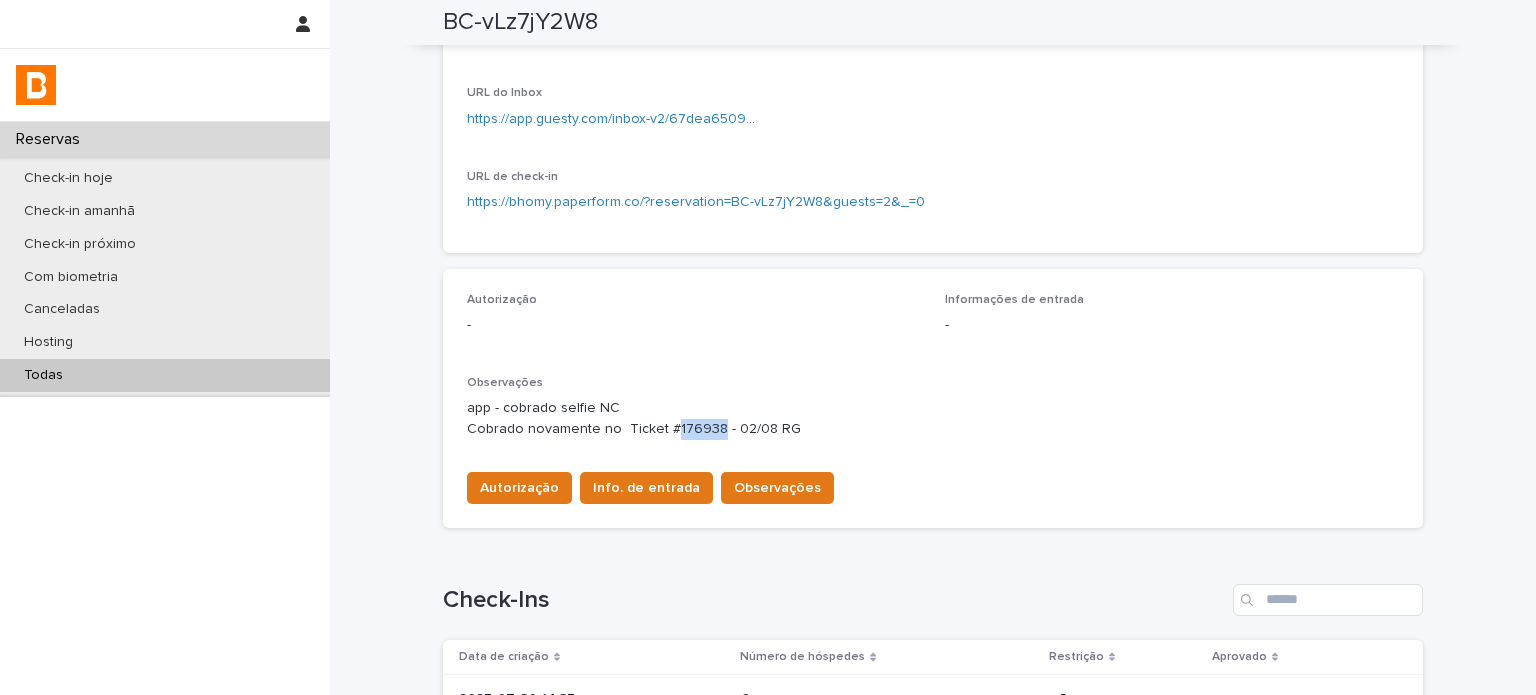 drag, startPoint x: 706, startPoint y: 420, endPoint x: 657, endPoint y: 430, distance: 50.01 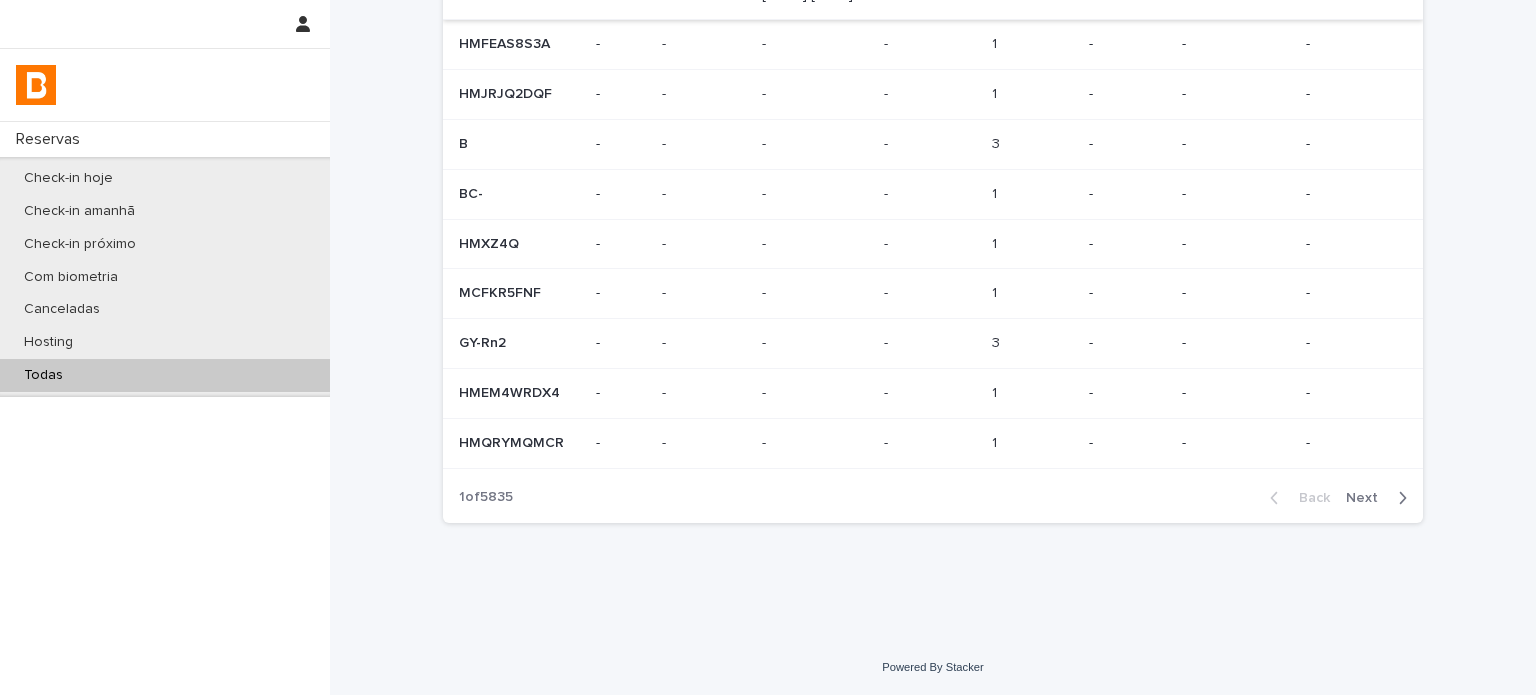 scroll, scrollTop: 0, scrollLeft: 0, axis: both 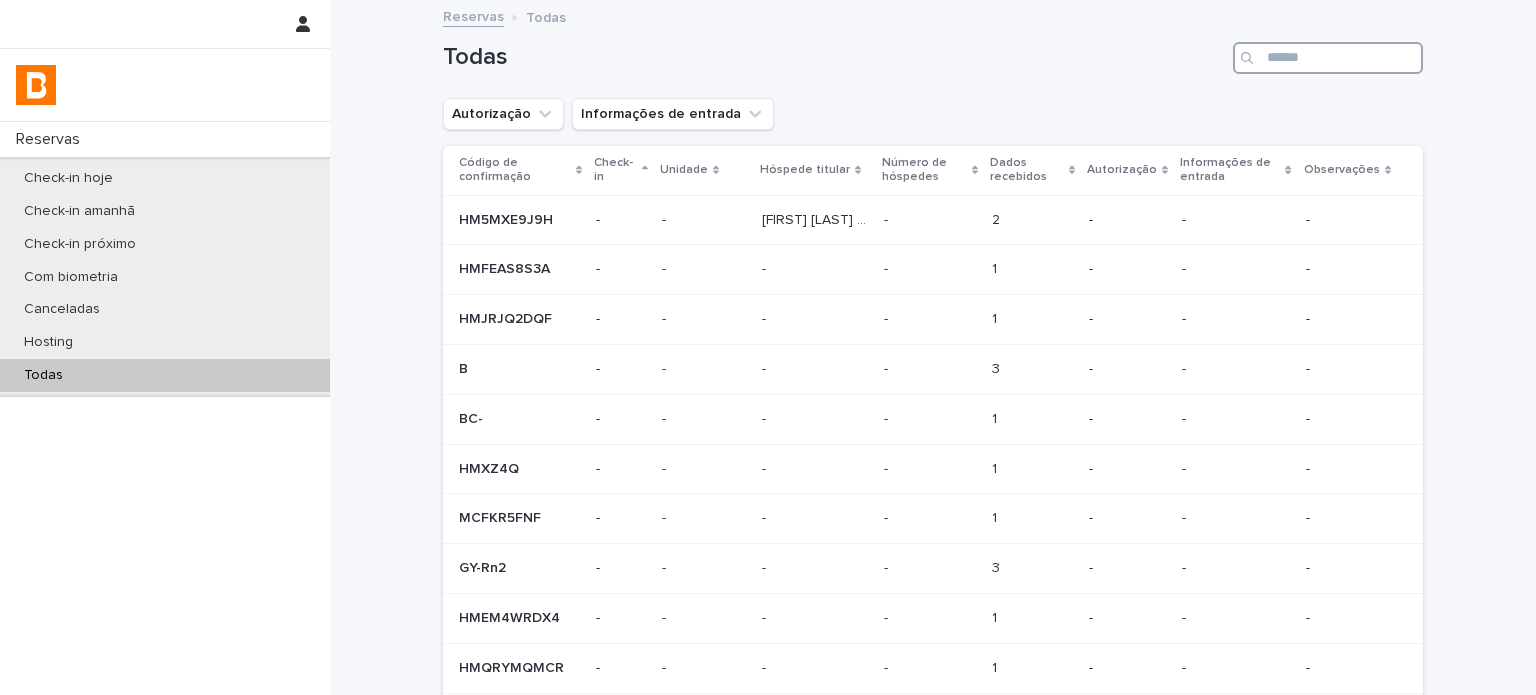 click at bounding box center [1328, 58] 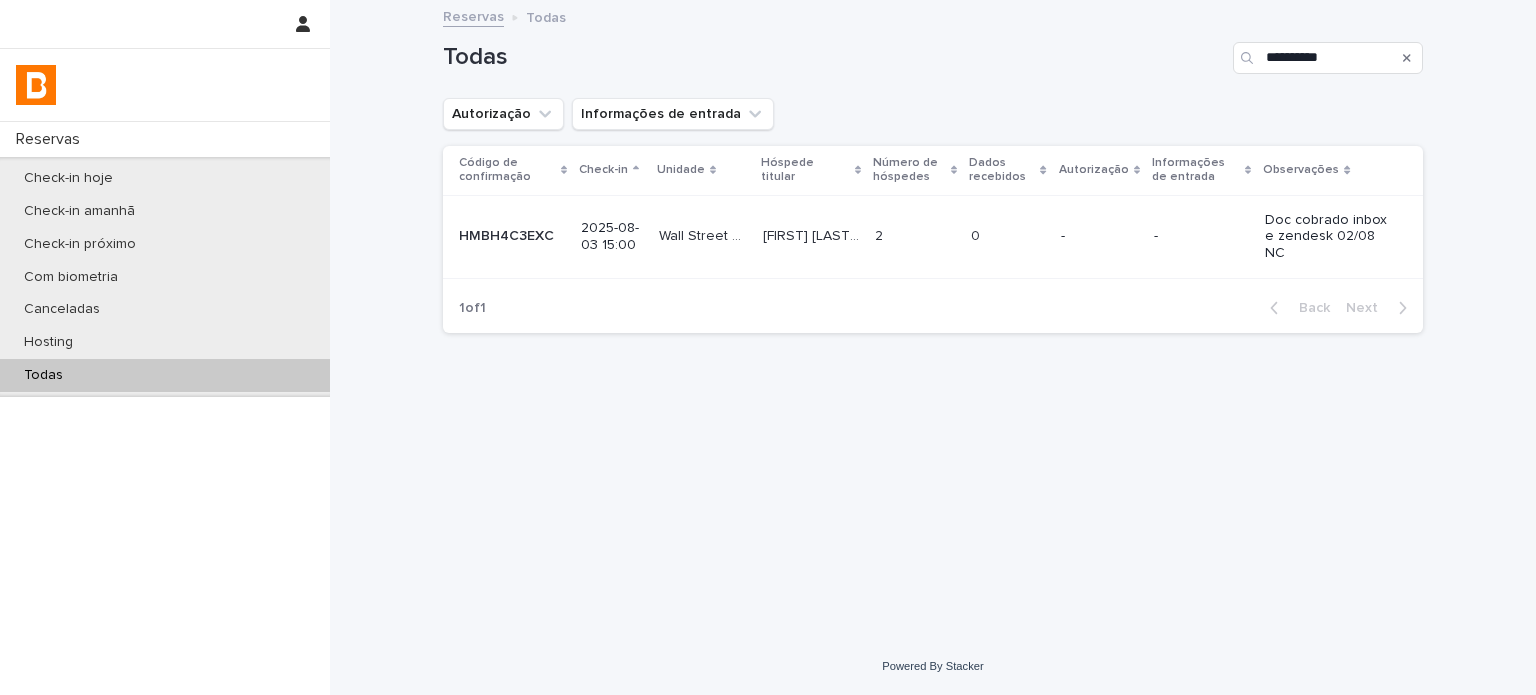 click on "2 2" at bounding box center (915, 236) 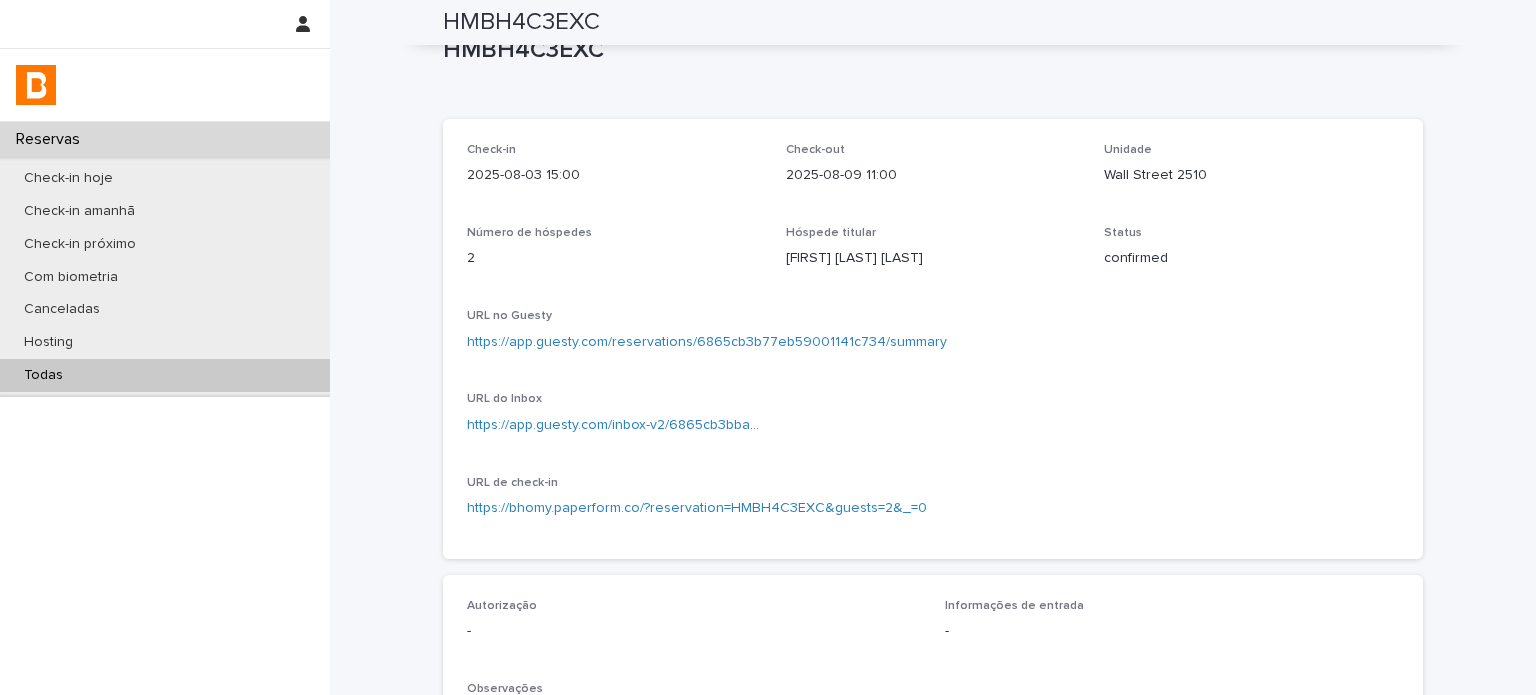 scroll, scrollTop: 0, scrollLeft: 0, axis: both 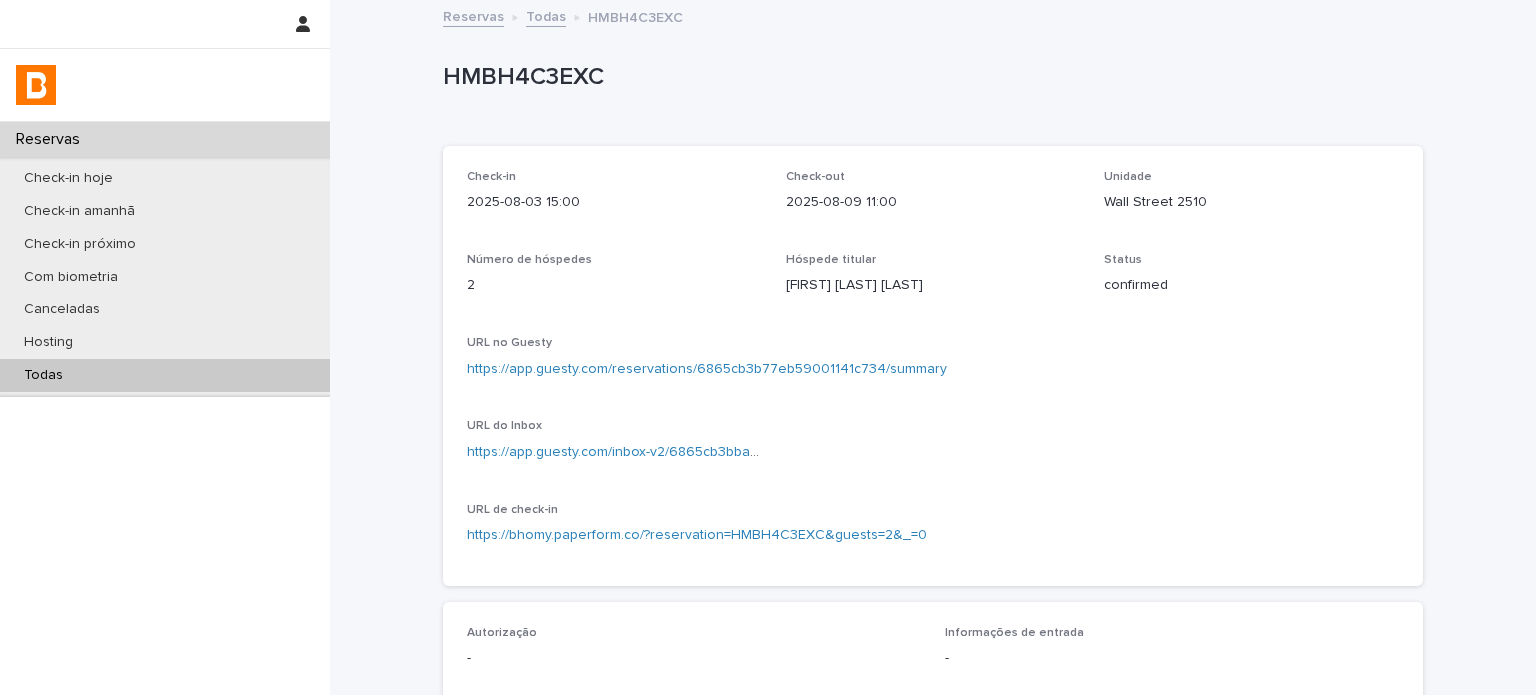 click on "Wall Street 2510" at bounding box center [1251, 202] 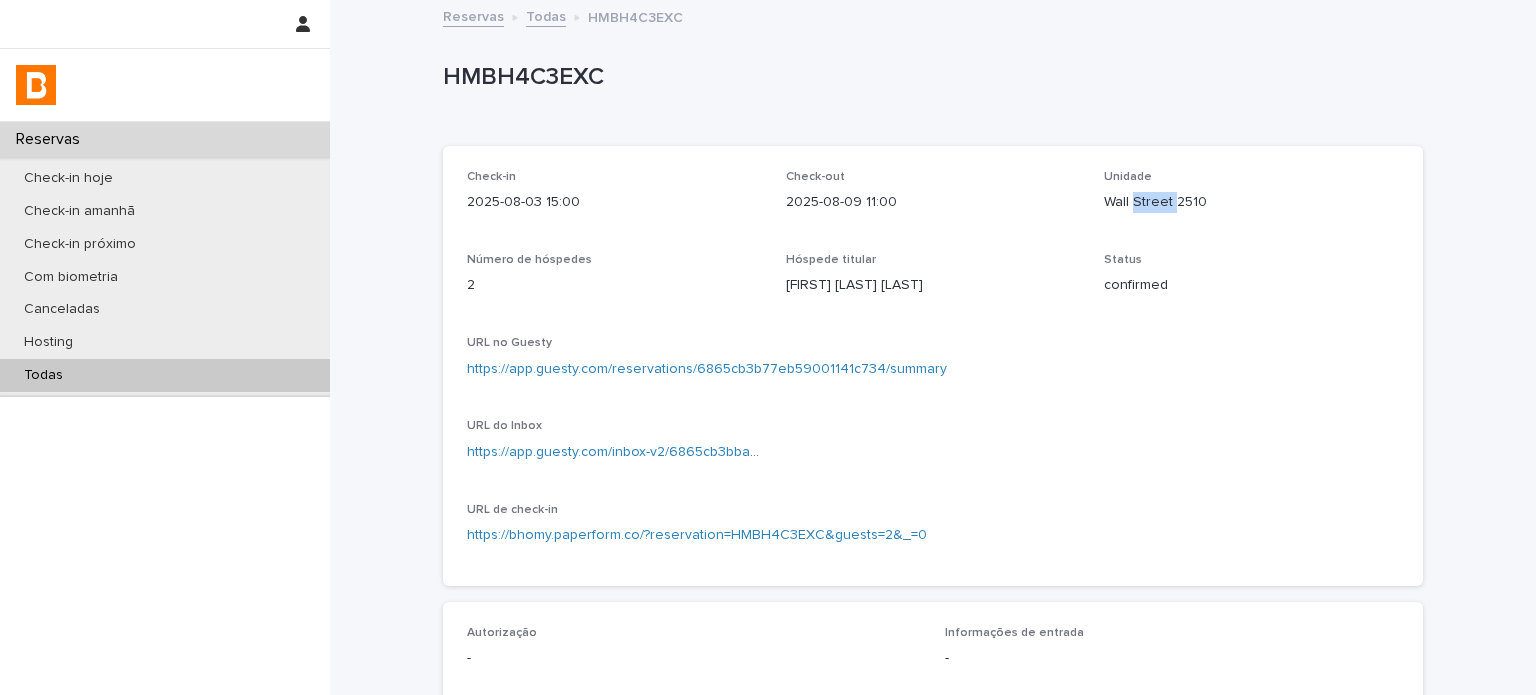 click on "Wall Street 2510" at bounding box center [1251, 202] 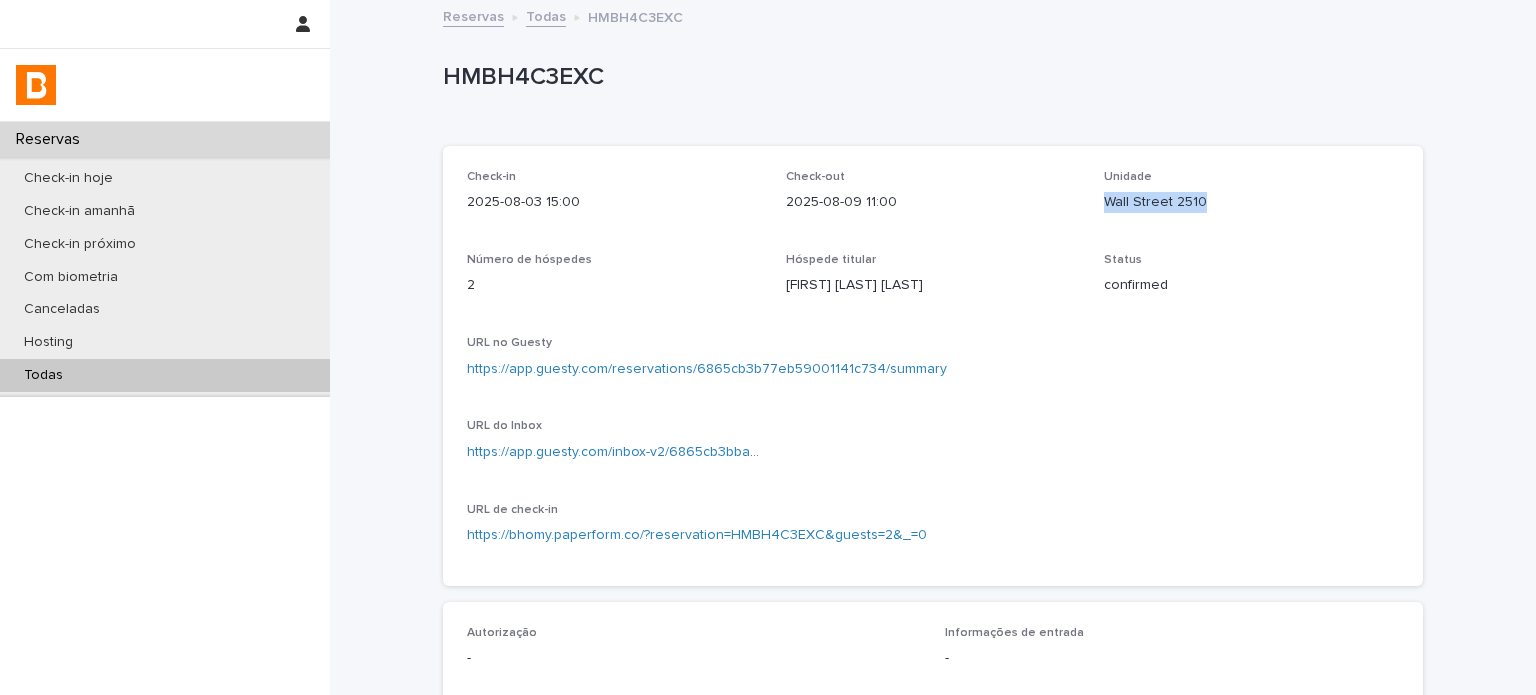 click on "Wall Street 2510" at bounding box center [1251, 202] 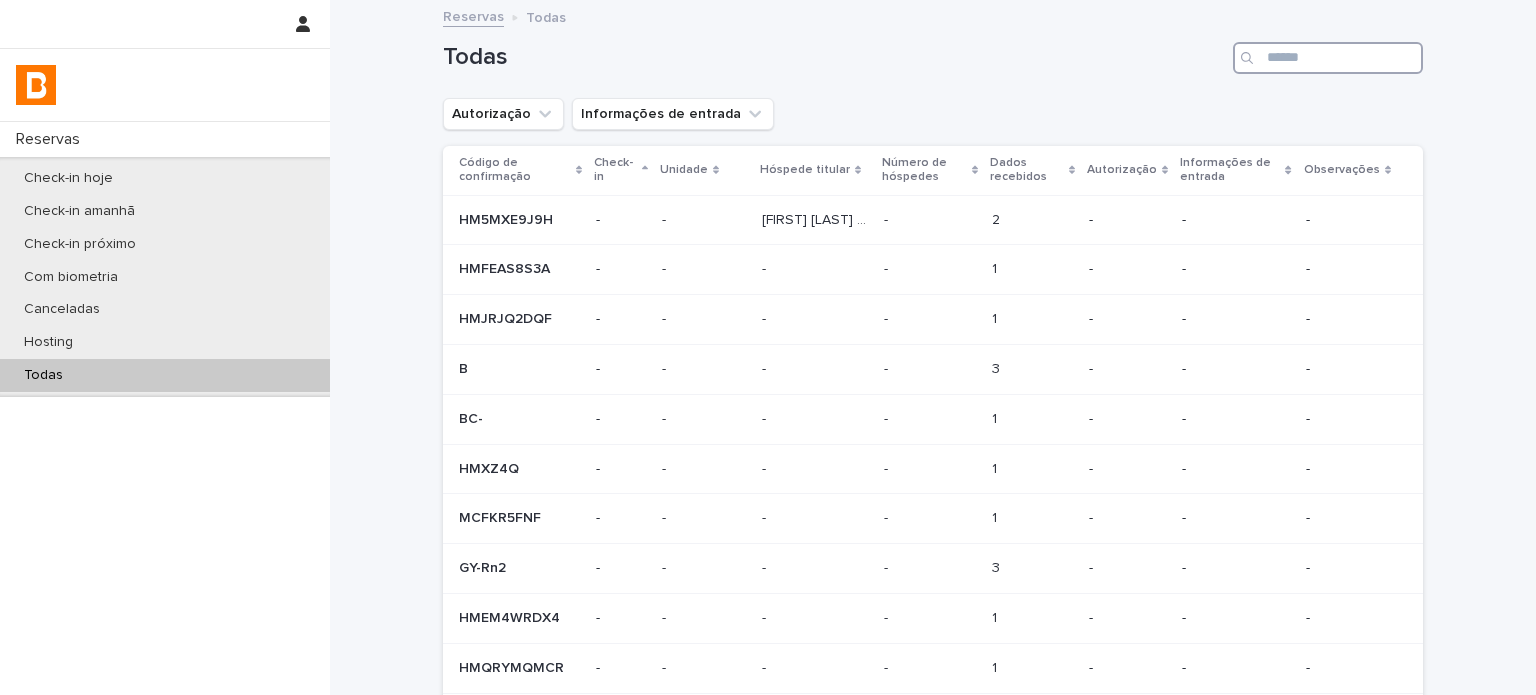 click at bounding box center (1328, 58) 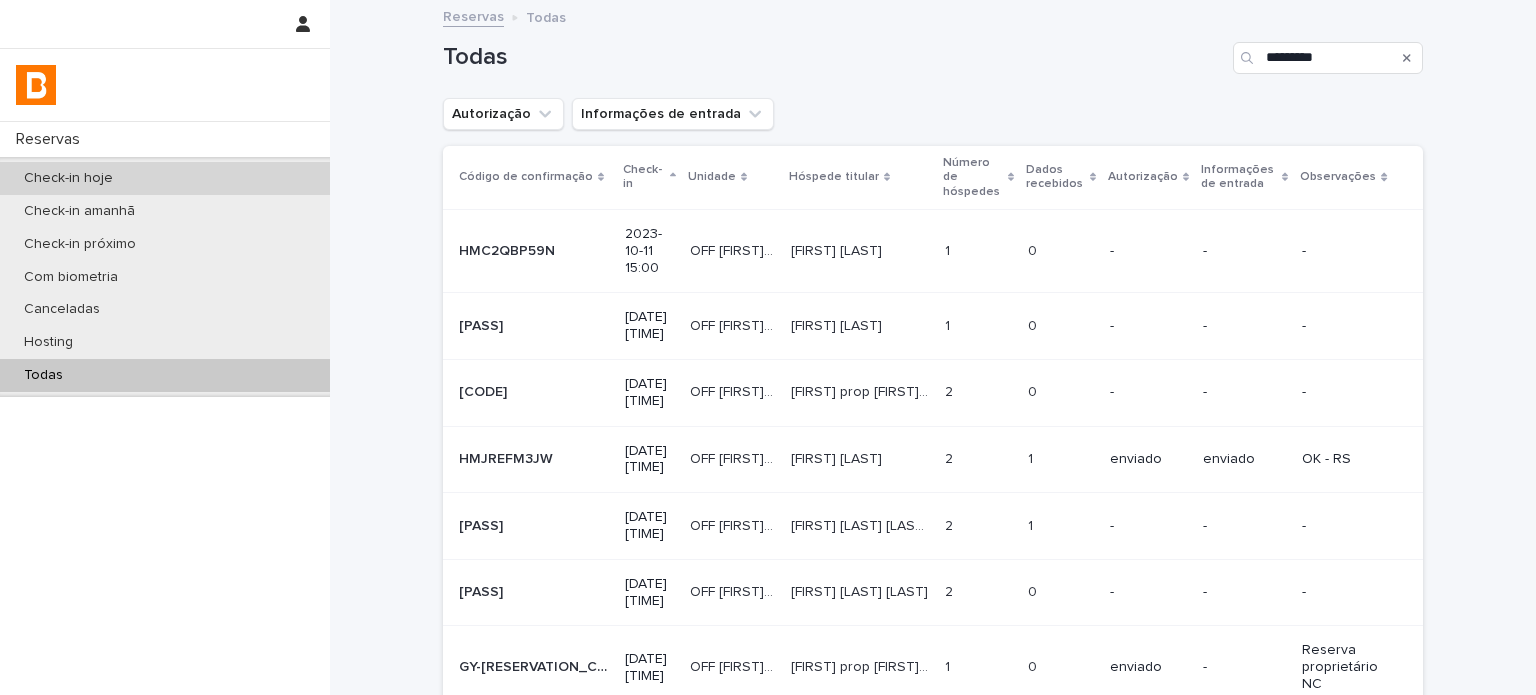click on "Check-in hoje" at bounding box center (165, 178) 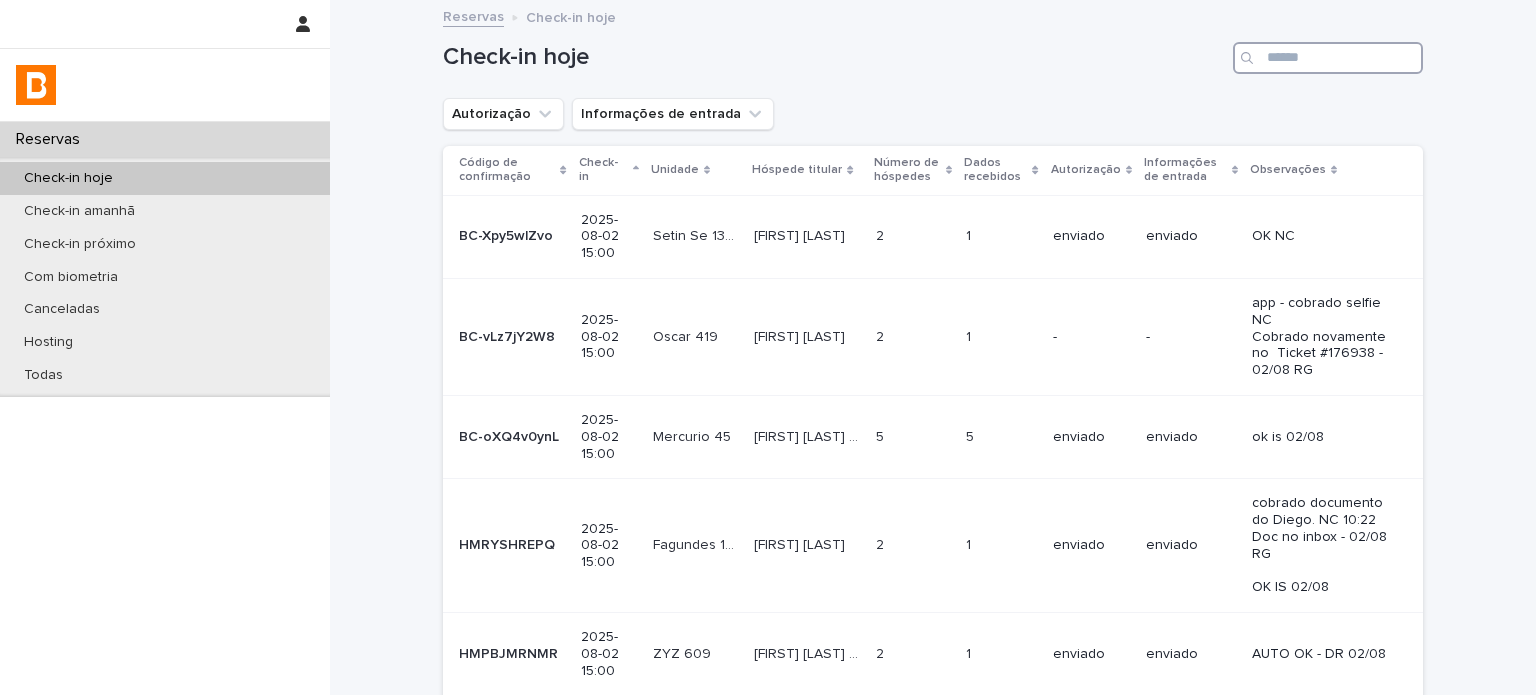 click at bounding box center [1328, 58] 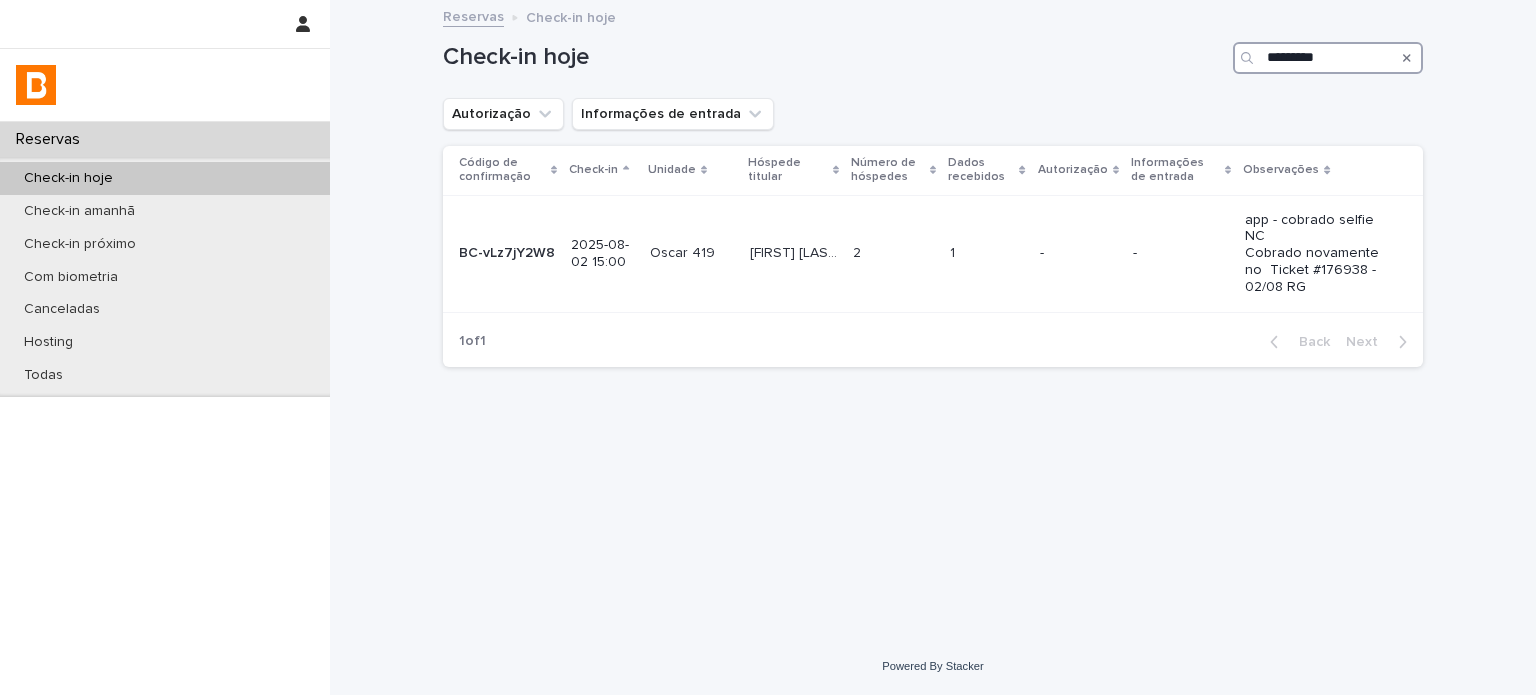 type on "*********" 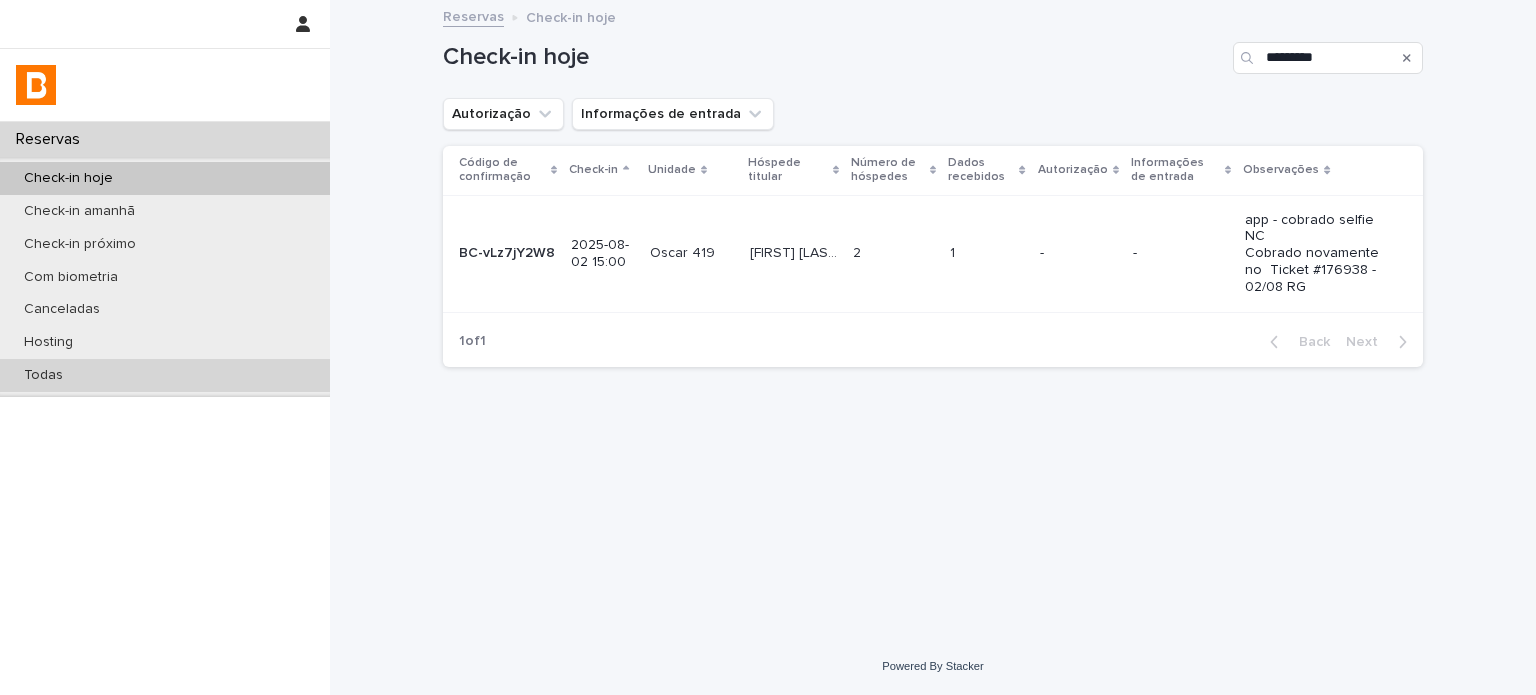 click on "Todas" at bounding box center [165, 375] 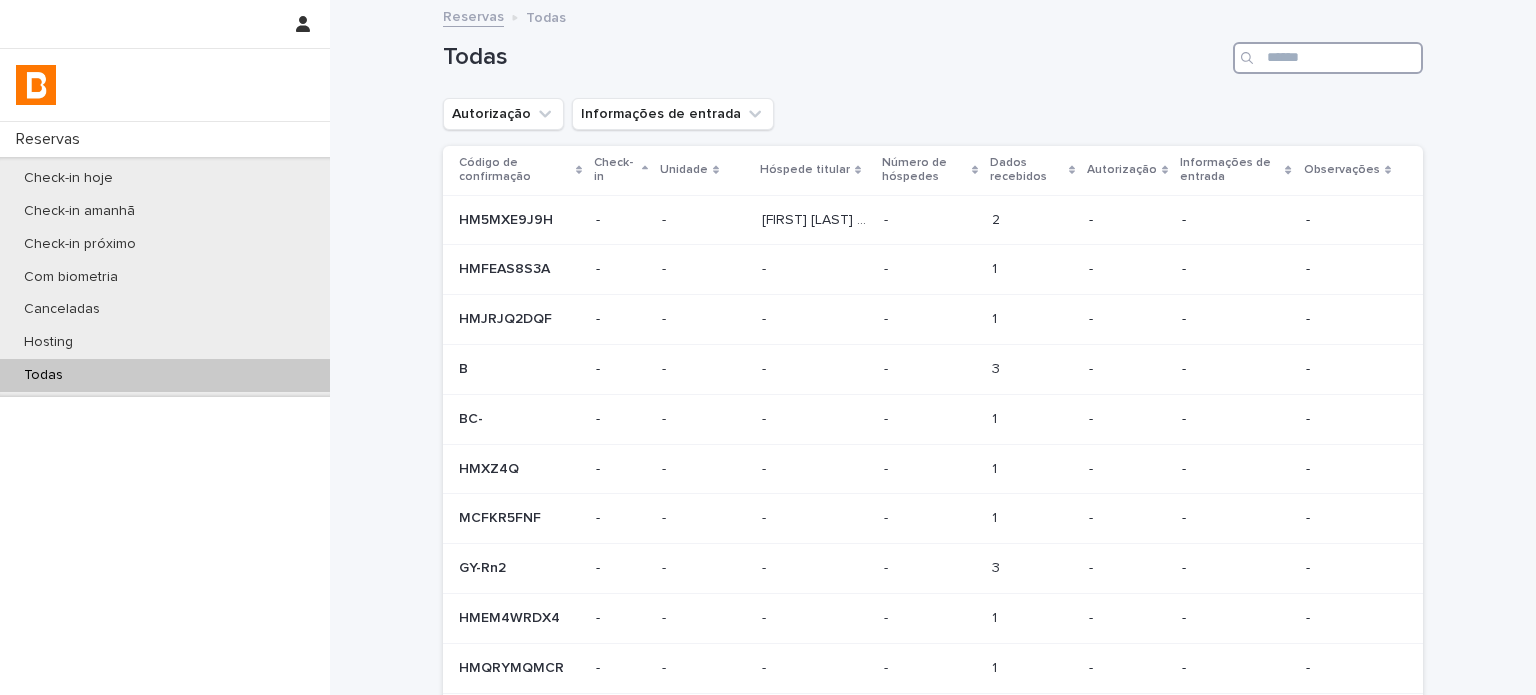 click at bounding box center [1328, 58] 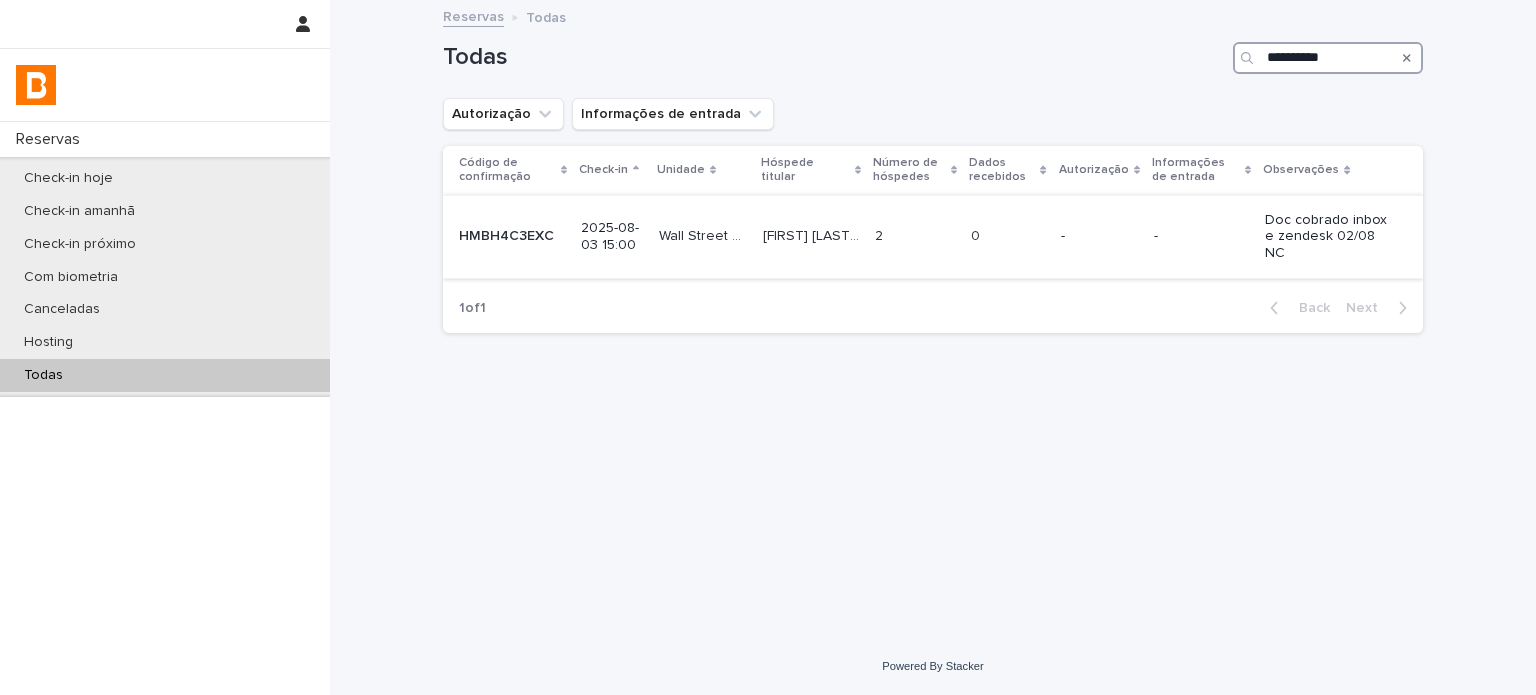 type on "**********" 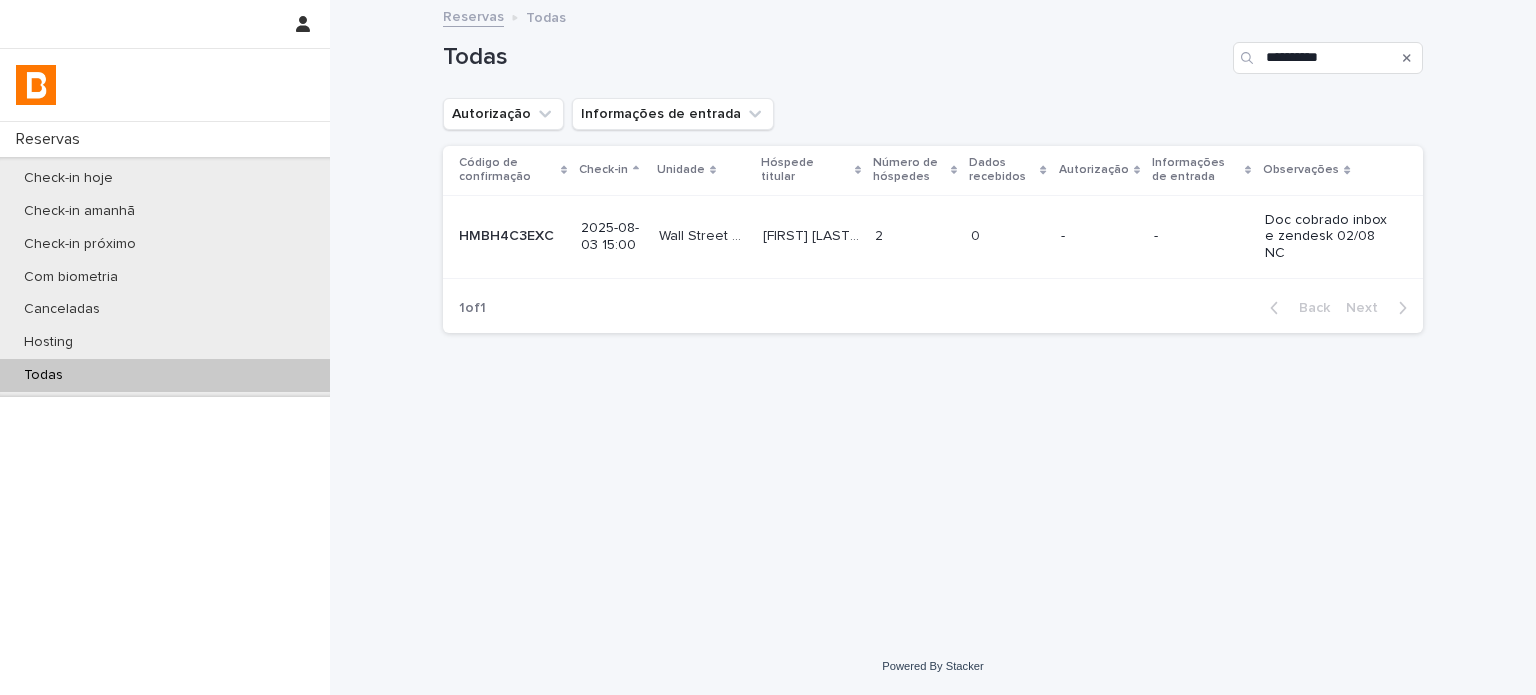 click on "[FIRST] [LAST] [LAST] [FIRST] [LAST] [LAST]" at bounding box center [811, 236] 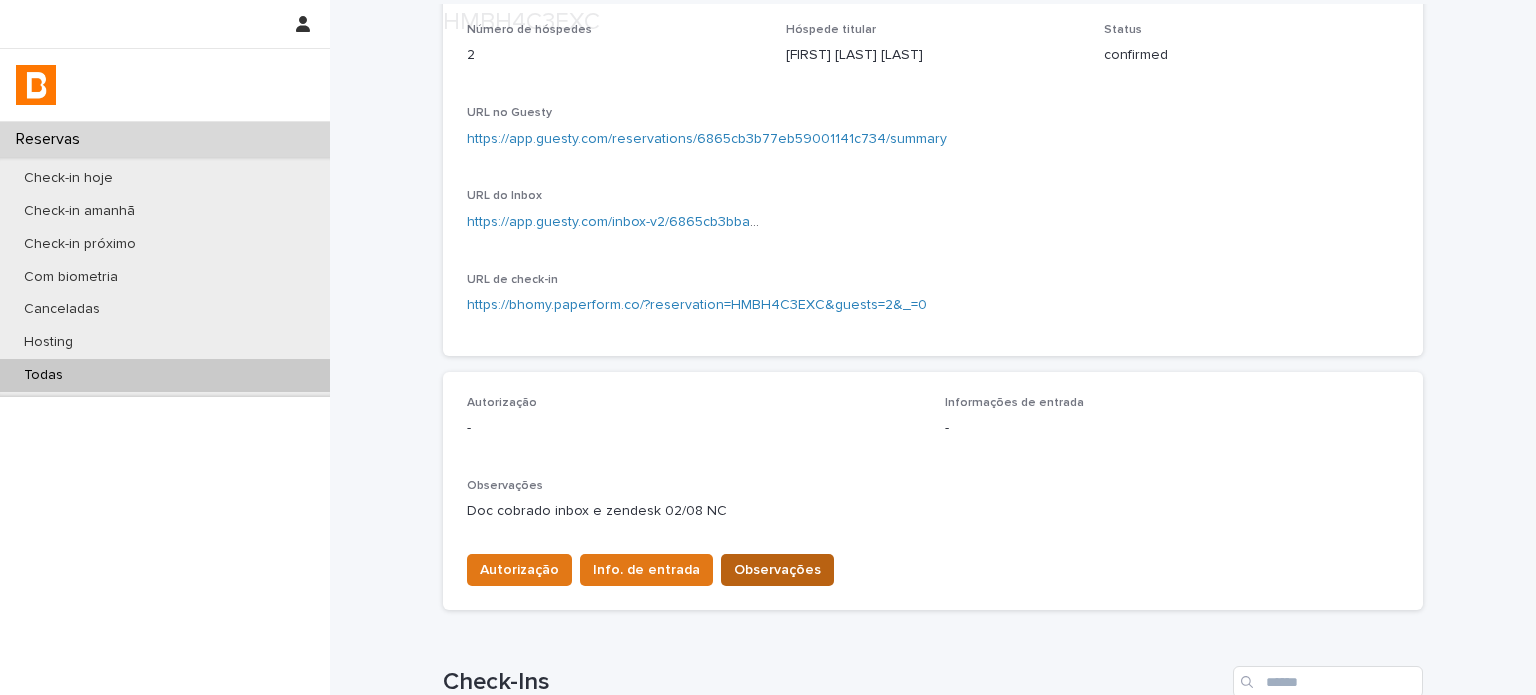 scroll, scrollTop: 366, scrollLeft: 0, axis: vertical 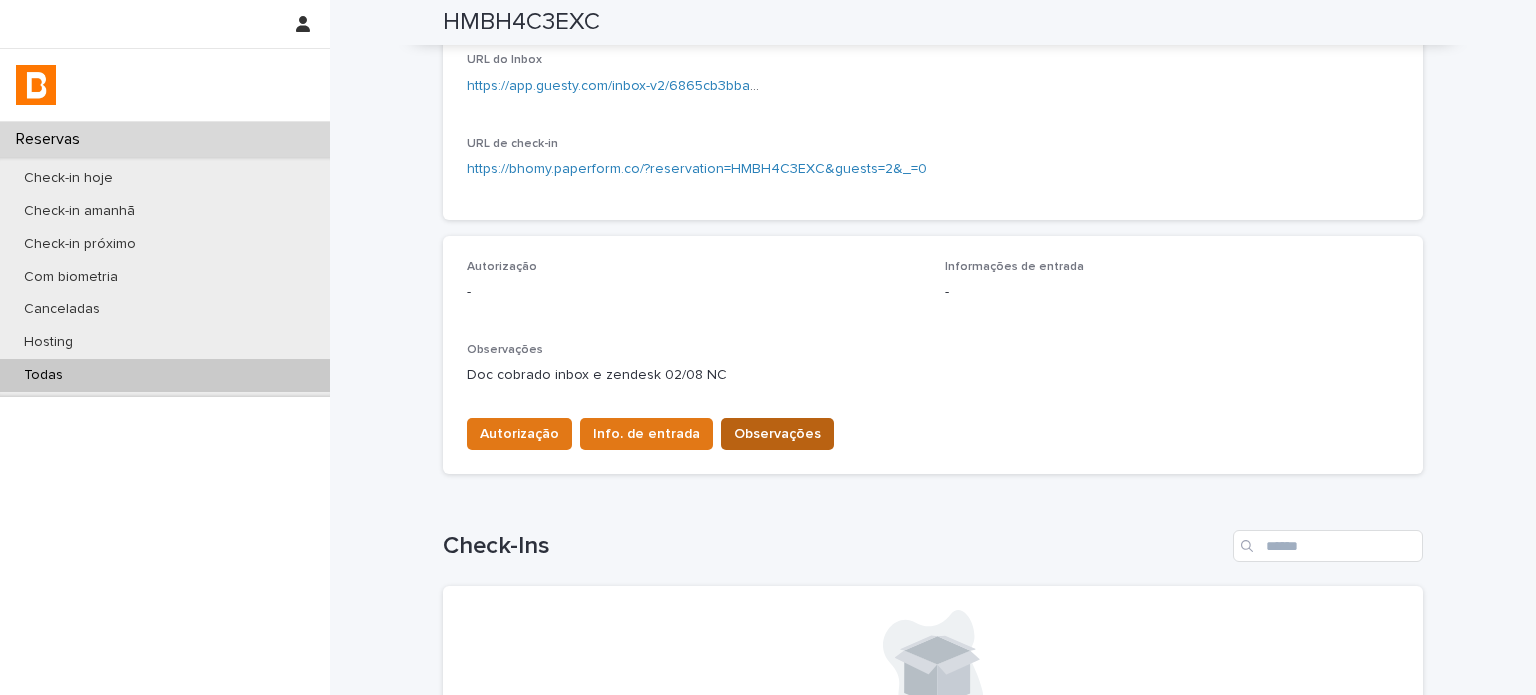 click on "Observações" at bounding box center (777, 434) 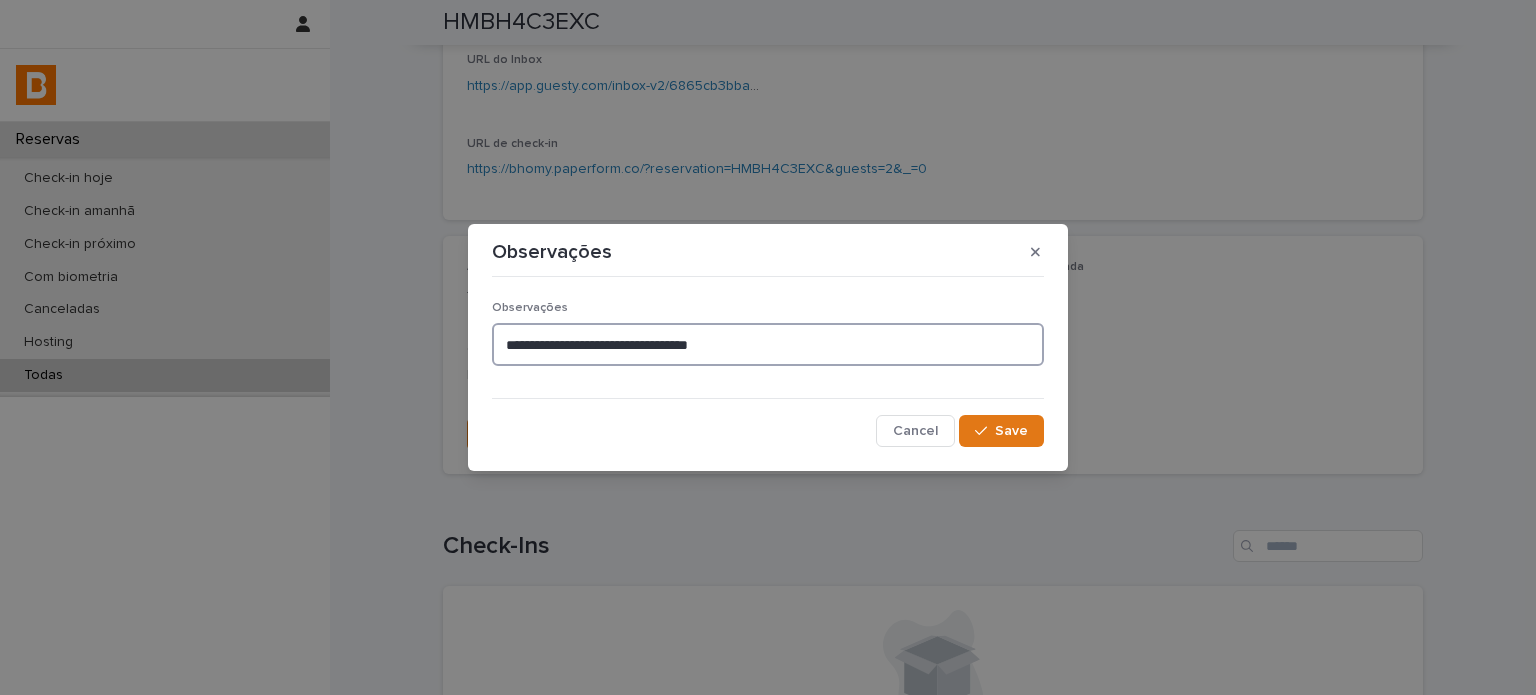 click on "**********" at bounding box center [768, 344] 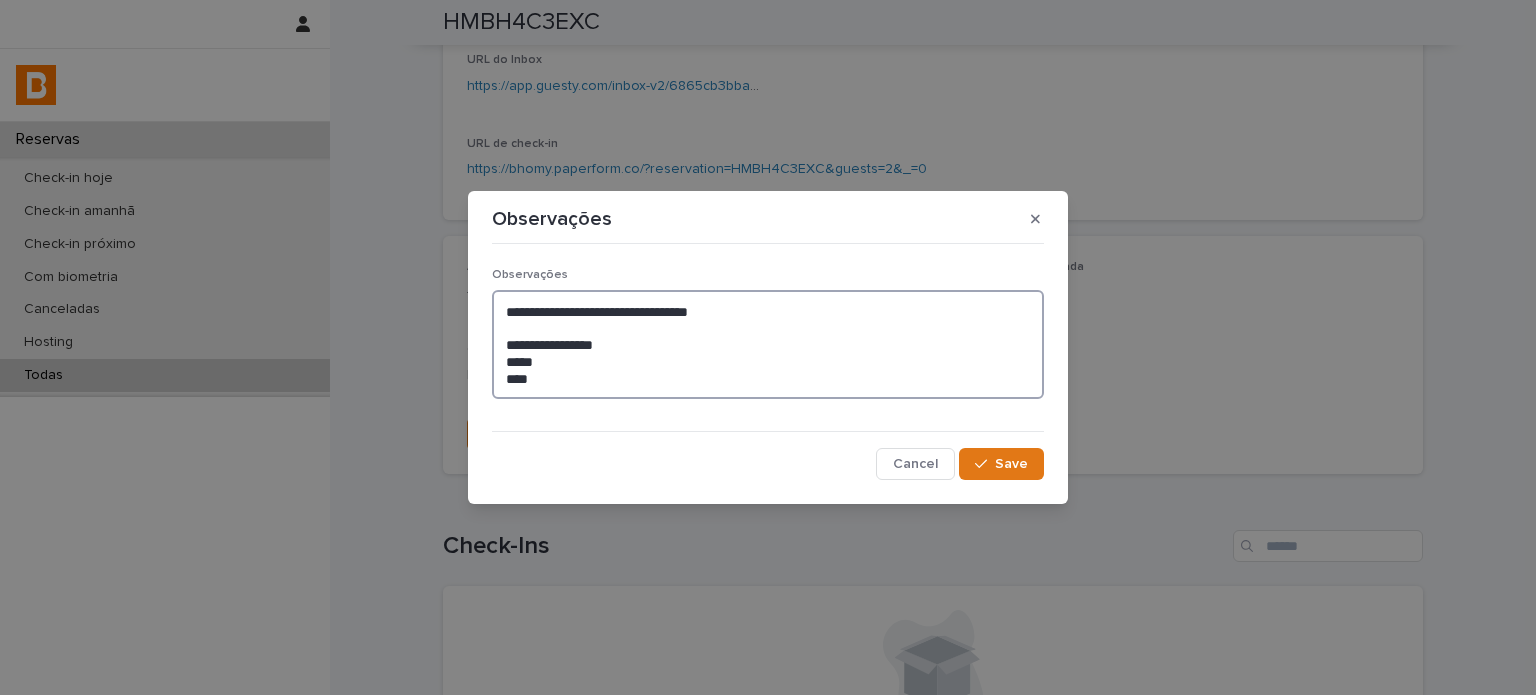 paste on "**********" 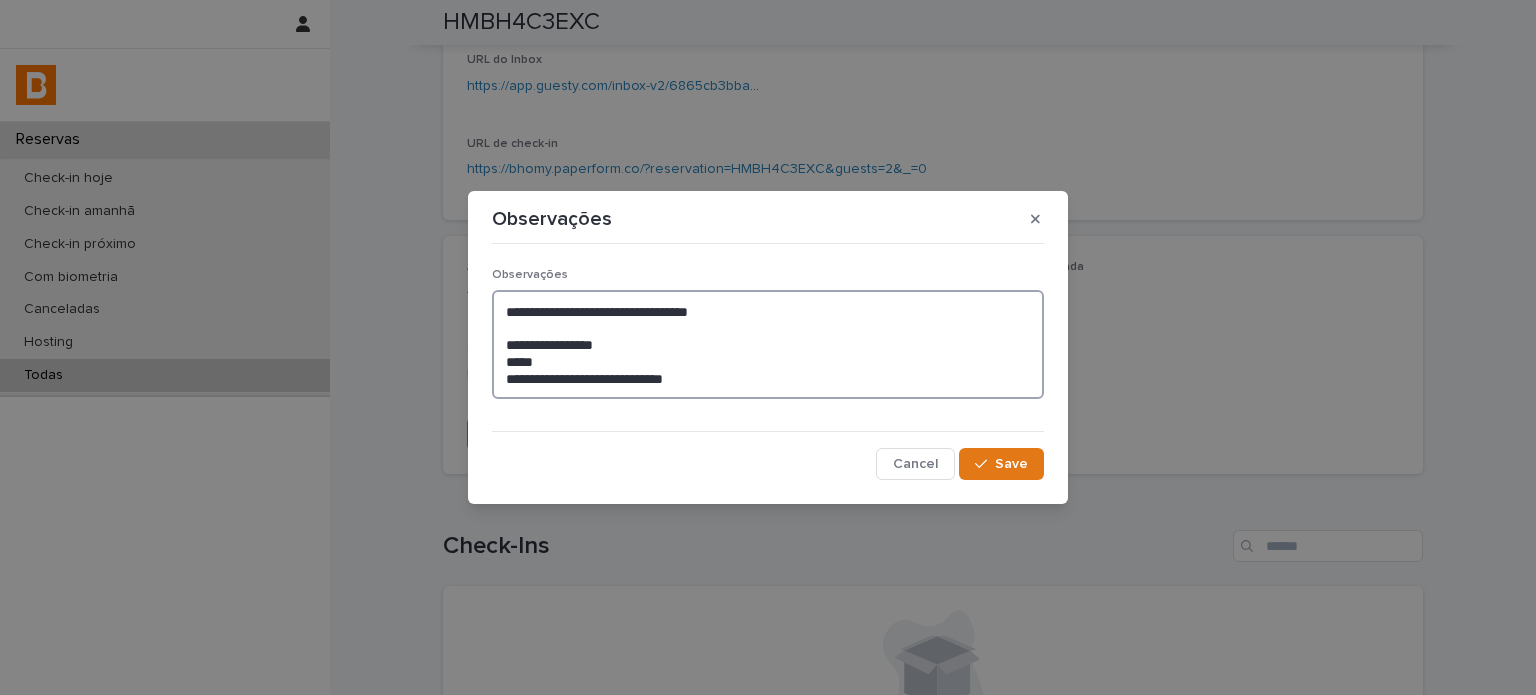 drag, startPoint x: 736, startPoint y: 389, endPoint x: 536, endPoint y: 389, distance: 200 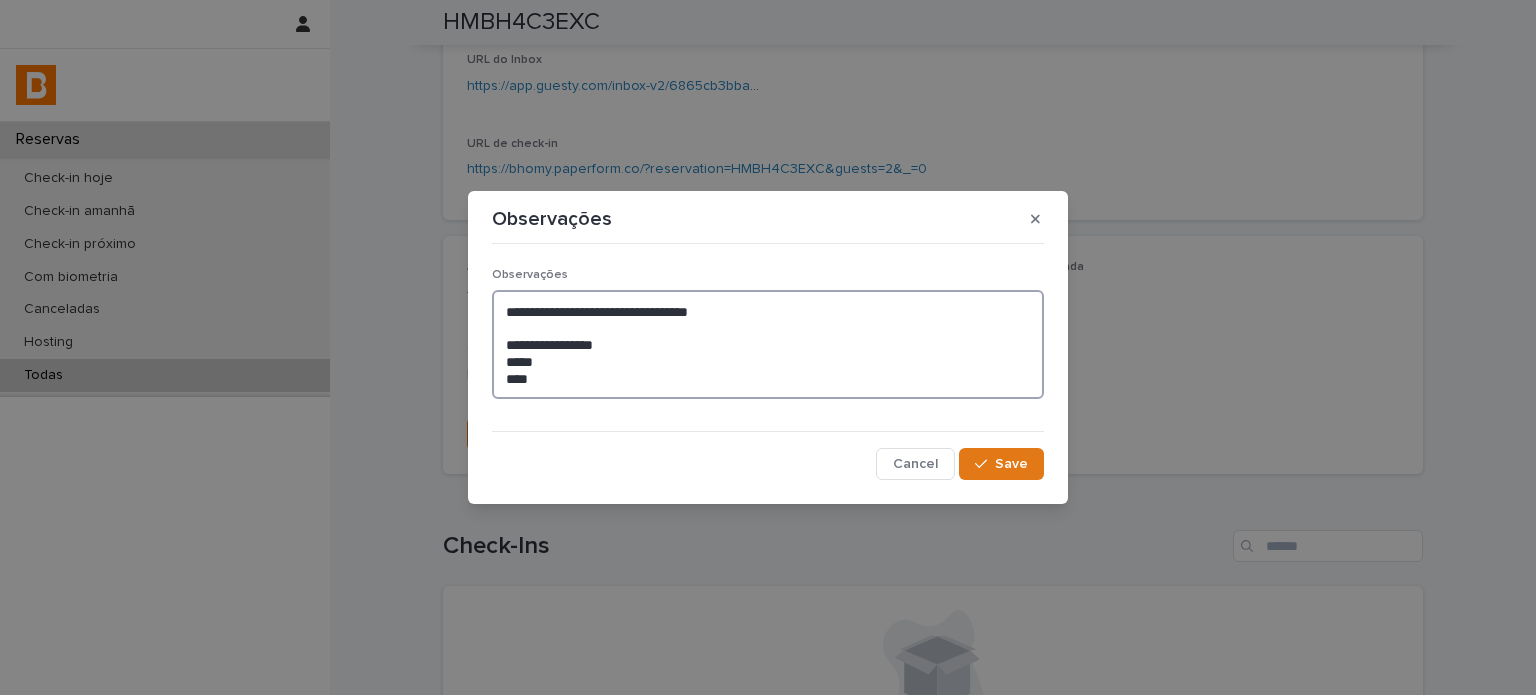 click on "**********" at bounding box center [768, 345] 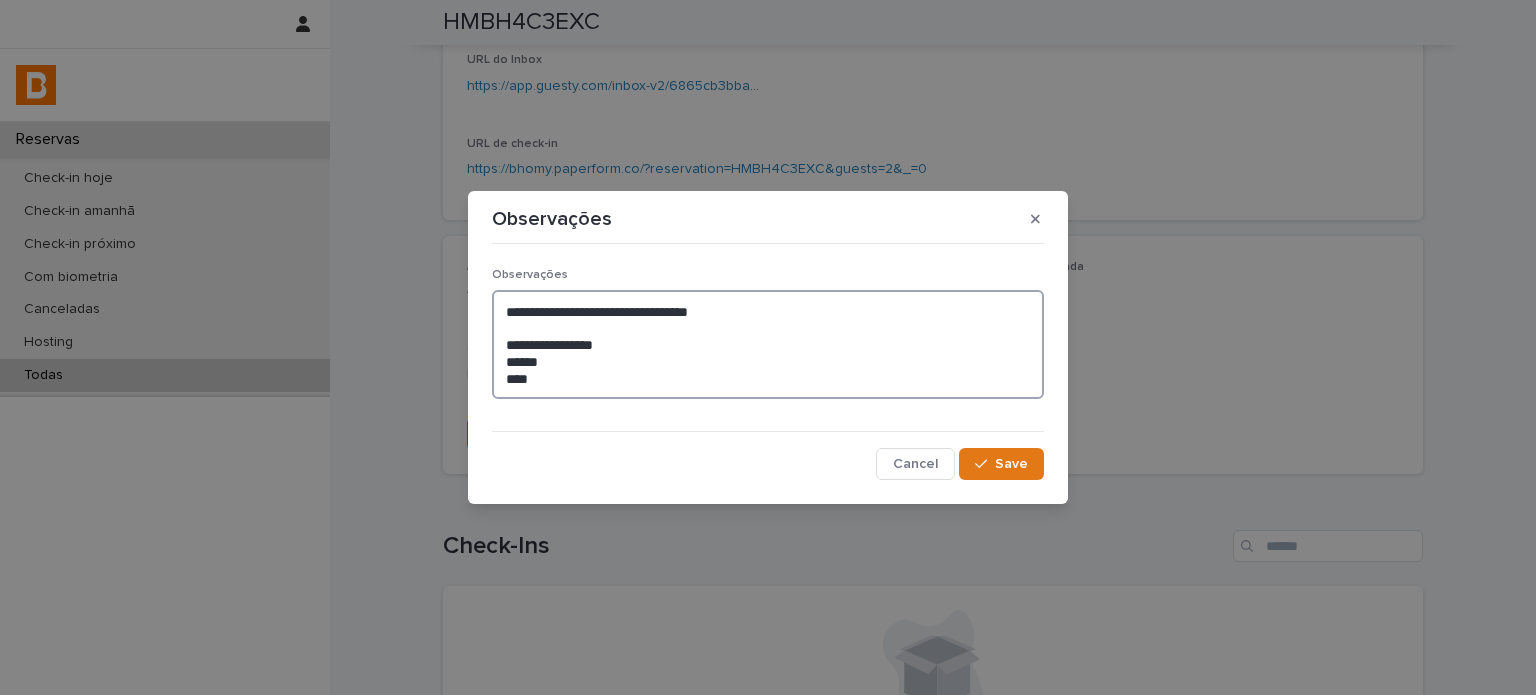 paste on "**********" 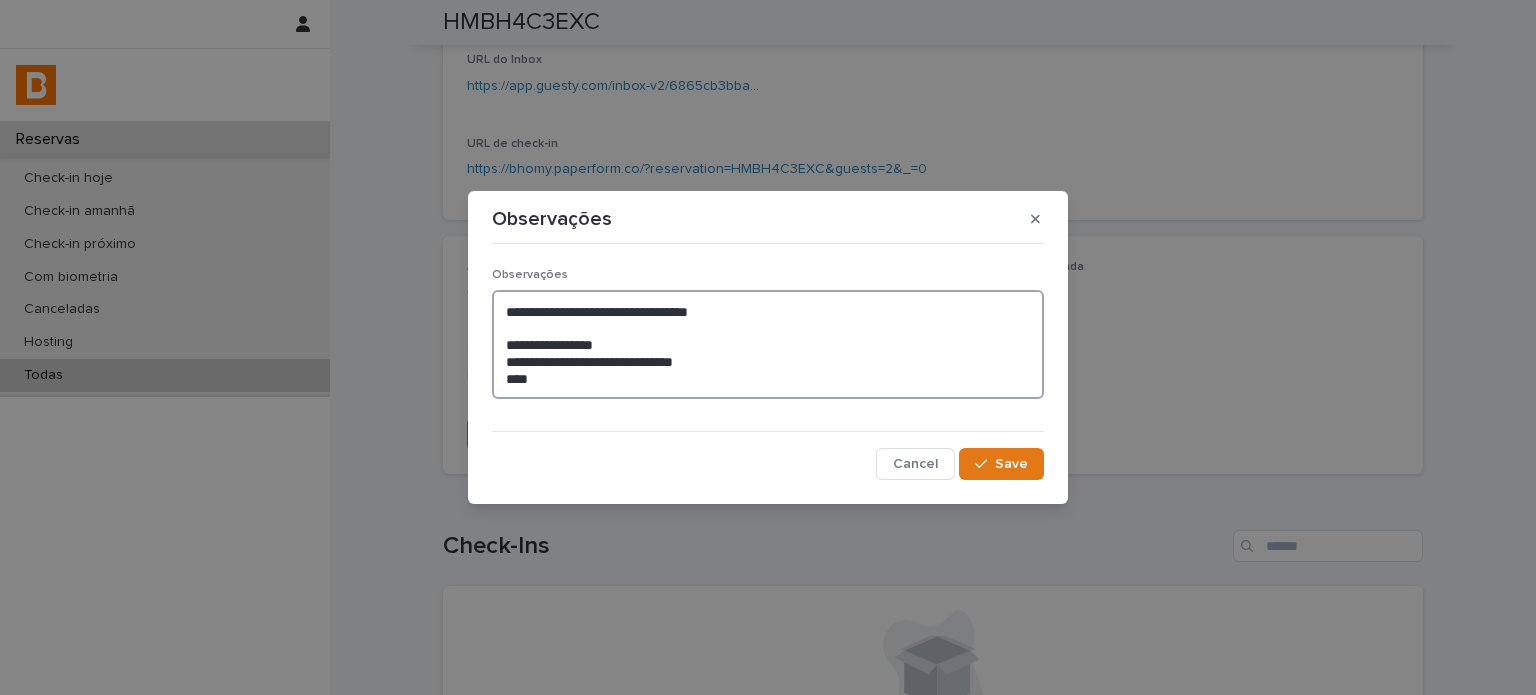 click on "**********" at bounding box center (768, 345) 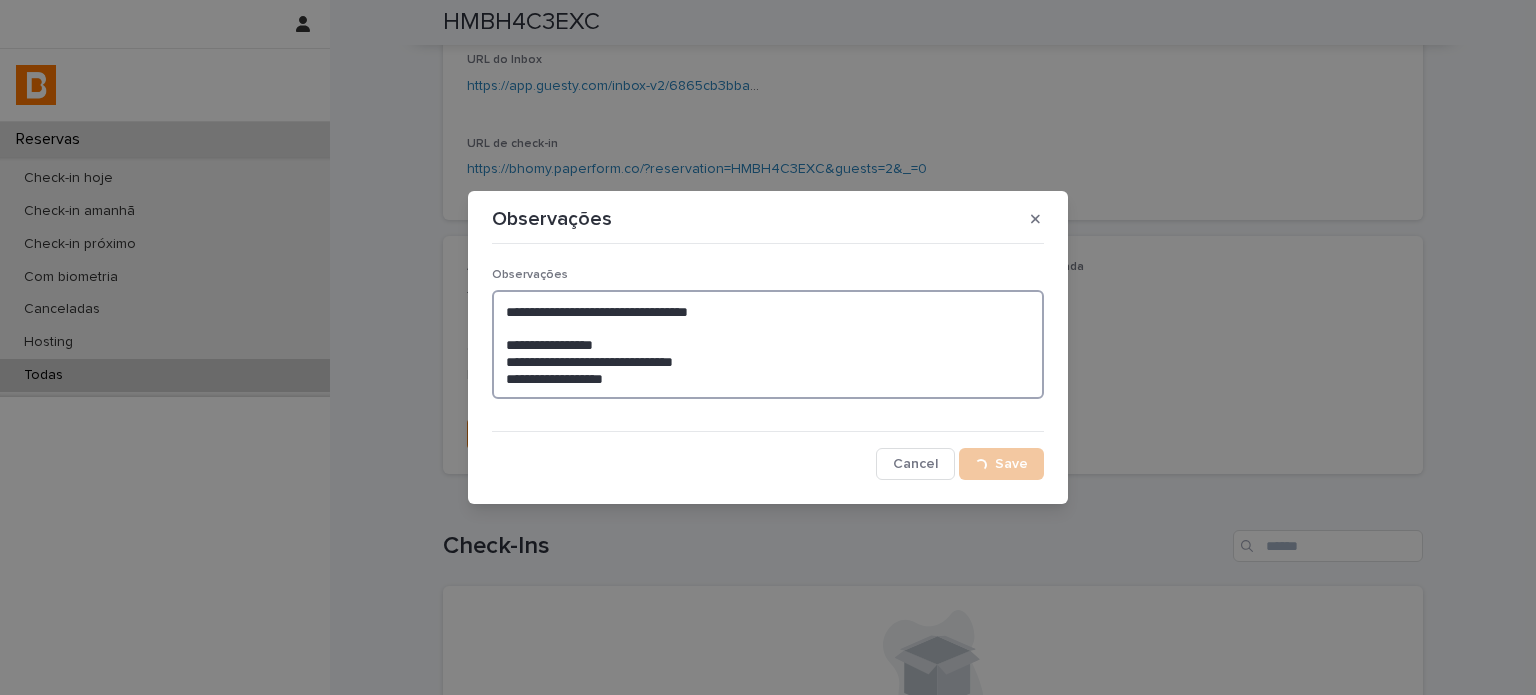 type 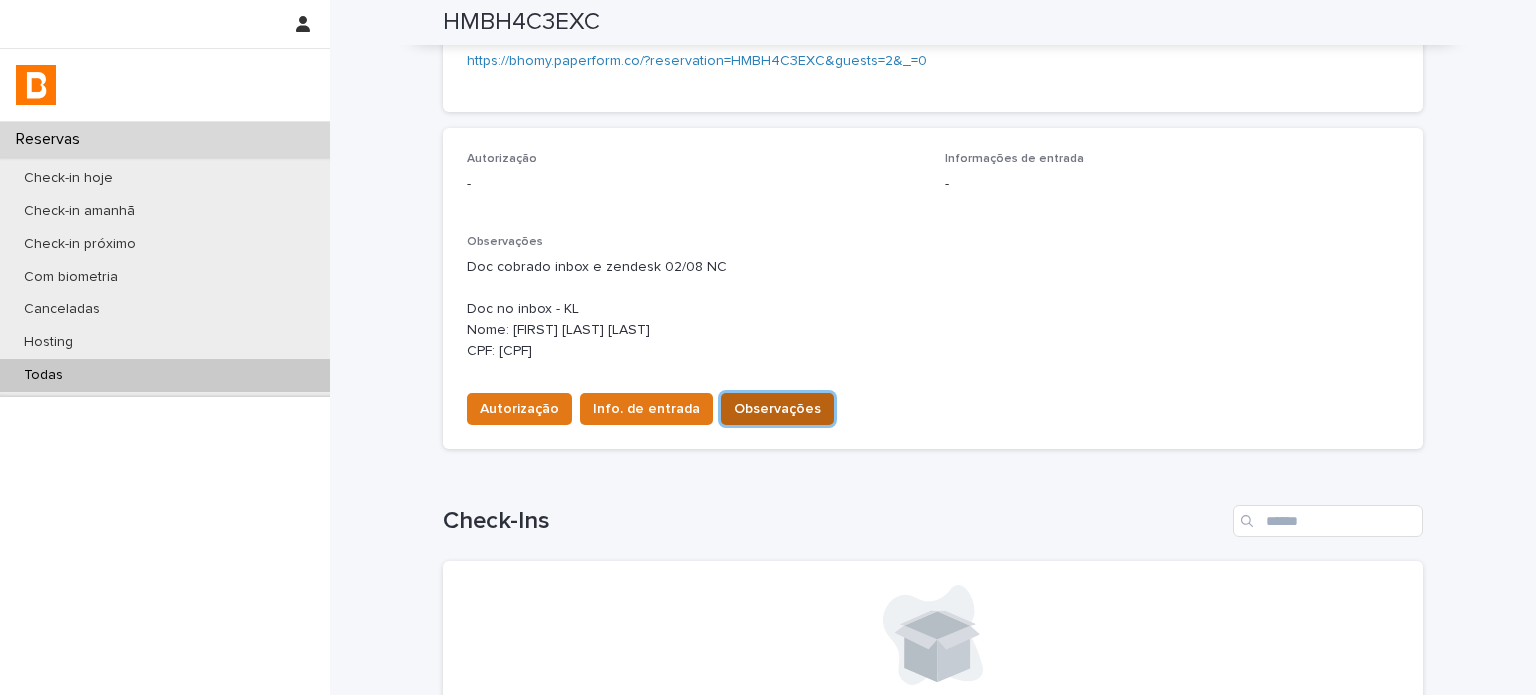 scroll, scrollTop: 475, scrollLeft: 0, axis: vertical 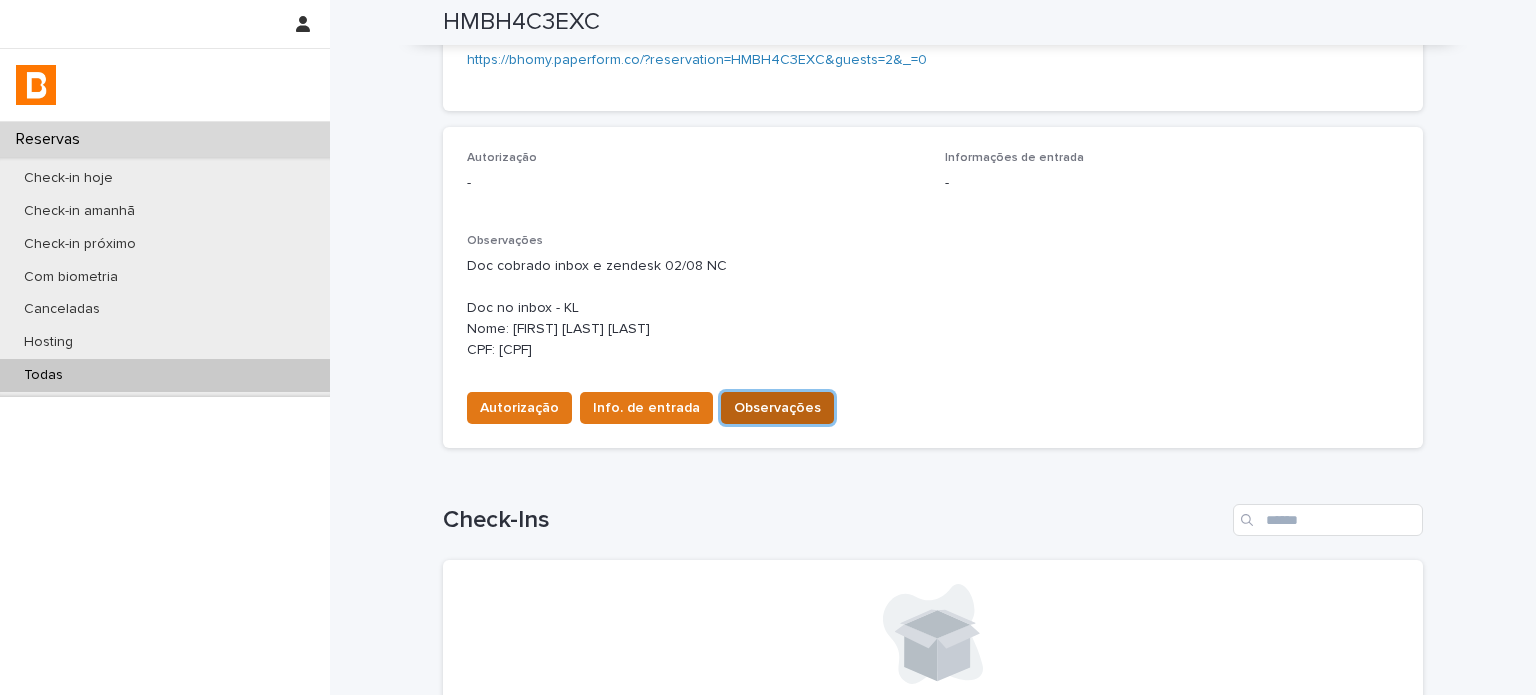 click on "Observações" at bounding box center [777, 408] 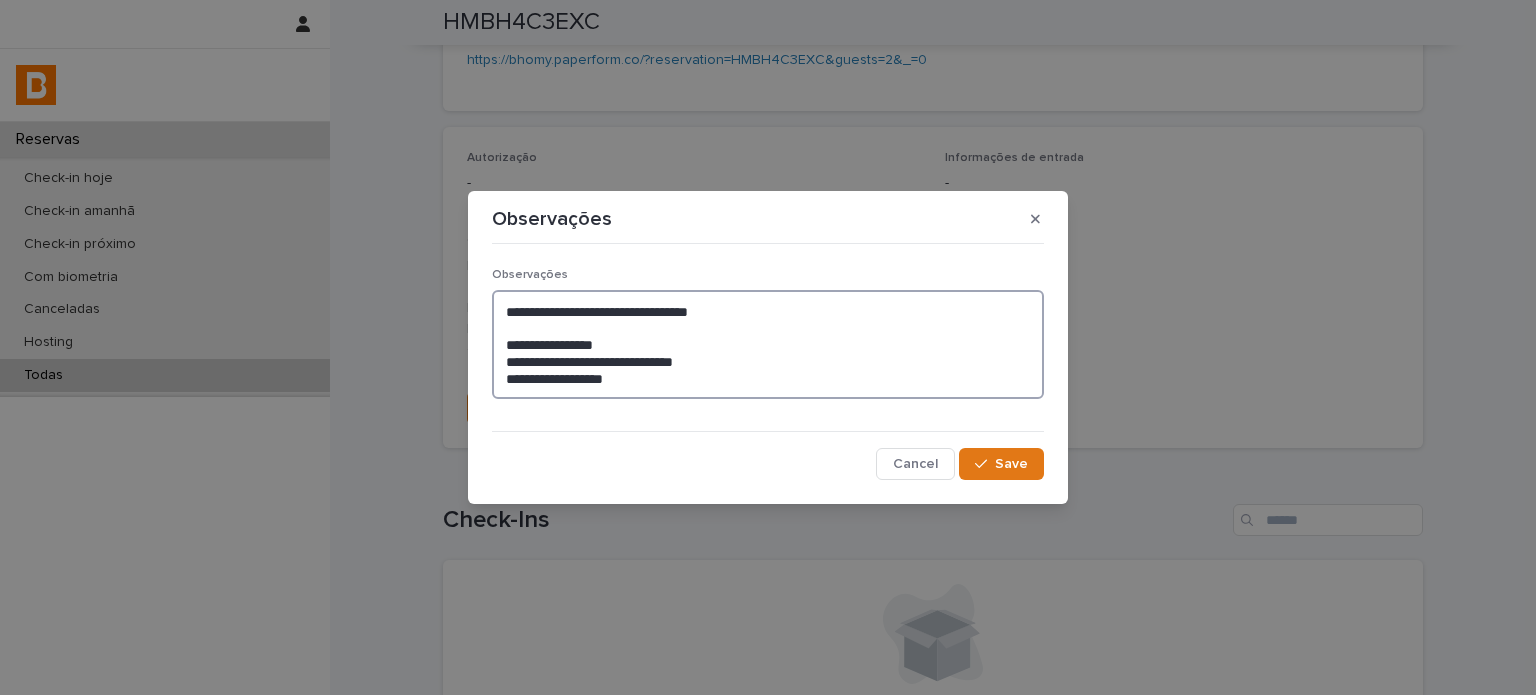 click at bounding box center (768, 345) 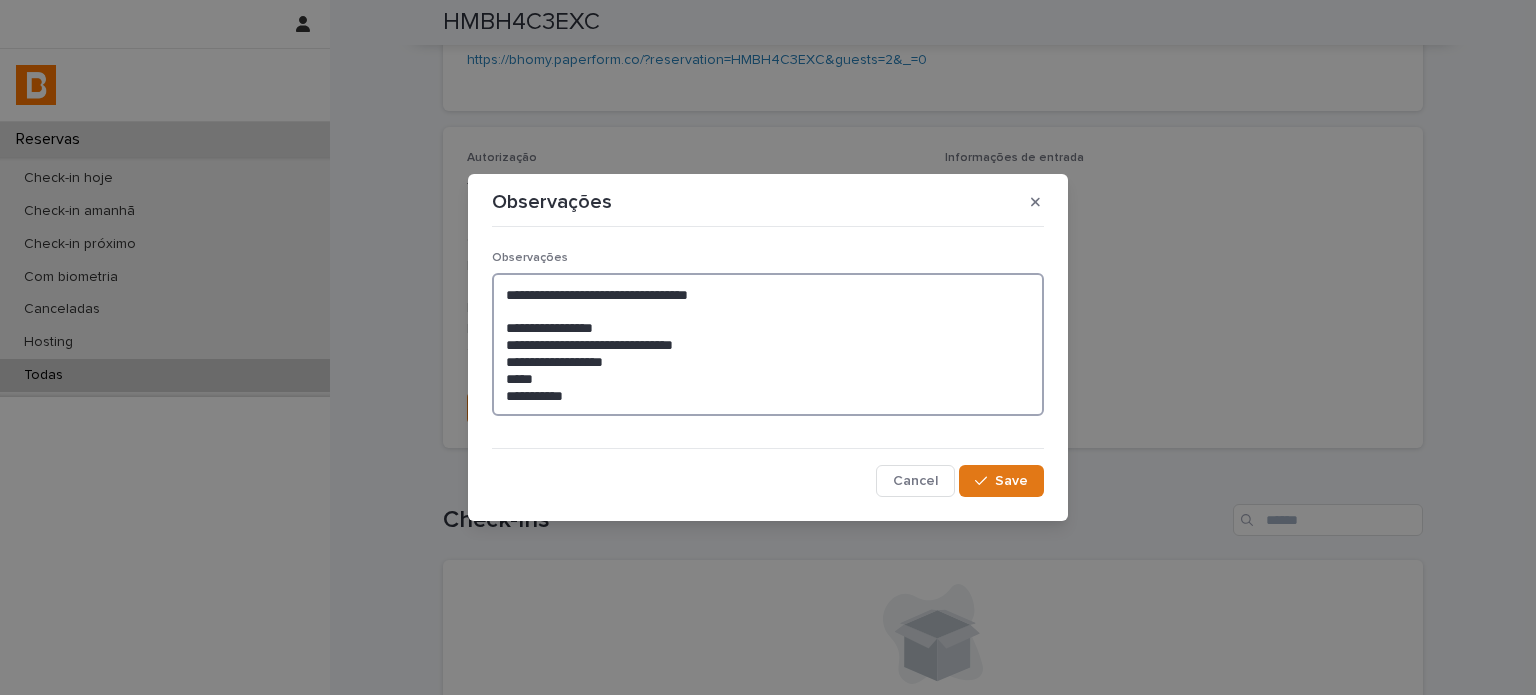 click on "**********" at bounding box center (768, 345) 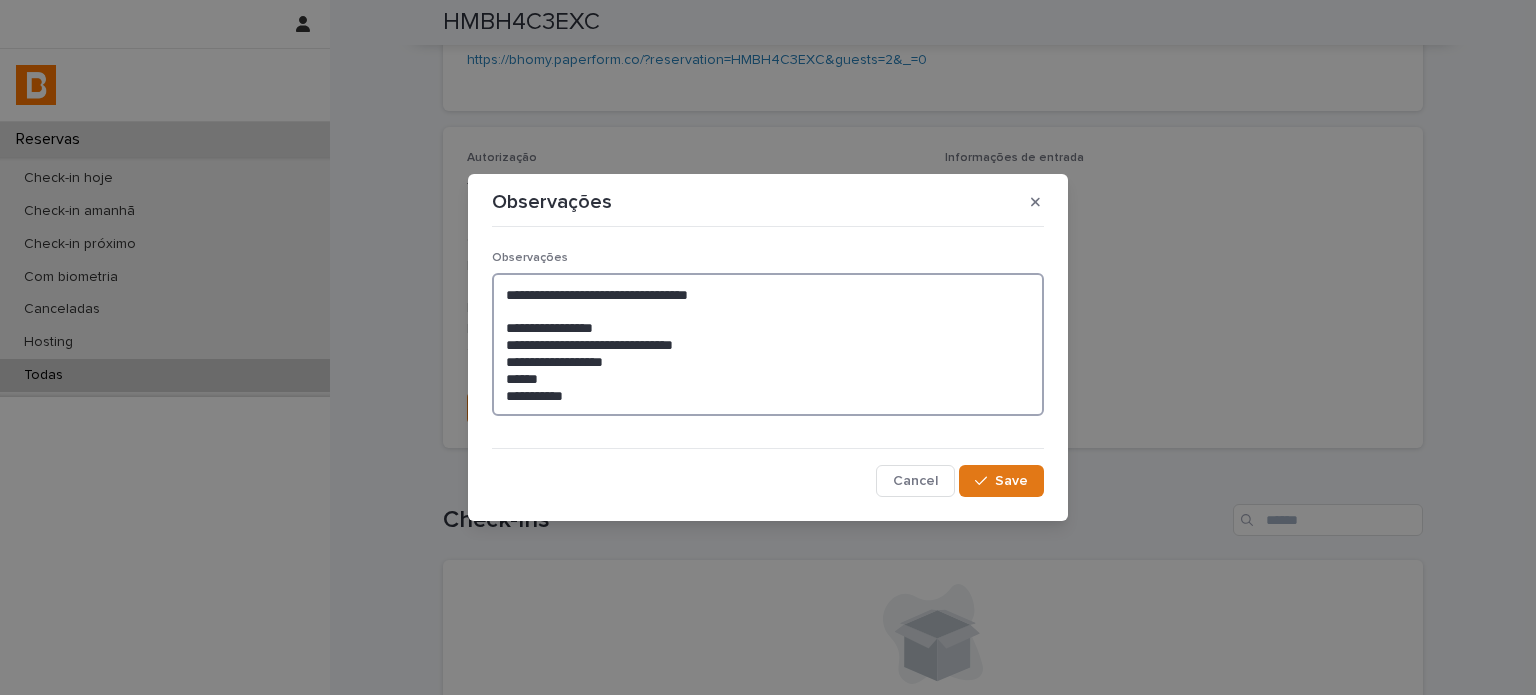 paste on "**********" 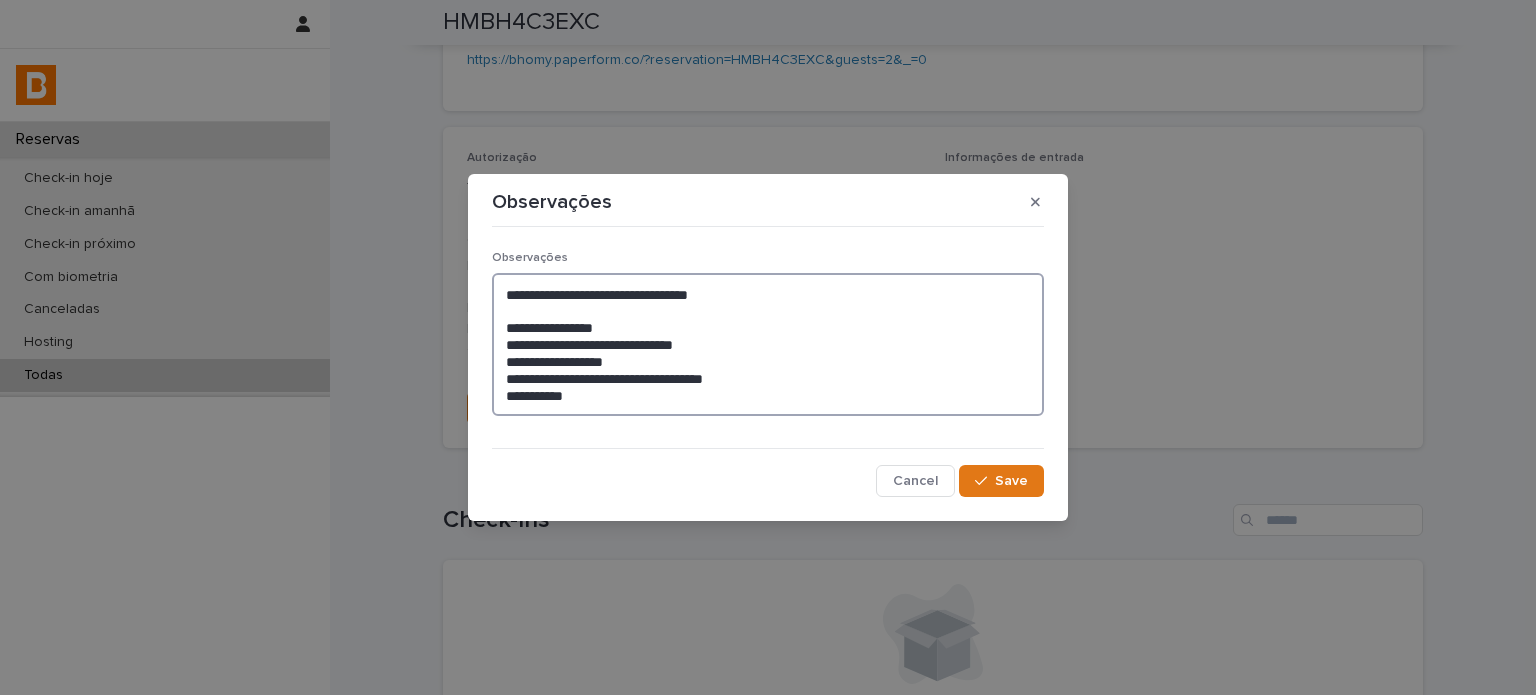 click at bounding box center [768, 345] 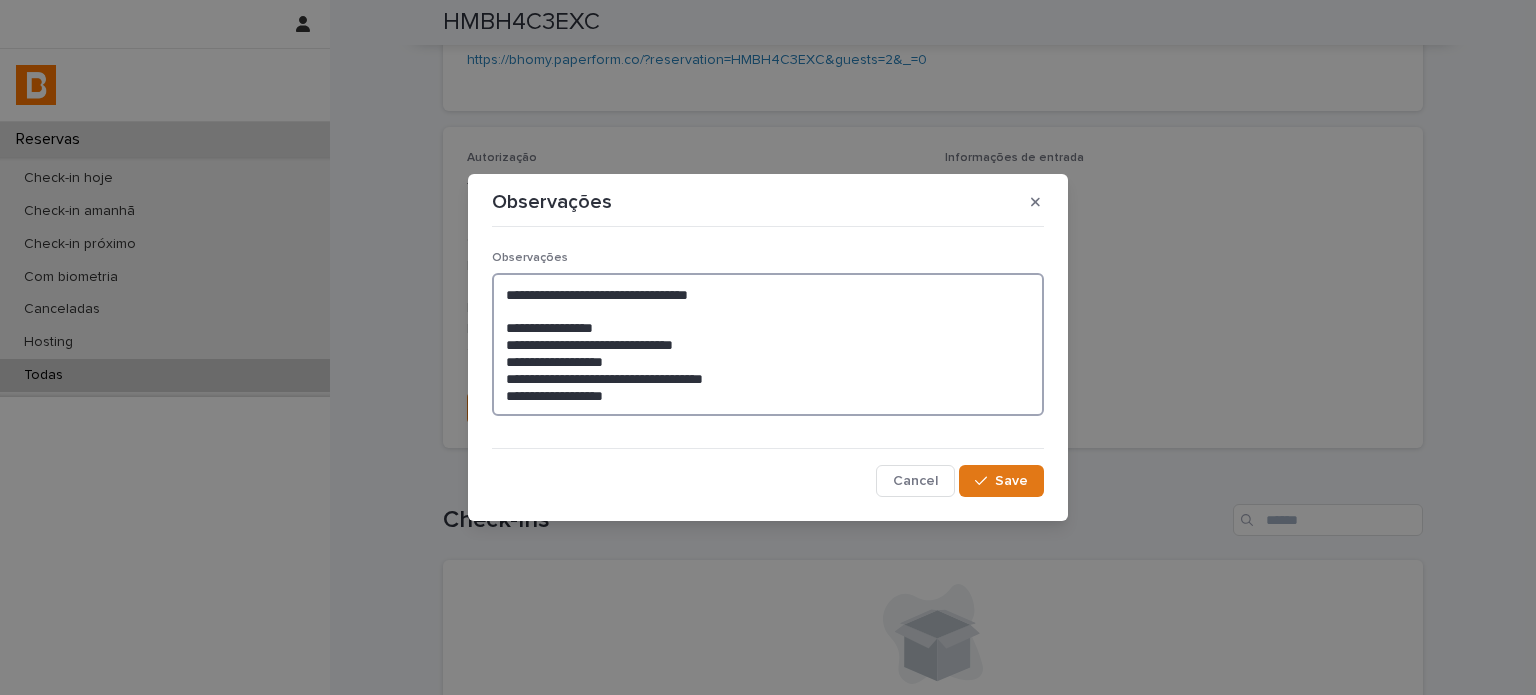 type on "**********" 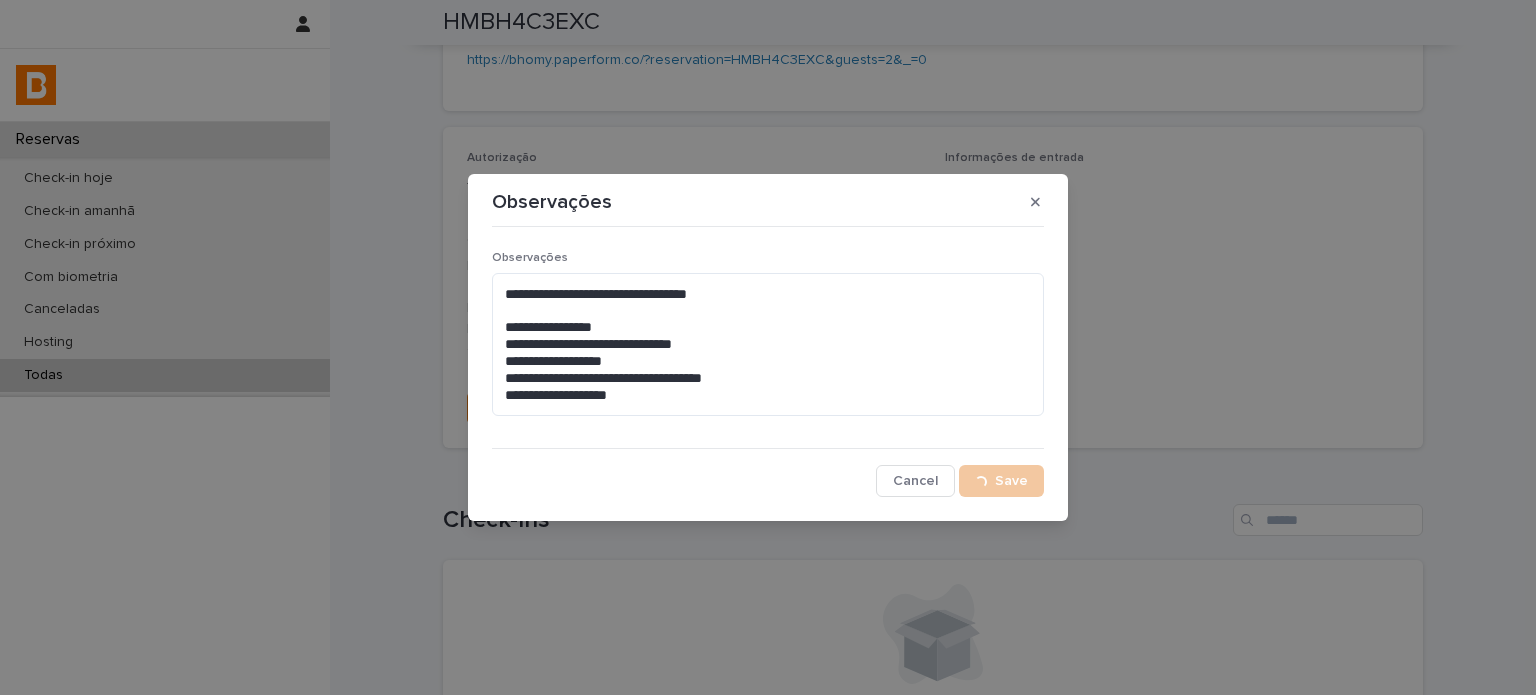 scroll, scrollTop: 496, scrollLeft: 0, axis: vertical 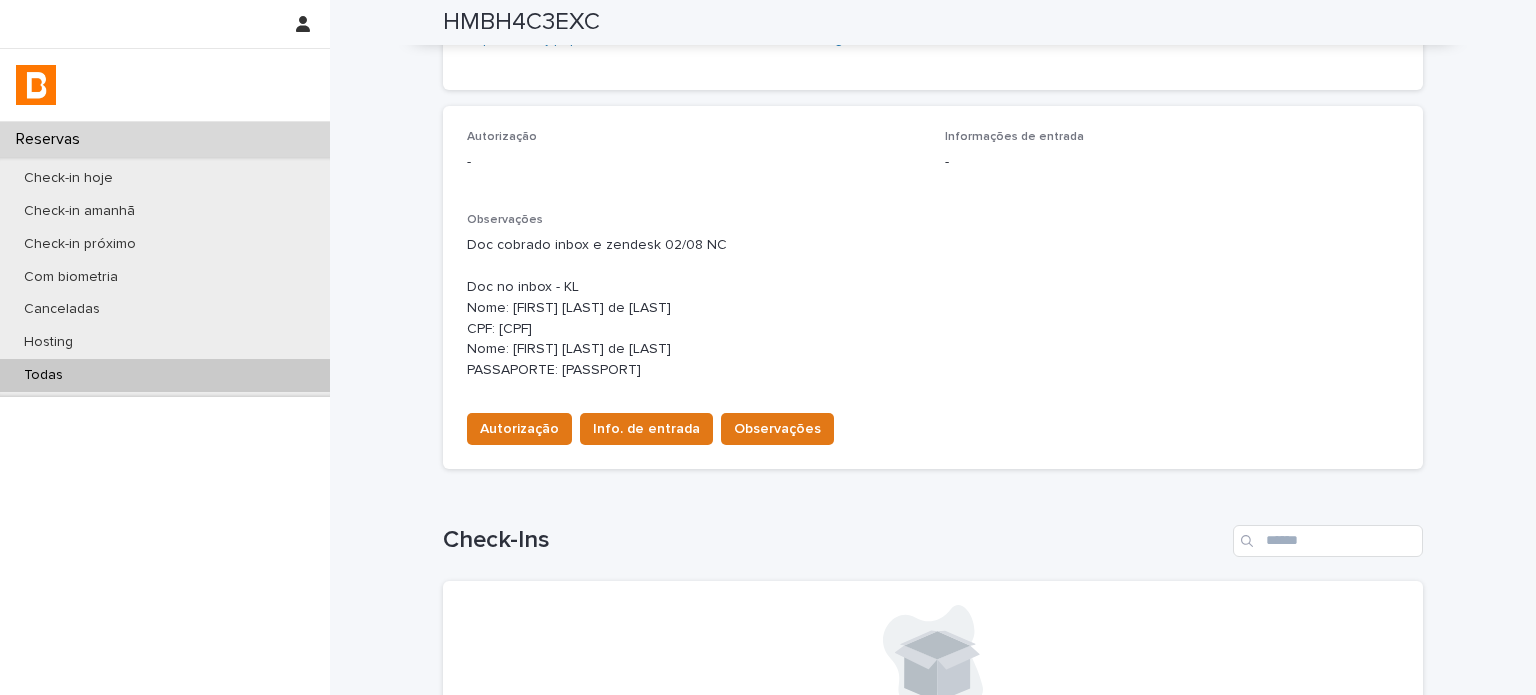 click on "Todas" at bounding box center [165, 375] 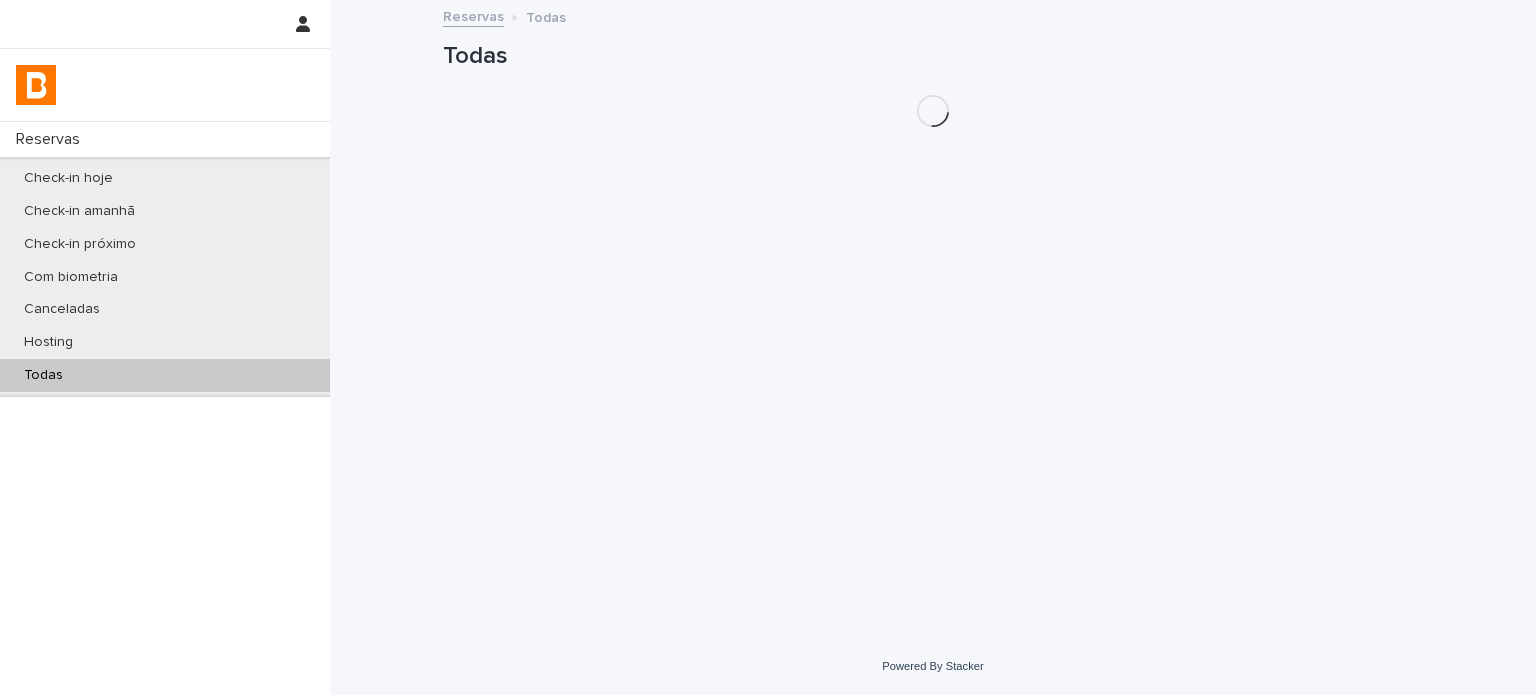 scroll, scrollTop: 0, scrollLeft: 0, axis: both 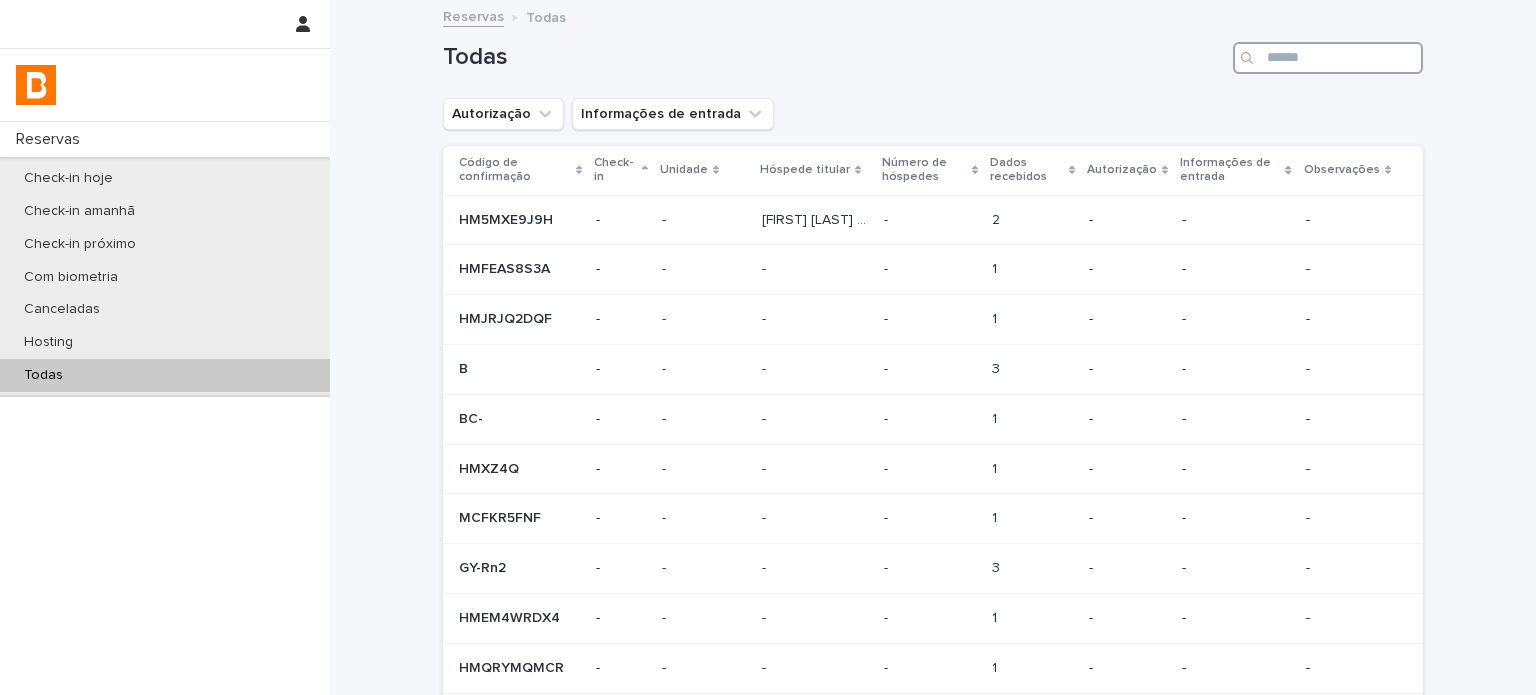 click at bounding box center (1328, 58) 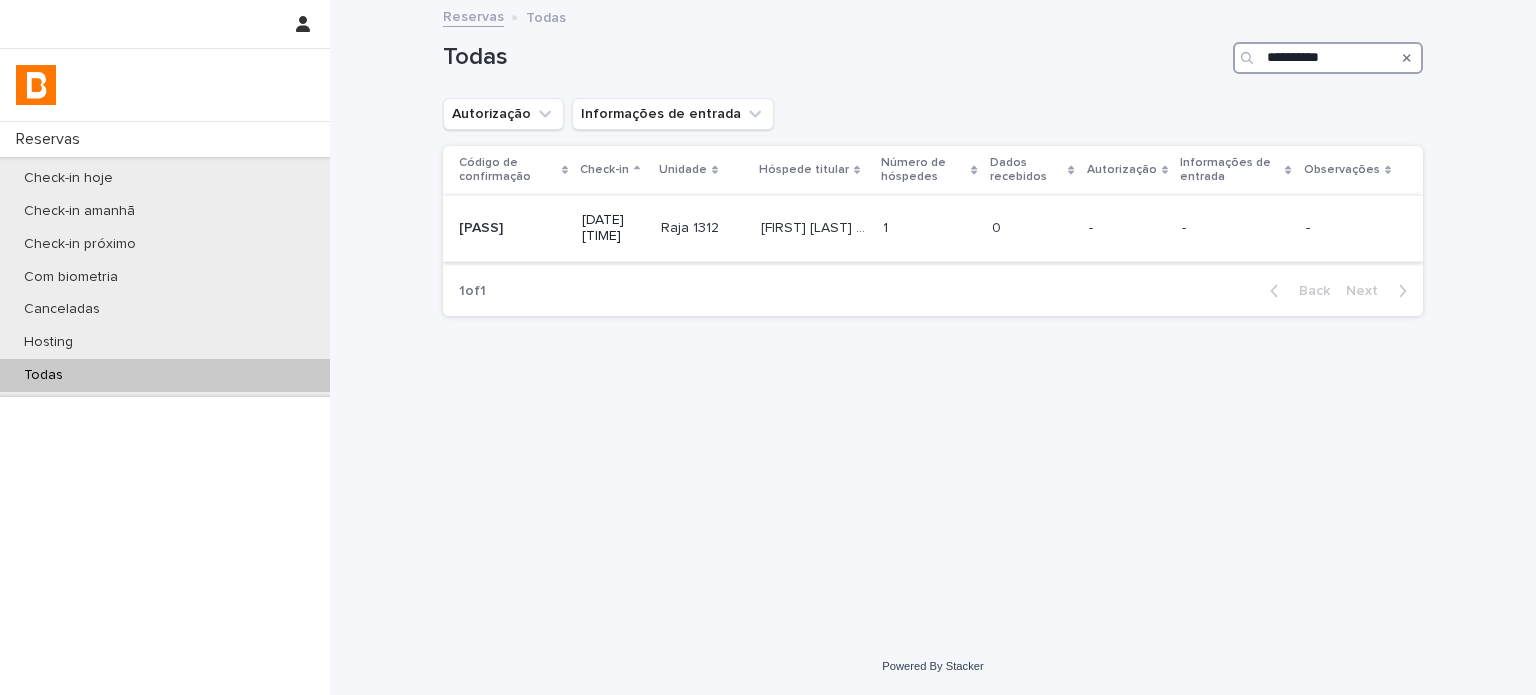 type on "**********" 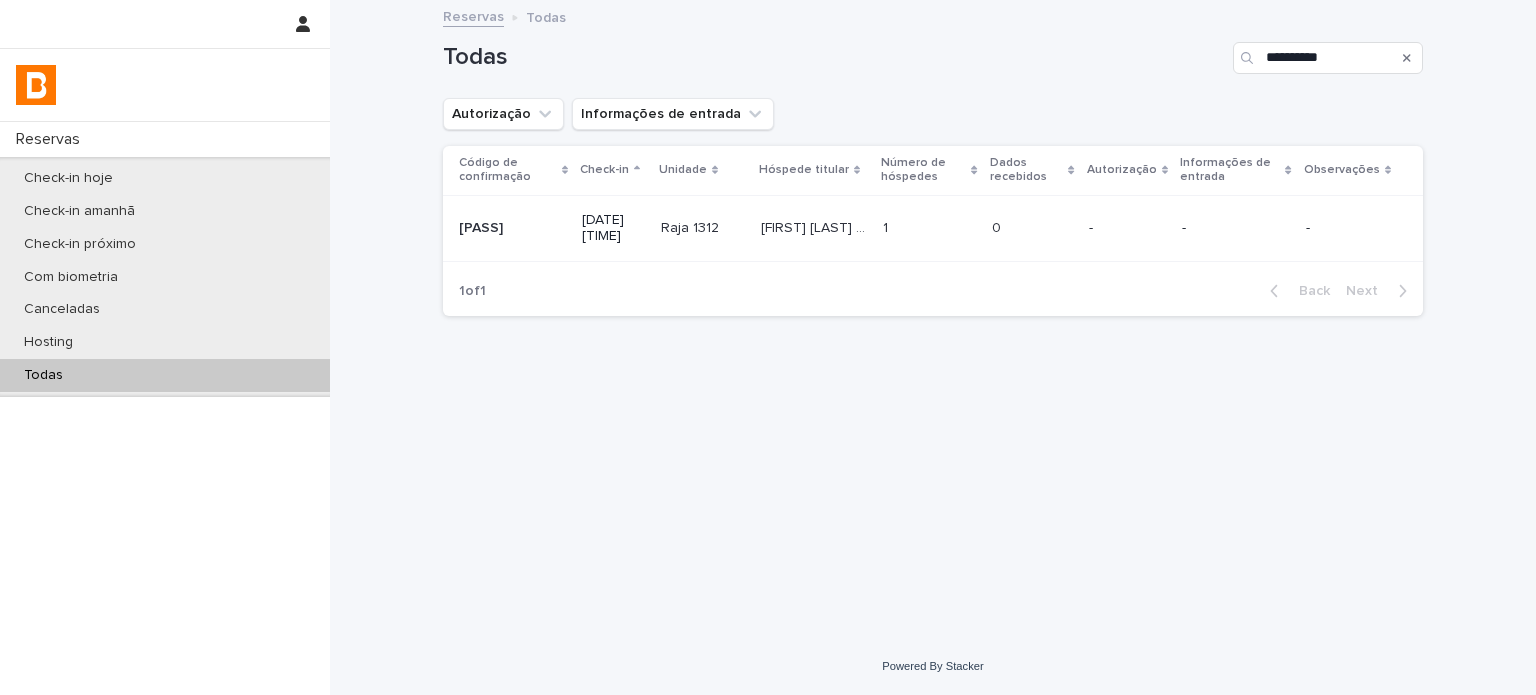 click on "1 1" at bounding box center (929, 228) 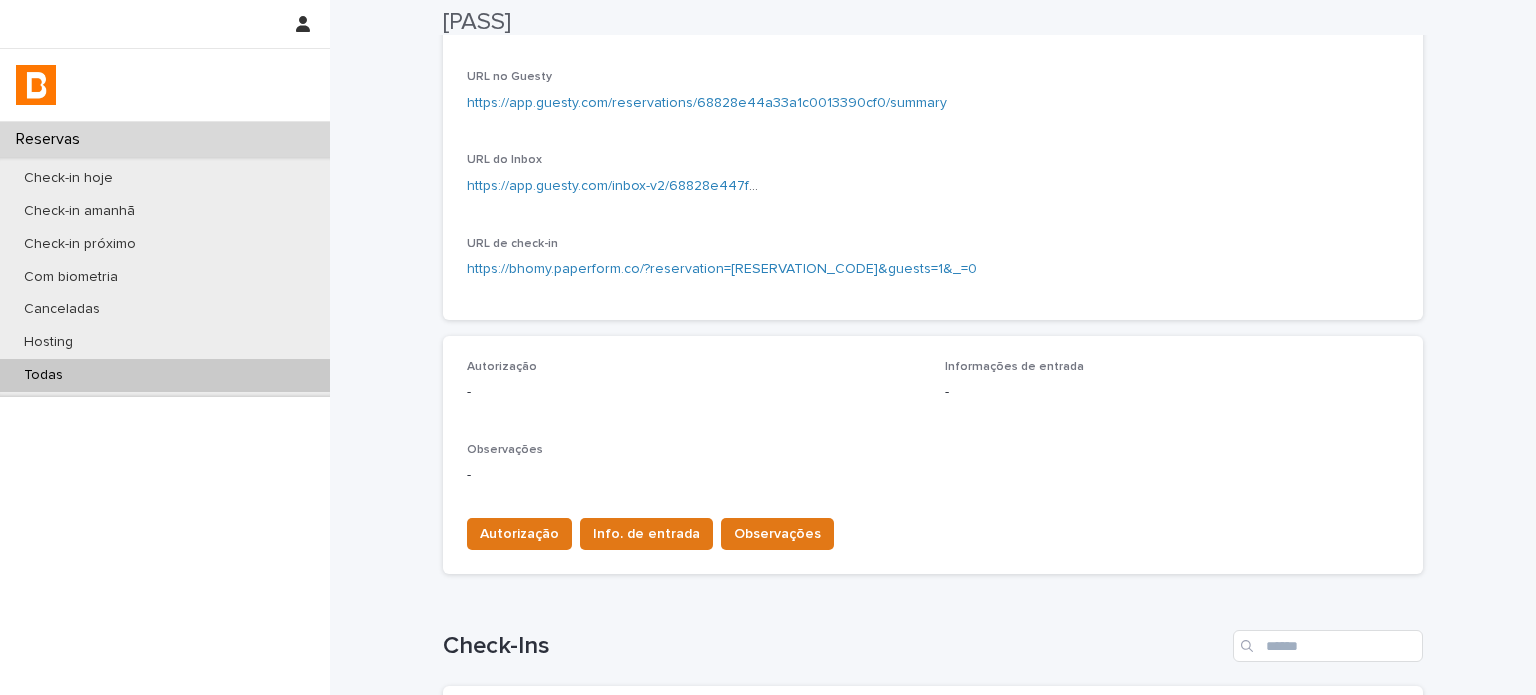 scroll, scrollTop: 366, scrollLeft: 0, axis: vertical 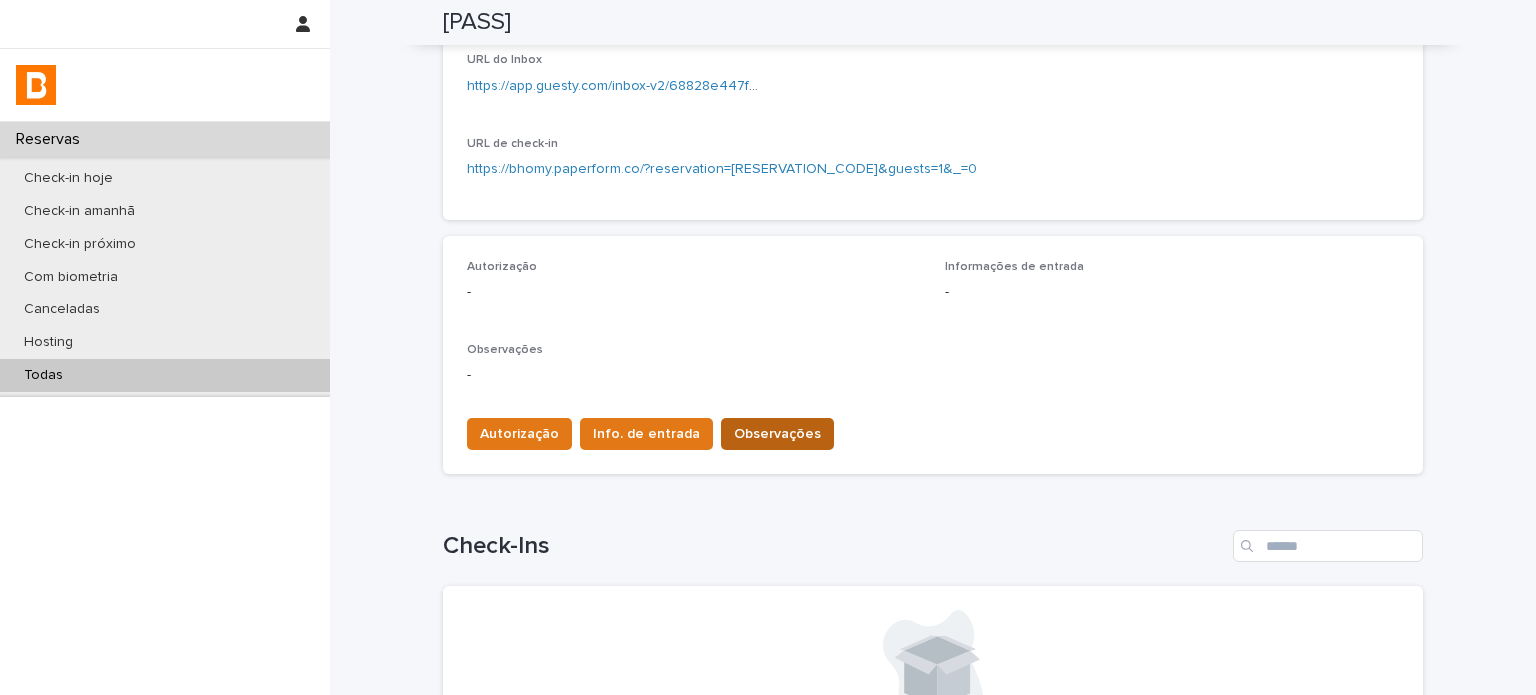 click on "Observações" at bounding box center [777, 434] 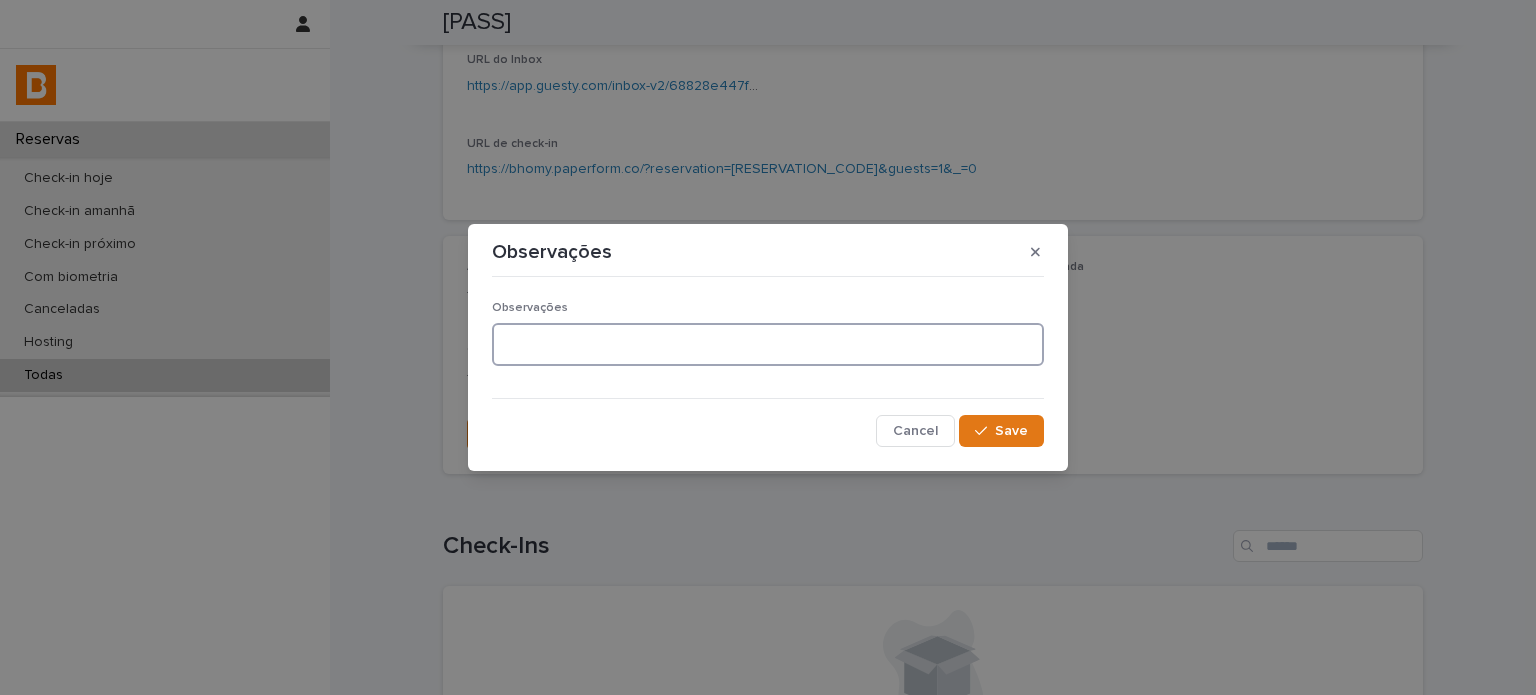 click at bounding box center [768, 344] 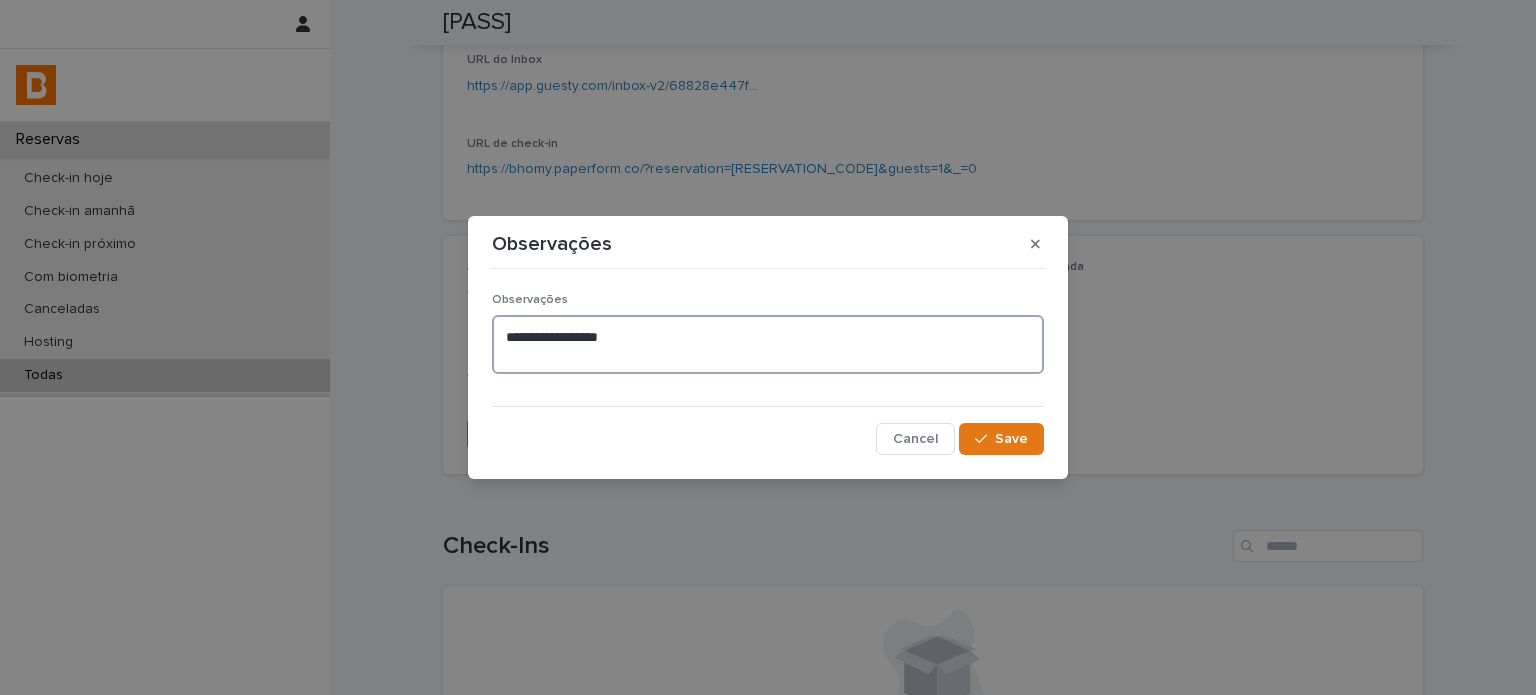paste on "**********" 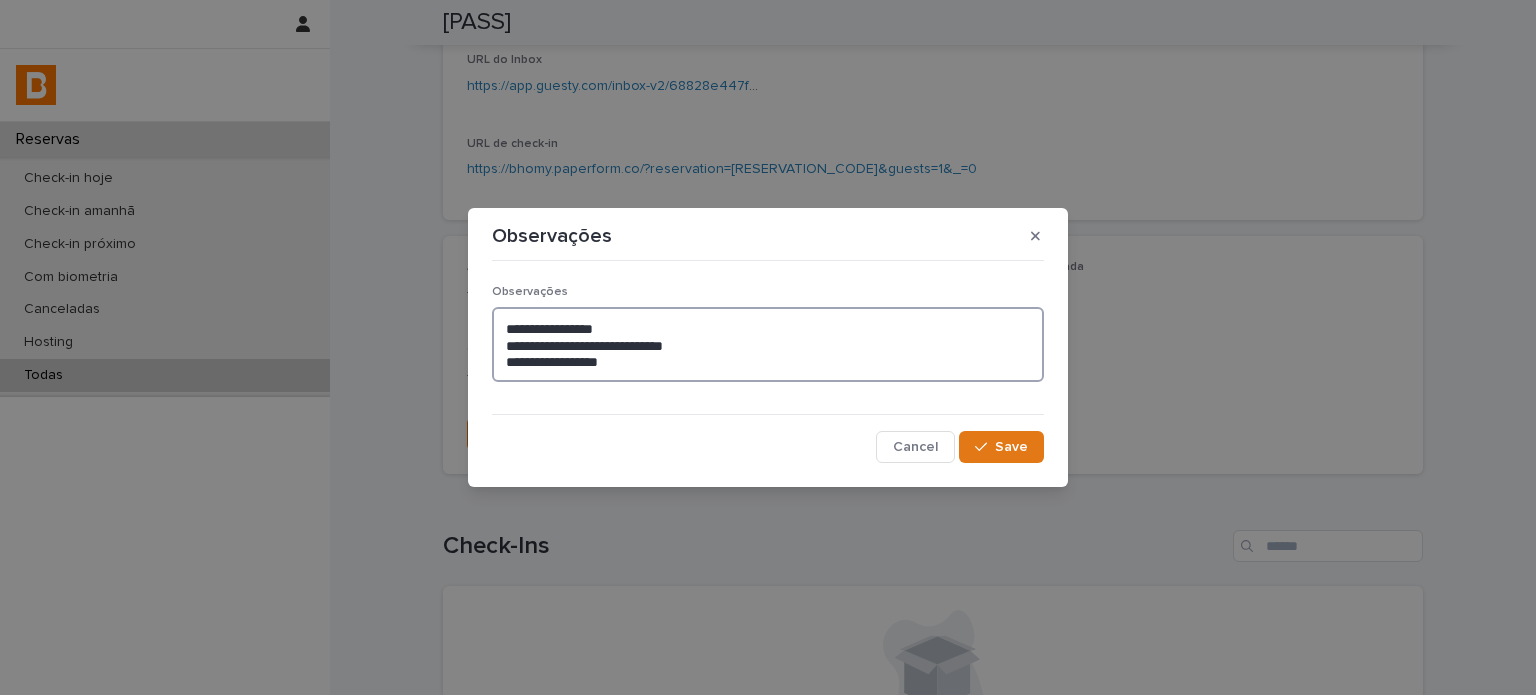 click at bounding box center [768, 345] 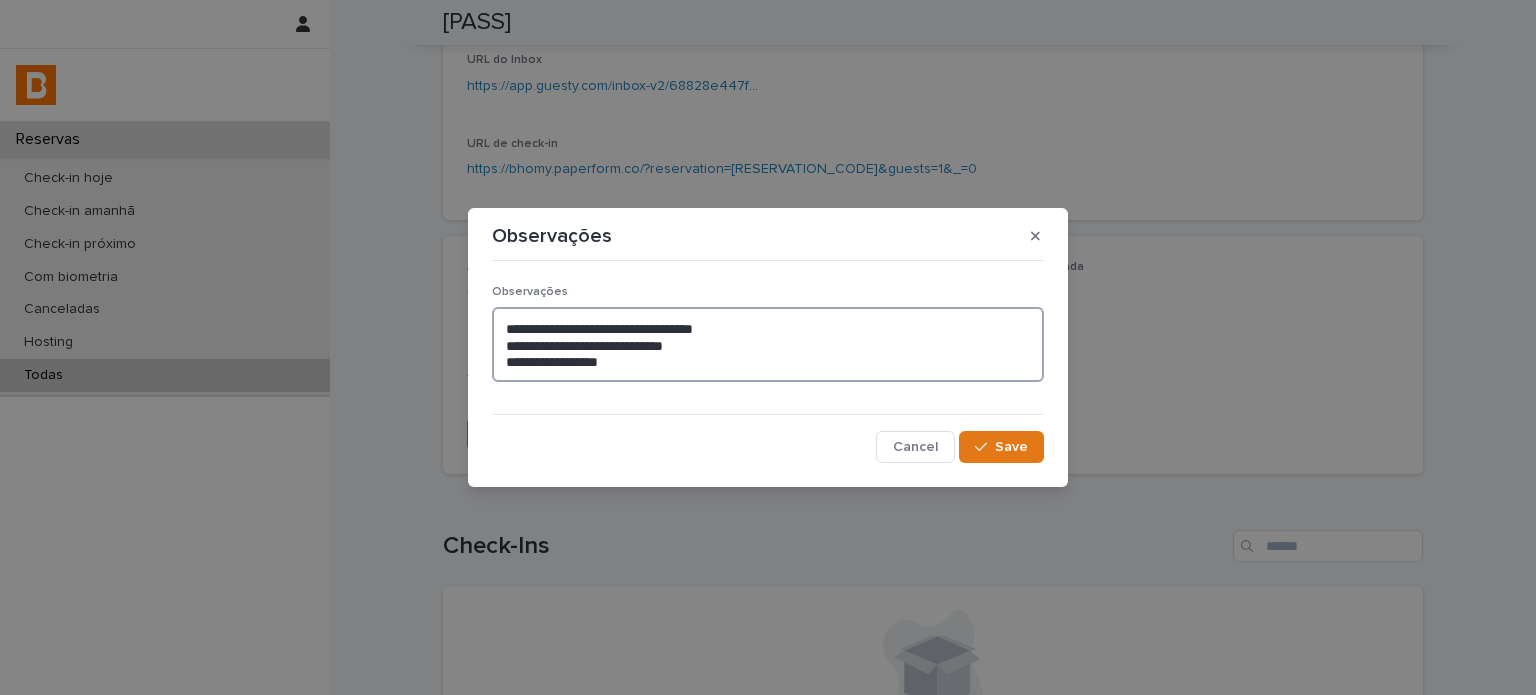 paste on "**********" 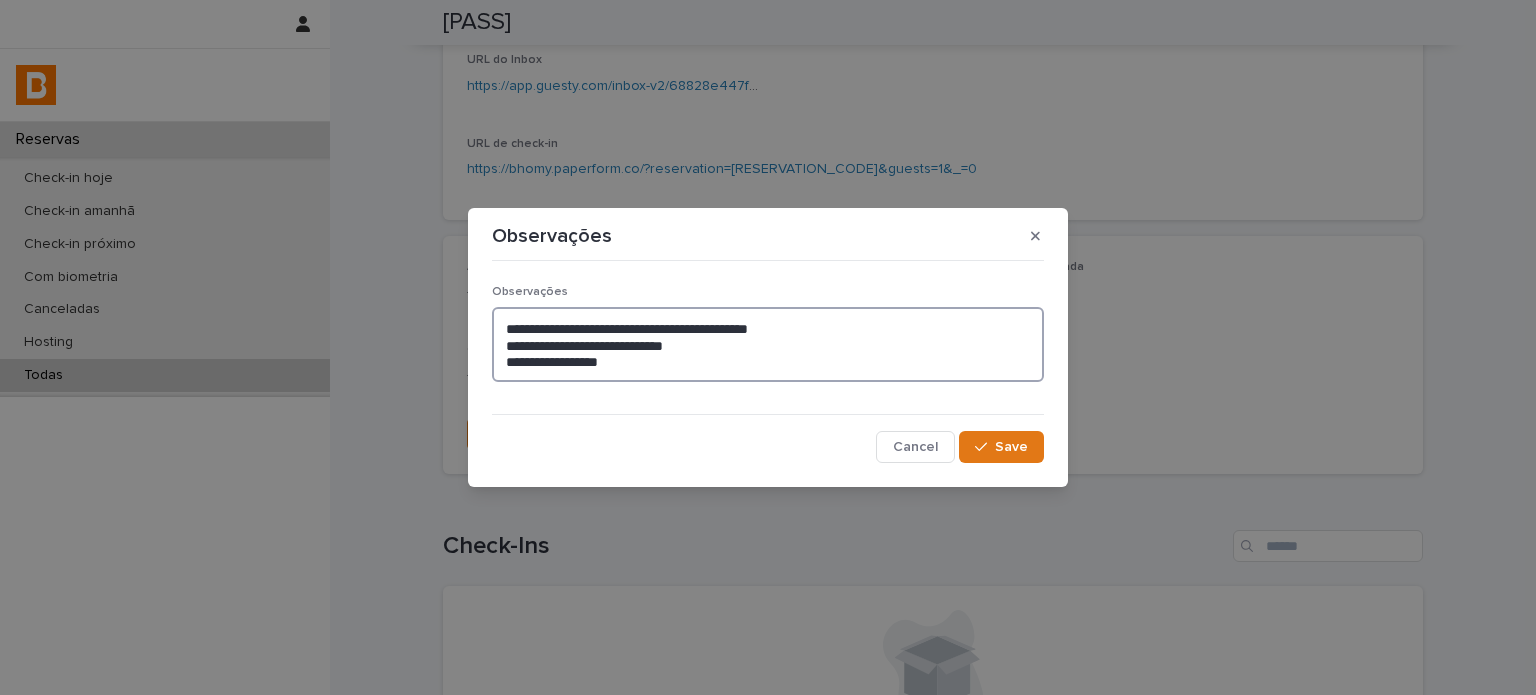 drag, startPoint x: 612, startPoint y: 325, endPoint x: 547, endPoint y: 325, distance: 65 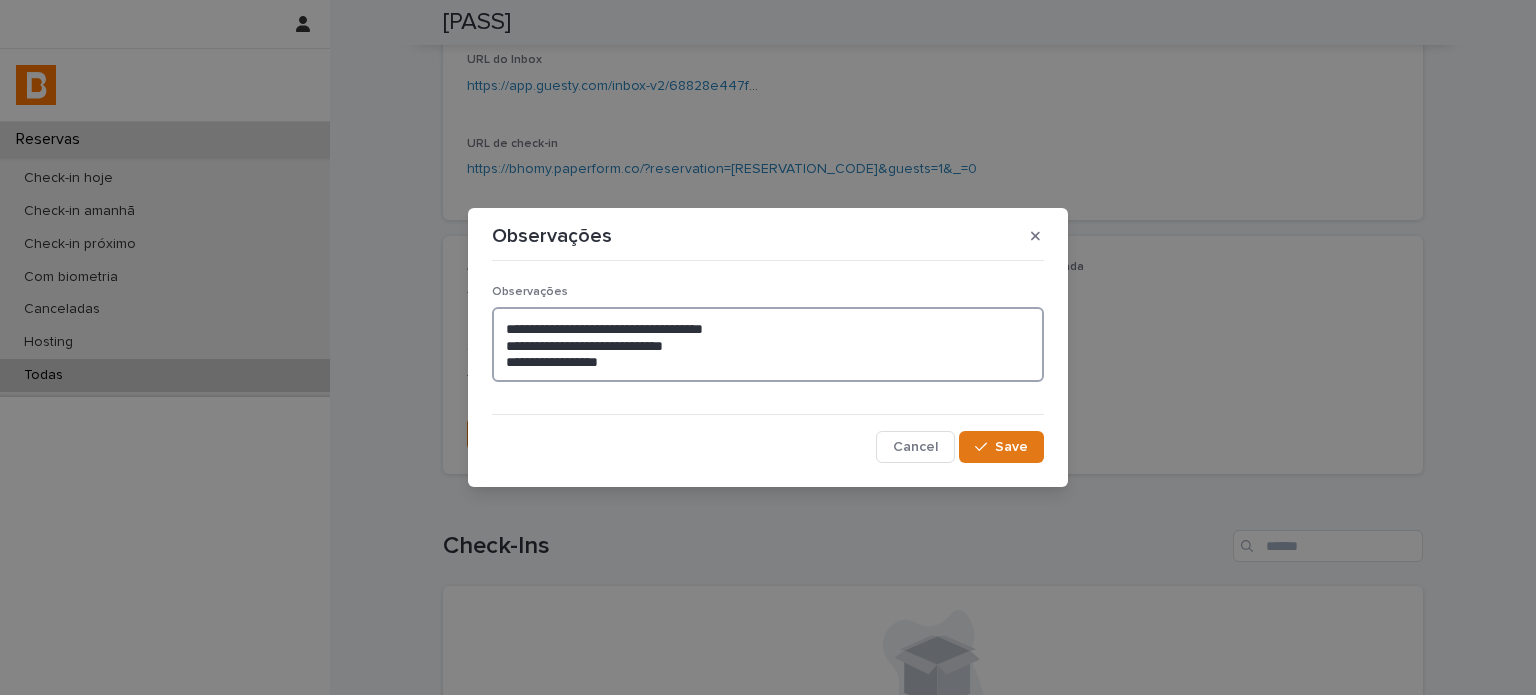 click on "**********" at bounding box center [768, 345] 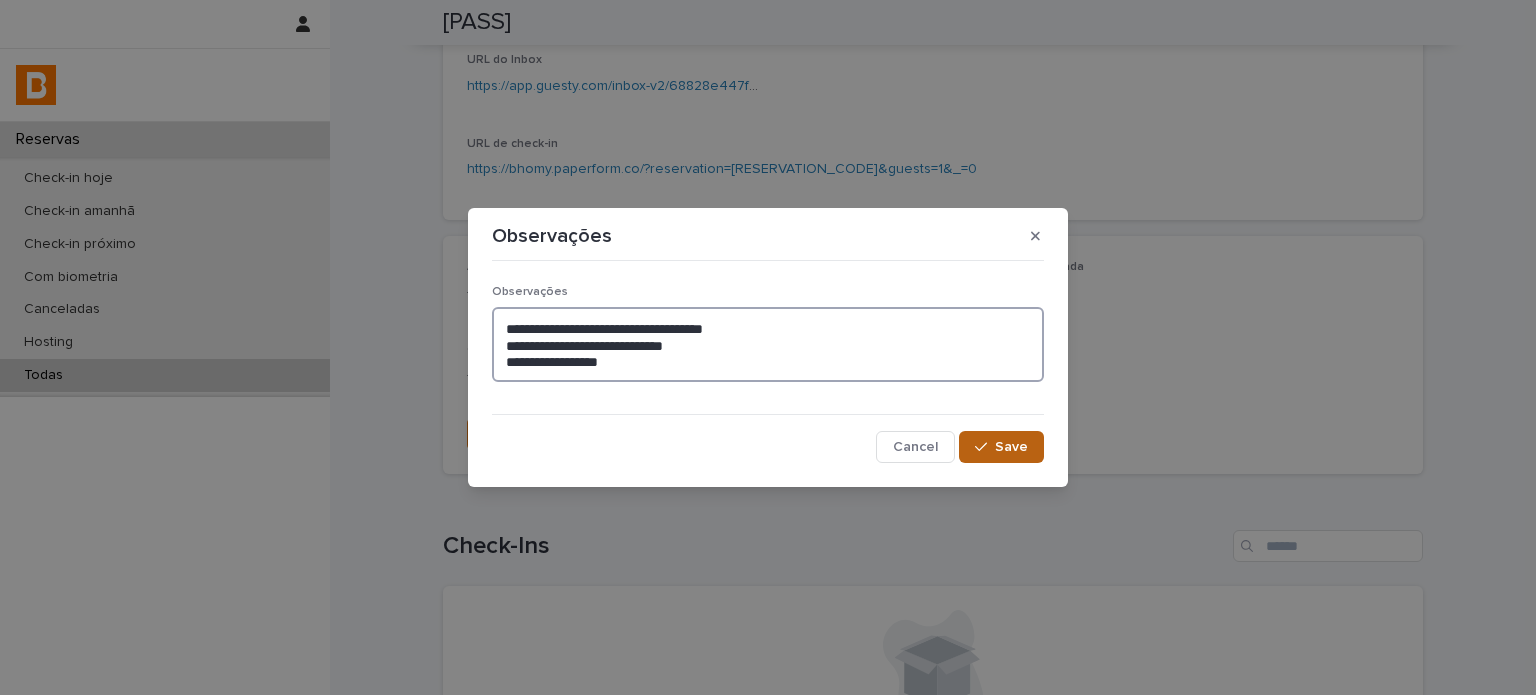 type on "**********" 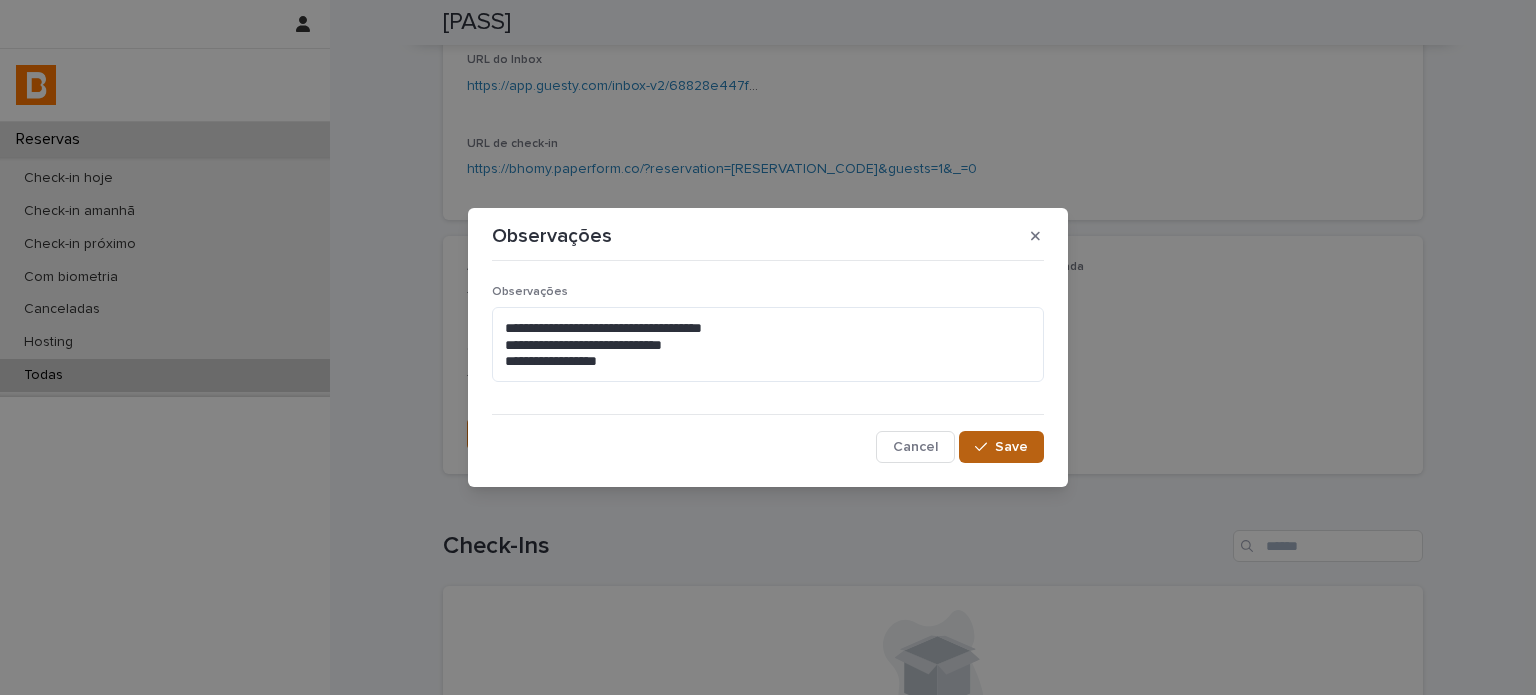 click on "Save" at bounding box center [1011, 447] 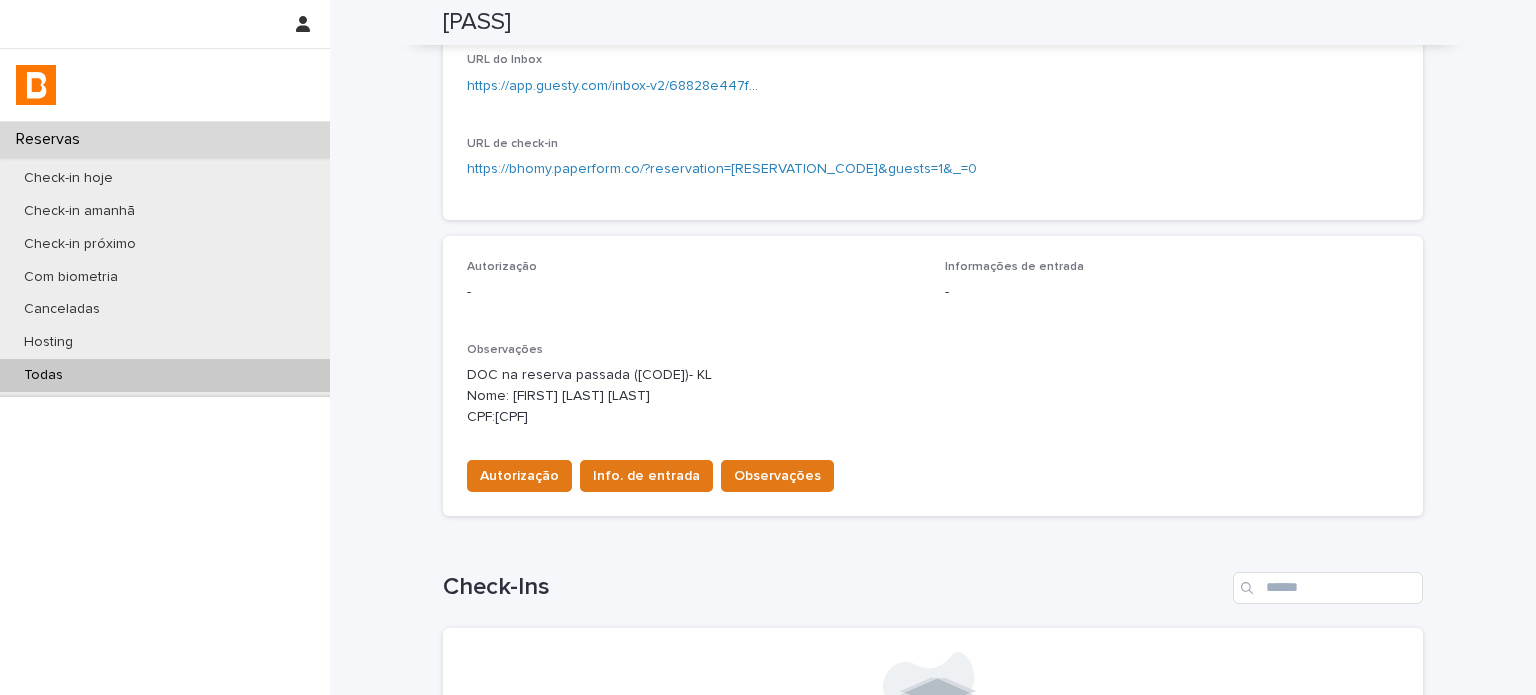 scroll, scrollTop: 387, scrollLeft: 0, axis: vertical 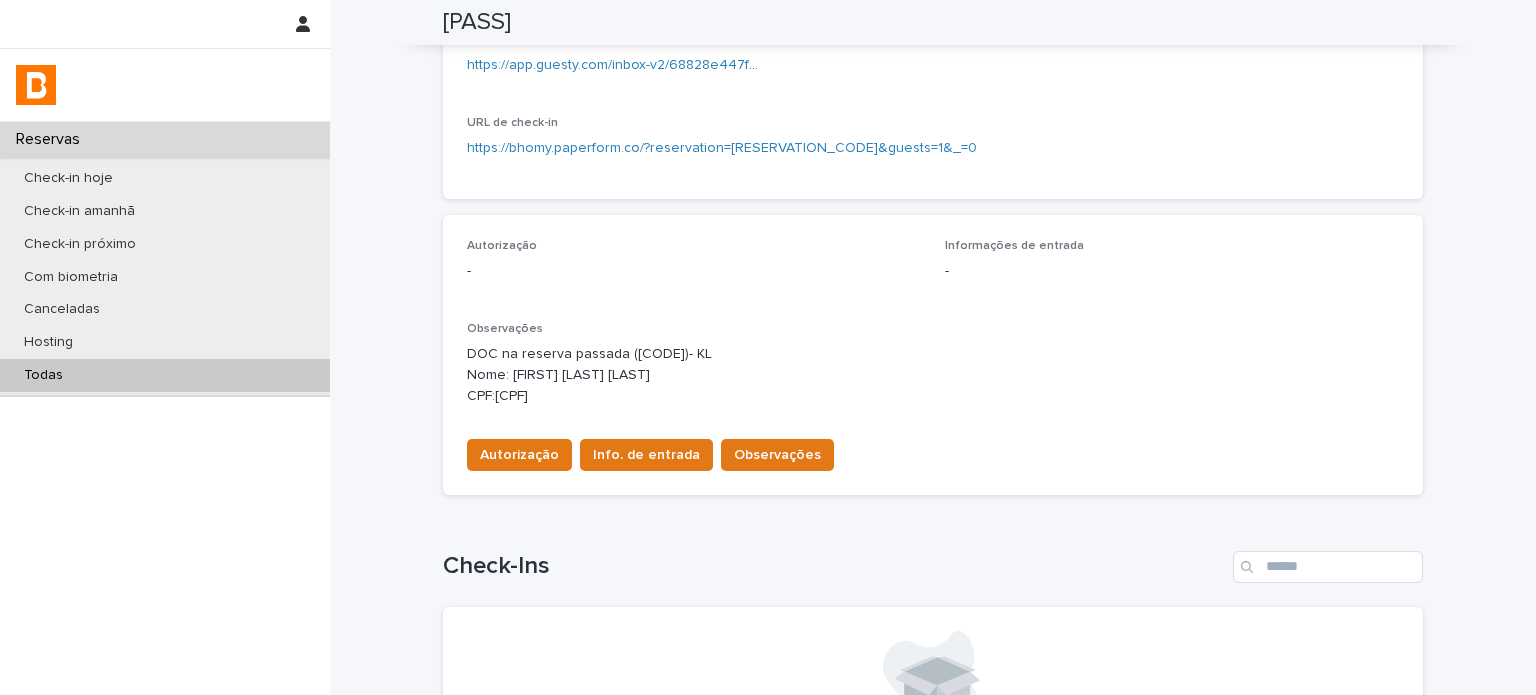 drag, startPoint x: 596, startPoint y: 408, endPoint x: 460, endPoint y: 382, distance: 138.463 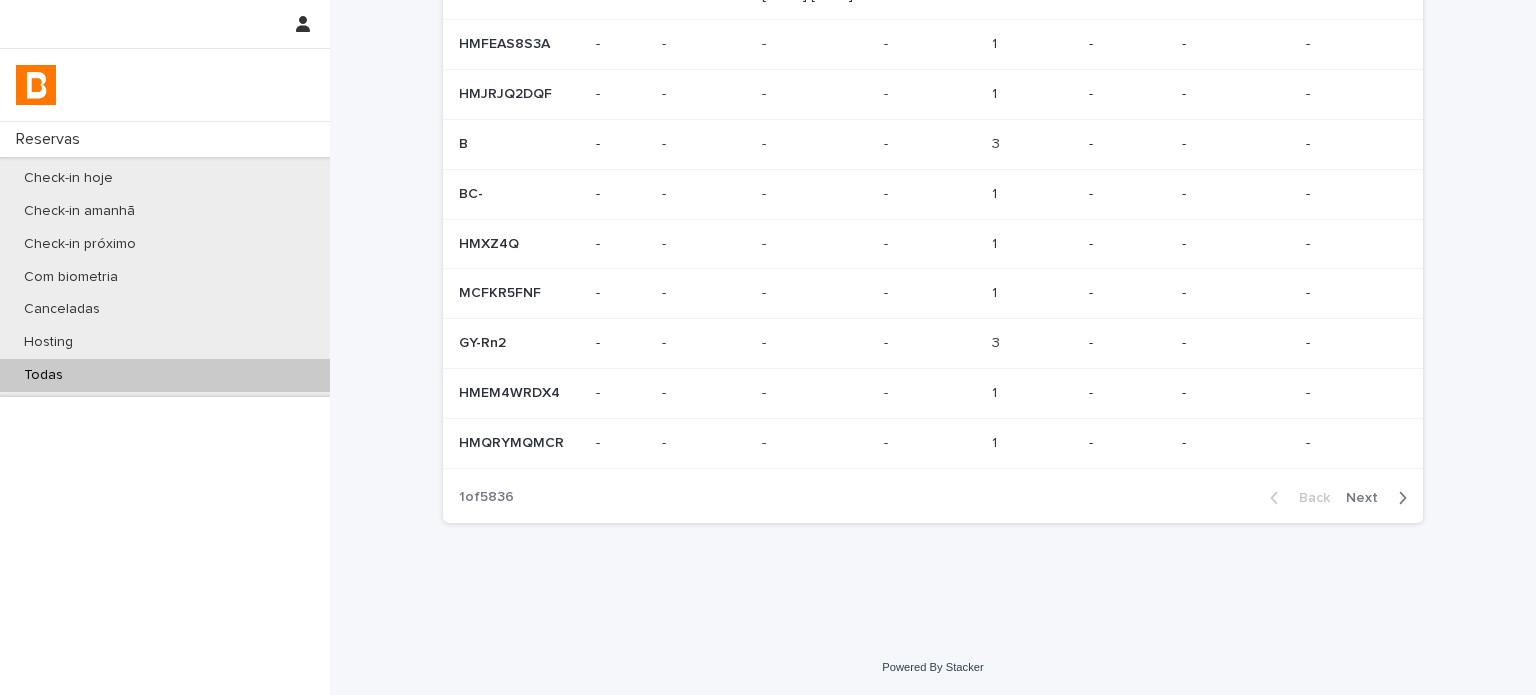 scroll, scrollTop: 0, scrollLeft: 0, axis: both 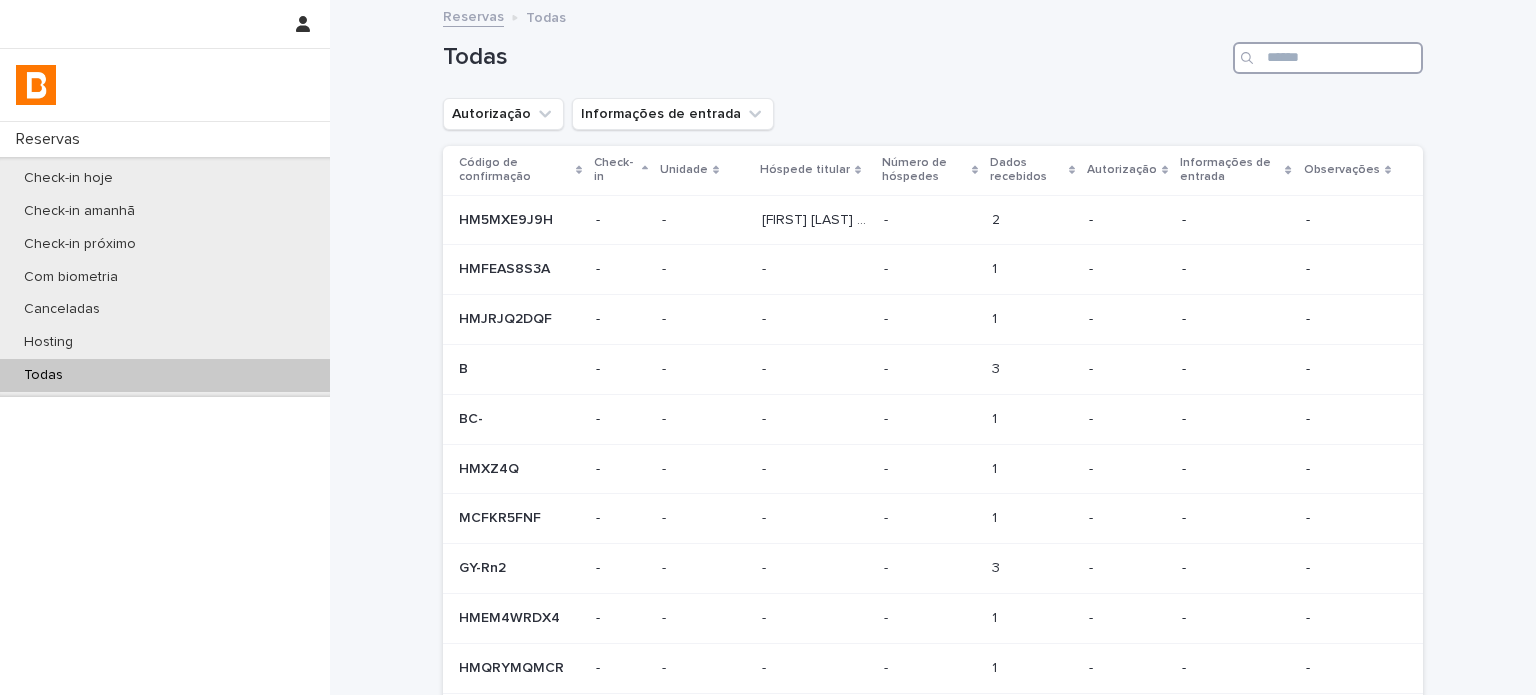 click at bounding box center [1328, 58] 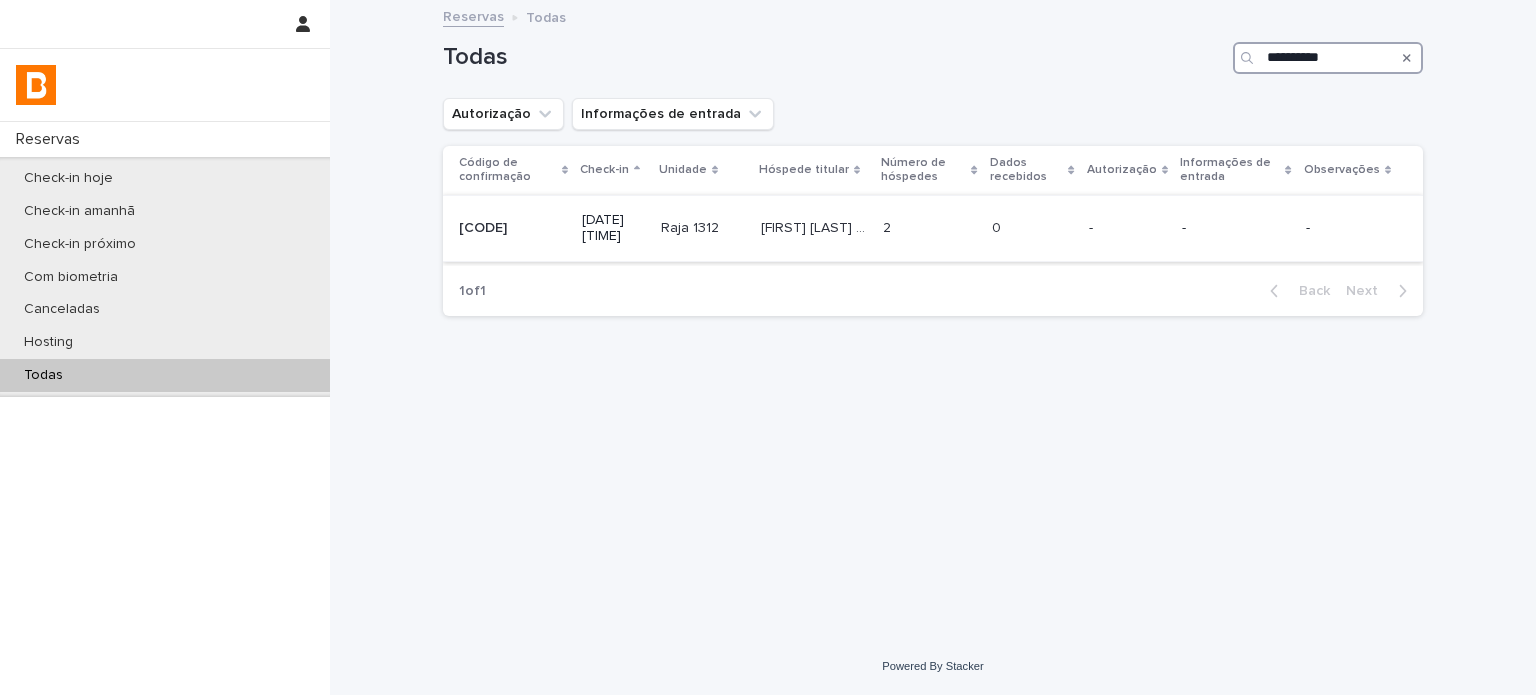 type on "**********" 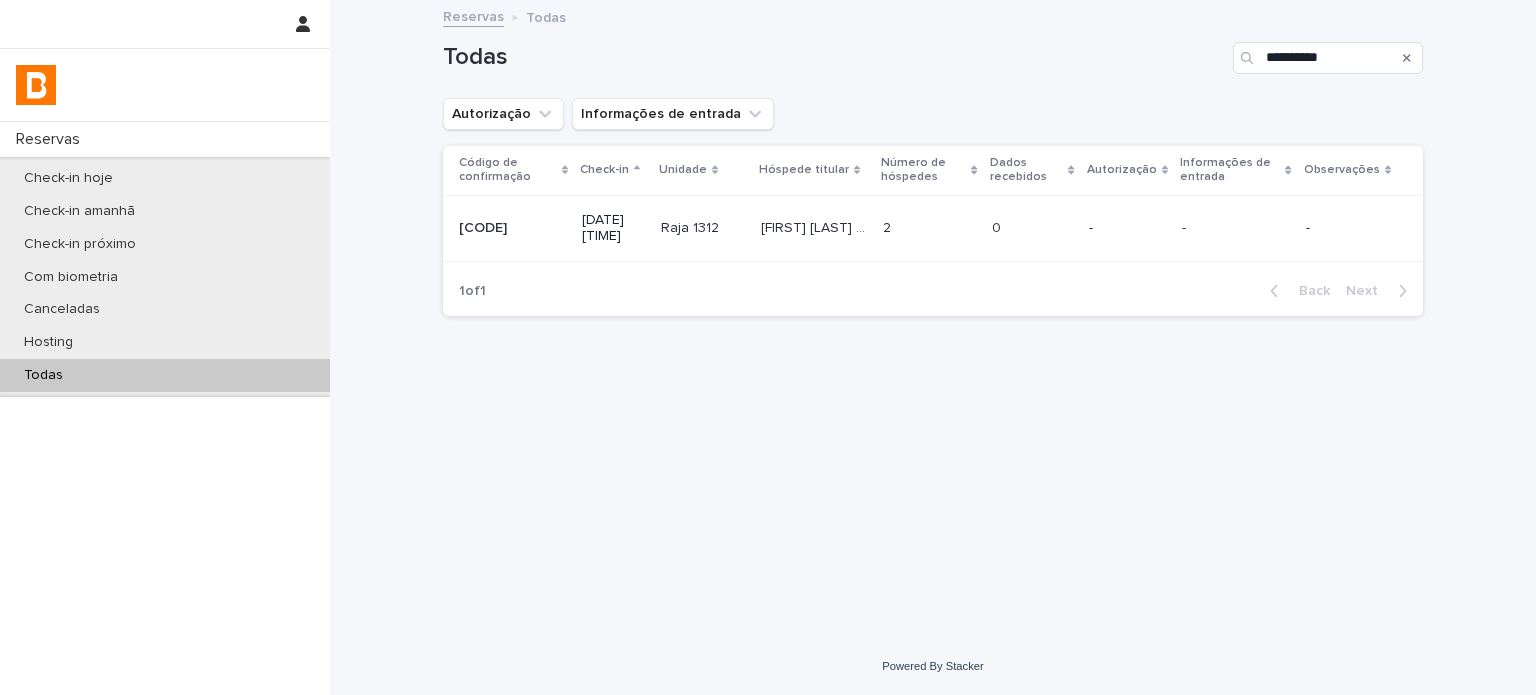 click on "2 2" at bounding box center (929, 228) 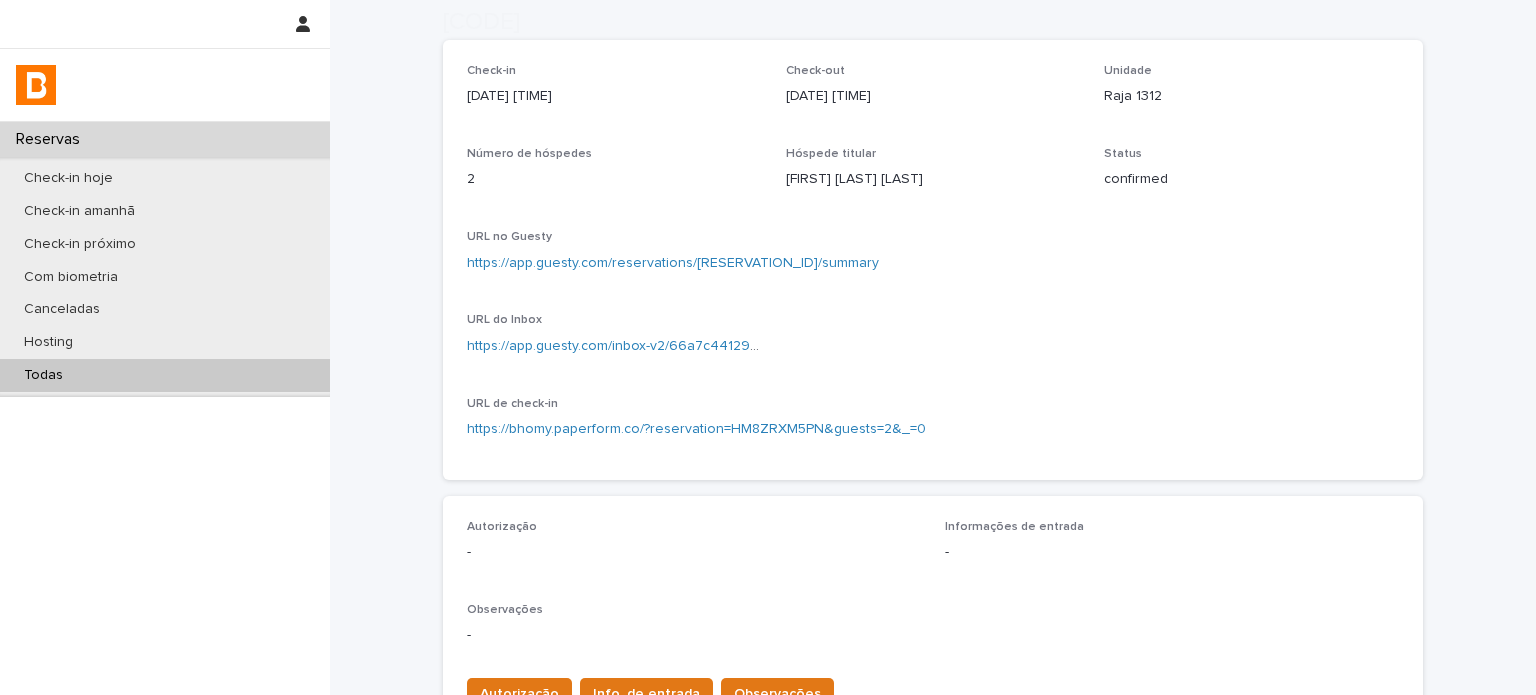 scroll, scrollTop: 233, scrollLeft: 0, axis: vertical 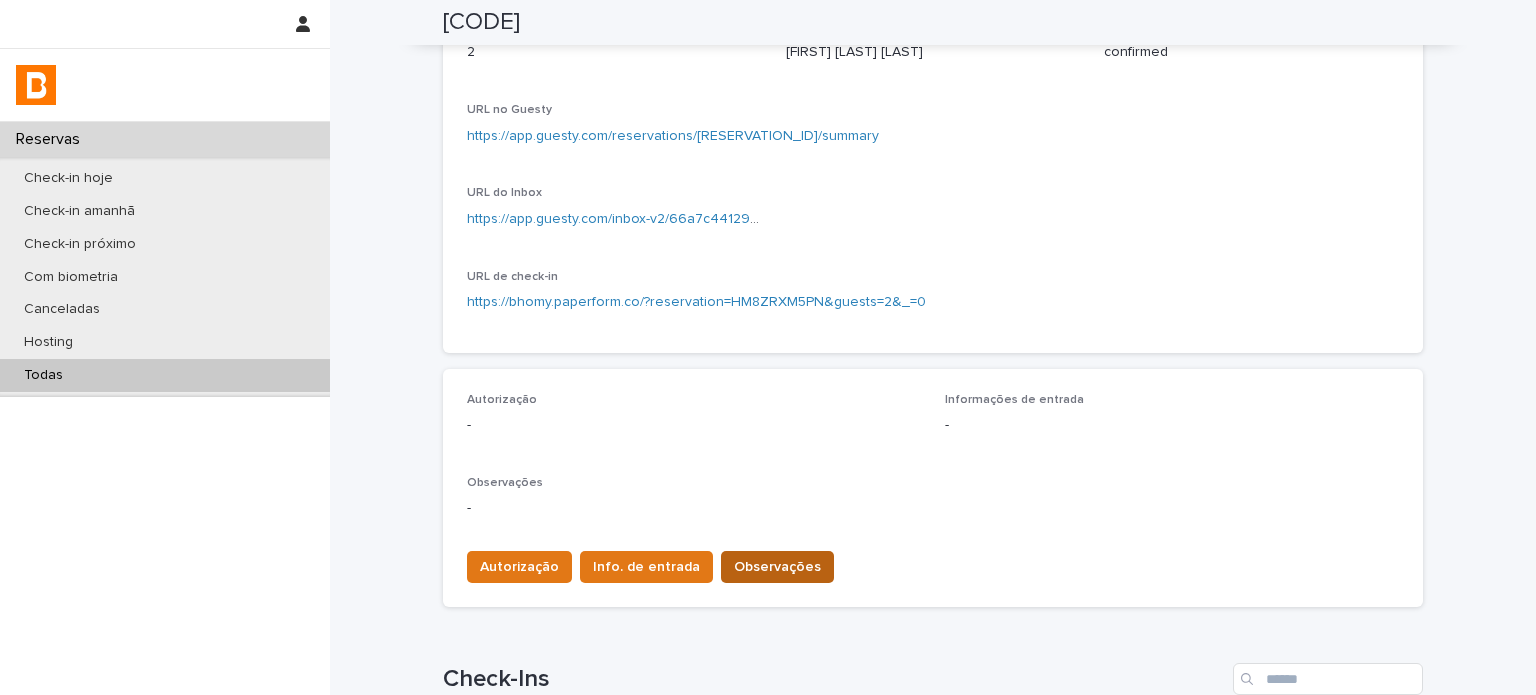 click on "Observações" at bounding box center (777, 567) 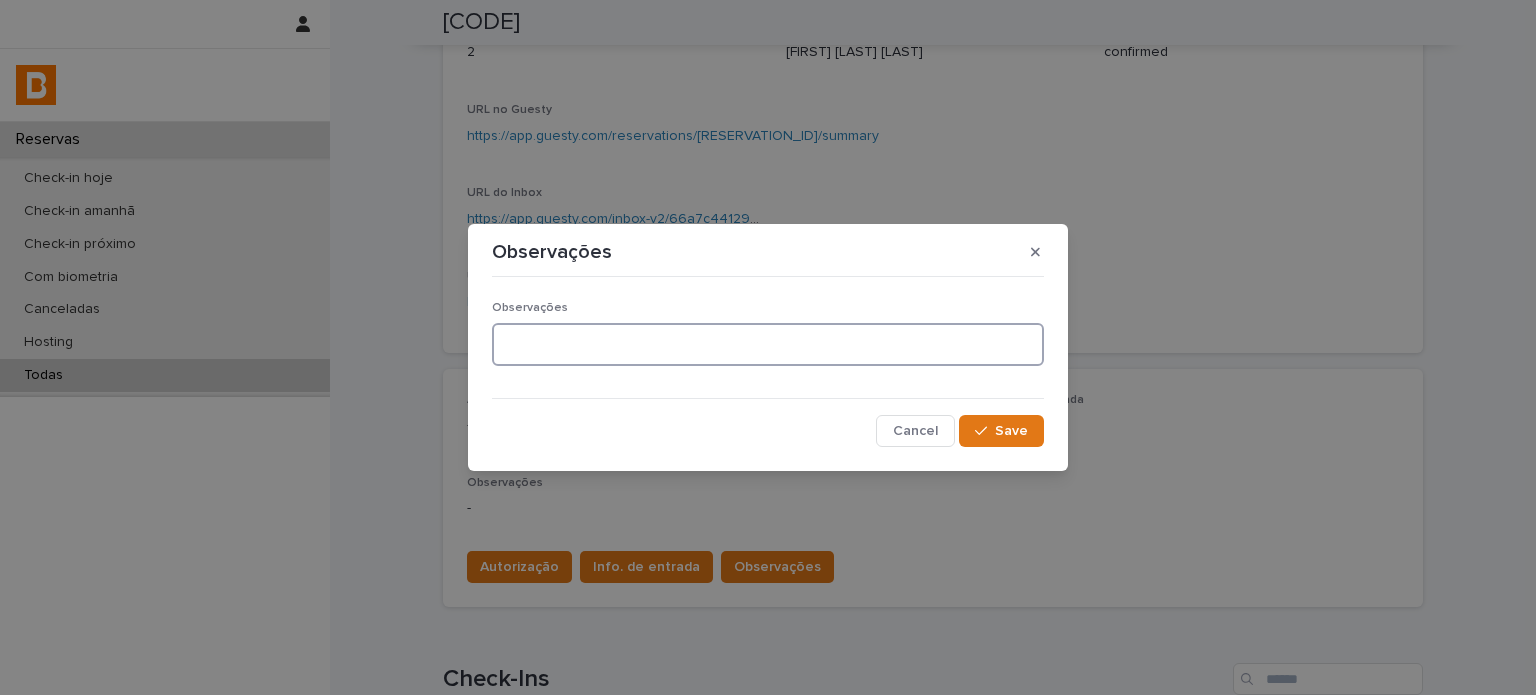 click at bounding box center [768, 344] 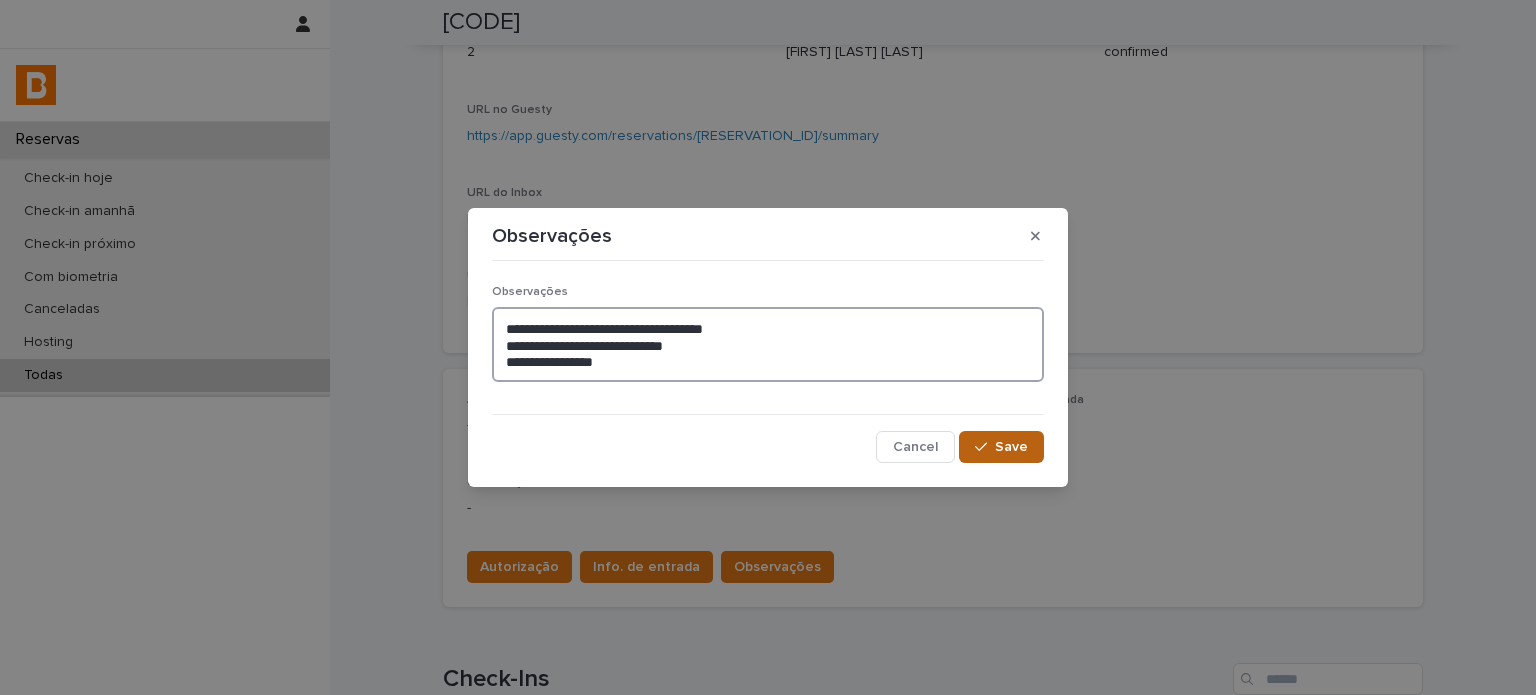 type on "**********" 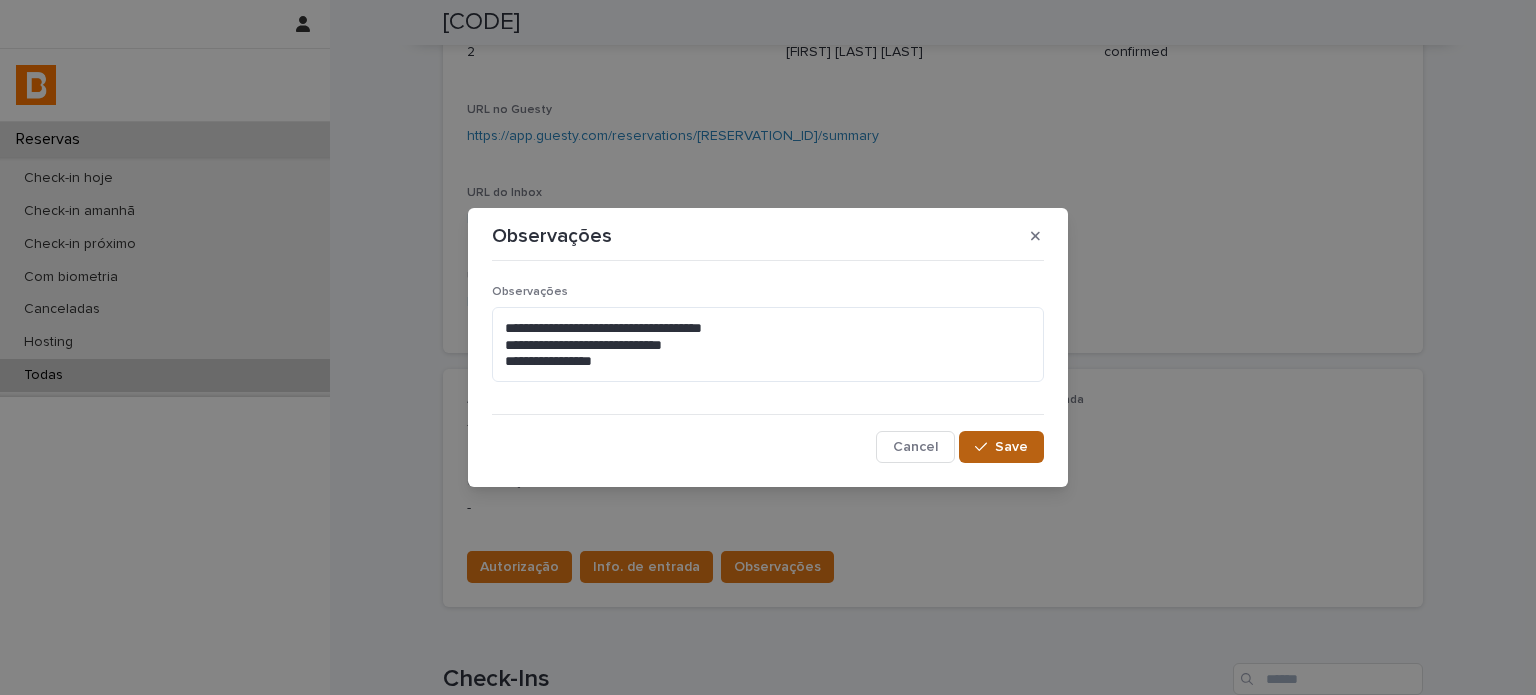 click on "Save" at bounding box center (1001, 447) 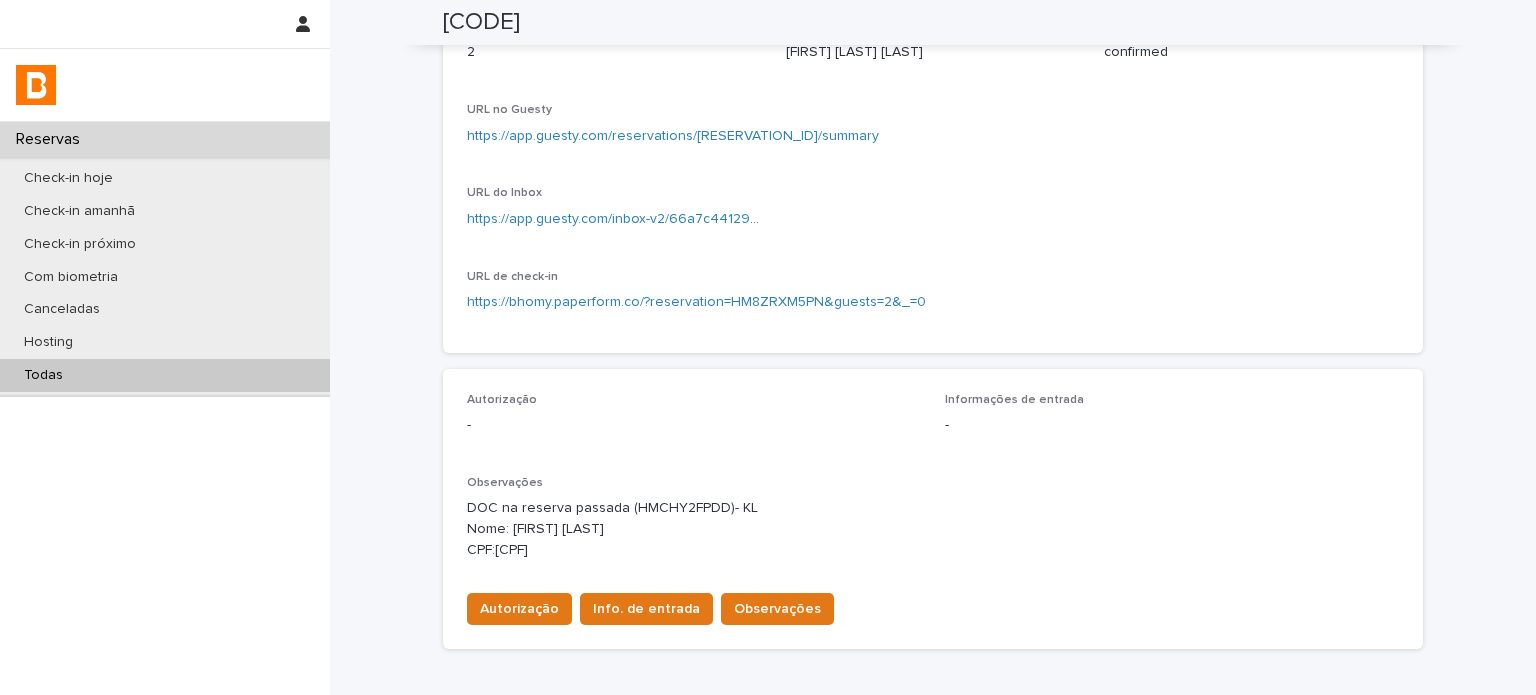scroll, scrollTop: 254, scrollLeft: 0, axis: vertical 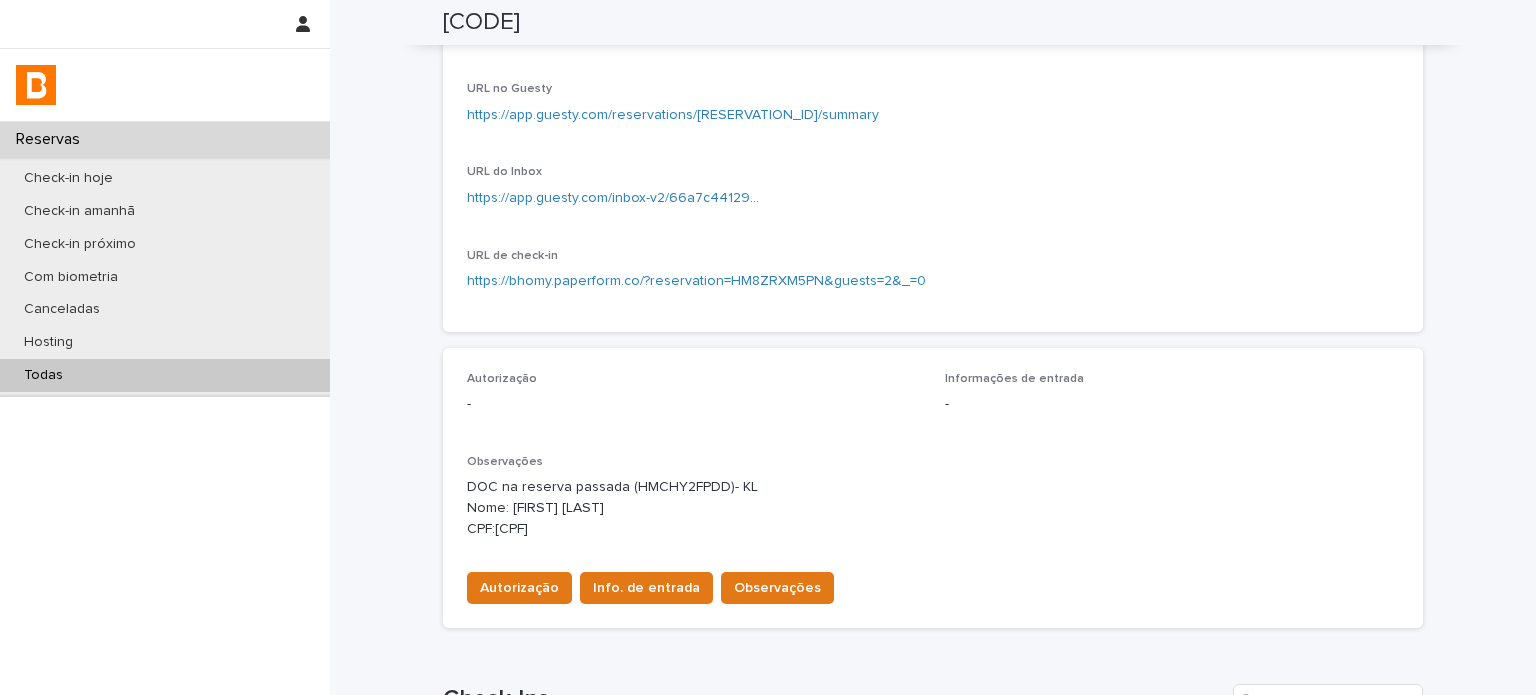 click on "Observações DOC na reserva passada (HMCHY2FPDD)- KL
Nome: [FIRST] [LAST] [LAST]
CPF:[CPF]" at bounding box center (933, 505) 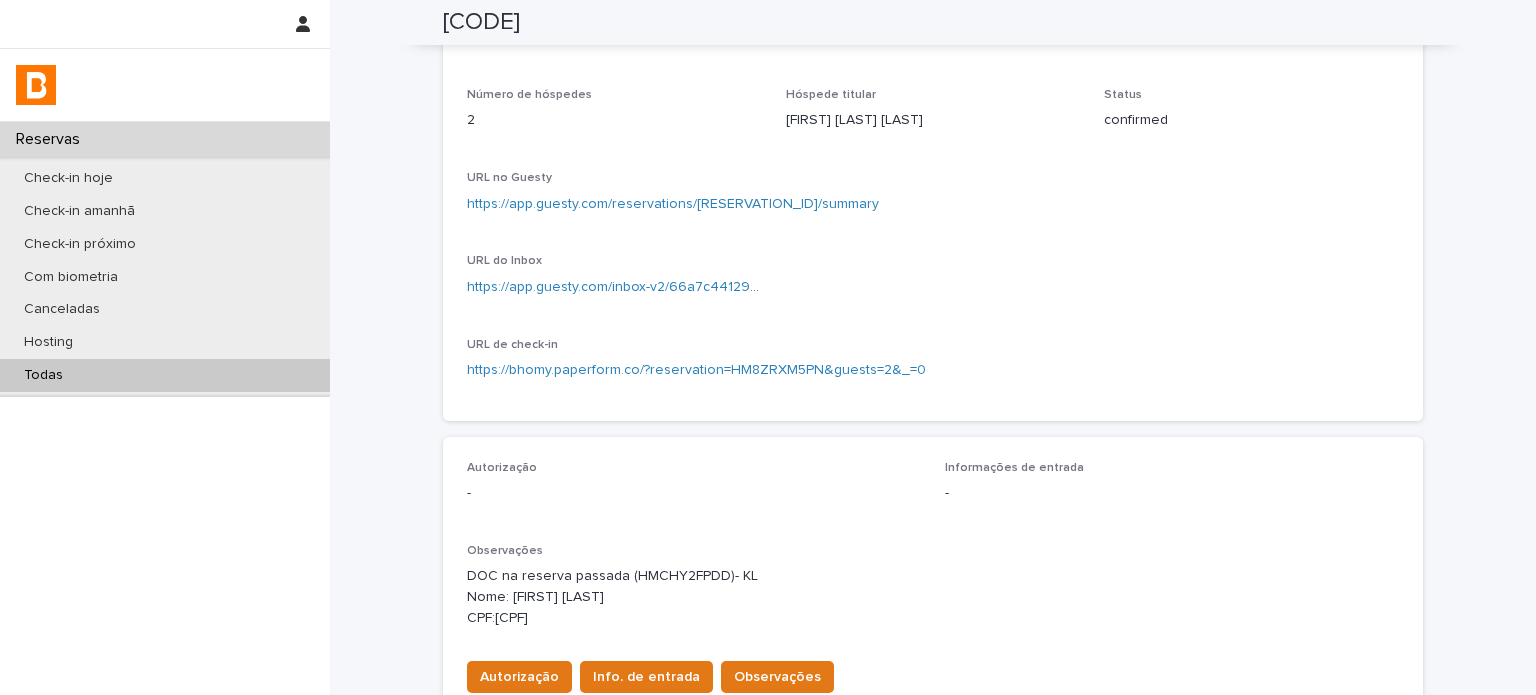 scroll, scrollTop: 87, scrollLeft: 0, axis: vertical 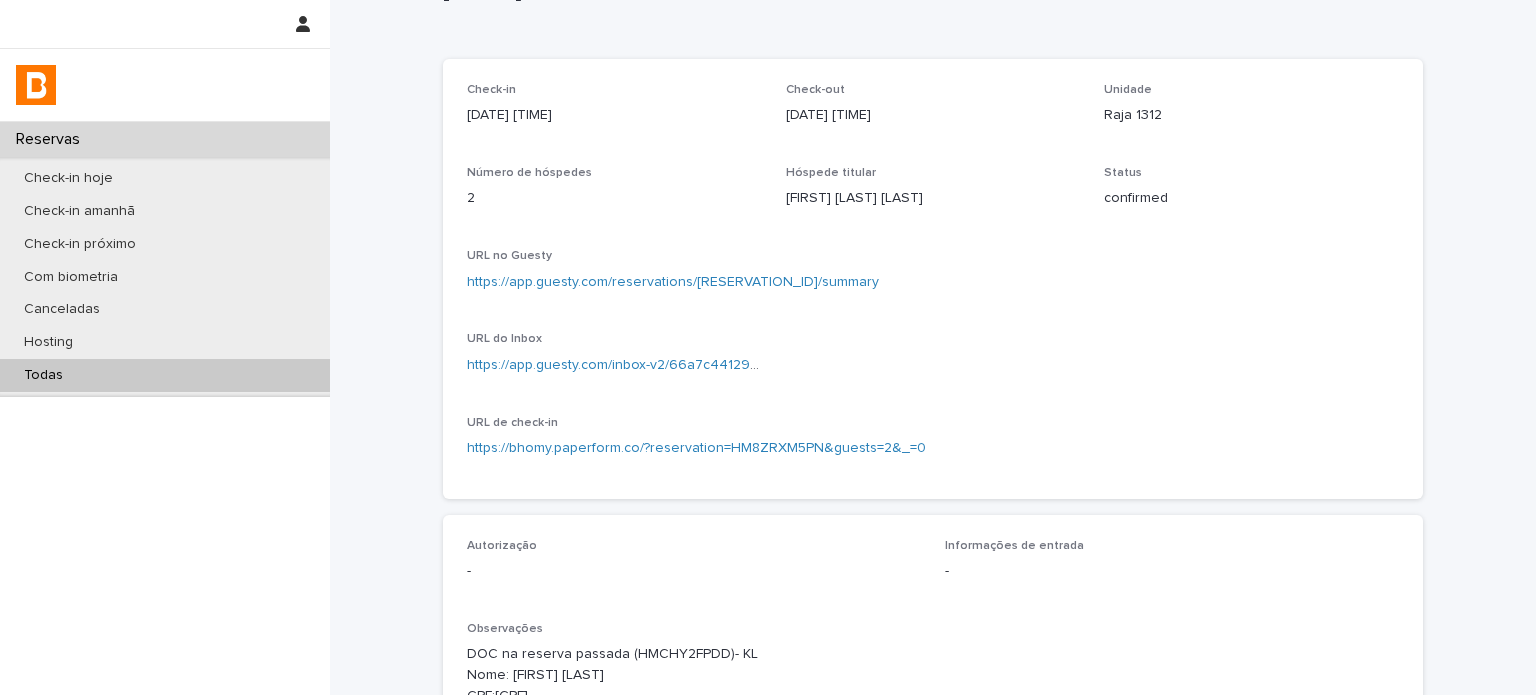 click on "Todas" at bounding box center (165, 375) 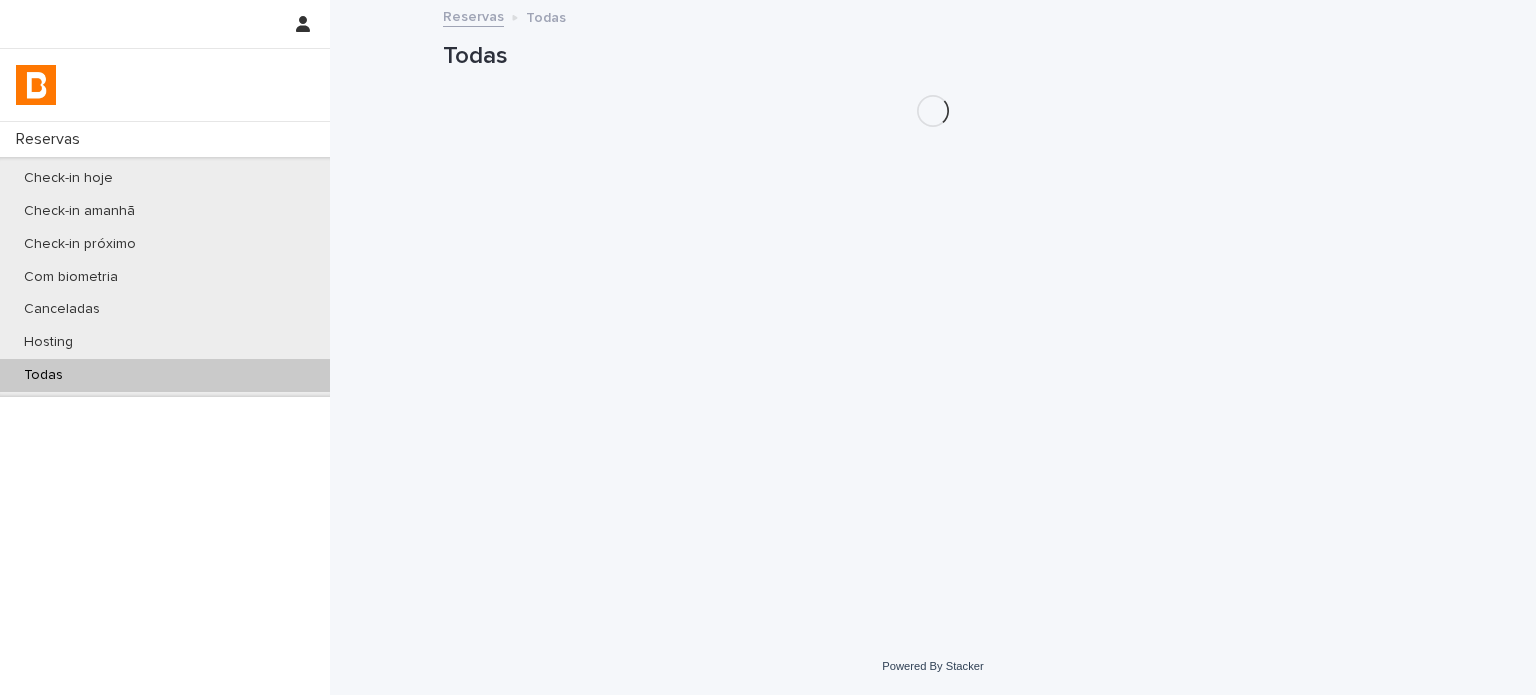 click on "Todas" at bounding box center (165, 375) 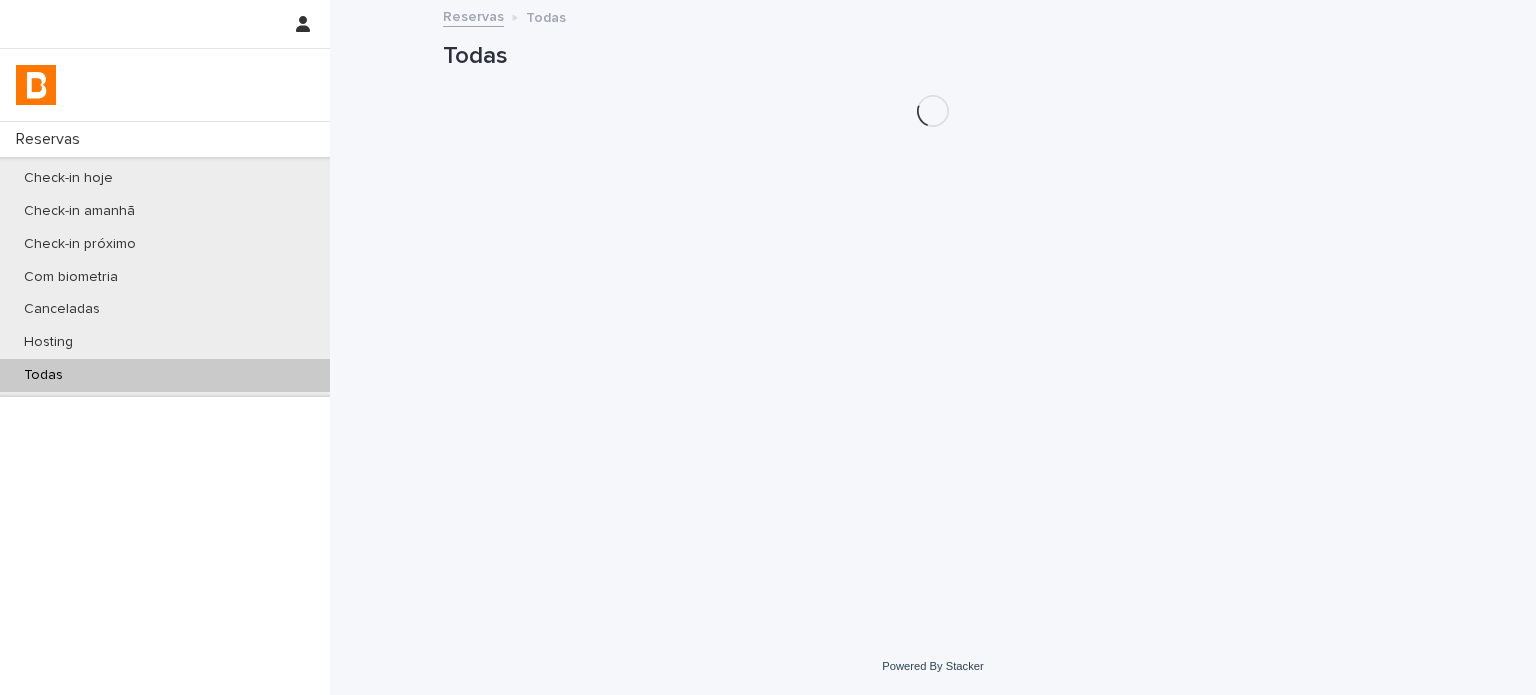 scroll, scrollTop: 0, scrollLeft: 0, axis: both 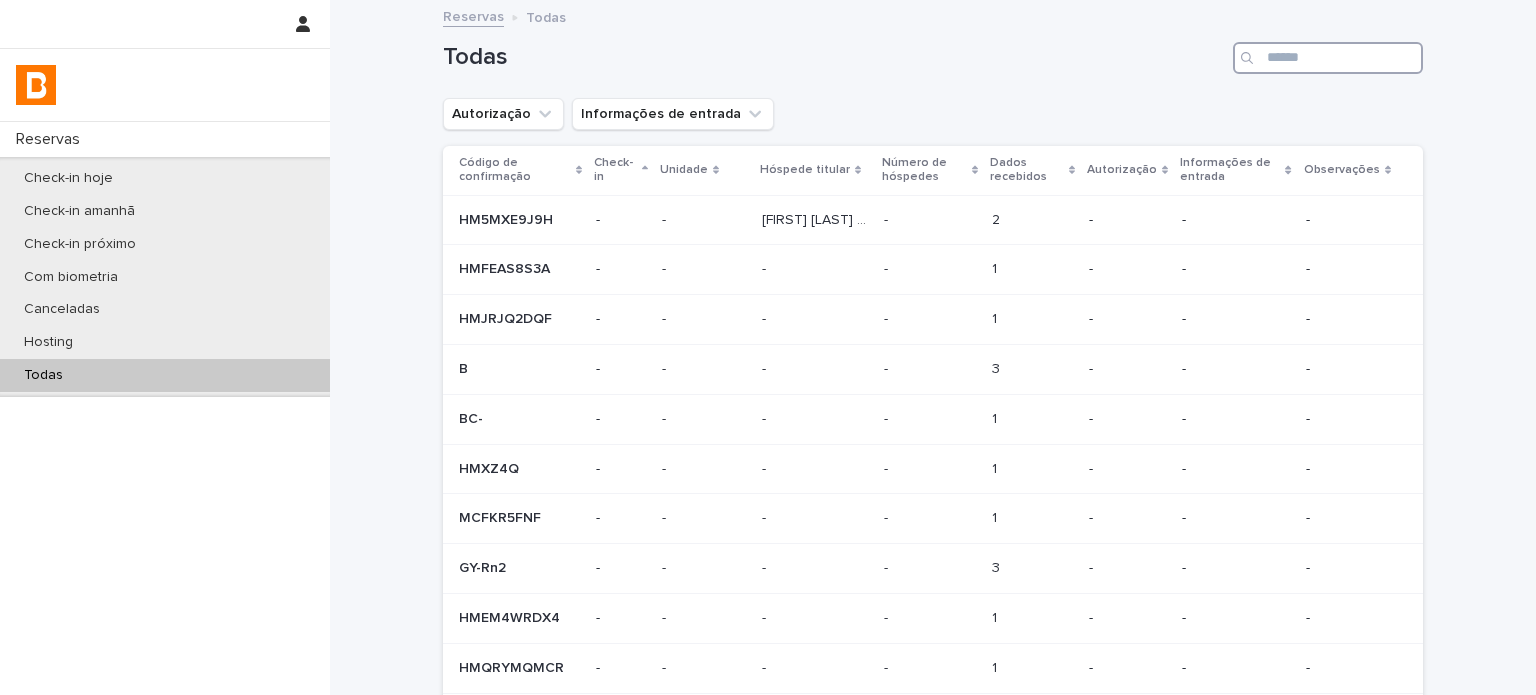 click at bounding box center [1328, 58] 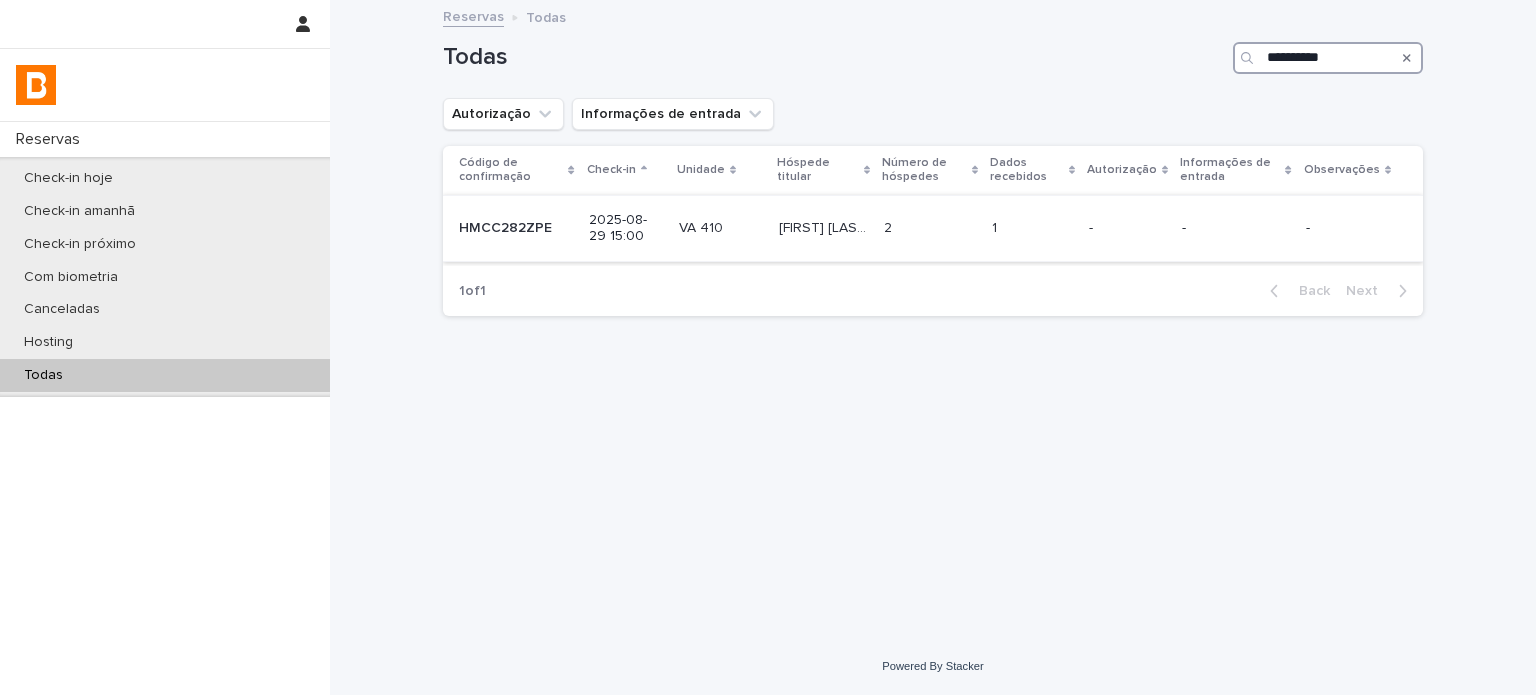 type on "**********" 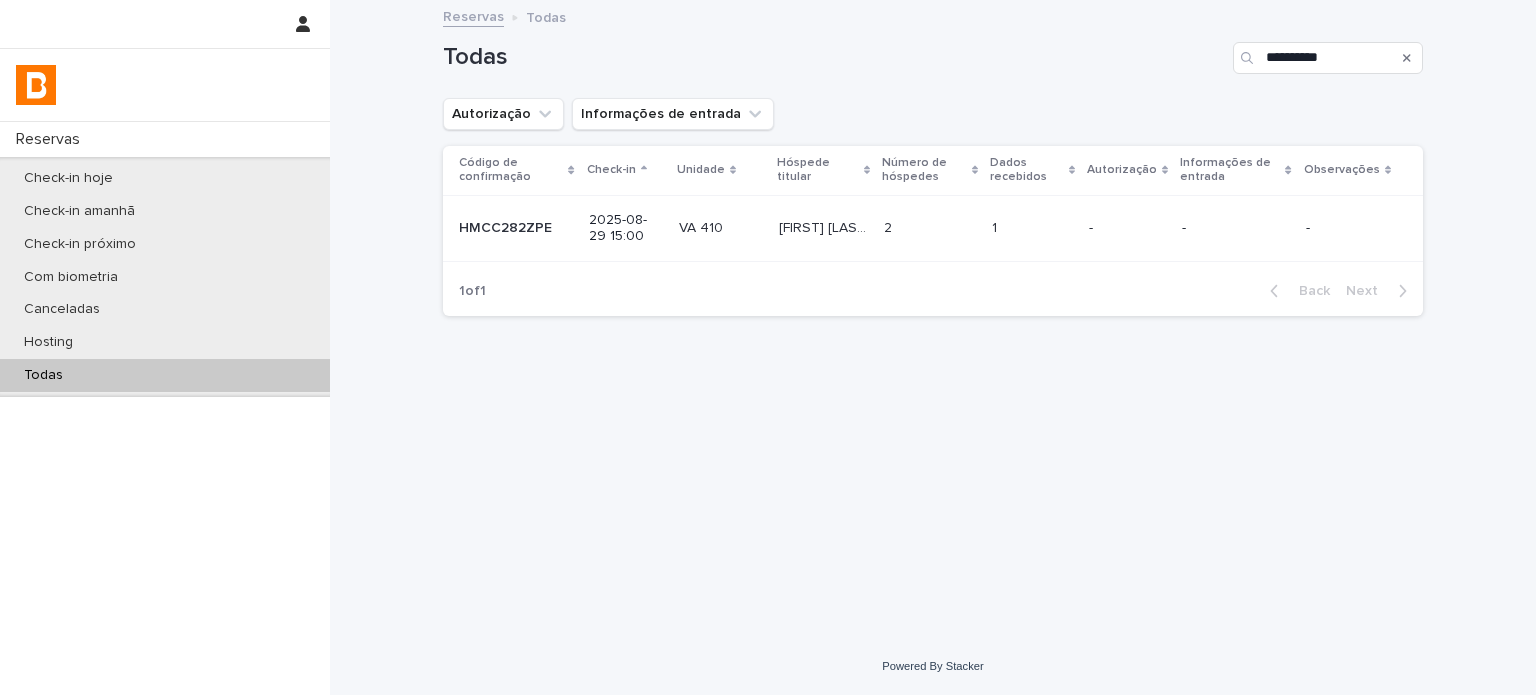 click at bounding box center [930, 228] 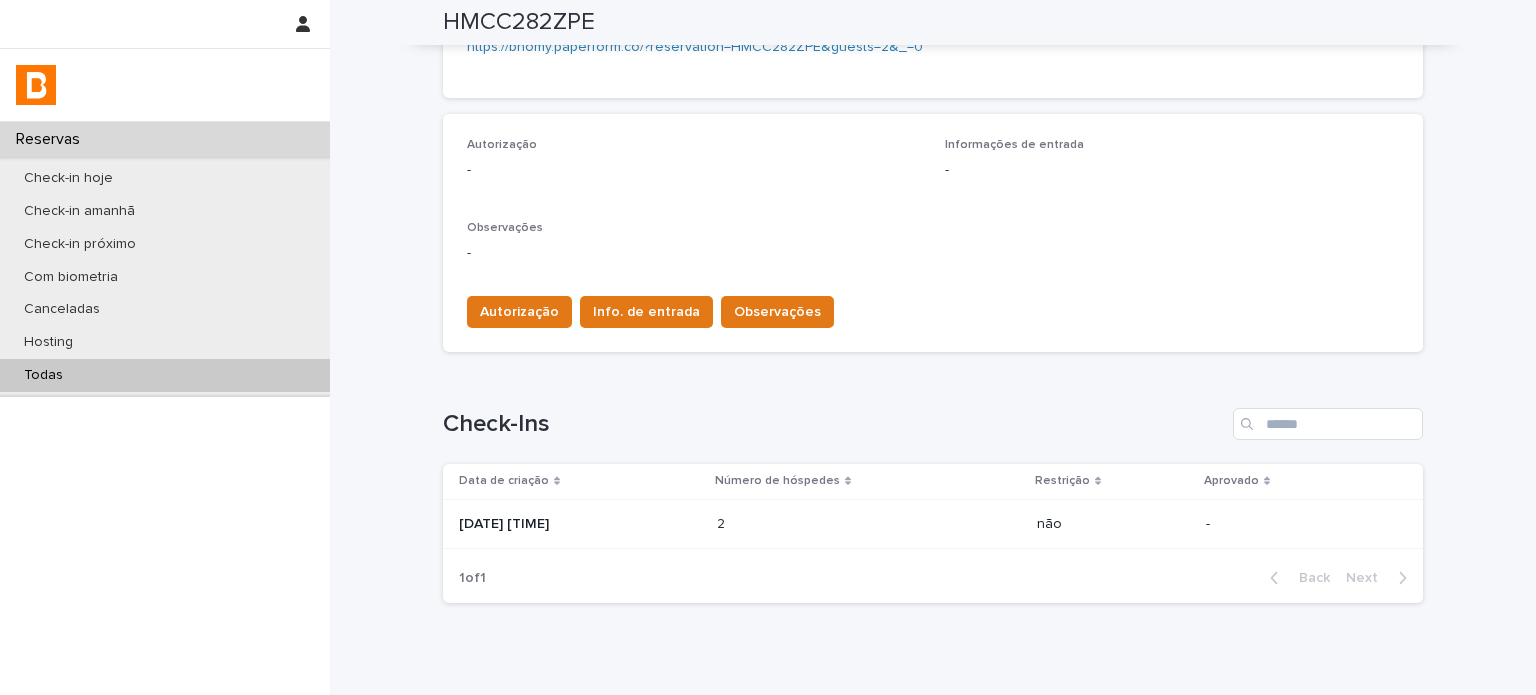 scroll, scrollTop: 568, scrollLeft: 0, axis: vertical 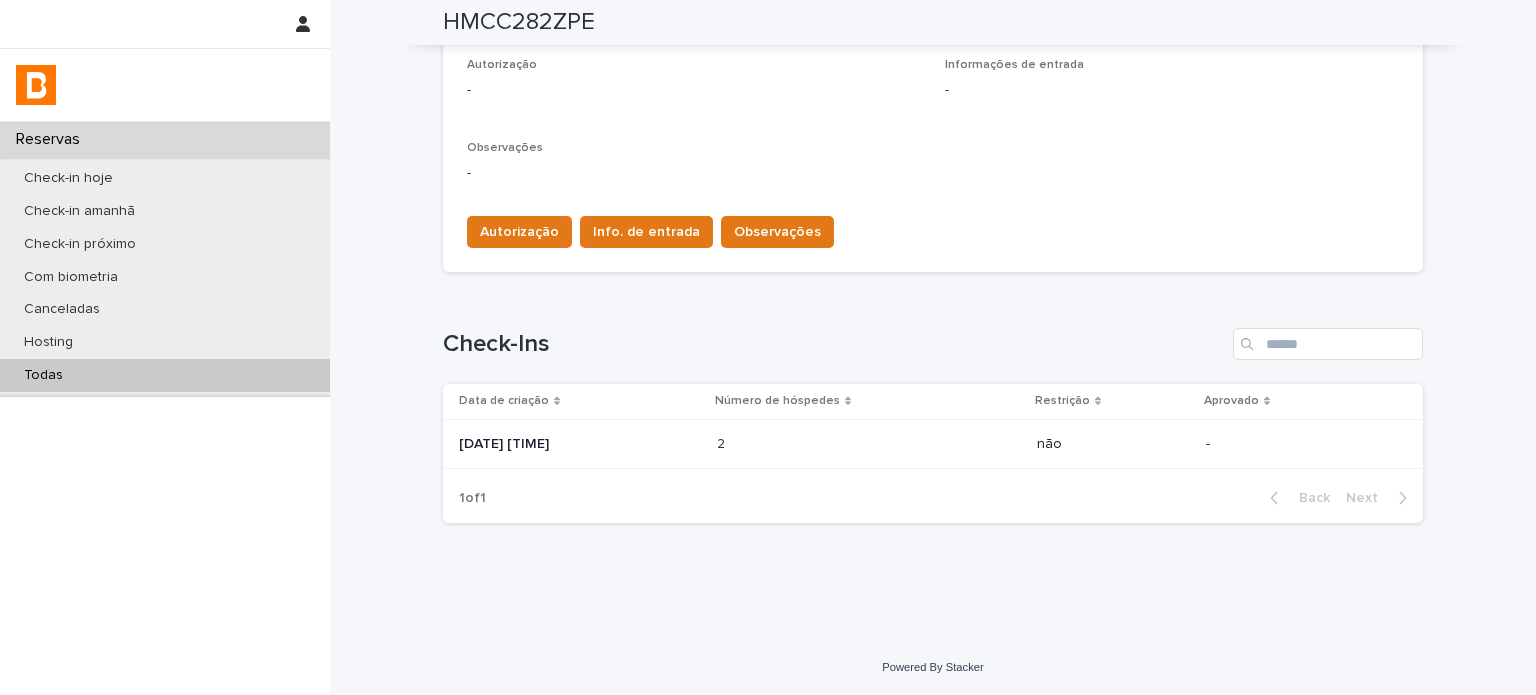 click on "[DATE] [TIME]" at bounding box center (580, 444) 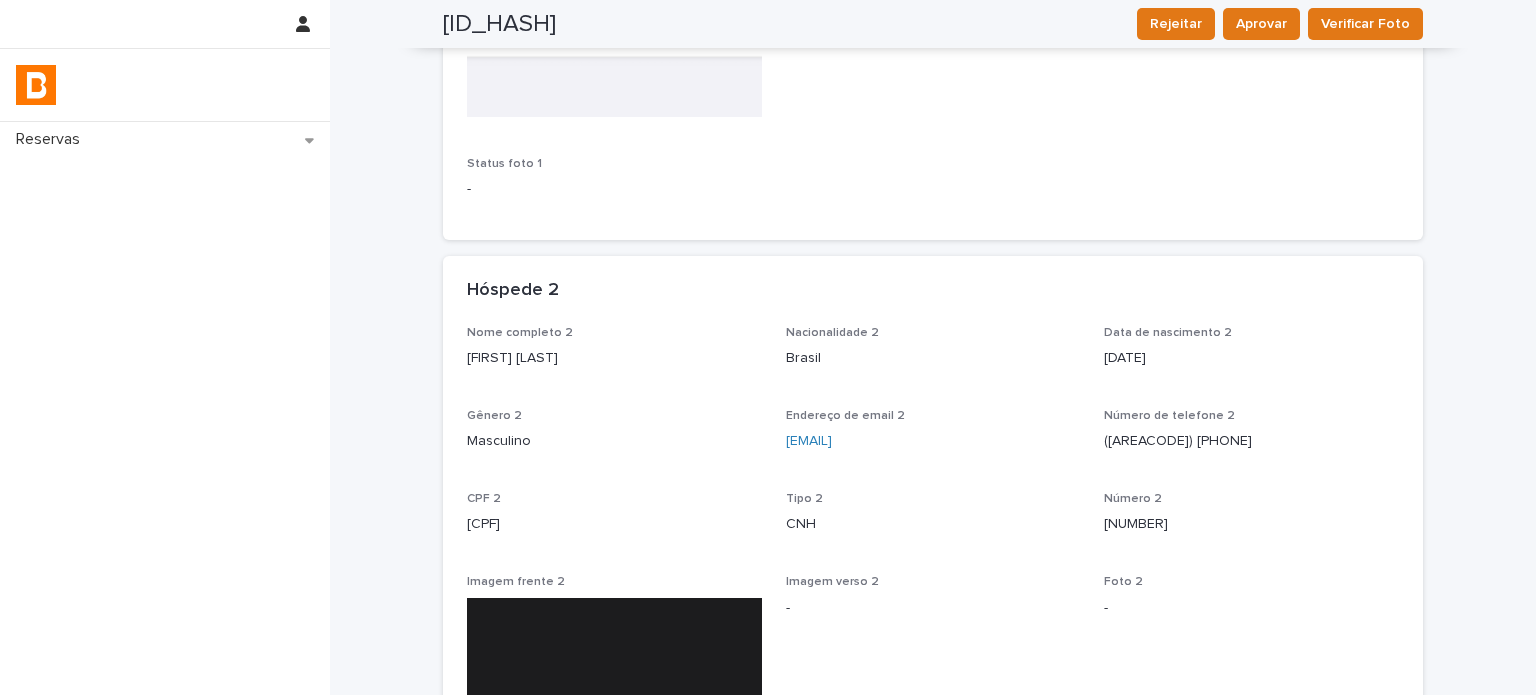 scroll, scrollTop: 1133, scrollLeft: 0, axis: vertical 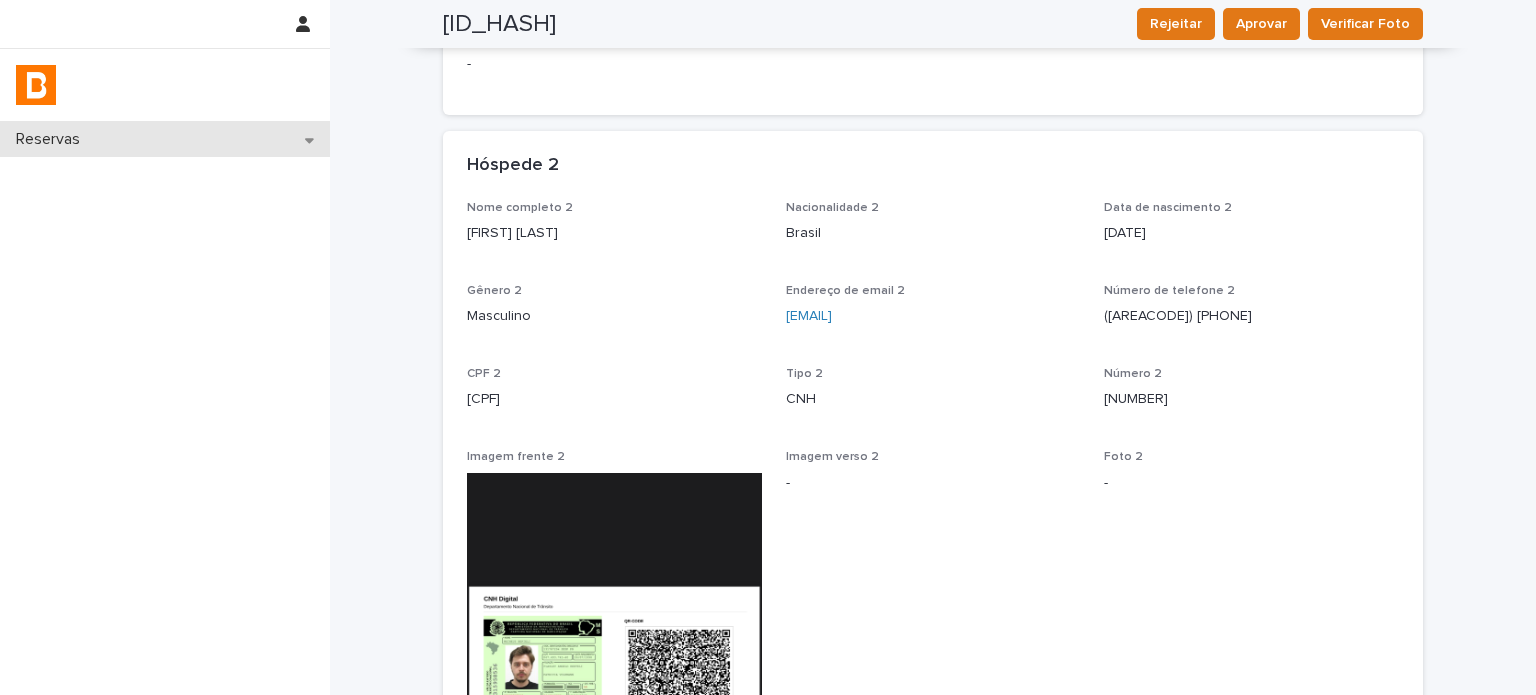 click on "Reservas" at bounding box center (165, 139) 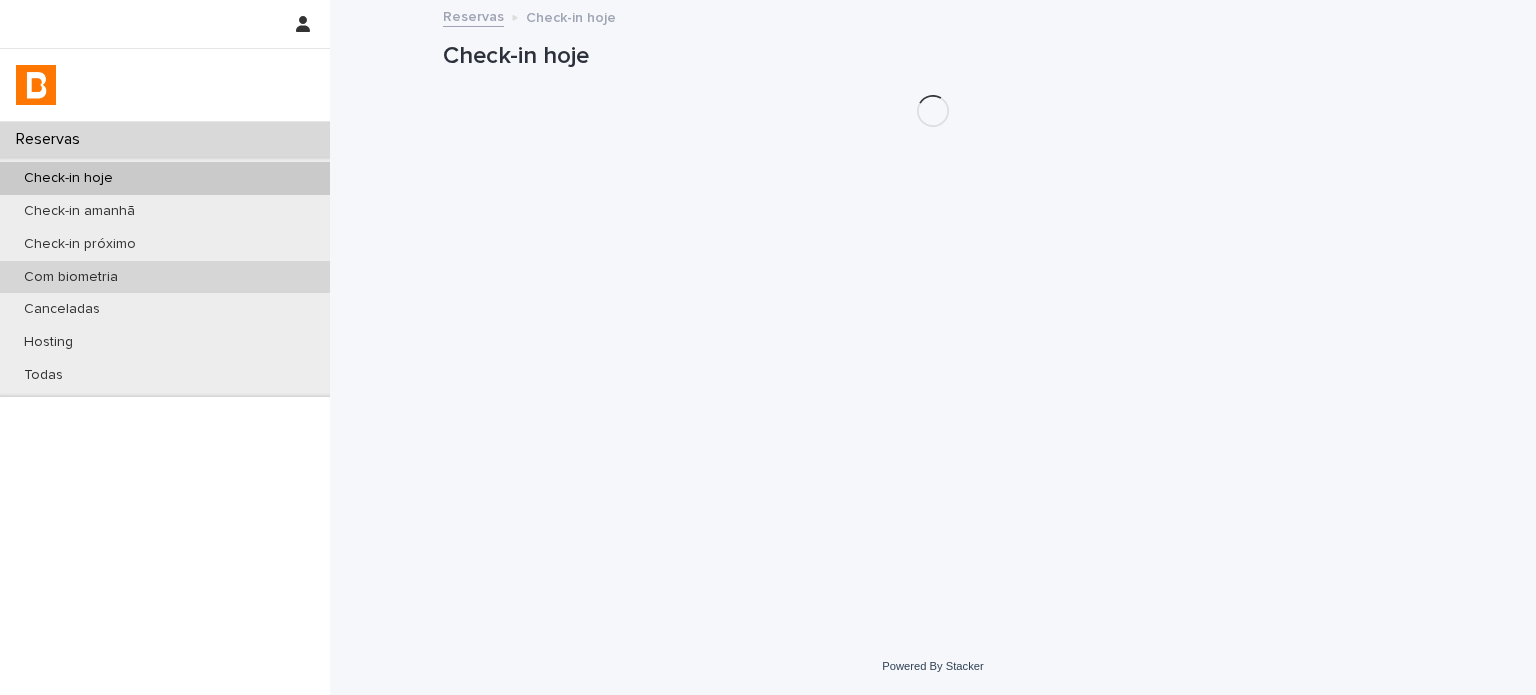 scroll, scrollTop: 0, scrollLeft: 0, axis: both 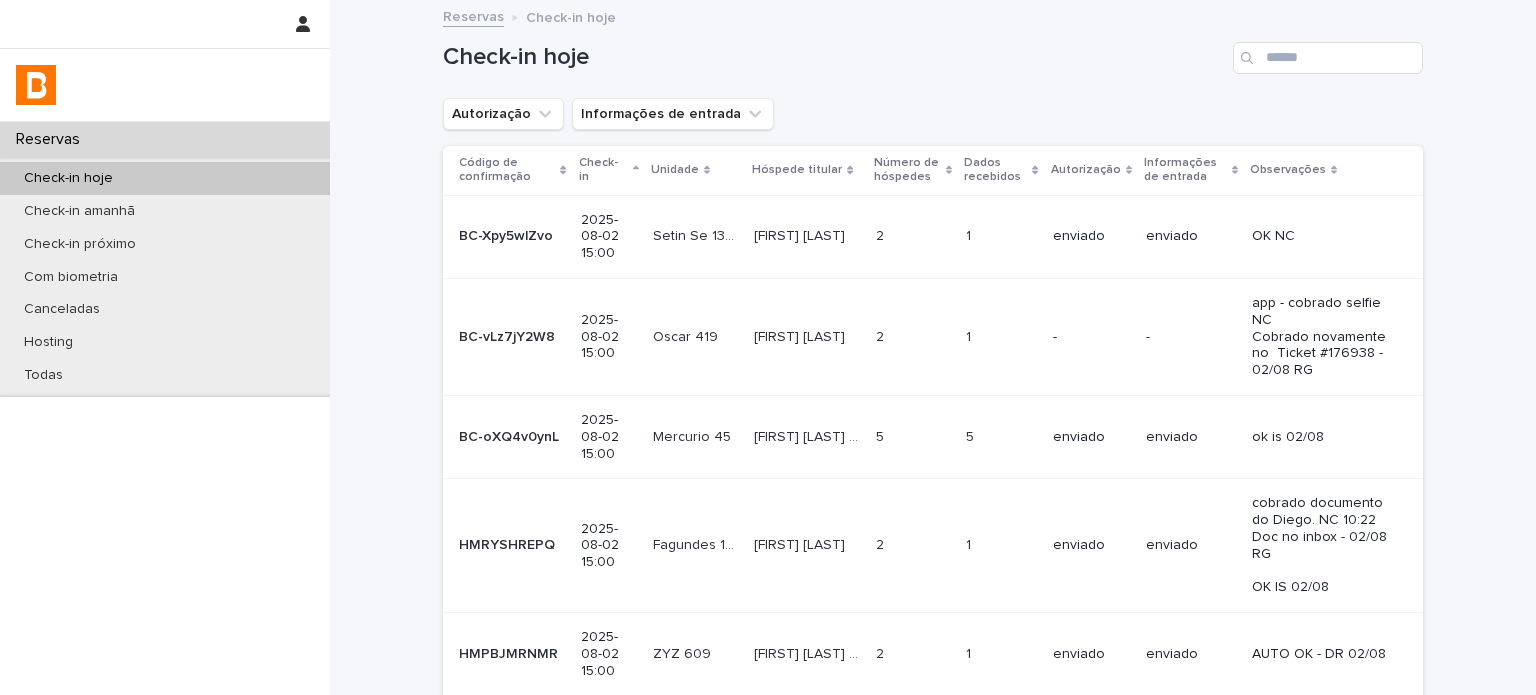 click on "Check-in hoje" at bounding box center [165, 178] 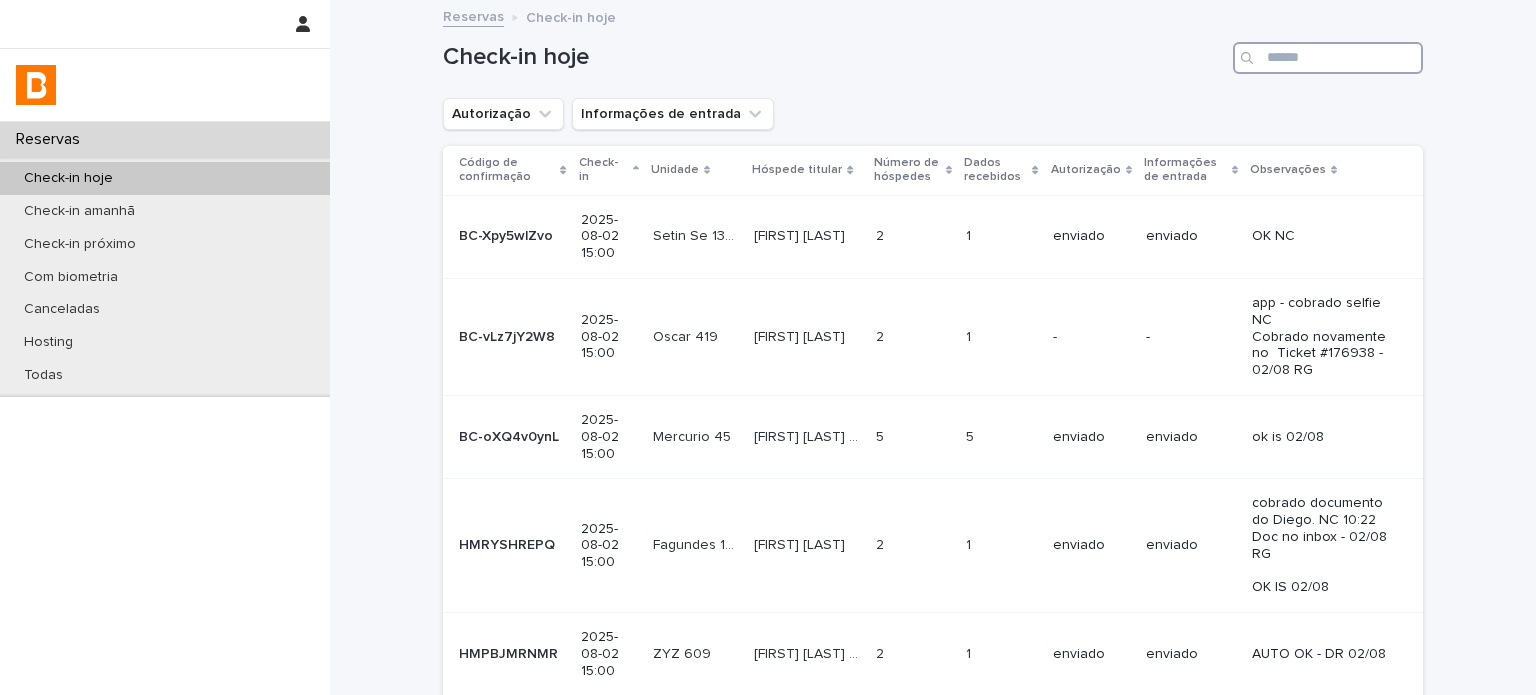 click at bounding box center [1328, 58] 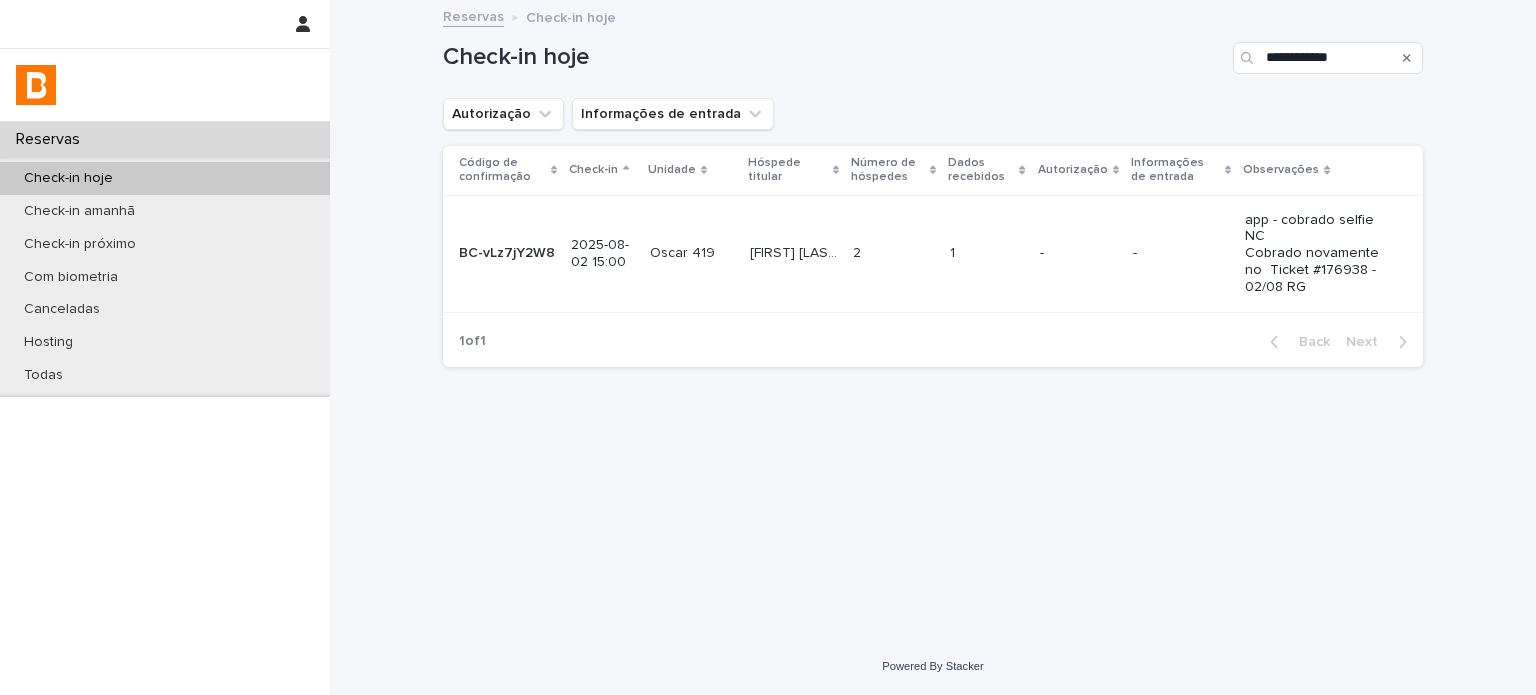 click on "-" at bounding box center [1078, 253] 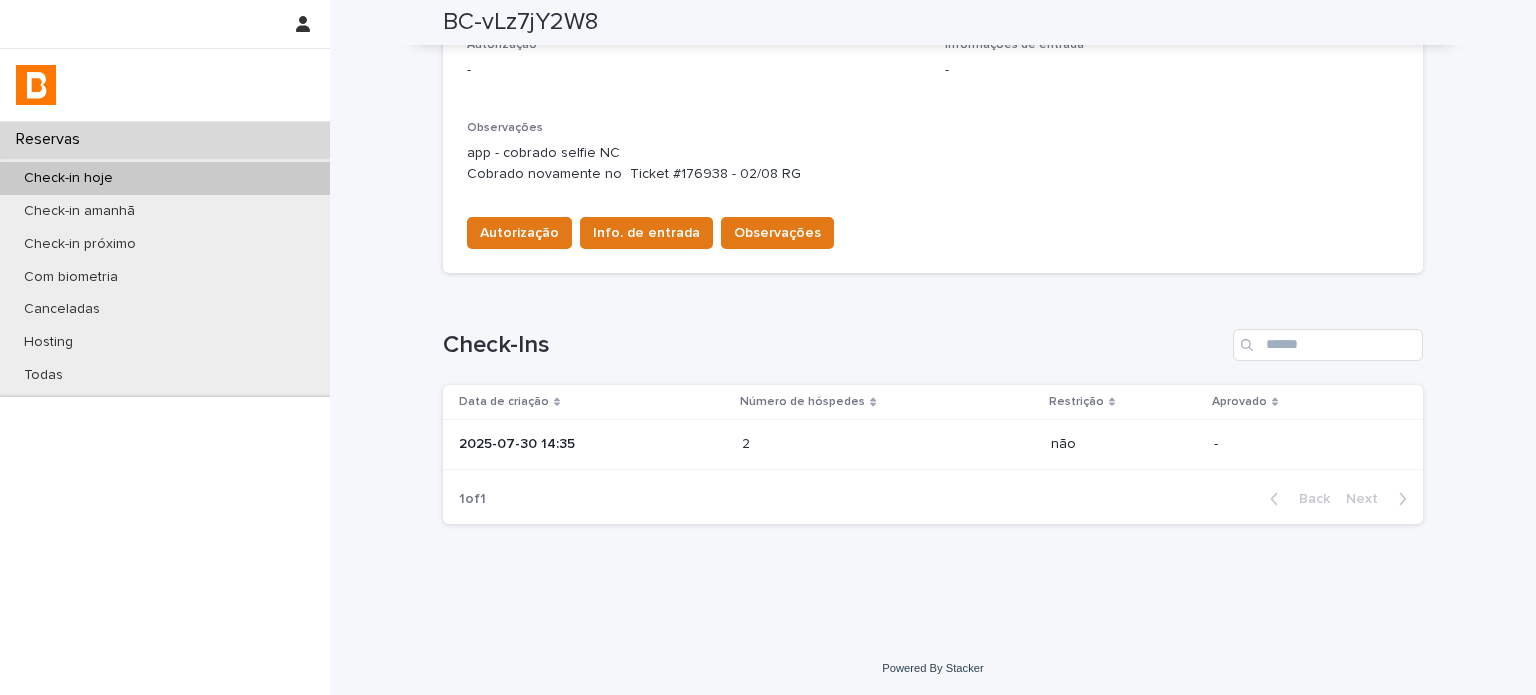 scroll, scrollTop: 589, scrollLeft: 0, axis: vertical 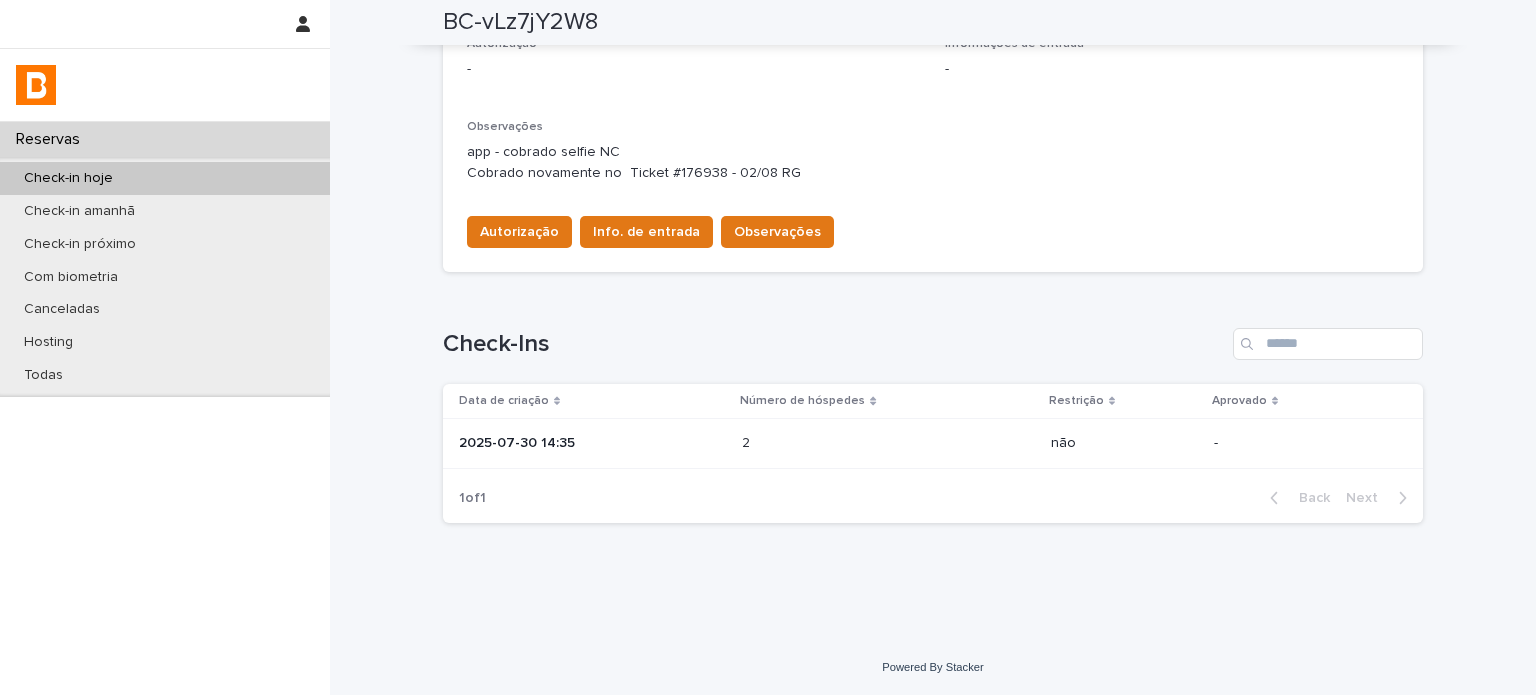click at bounding box center [829, 443] 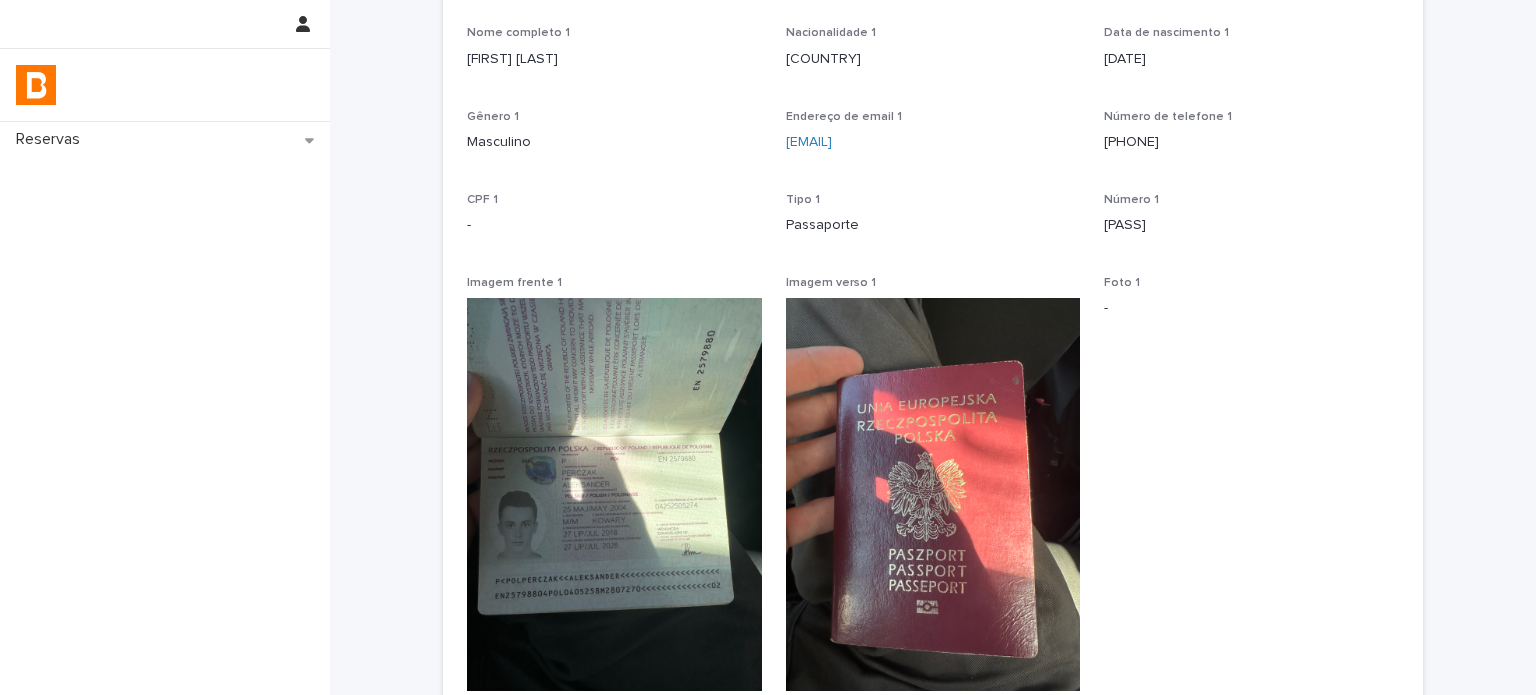 scroll, scrollTop: 300, scrollLeft: 0, axis: vertical 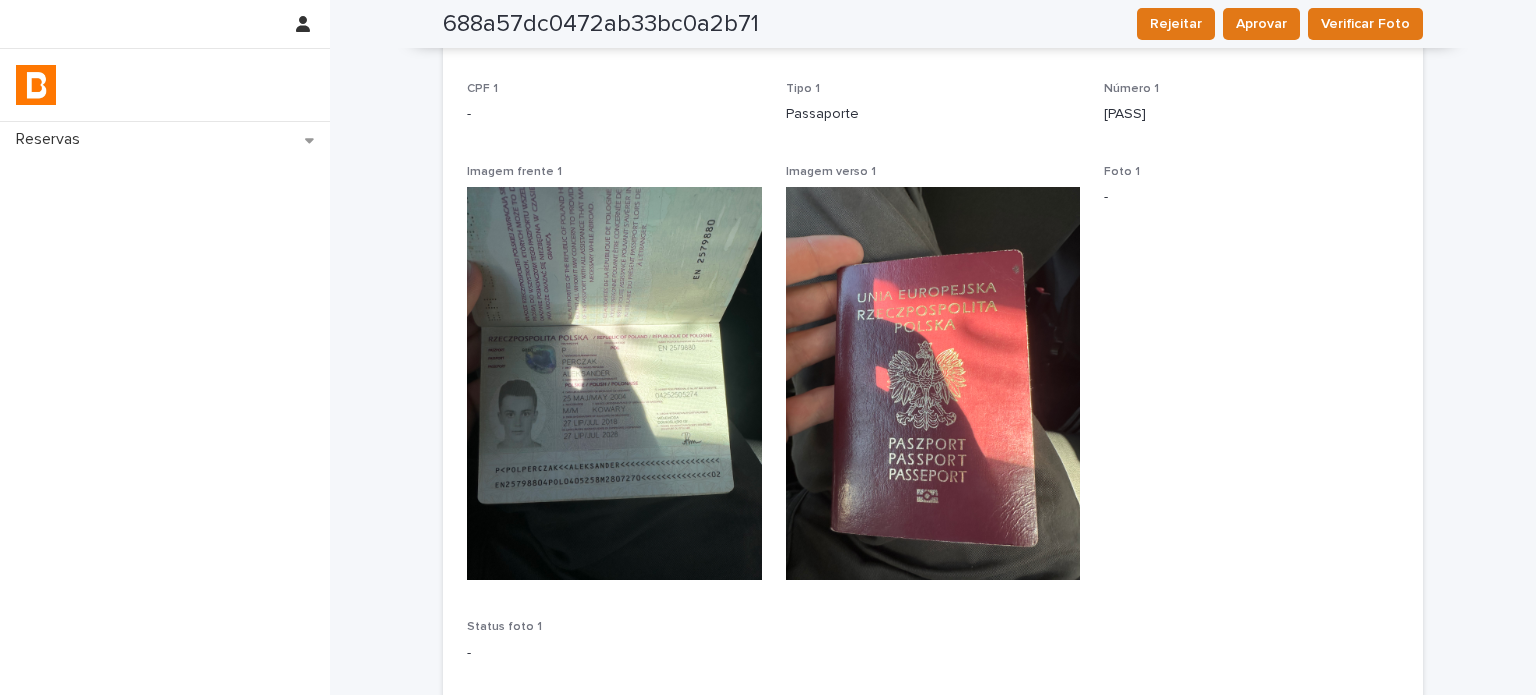 click at bounding box center [614, 383] 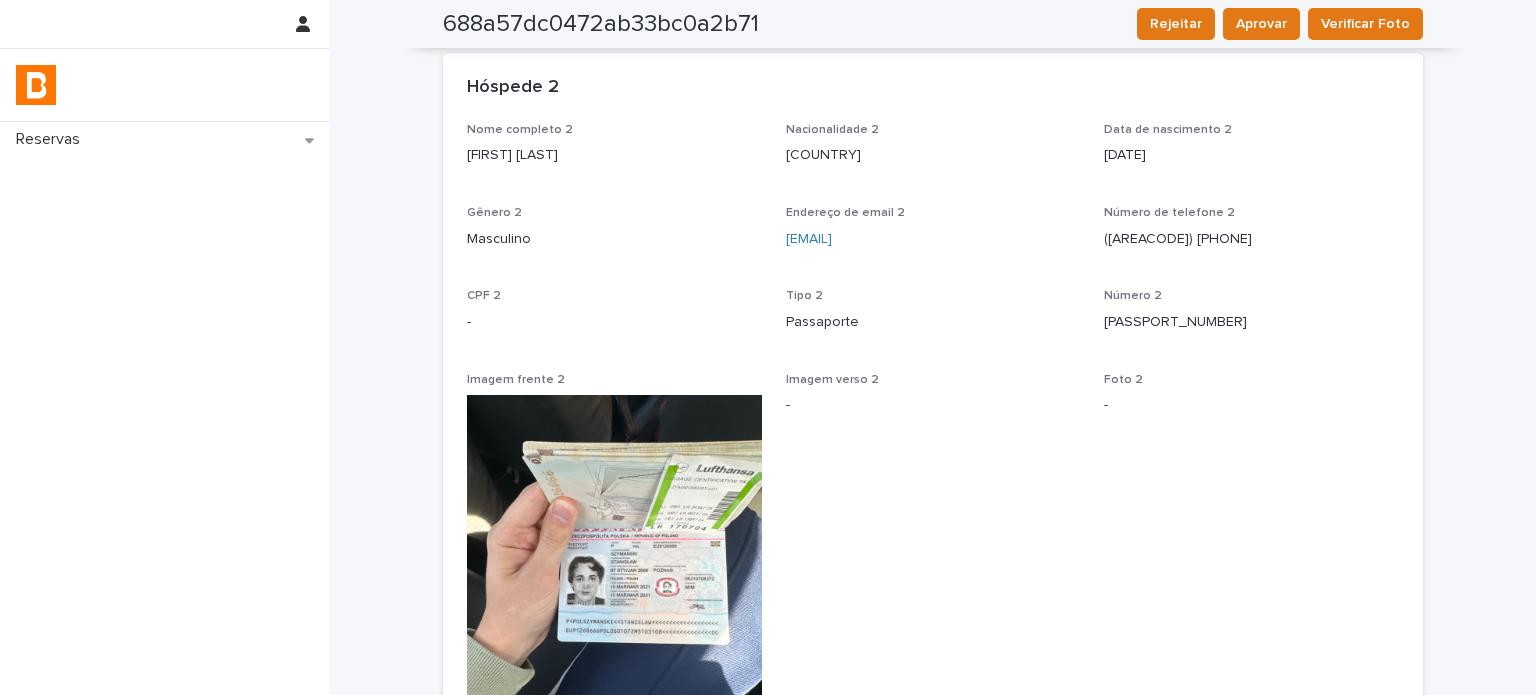scroll, scrollTop: 1000, scrollLeft: 0, axis: vertical 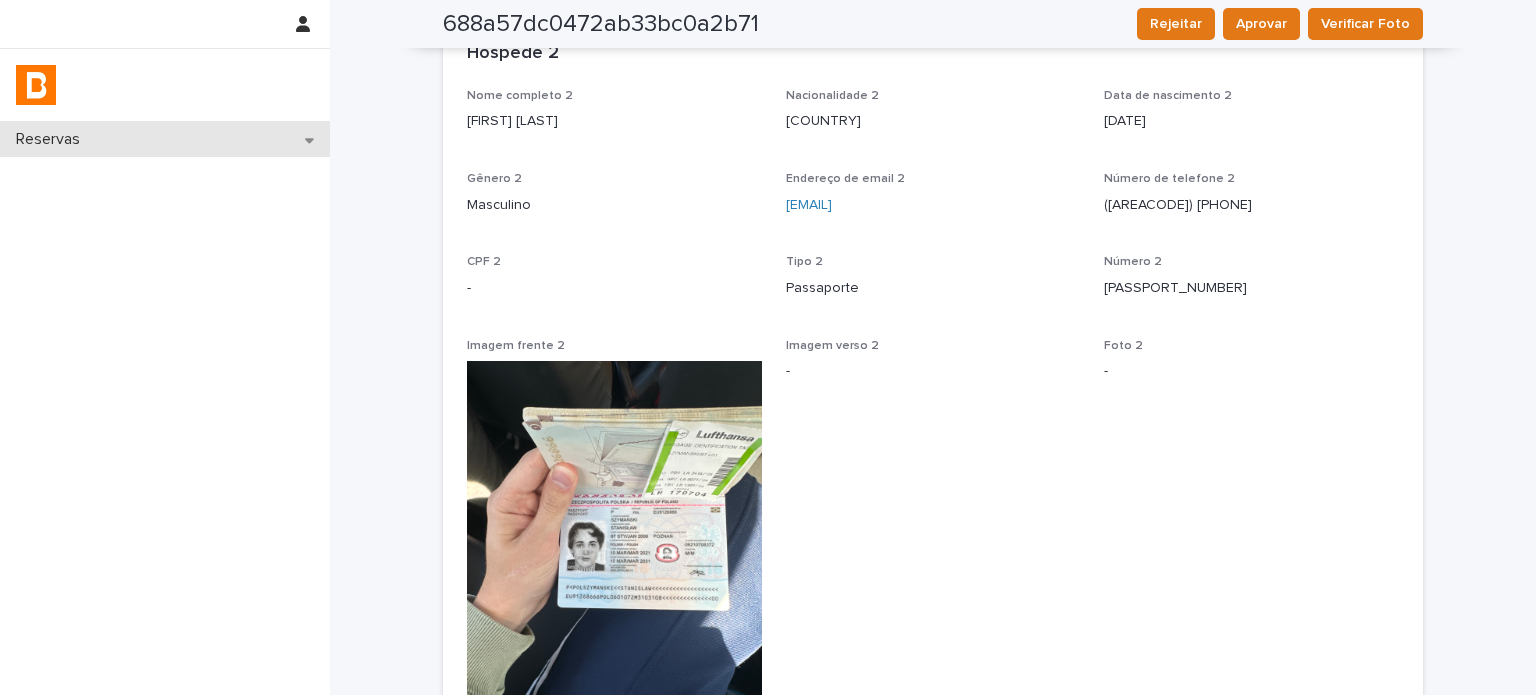 click on "Reservas" at bounding box center [165, 139] 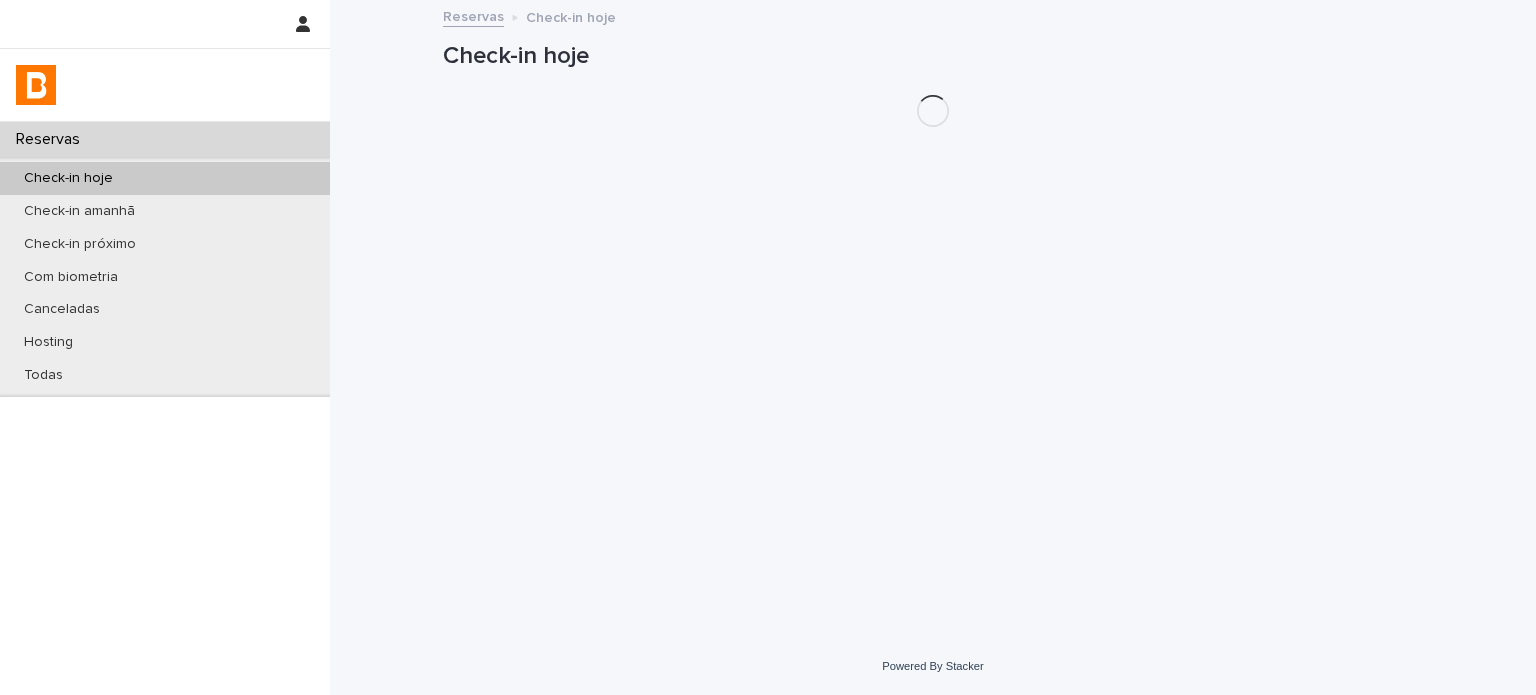 scroll, scrollTop: 0, scrollLeft: 0, axis: both 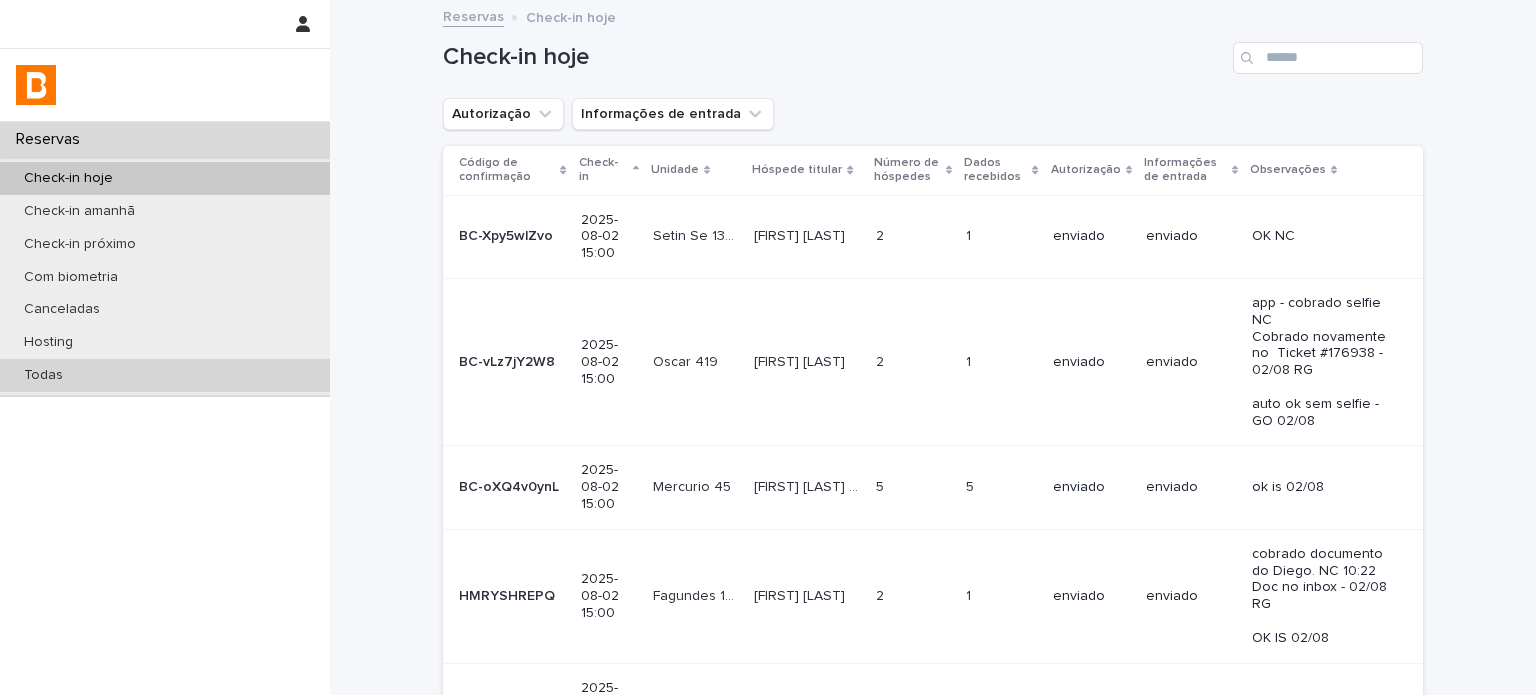 click on "Todas" at bounding box center (165, 375) 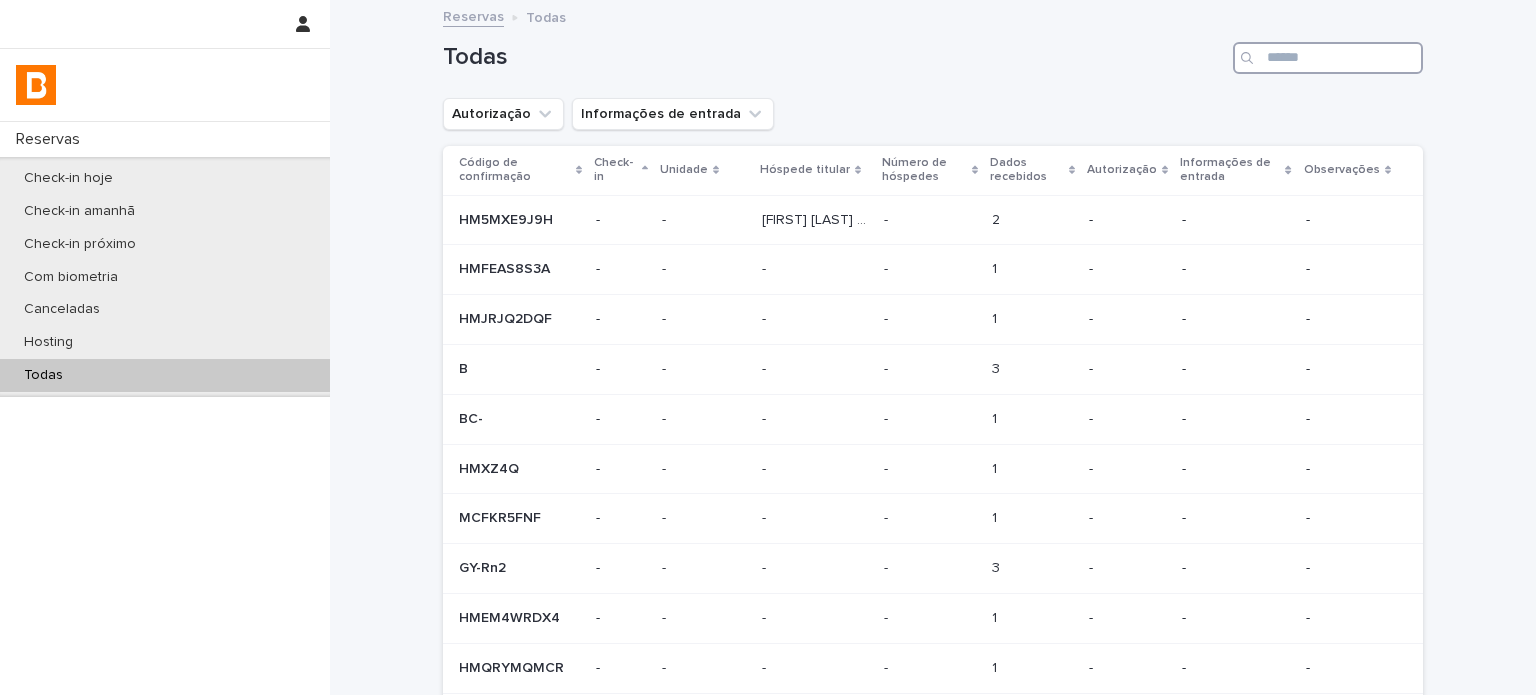 click at bounding box center [1328, 58] 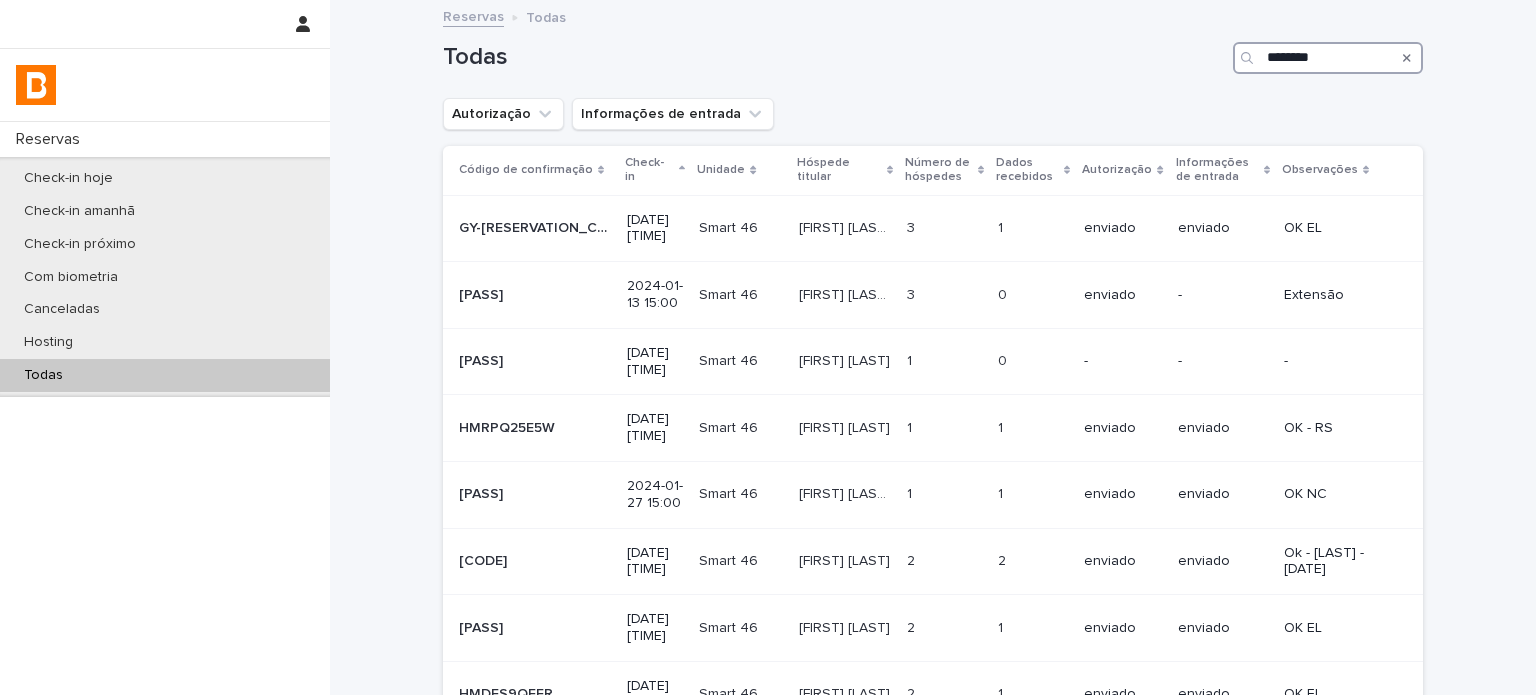 click on "********" at bounding box center (1328, 58) 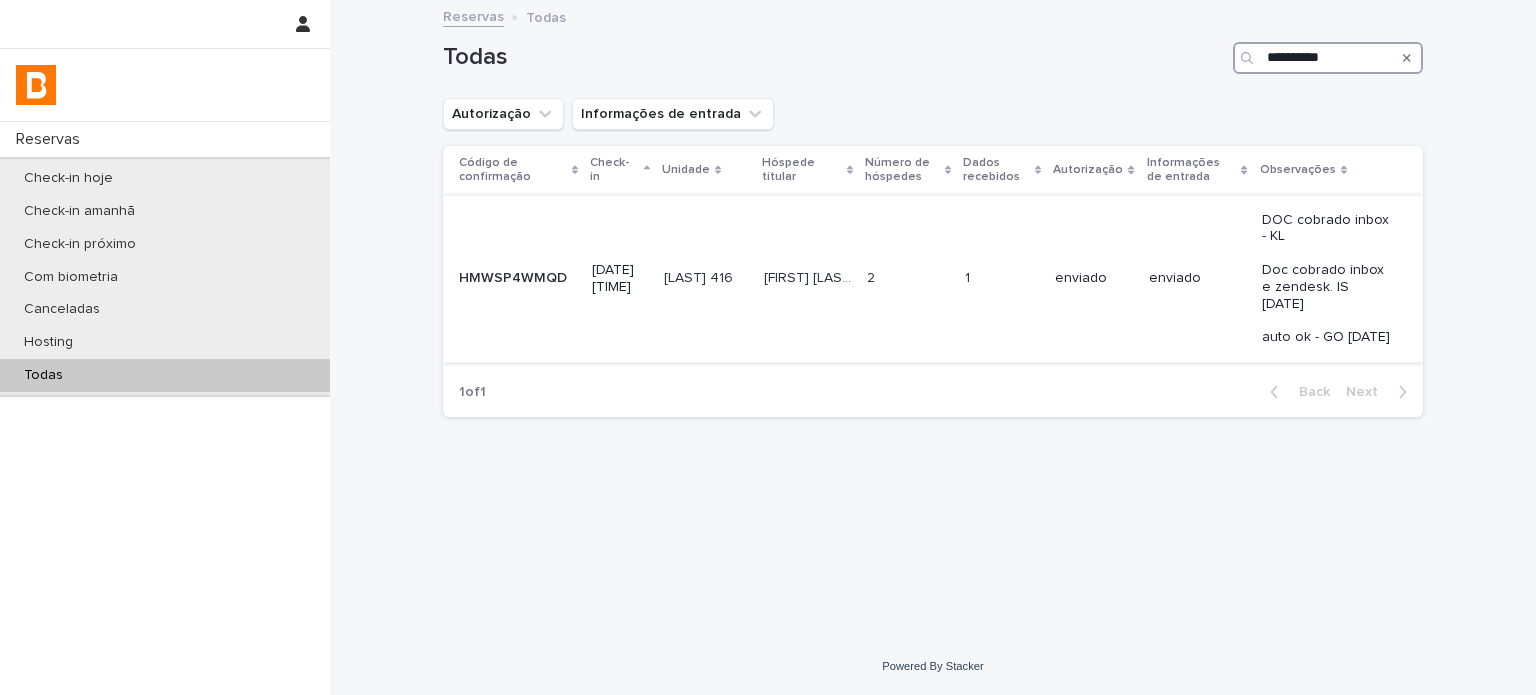 type on "**********" 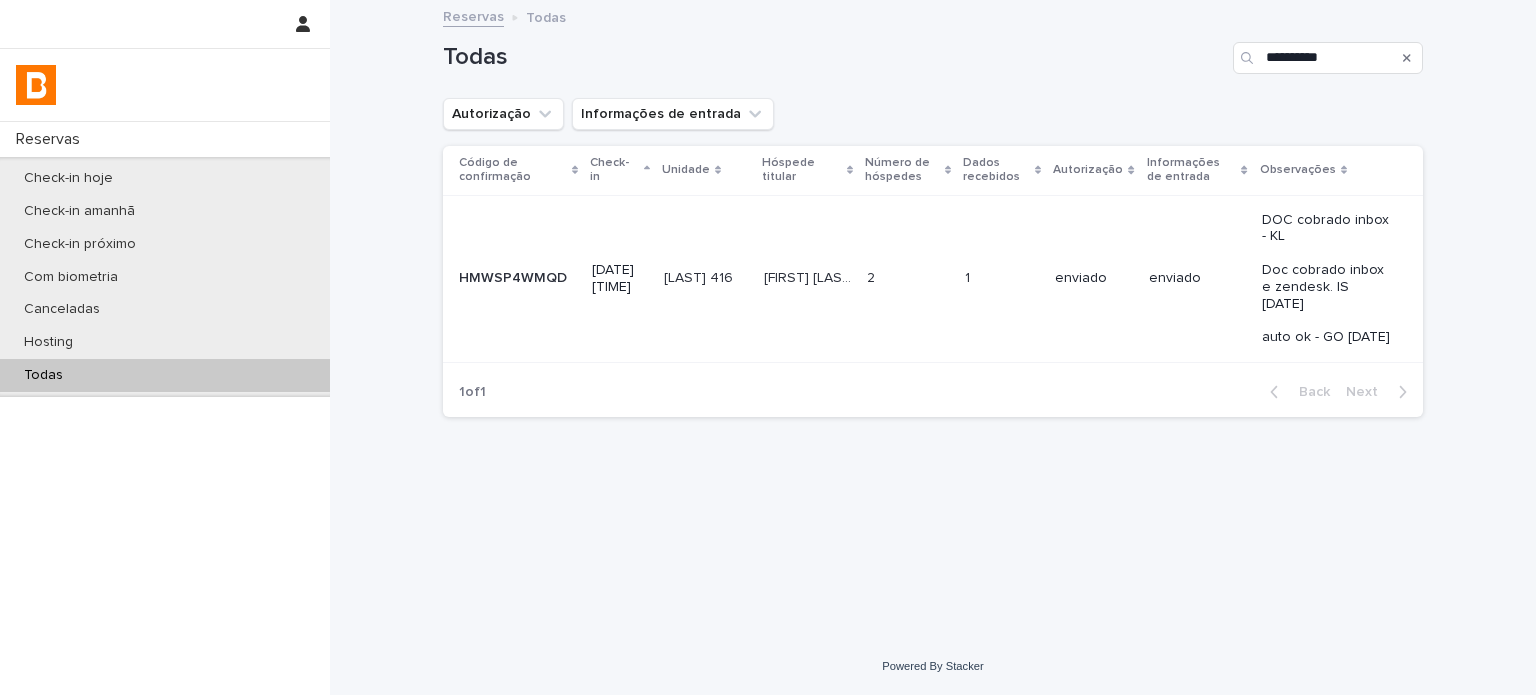 click on "enviado" at bounding box center (1197, 278) 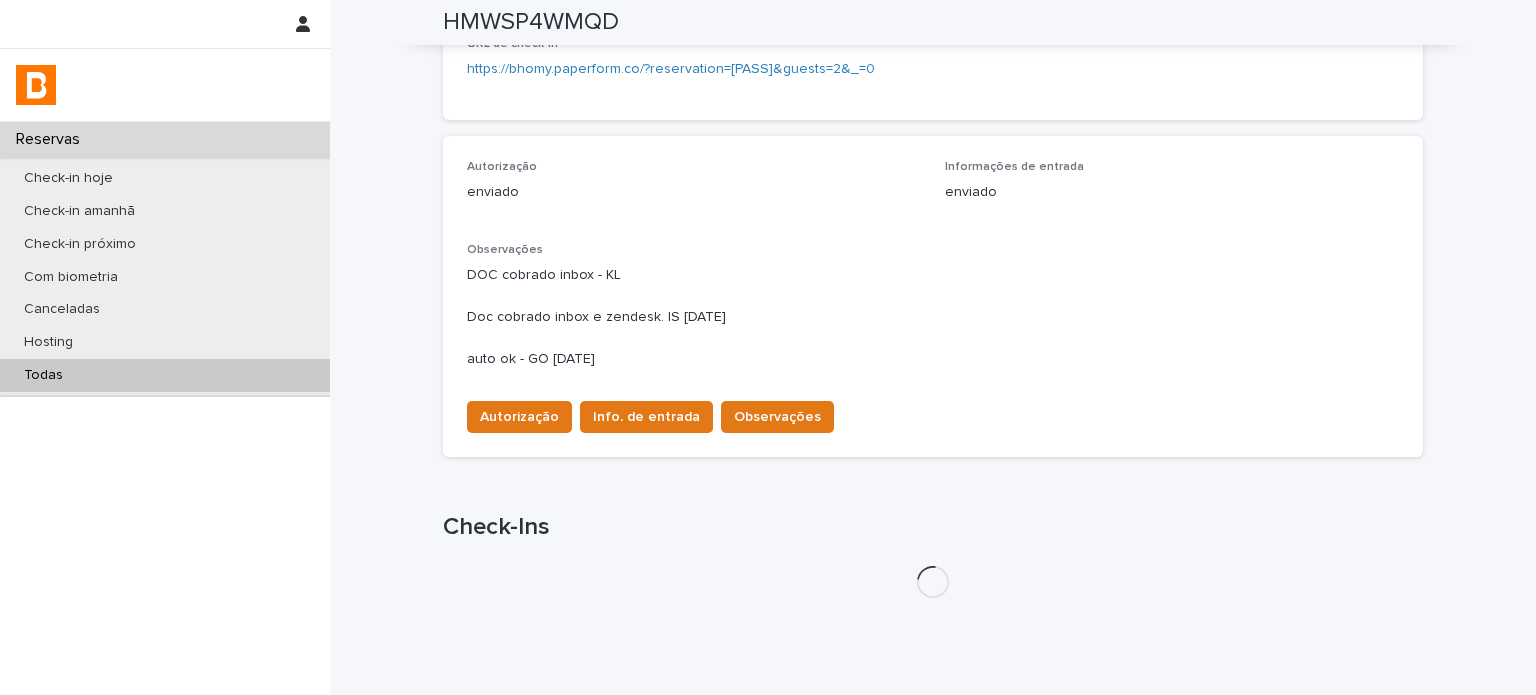 scroll, scrollTop: 520, scrollLeft: 0, axis: vertical 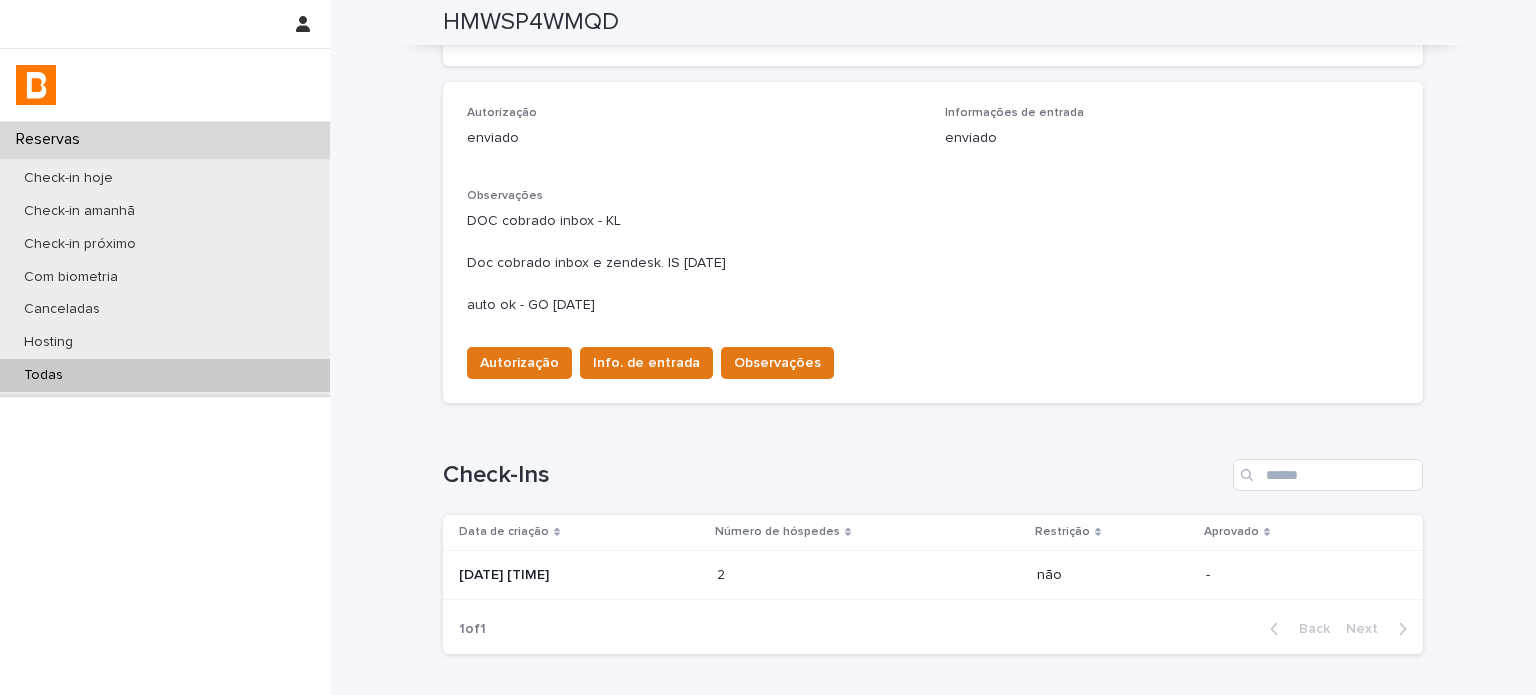 click on "[DATE] [TIME]" at bounding box center (580, 575) 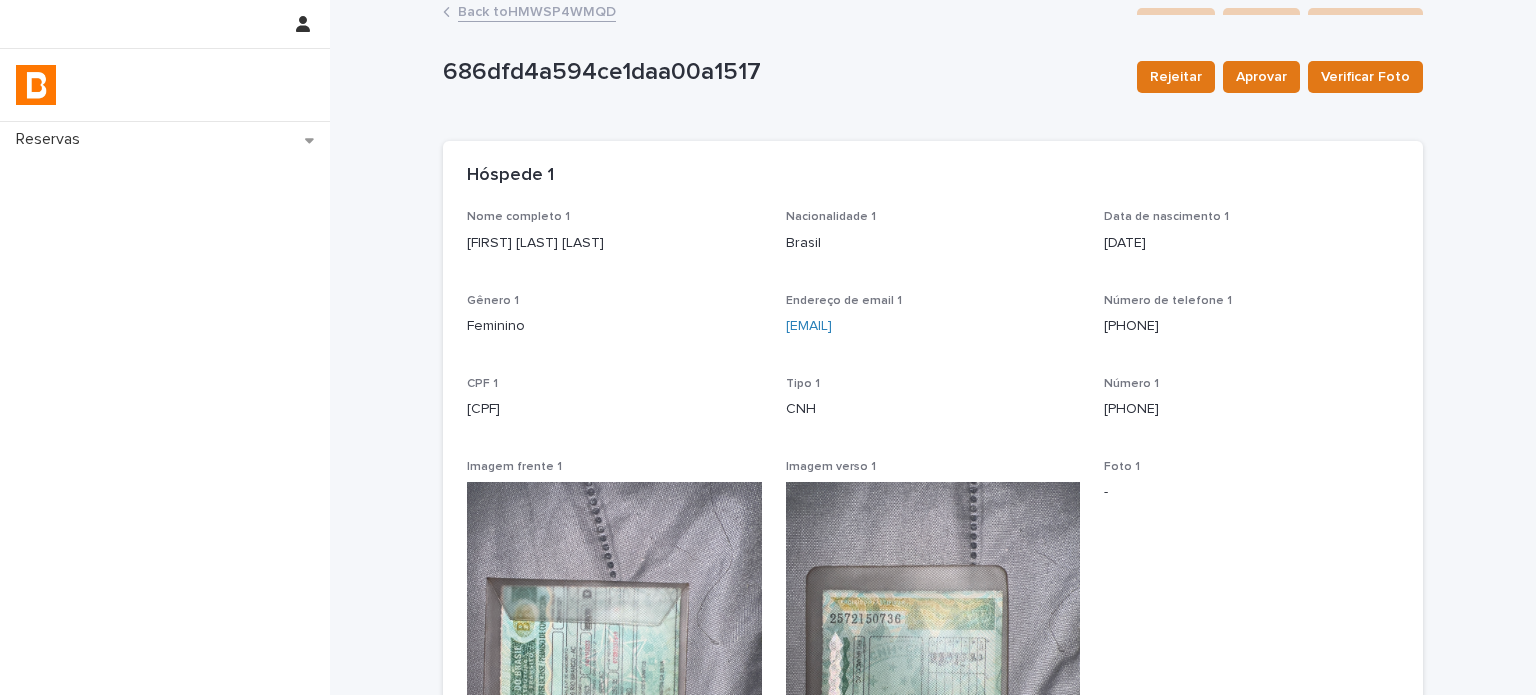 scroll, scrollTop: 0, scrollLeft: 0, axis: both 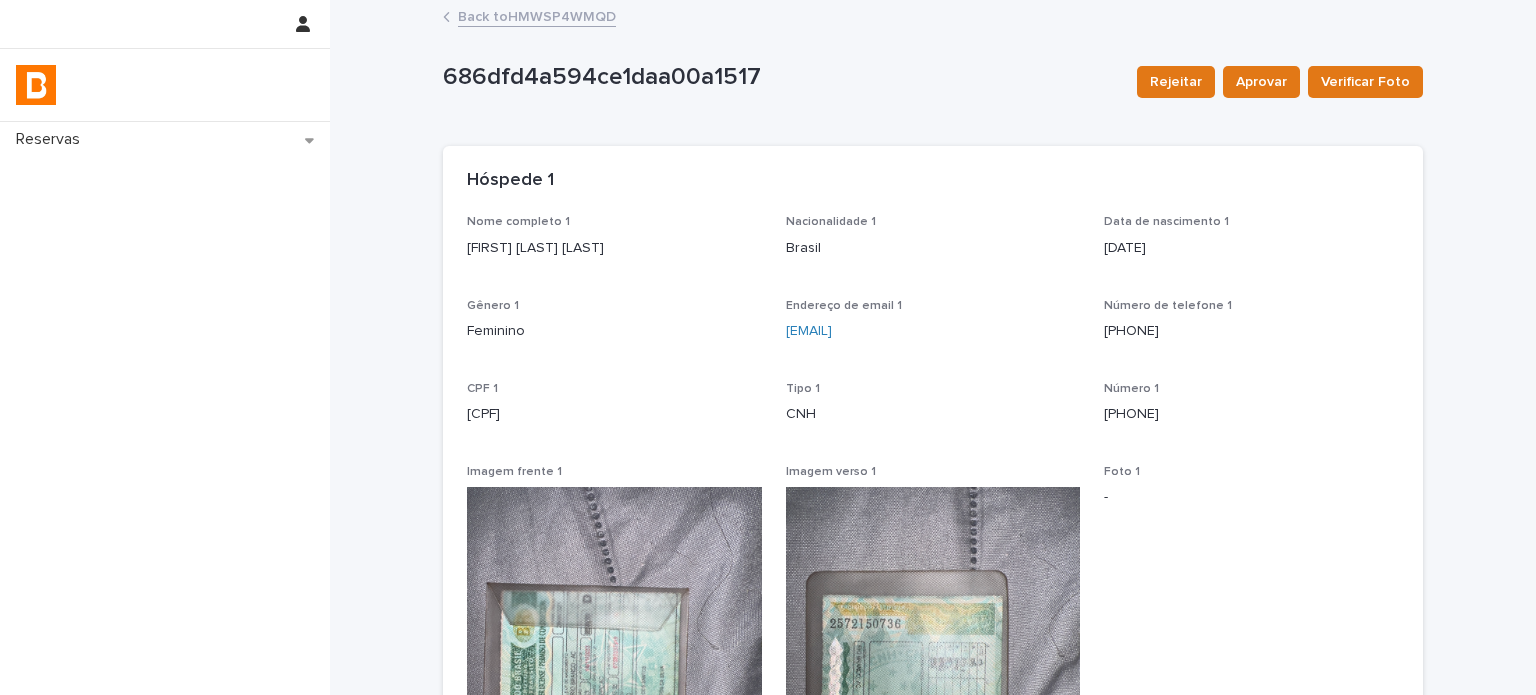 click on "Back to  [PASS]" at bounding box center [933, 18] 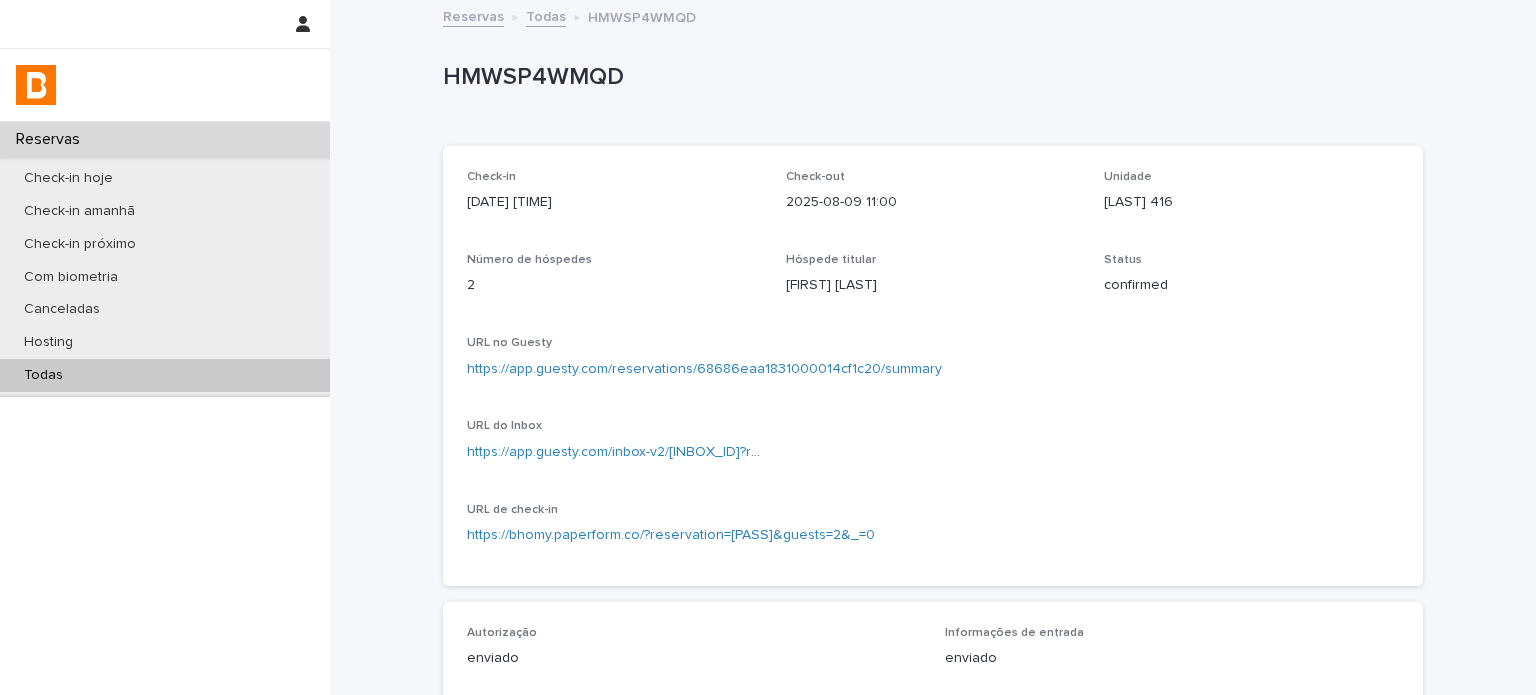 click on "Todas" at bounding box center [165, 375] 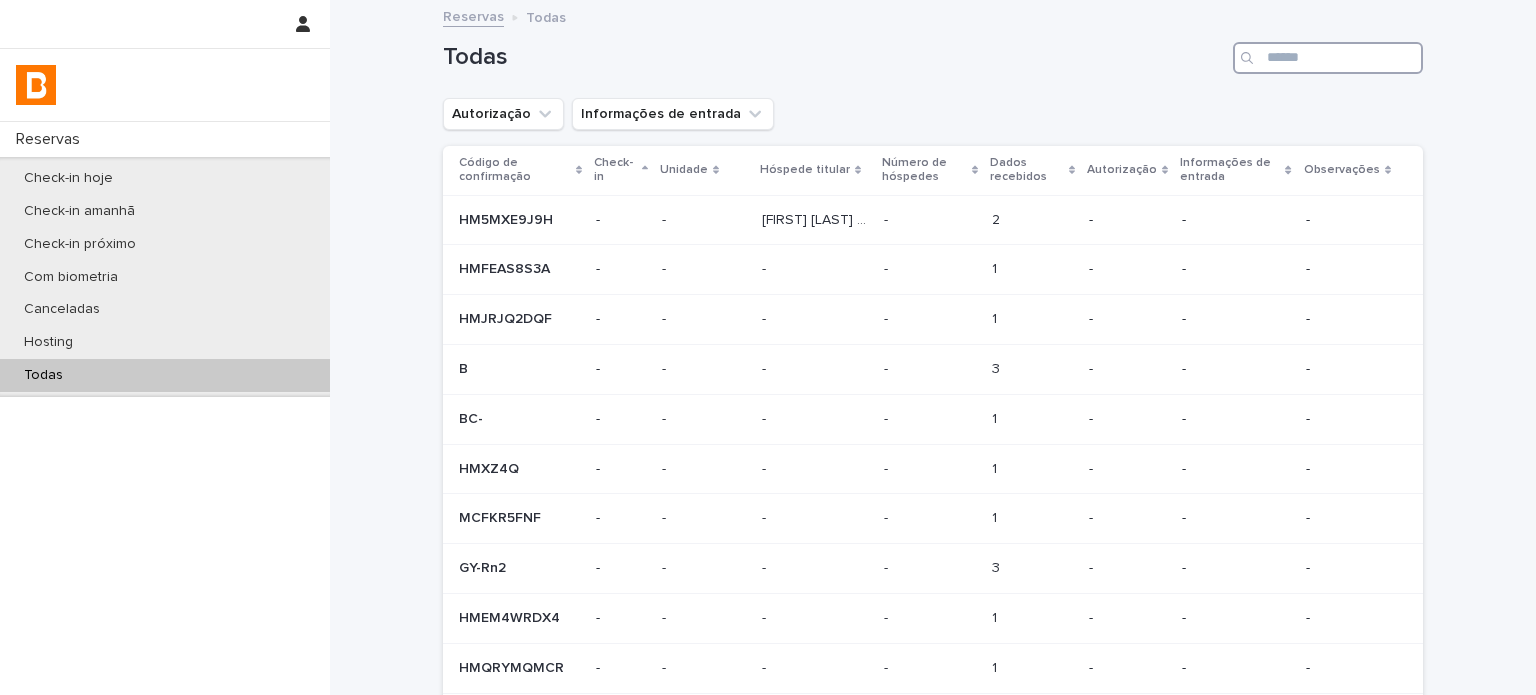 click at bounding box center (1328, 58) 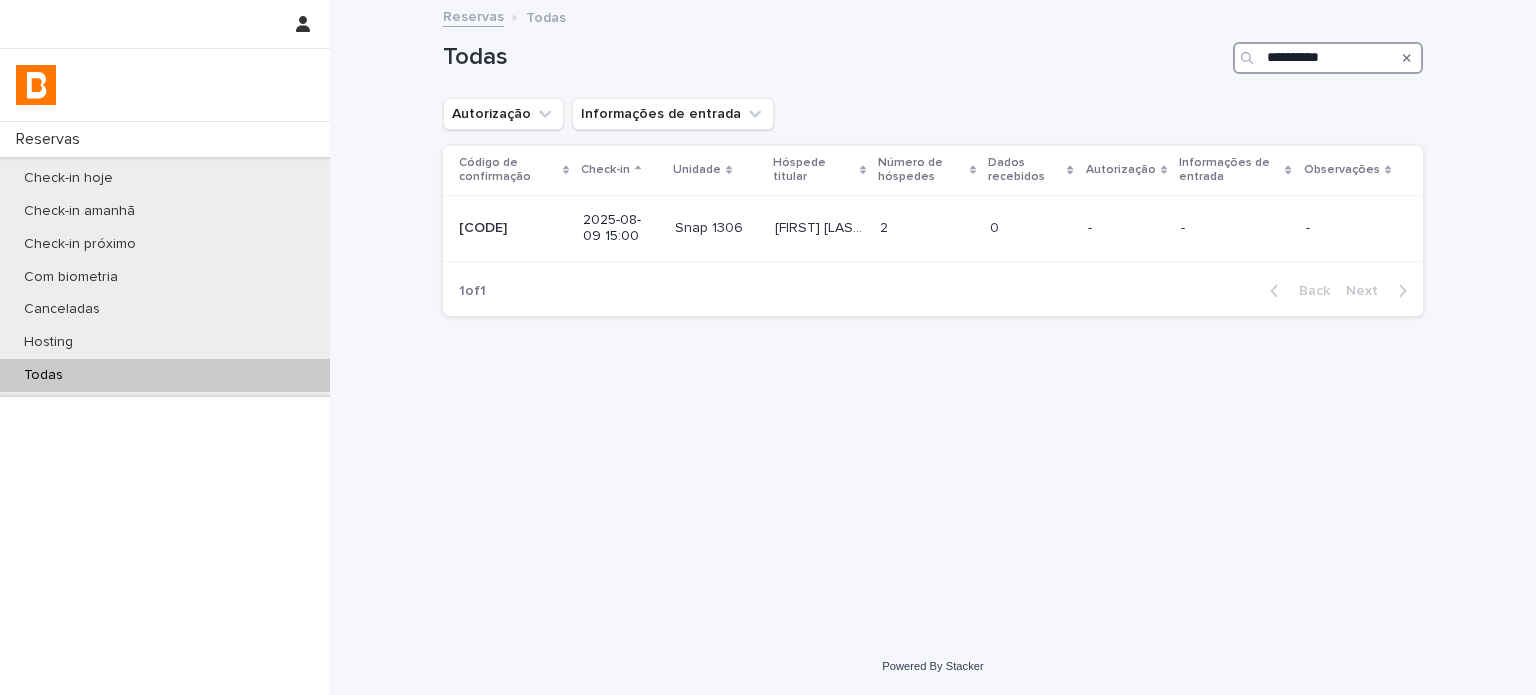 type on "**********" 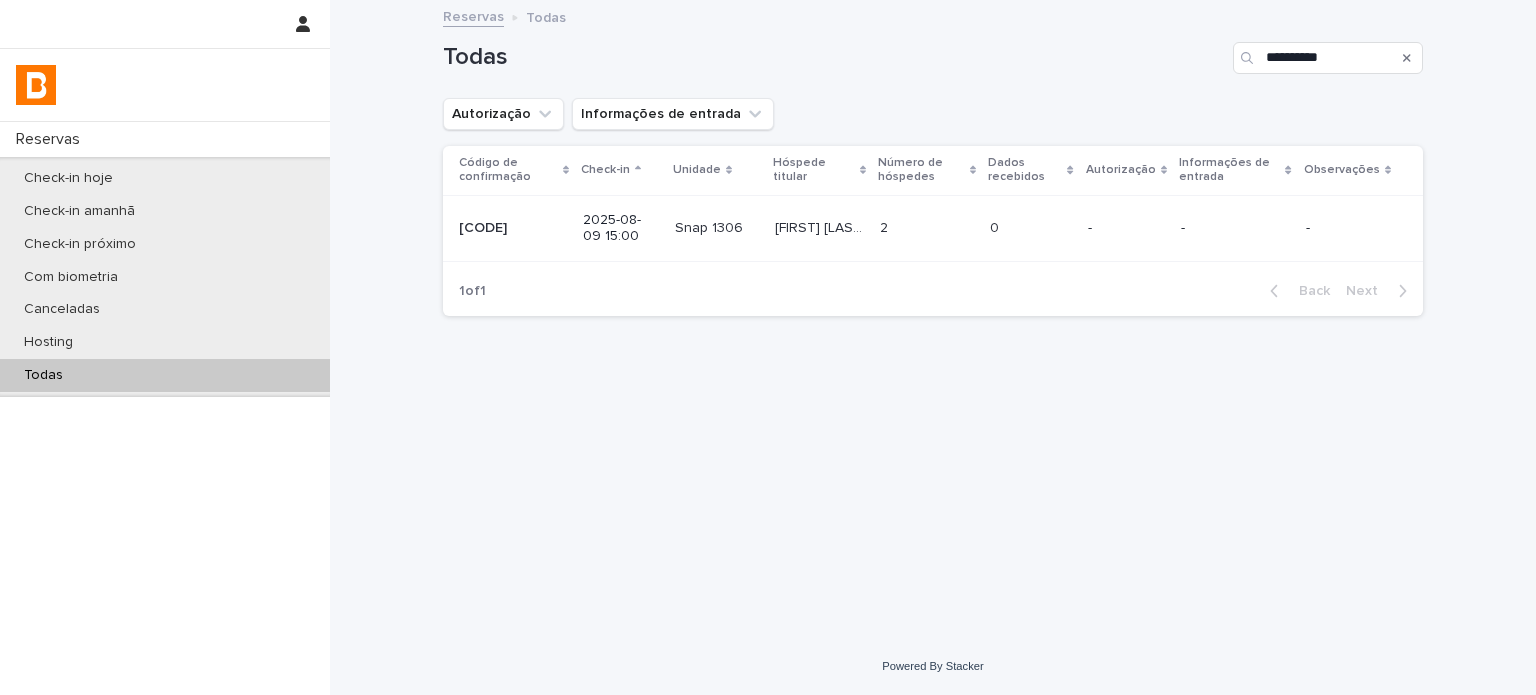 click on "Todas" at bounding box center (165, 375) 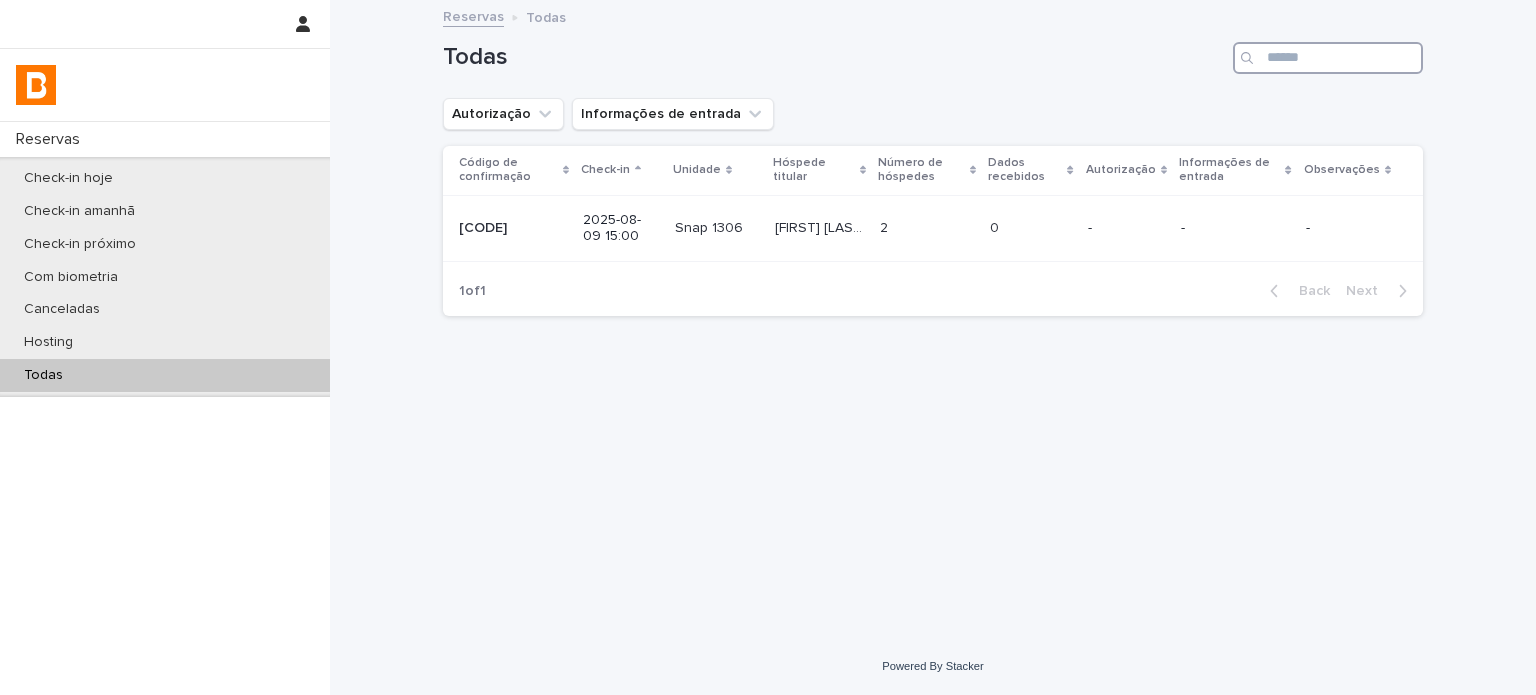 click at bounding box center [1328, 58] 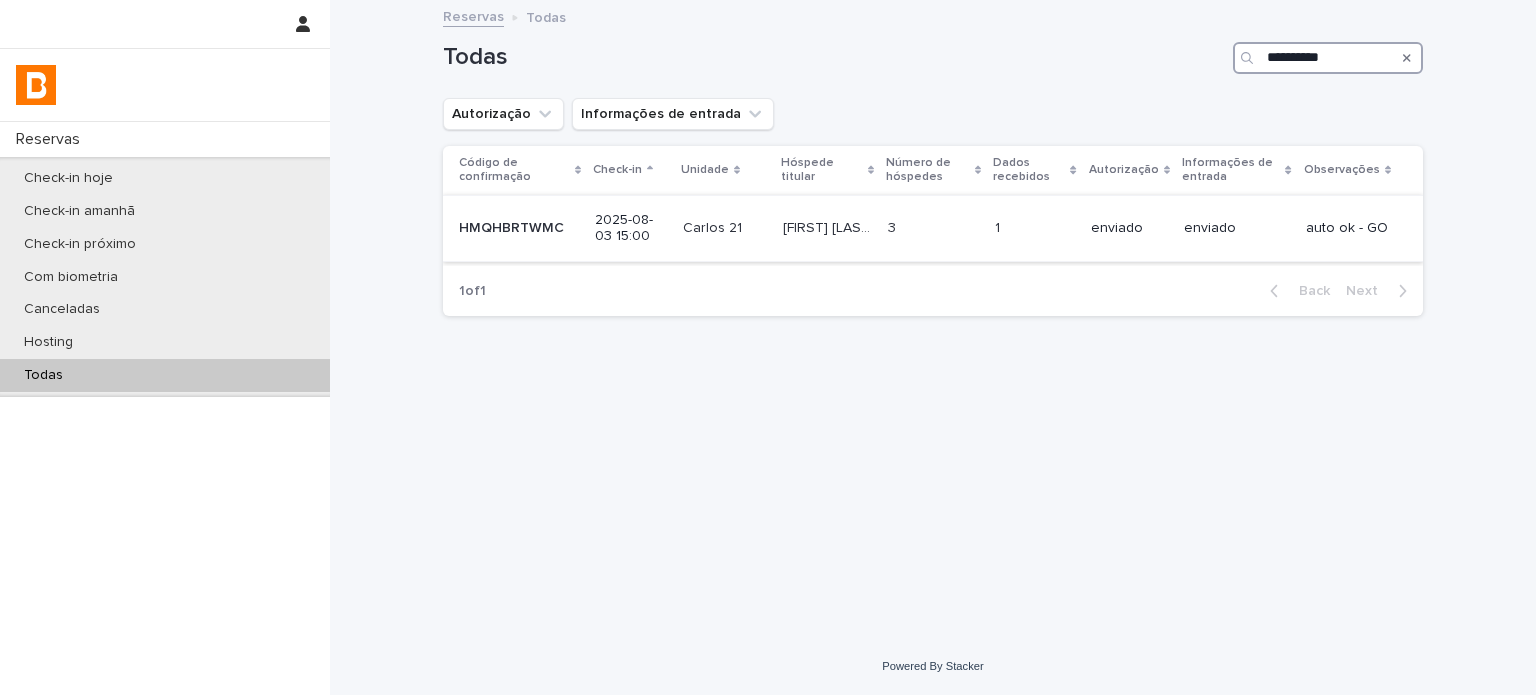 type on "**********" 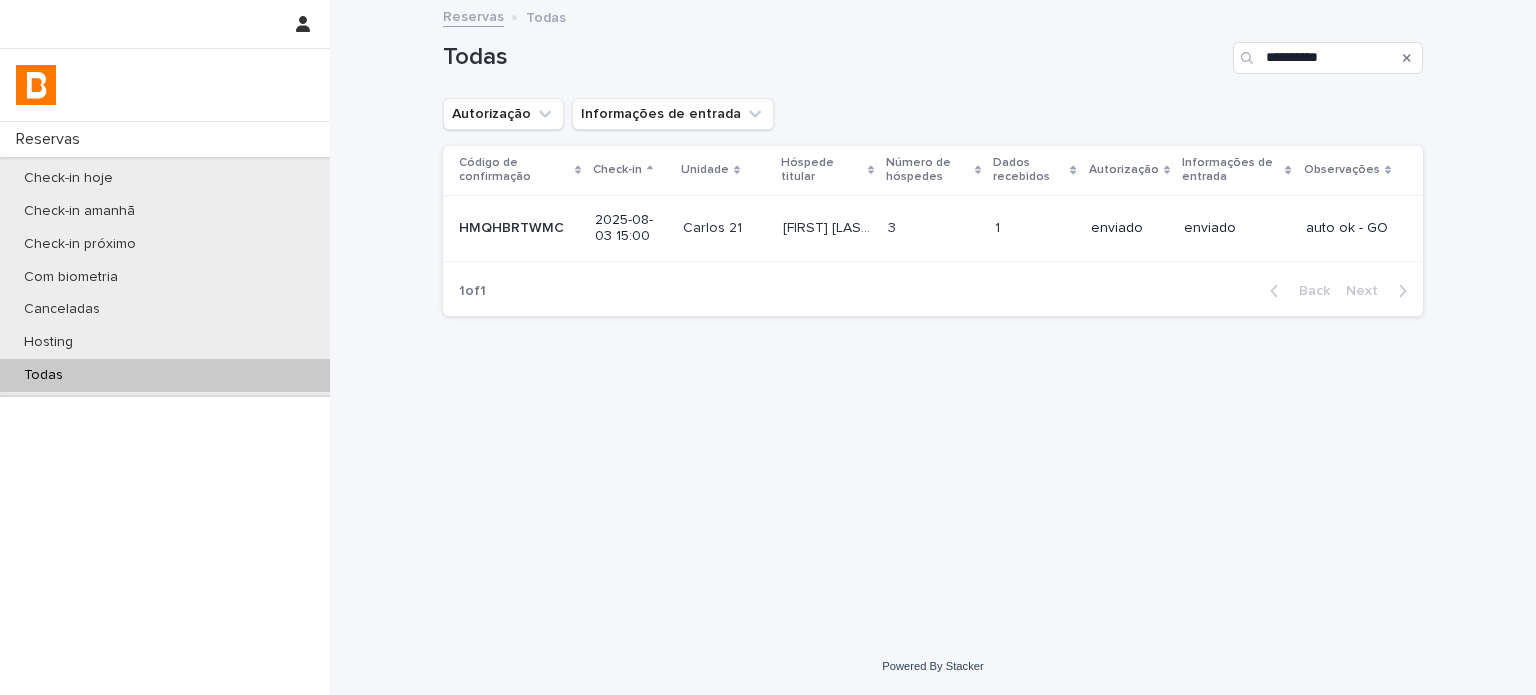 click on "3 3" at bounding box center [933, 228] 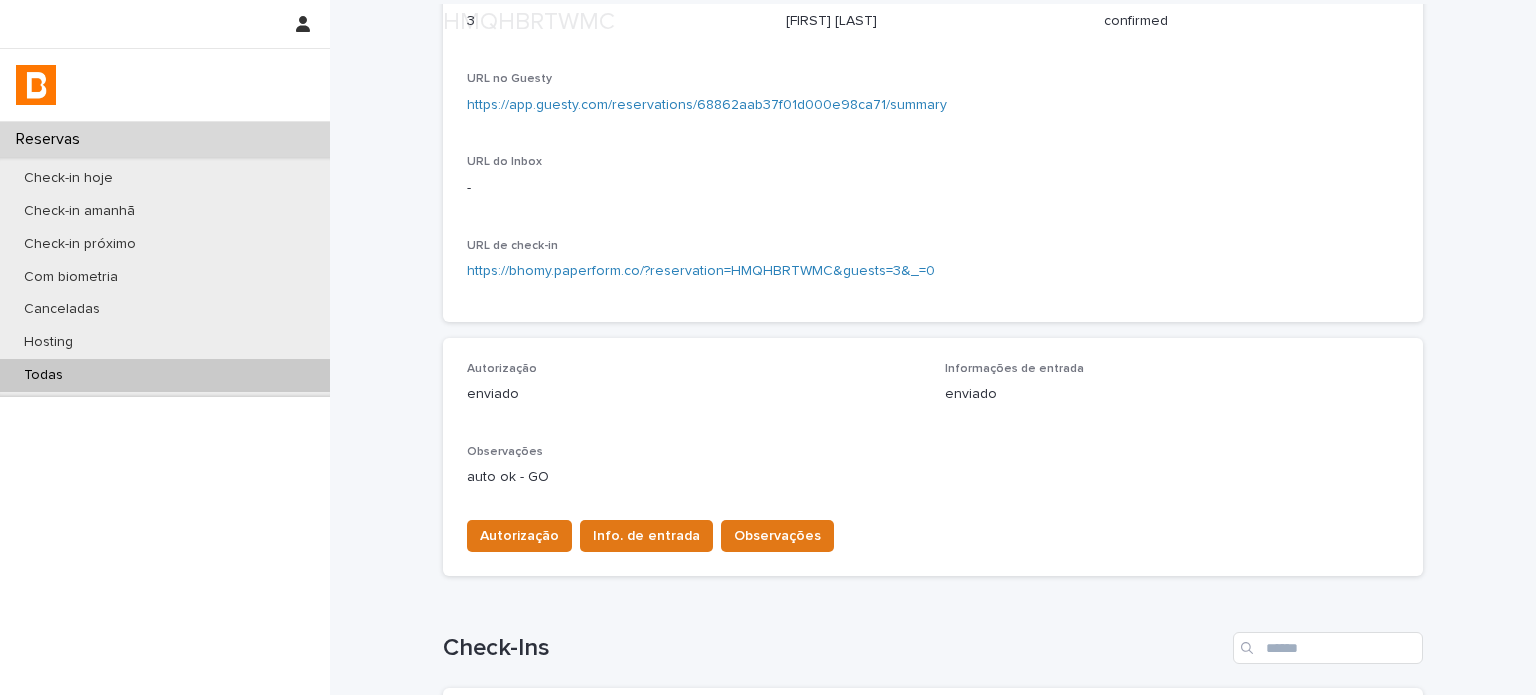 scroll, scrollTop: 300, scrollLeft: 0, axis: vertical 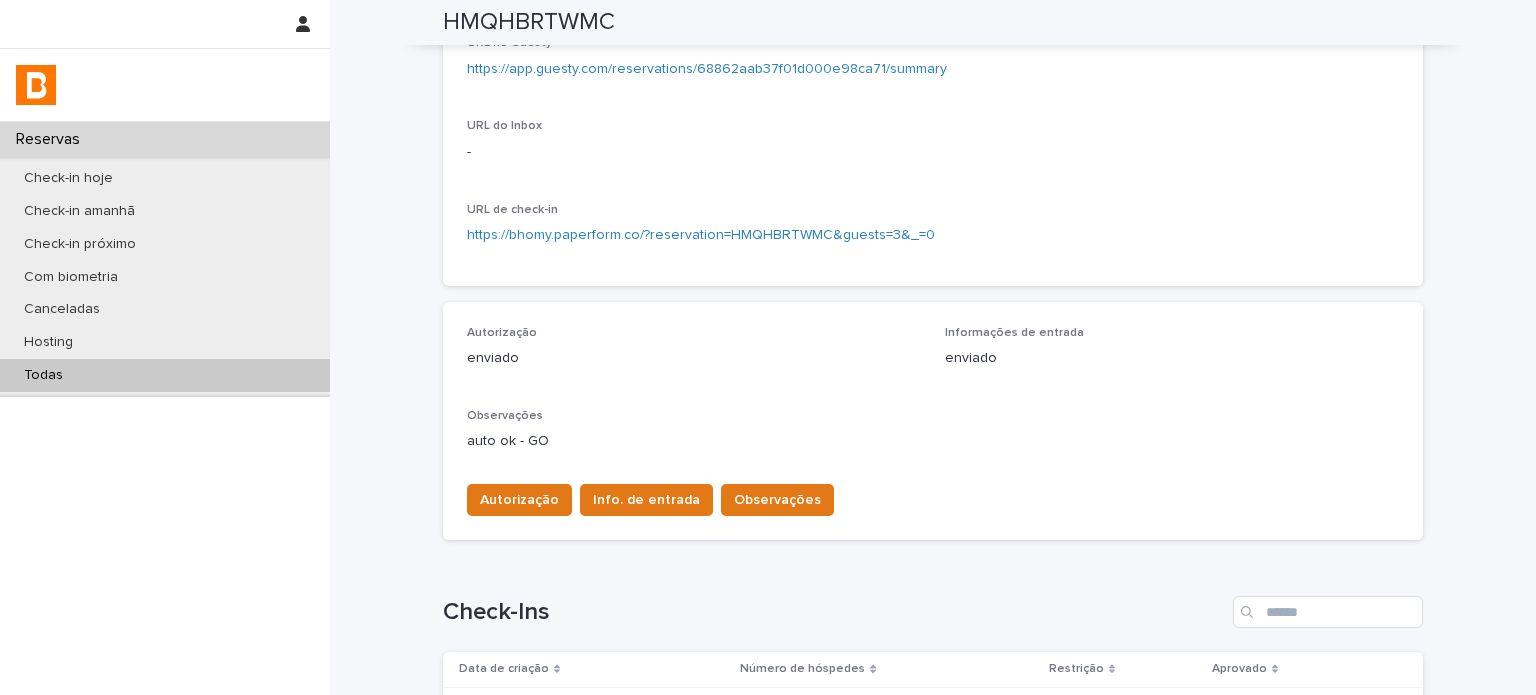 click on "Todas" at bounding box center [165, 375] 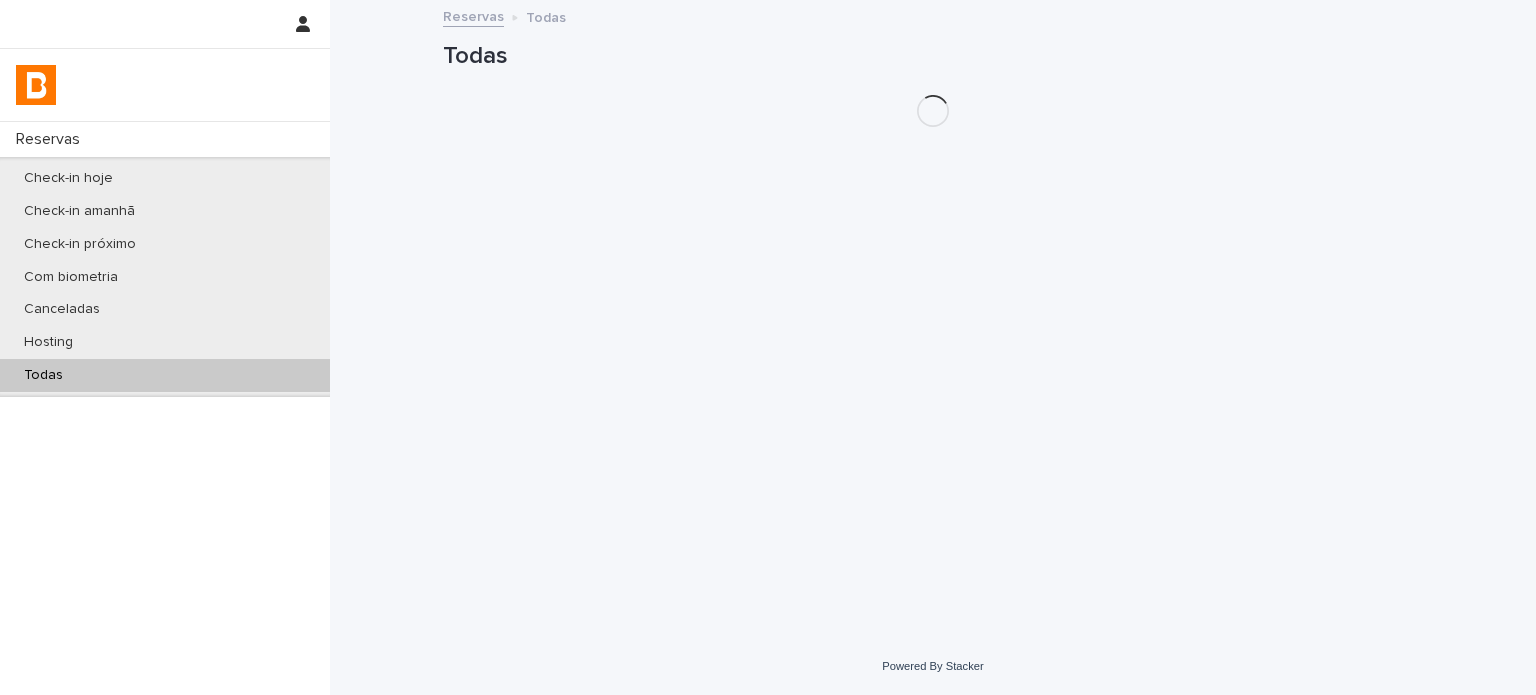 scroll, scrollTop: 0, scrollLeft: 0, axis: both 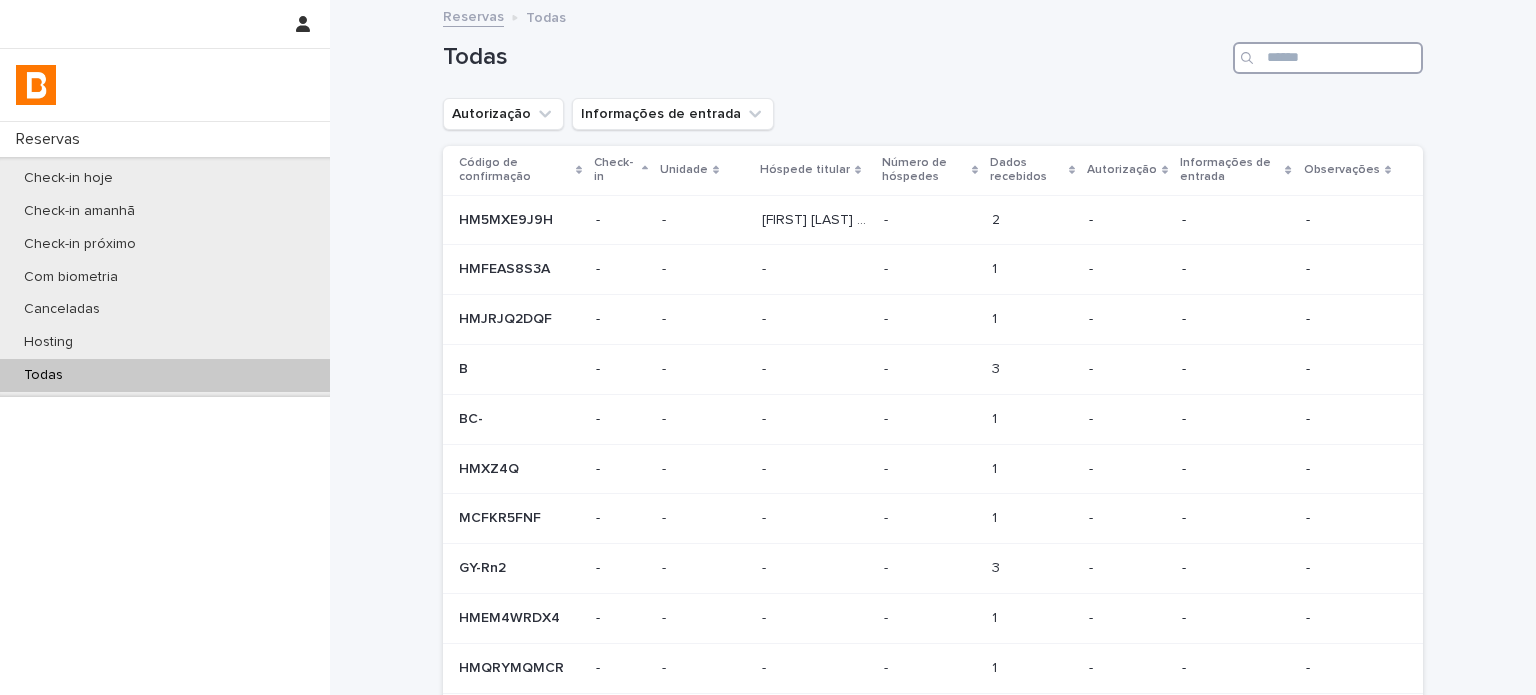 click at bounding box center (1328, 58) 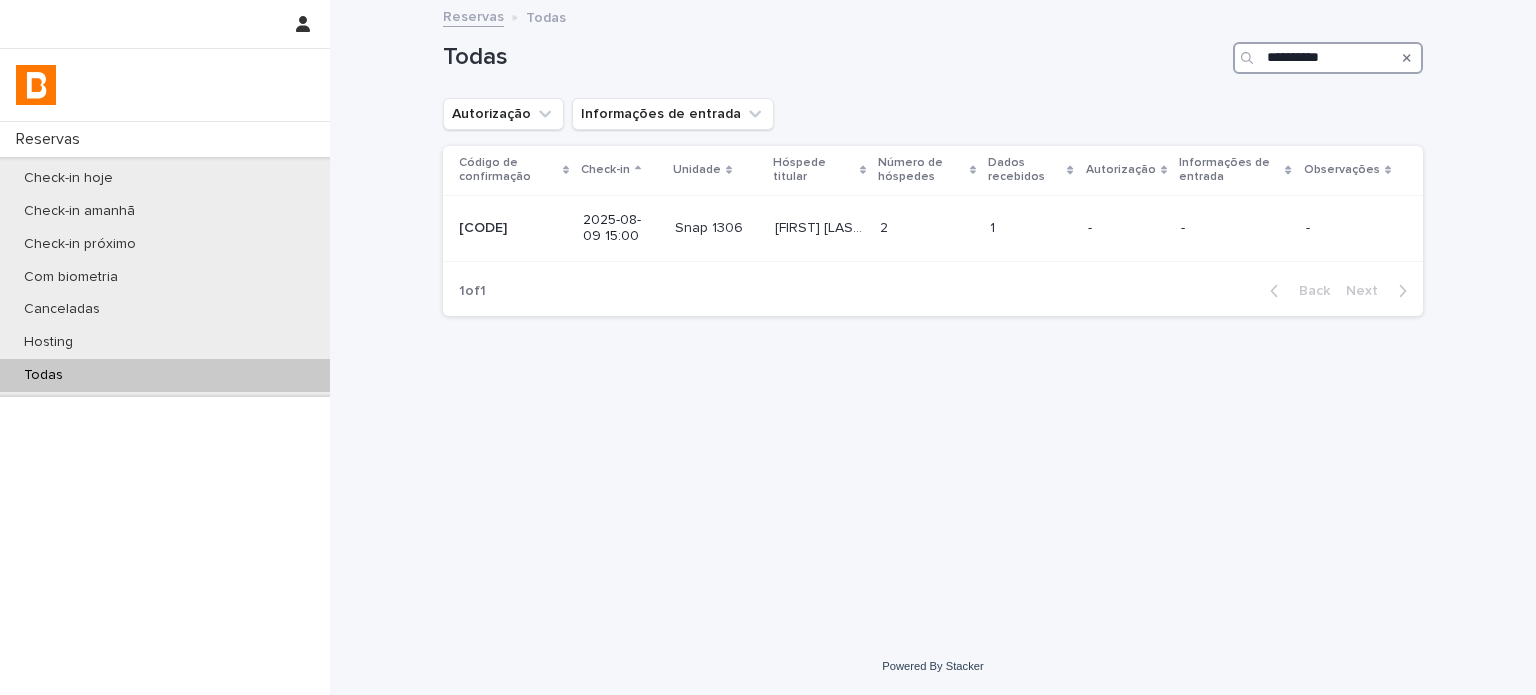type on "**********" 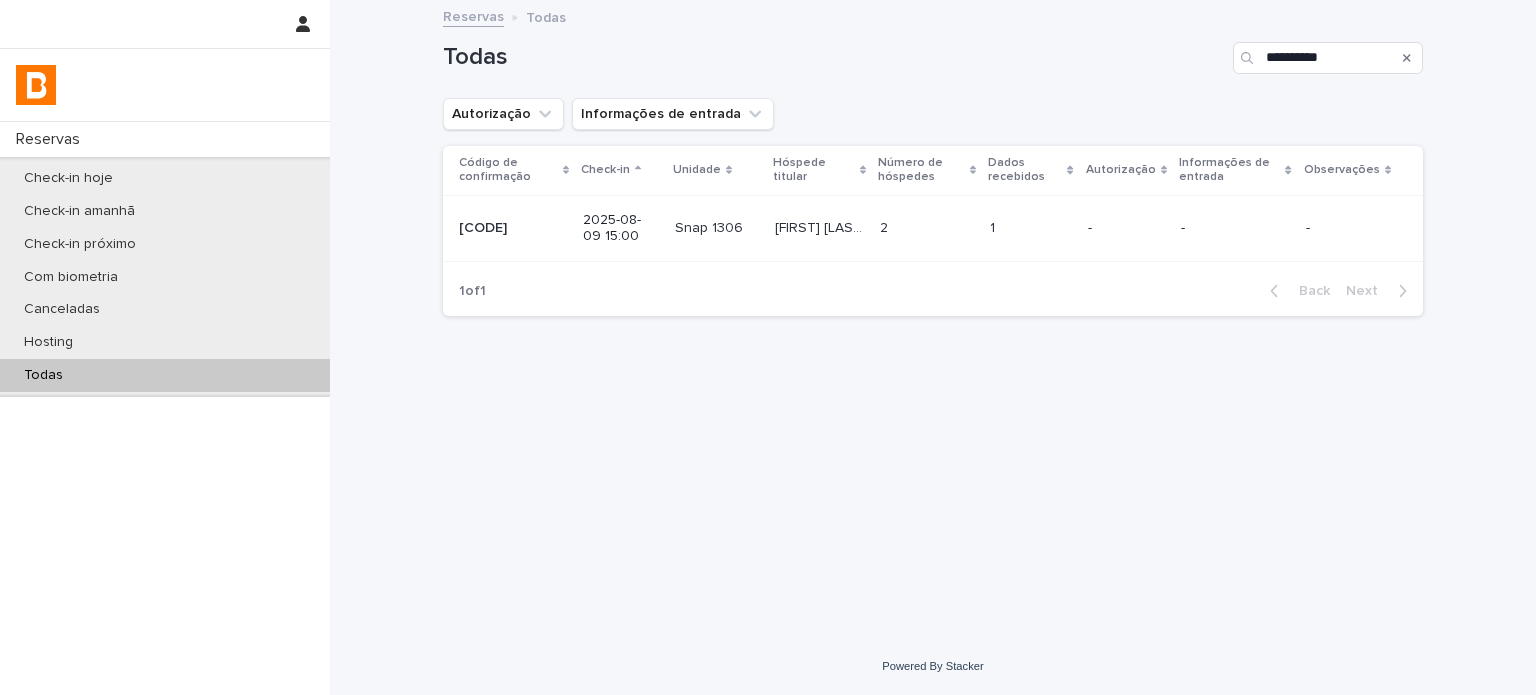 click on "Código de confirmação Check-in Unidade Hóspede titular Número de hóspedes Dados recebidos Autorização Informações de entrada Observações [PASS] [PASS]   [DATE] [TIME] Snap 1306 Snap 1306   [FIRST] [LAST] [FIRST] [LAST]   2 2   1 1   - -" at bounding box center [933, 206] 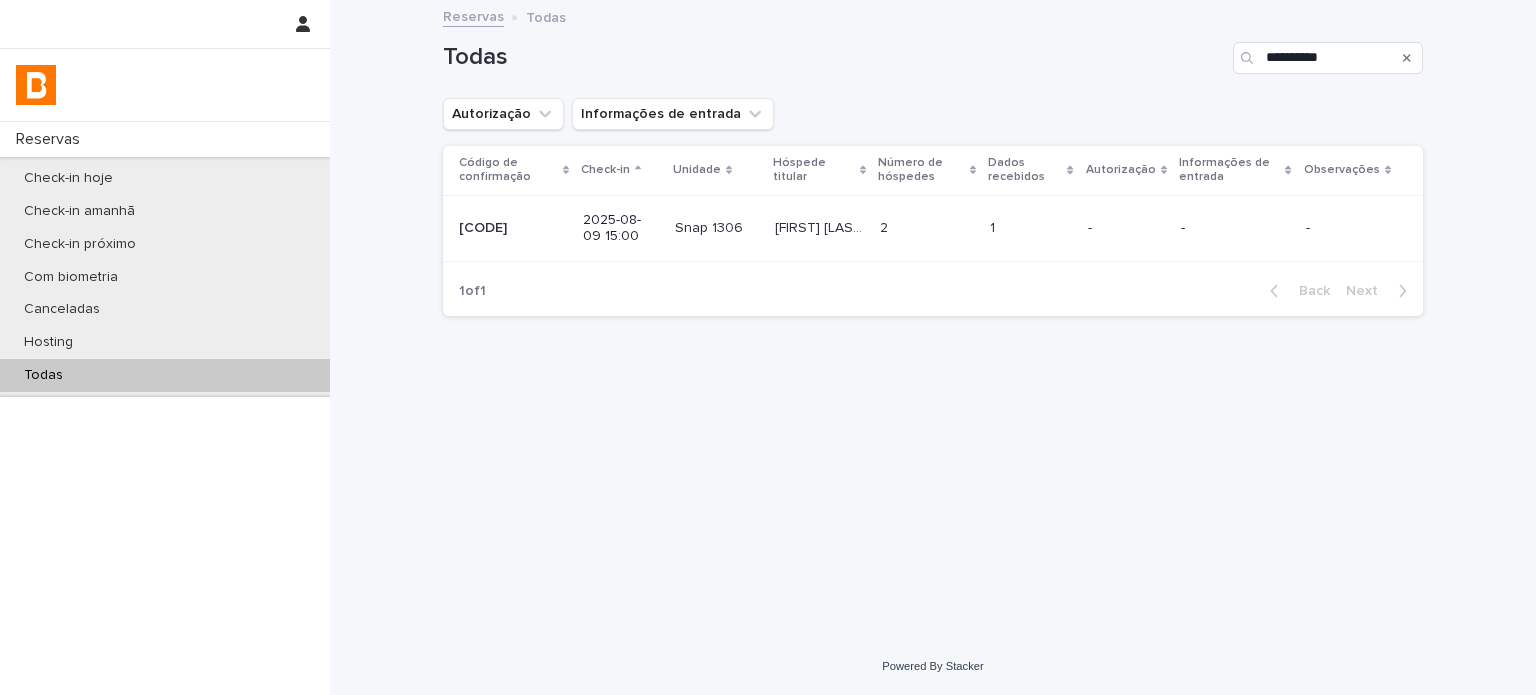 click on "[FIRST] [LAST]" at bounding box center (822, 226) 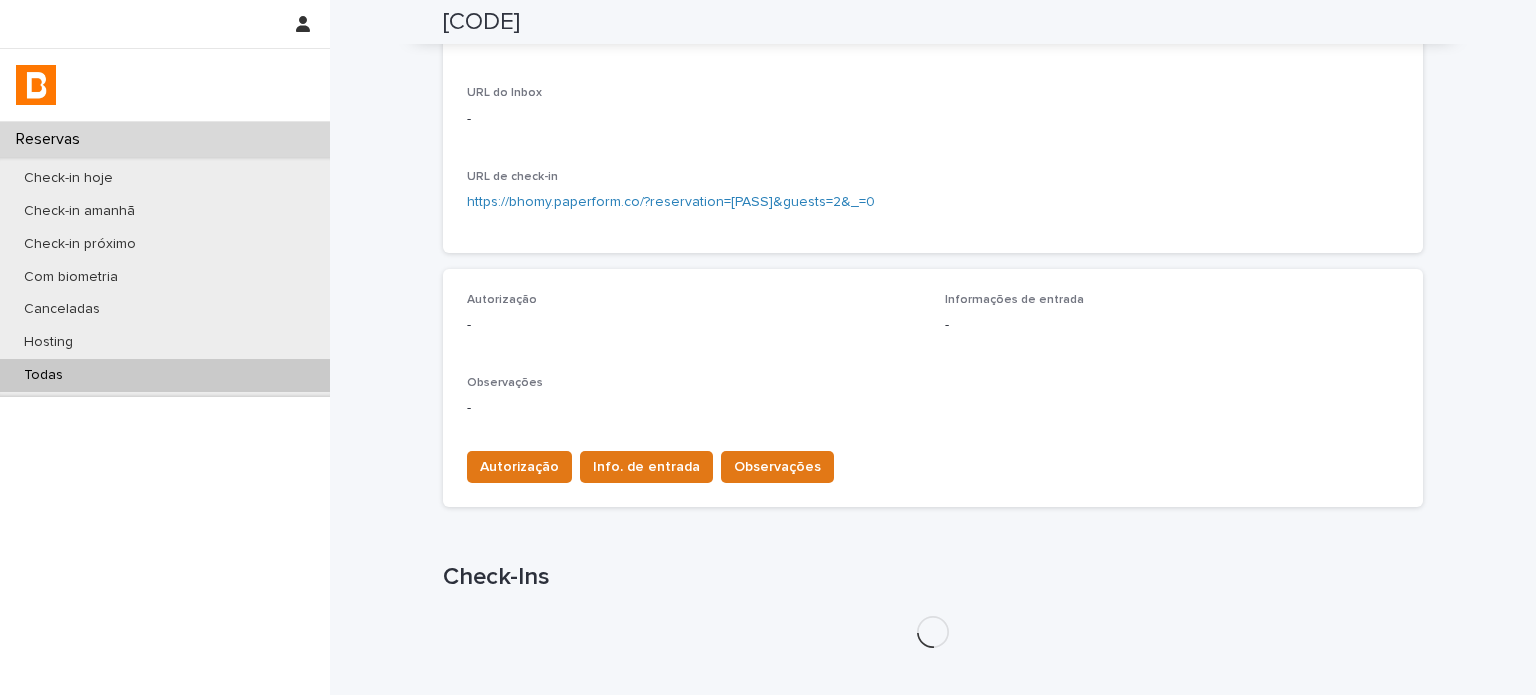 scroll, scrollTop: 388, scrollLeft: 0, axis: vertical 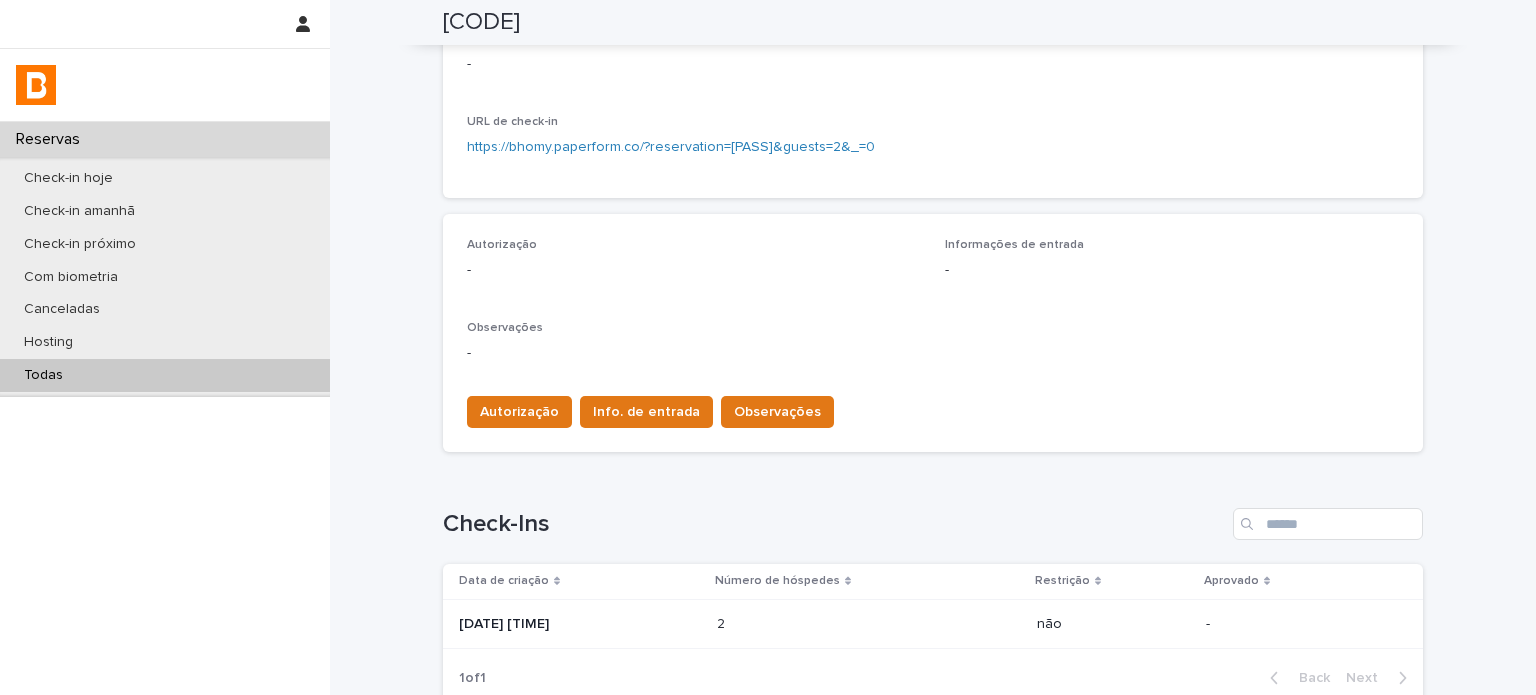 click on "[DATE] [TIME]" at bounding box center [580, 624] 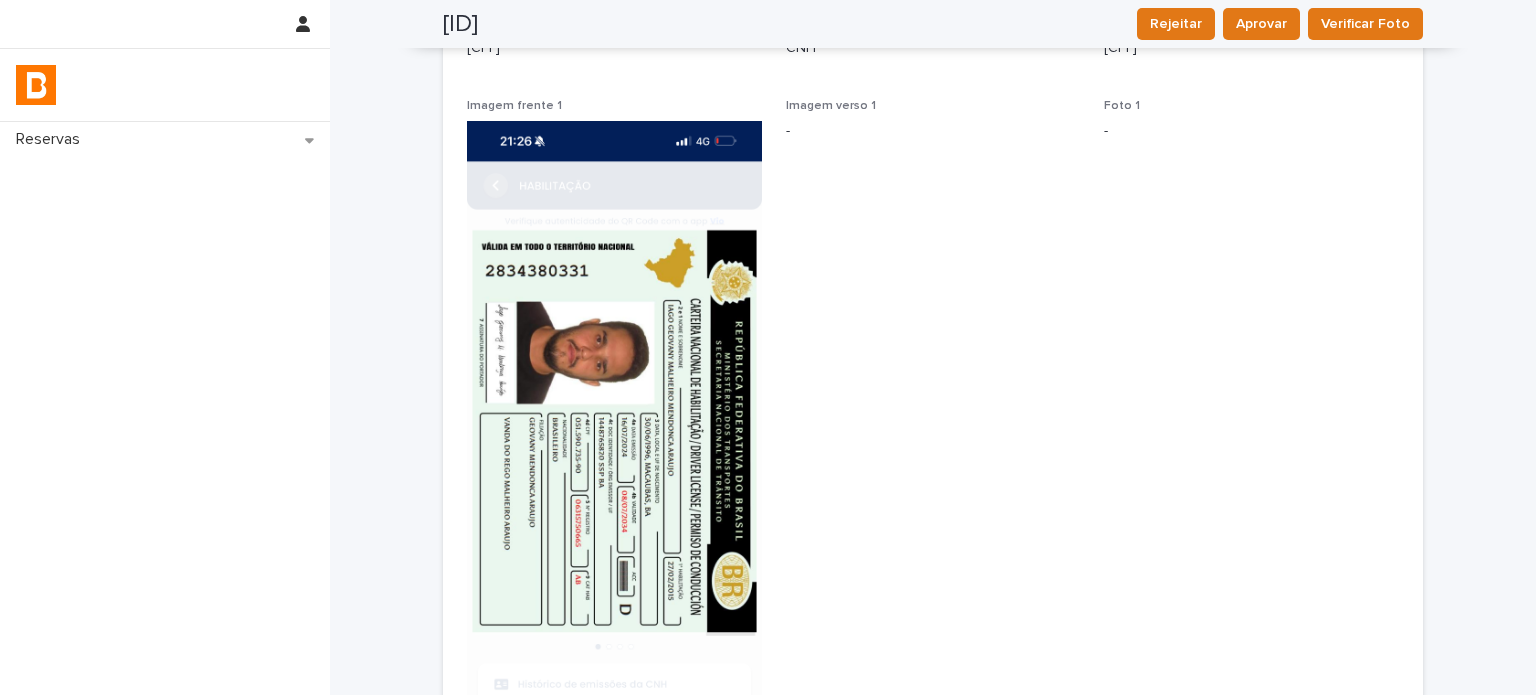 scroll, scrollTop: 879, scrollLeft: 0, axis: vertical 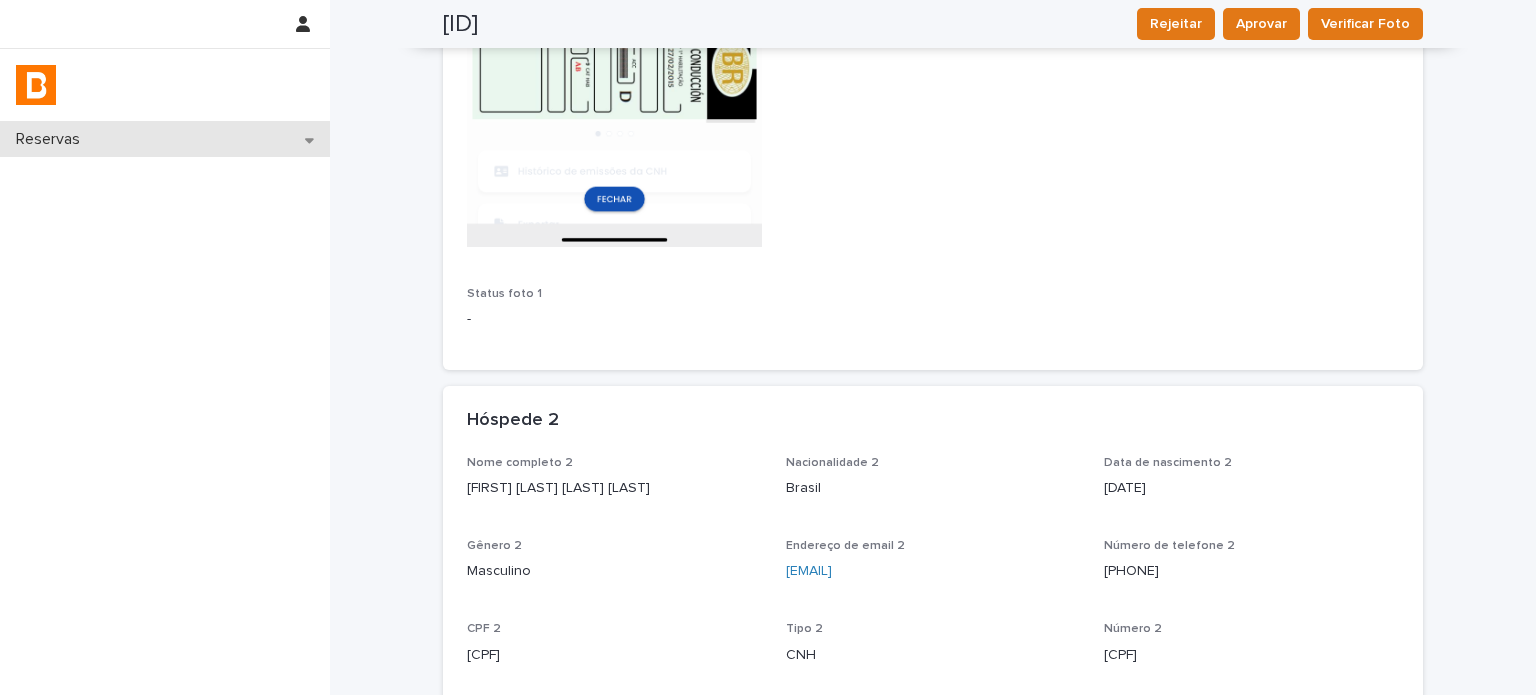 click on "Reservas" at bounding box center [165, 139] 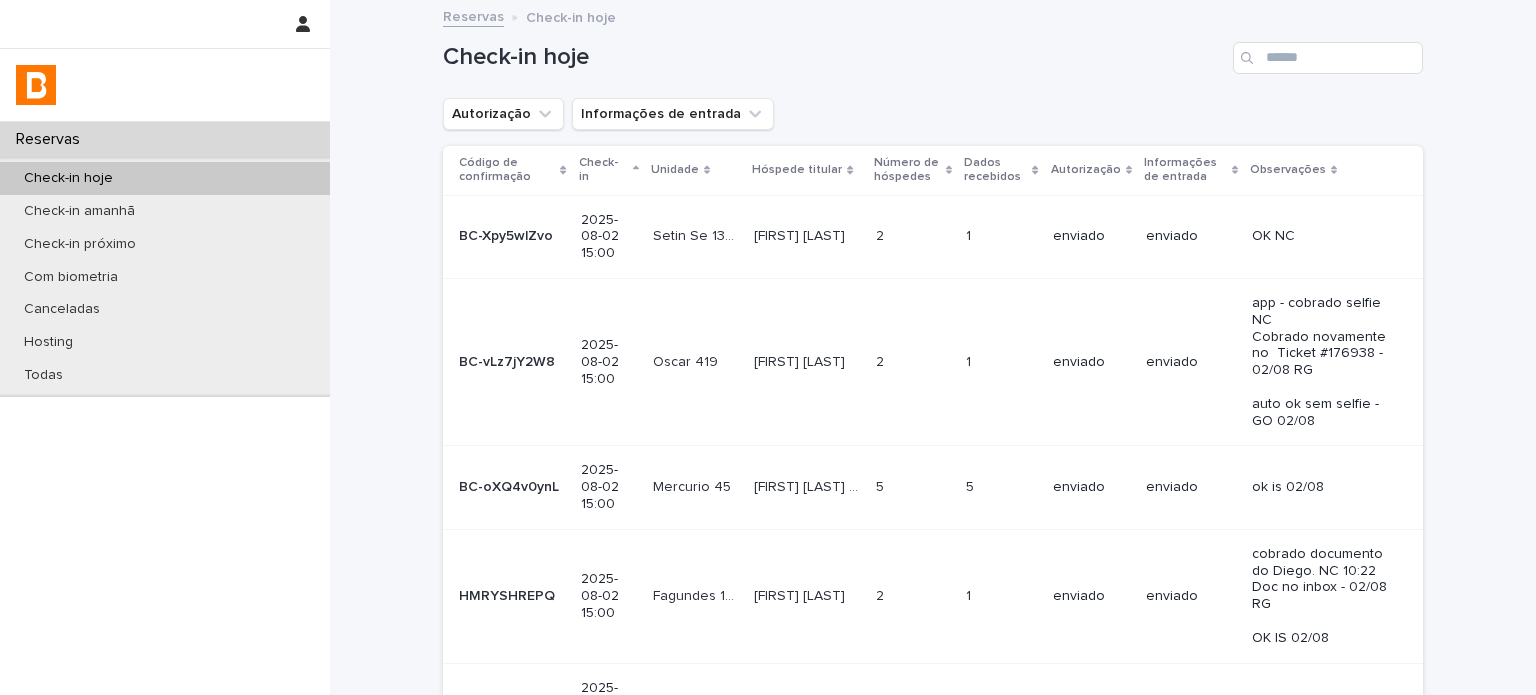 click on "Check-in hoje" at bounding box center (68, 178) 